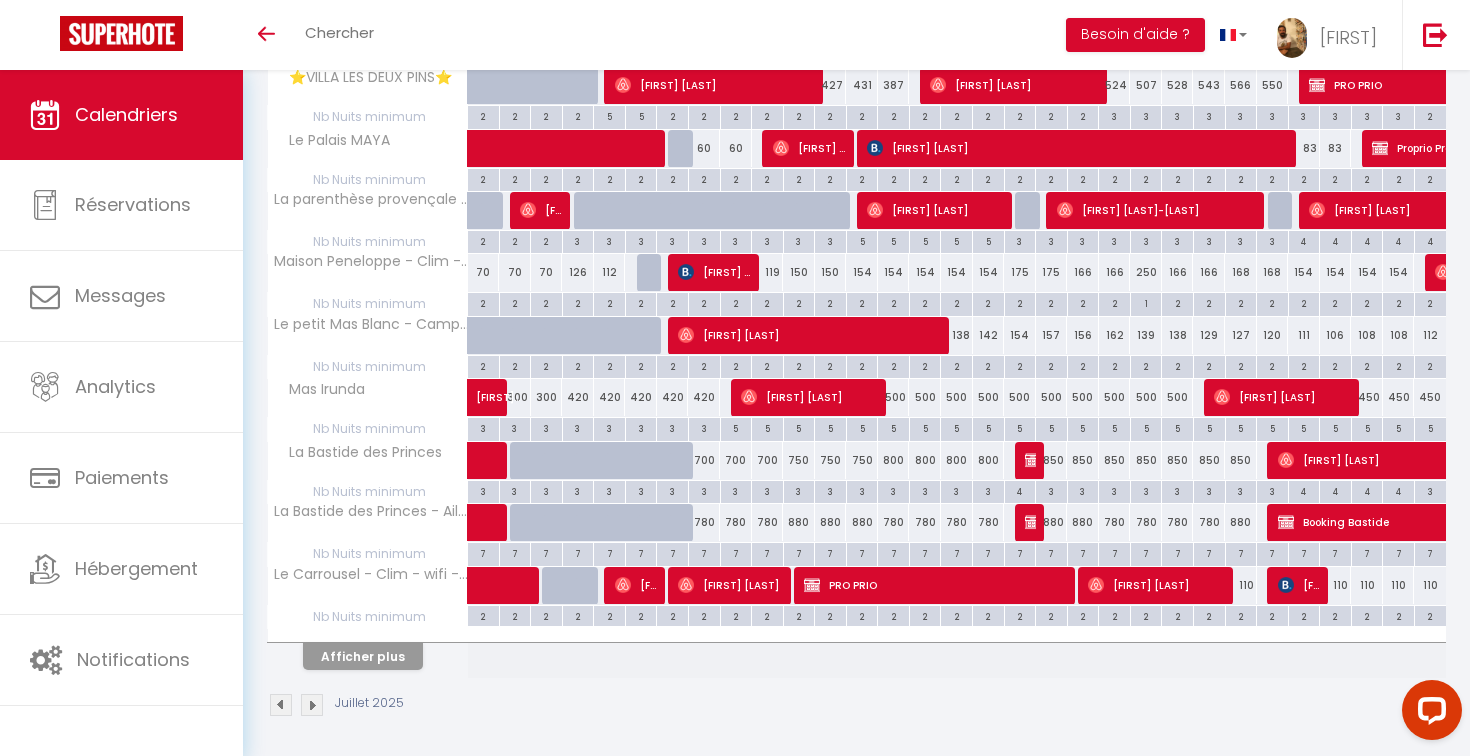 scroll, scrollTop: 411, scrollLeft: 0, axis: vertical 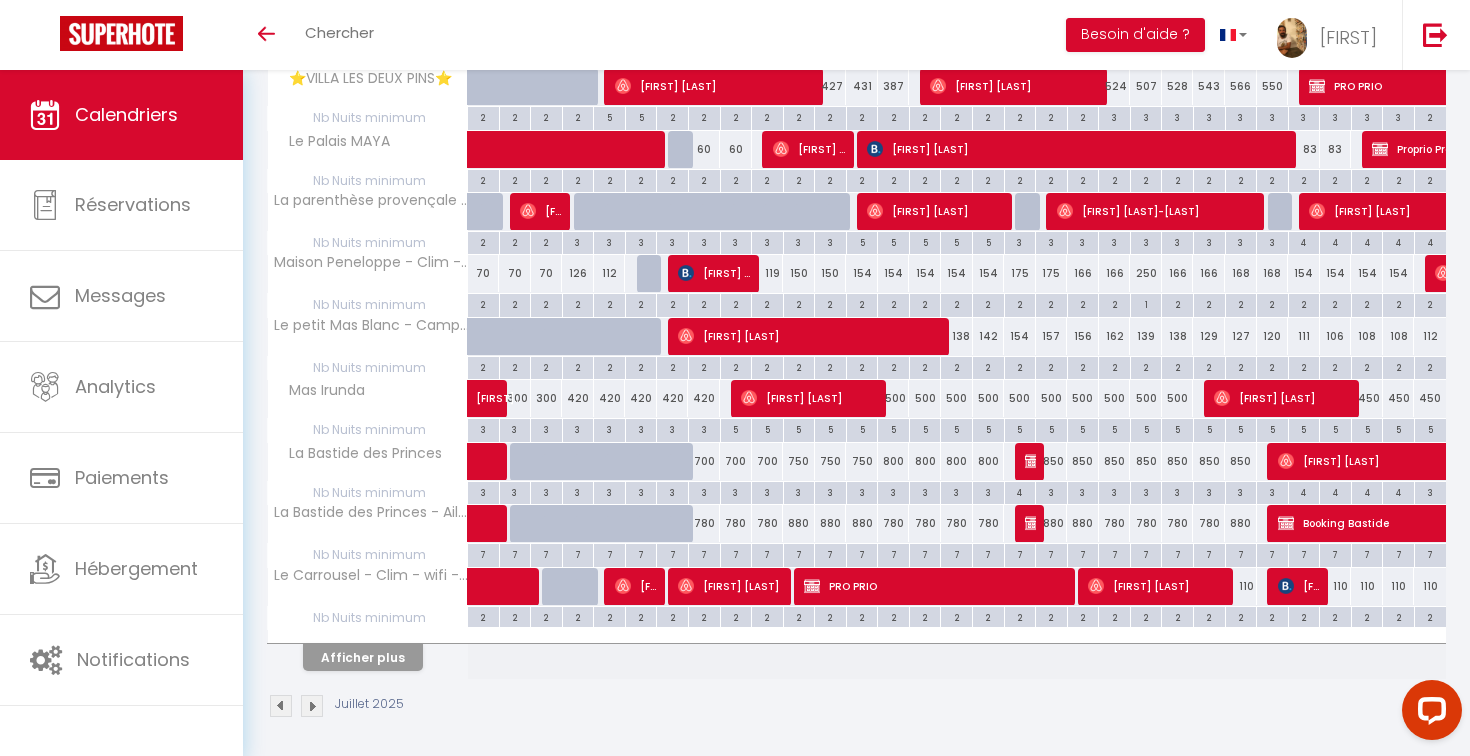 click on "5" at bounding box center [483, 428] 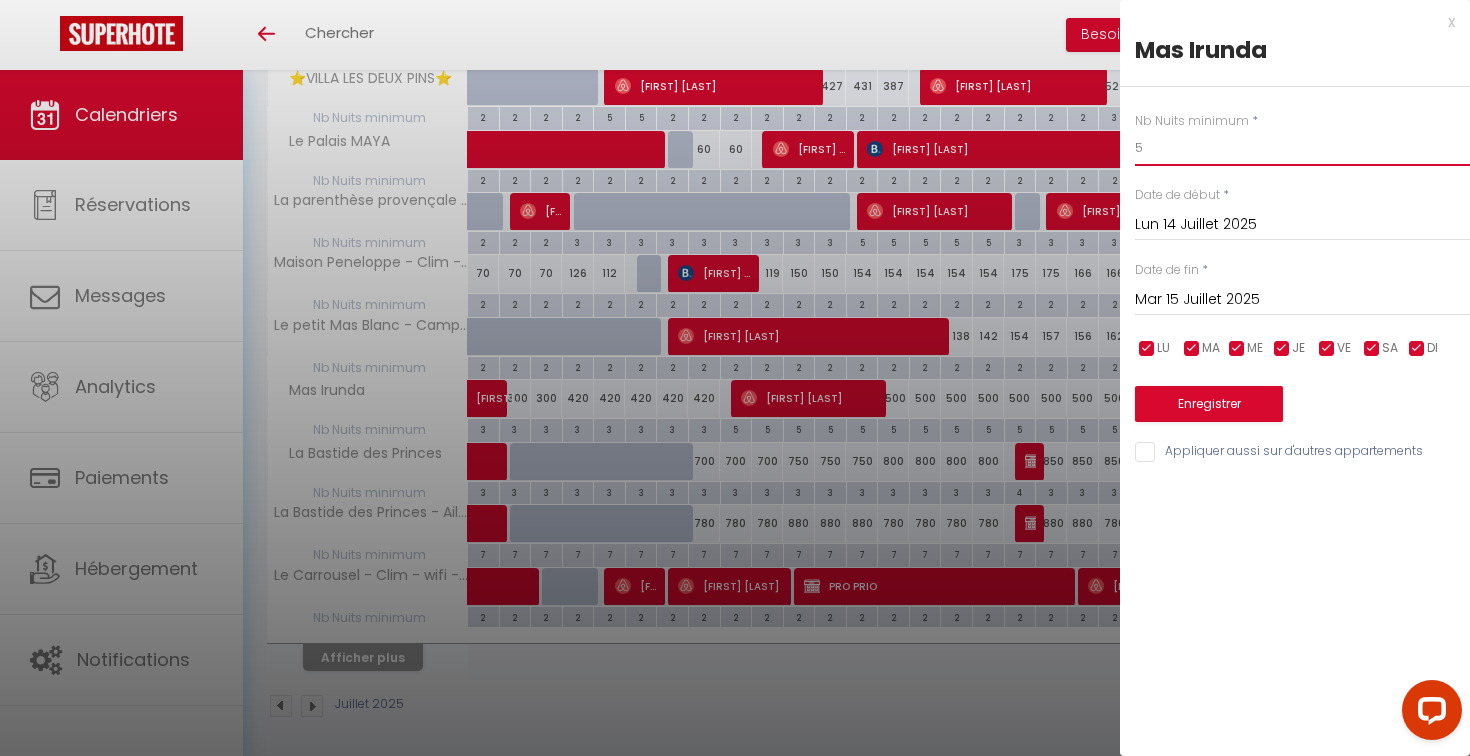 click on "5" at bounding box center [1302, 148] 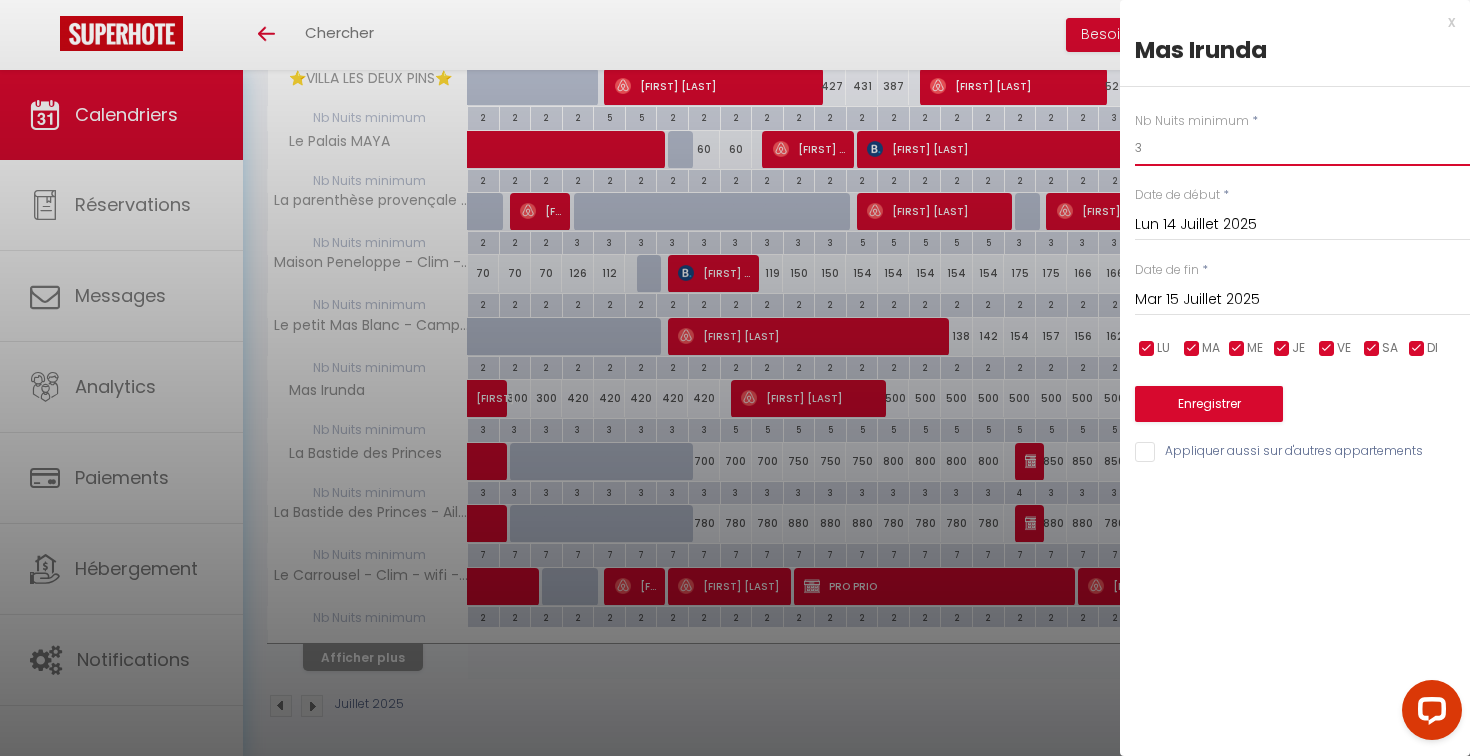 type on "3" 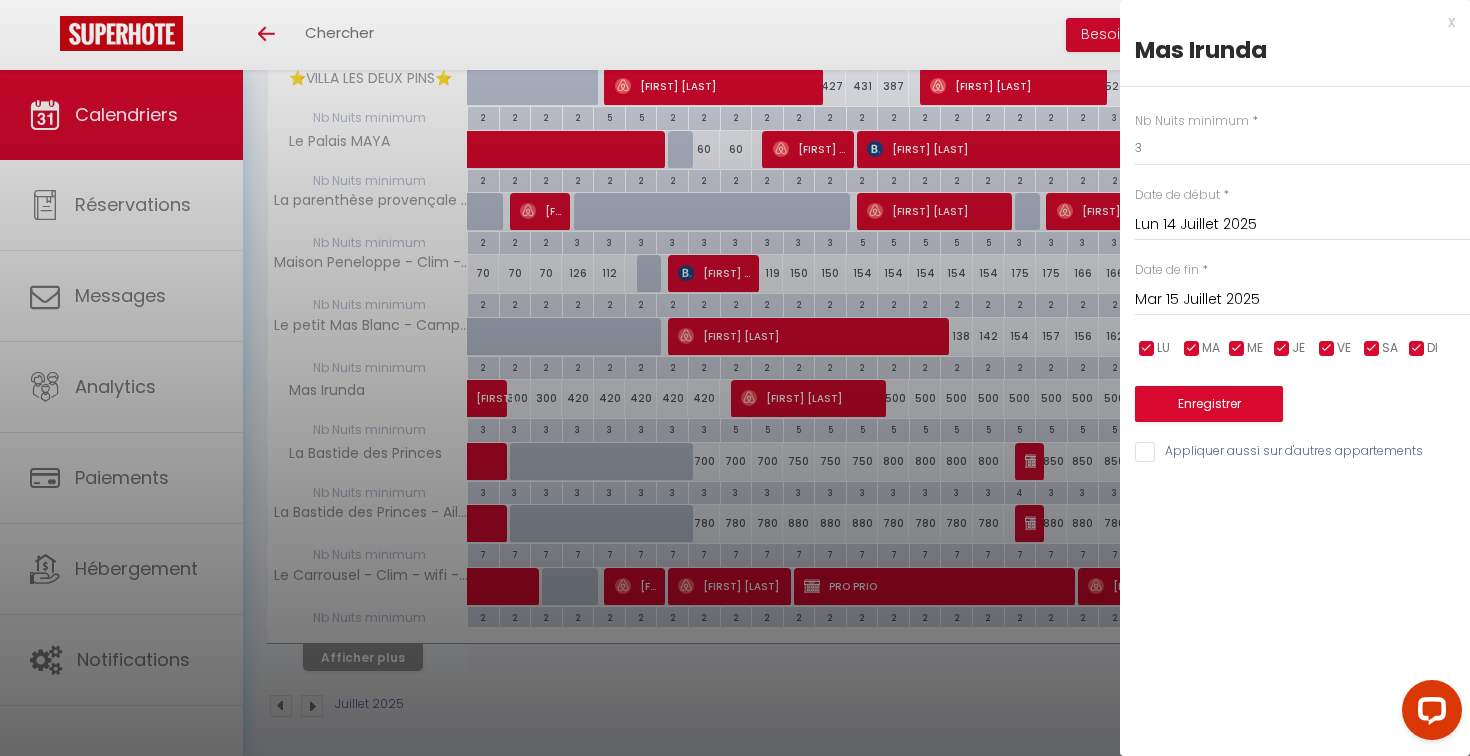 click on "Mar 15 Juillet 2025" at bounding box center (1302, 300) 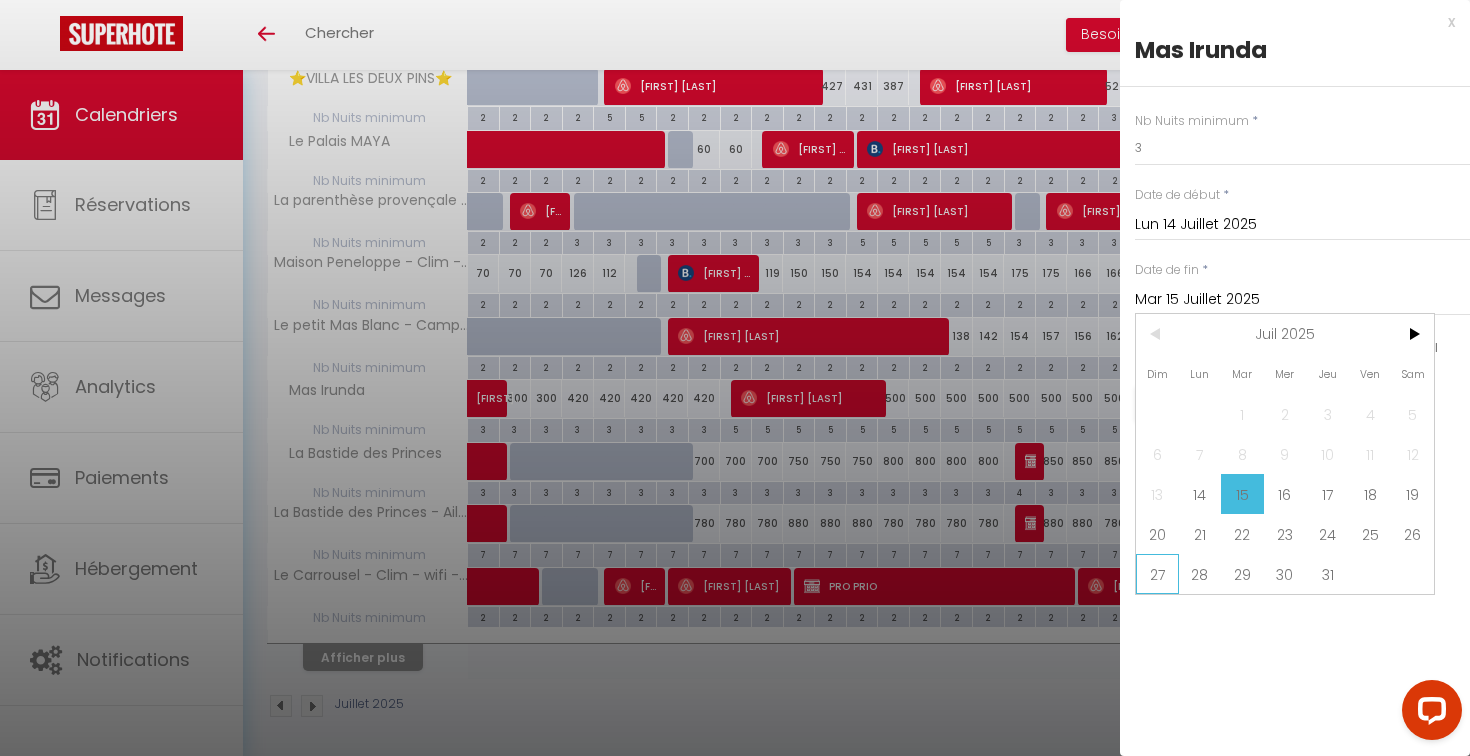 click on "27" at bounding box center [0, 0] 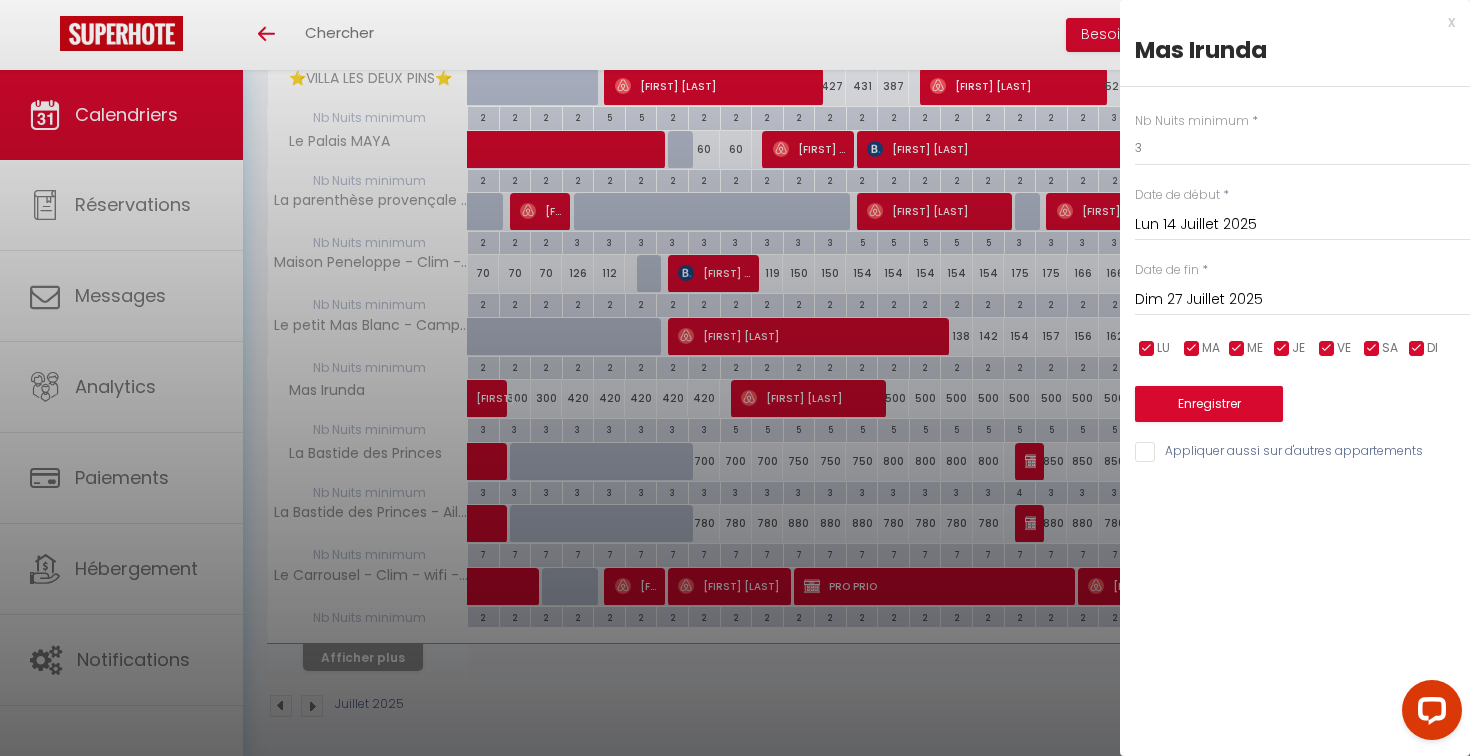 click on "Enregistrer" at bounding box center [1209, 404] 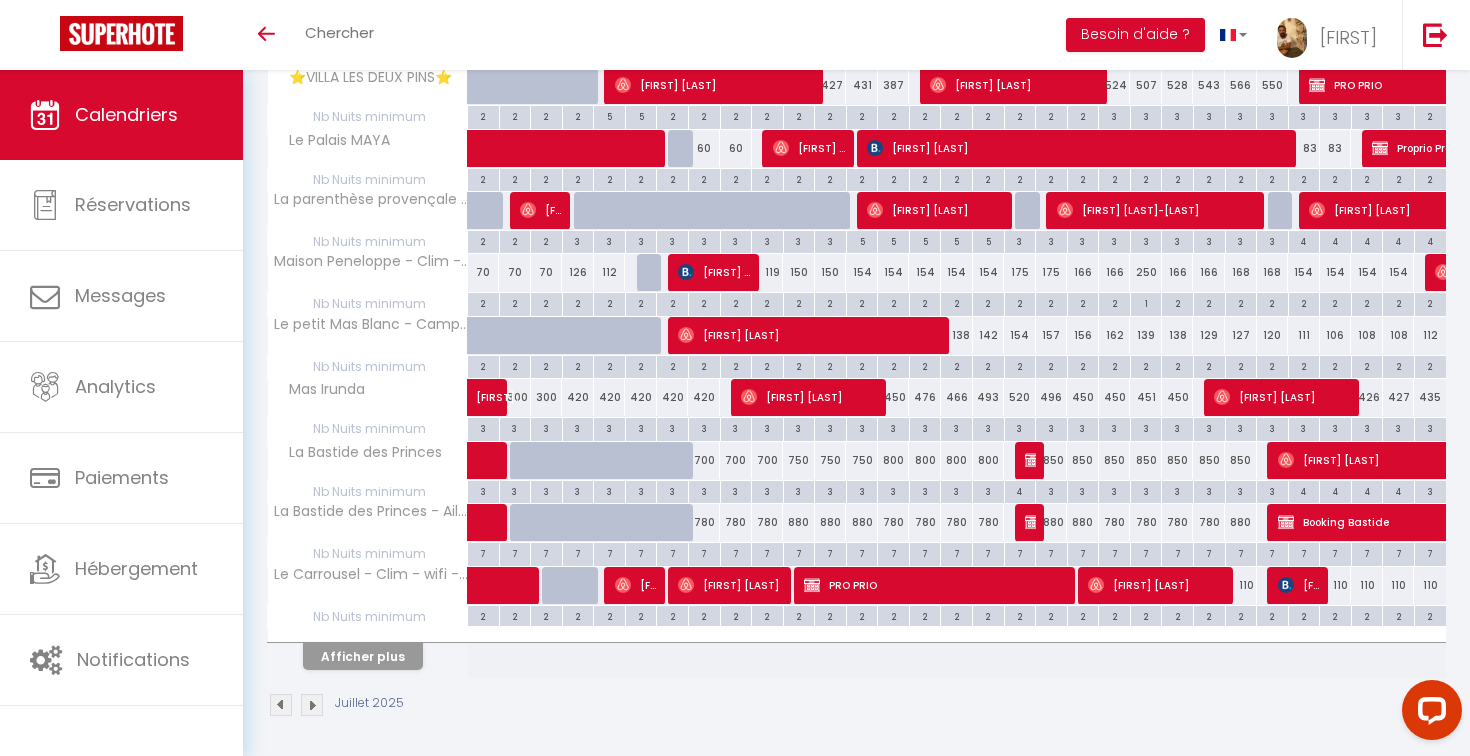 scroll, scrollTop: 411, scrollLeft: 0, axis: vertical 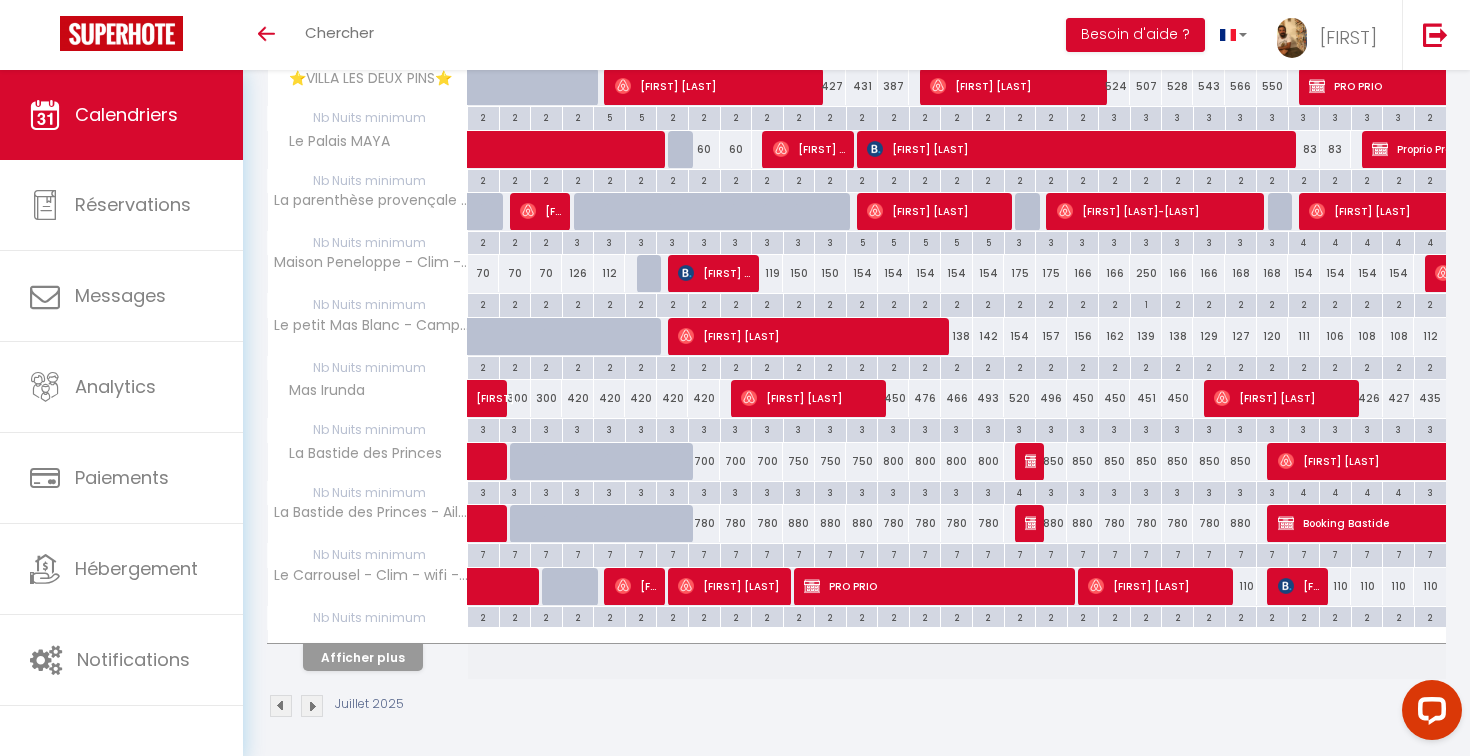 click on "Afficher plus" at bounding box center [363, 657] 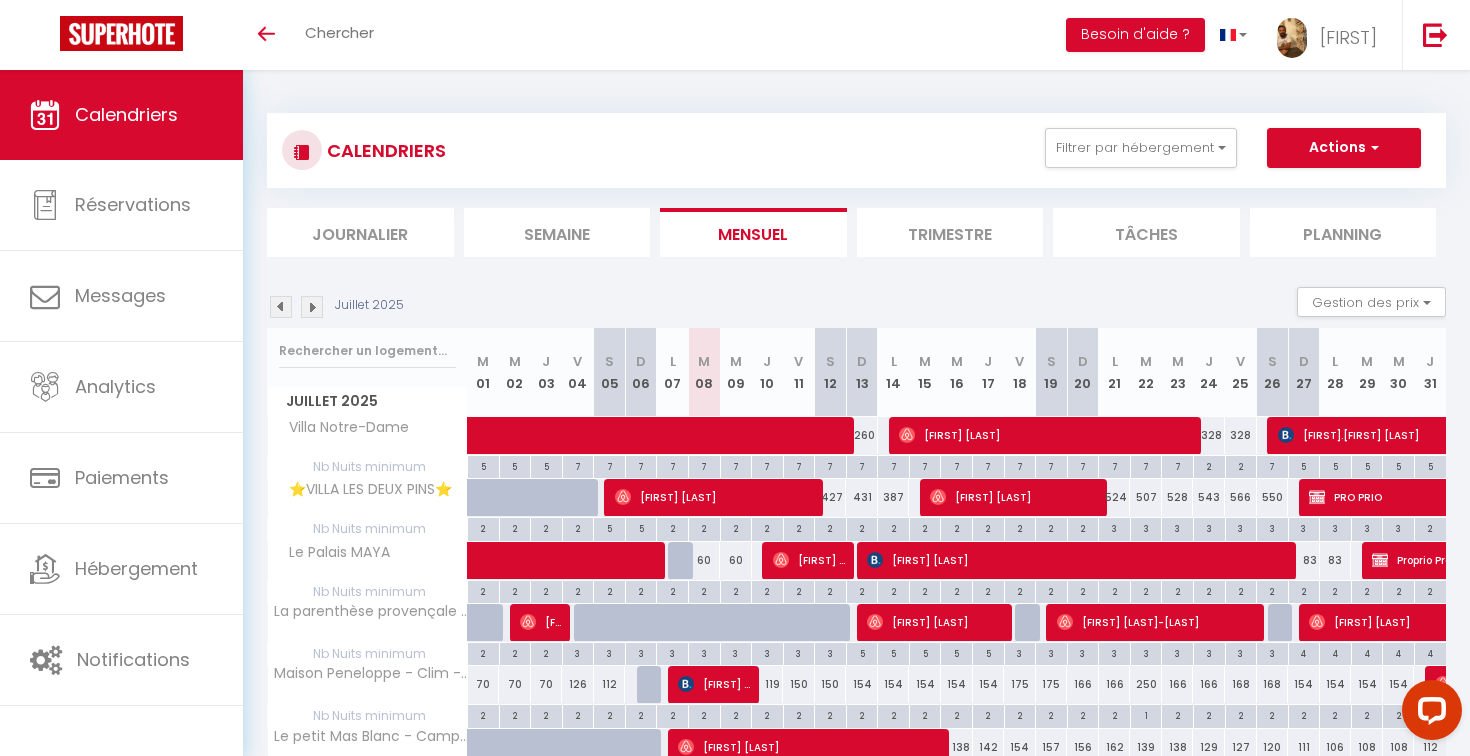 scroll, scrollTop: 0, scrollLeft: 0, axis: both 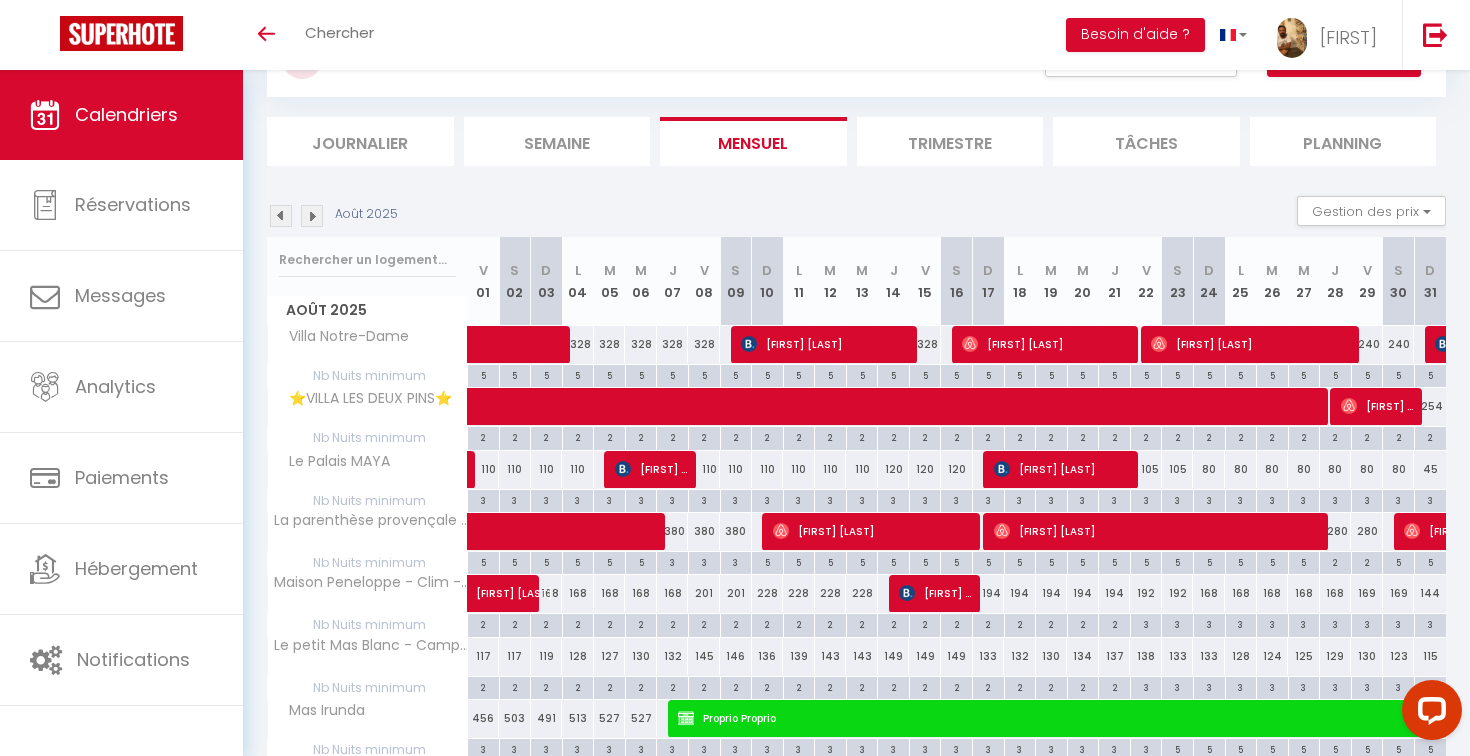 click on "5" at bounding box center (483, 374) 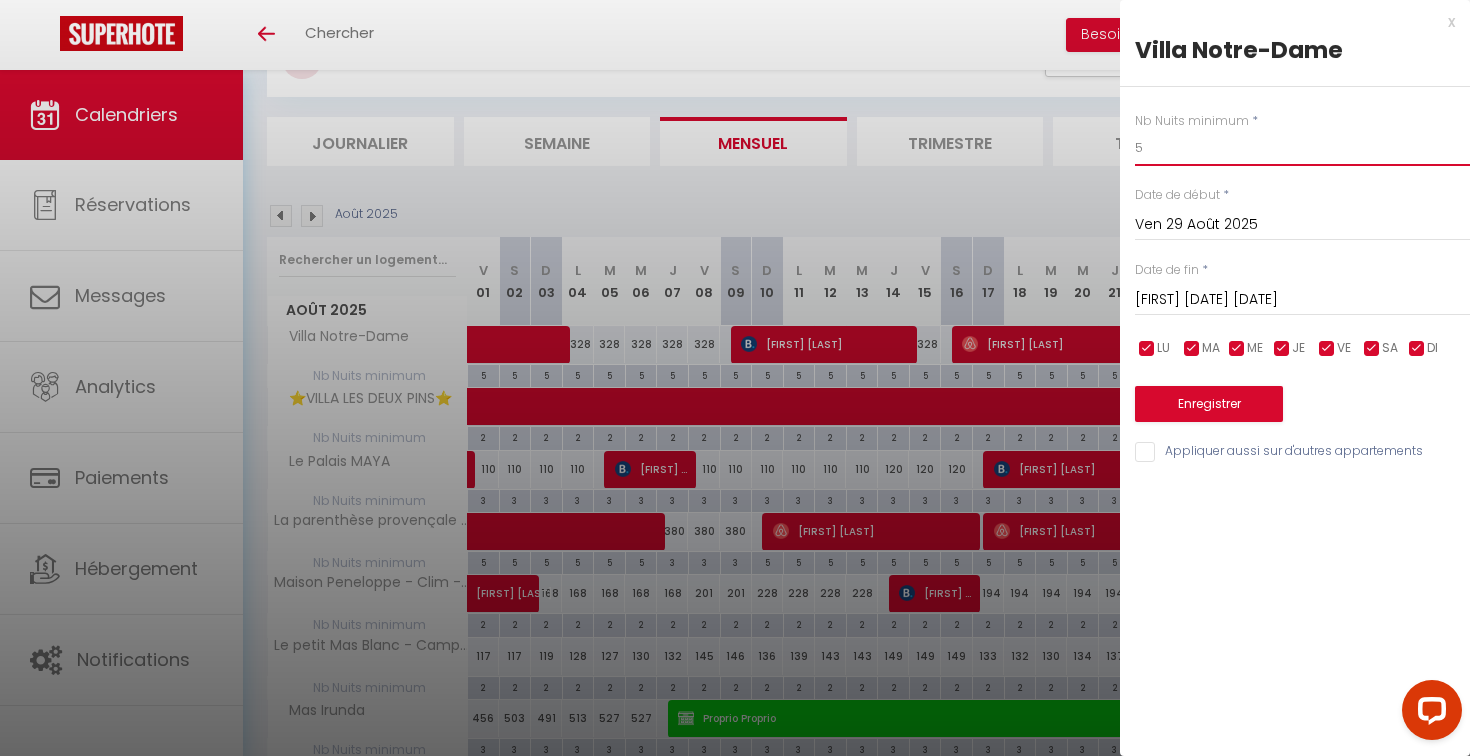click on "5" at bounding box center (1302, 148) 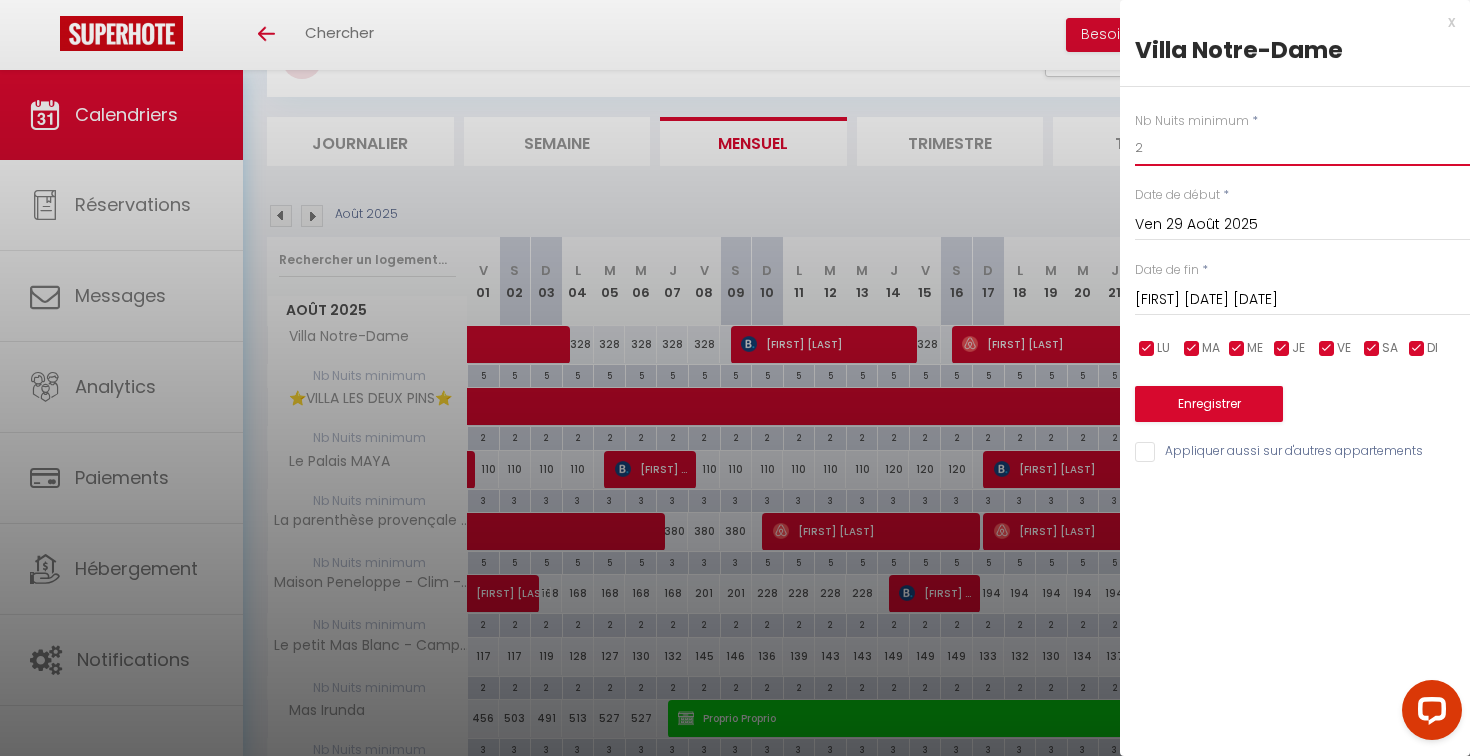 type on "2" 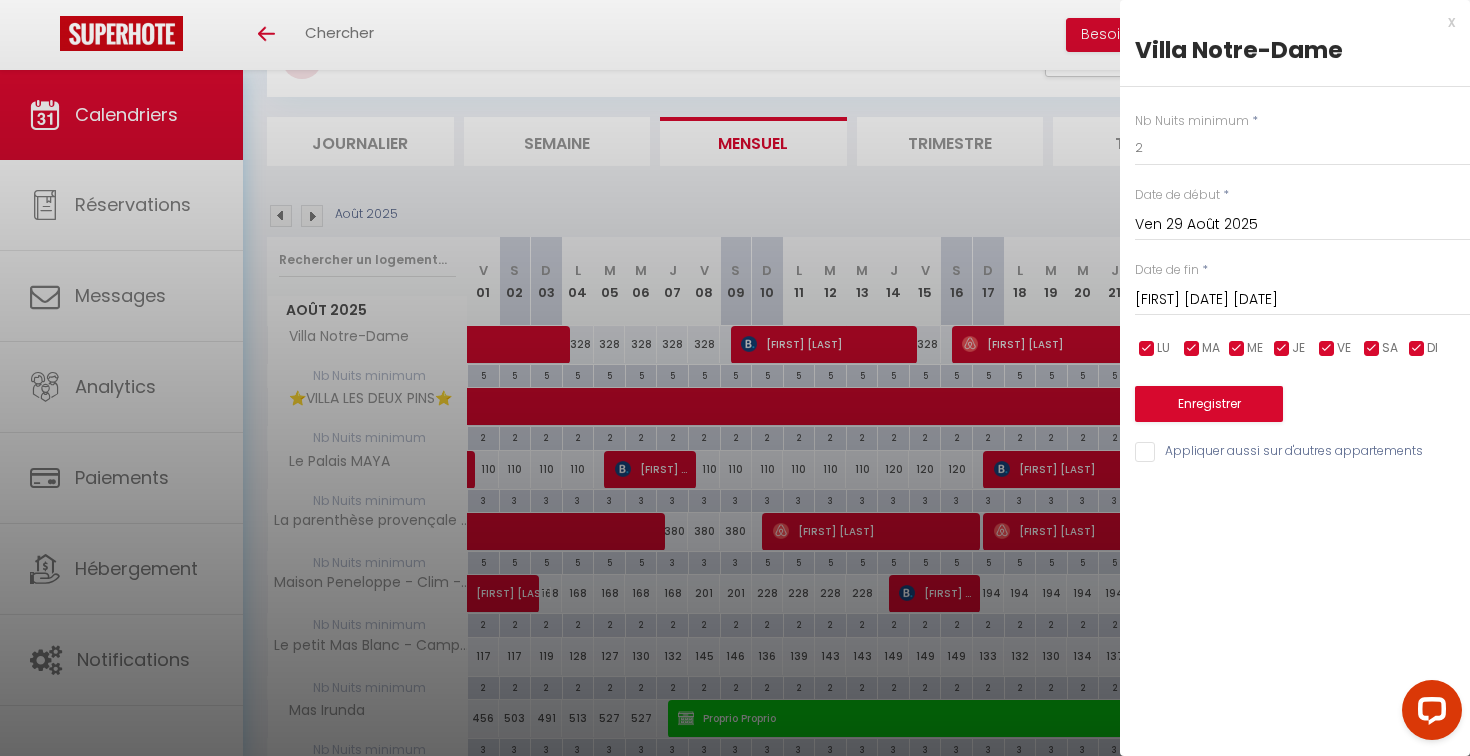 click on "[FIRST] [DATE] [DATE]" at bounding box center (1302, 300) 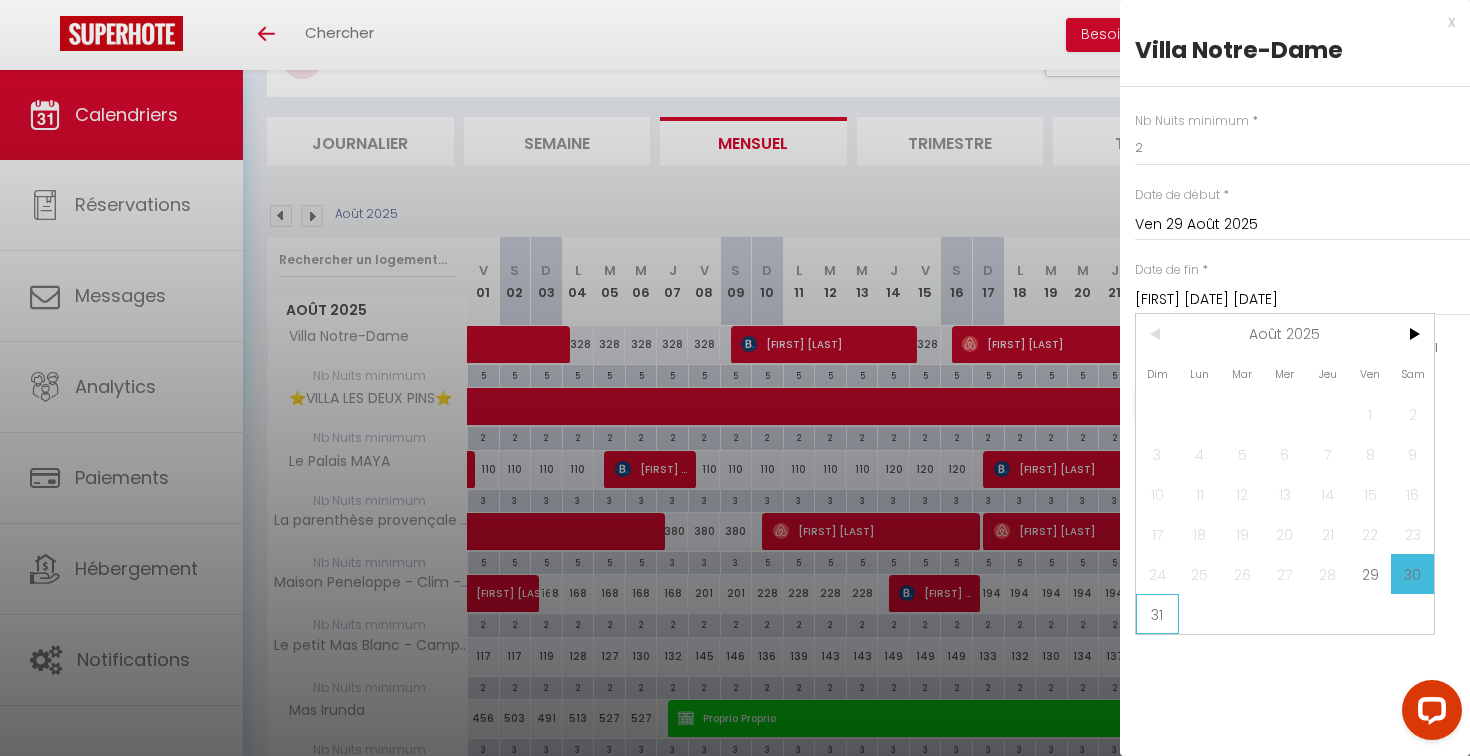 click on "31" at bounding box center (0, 0) 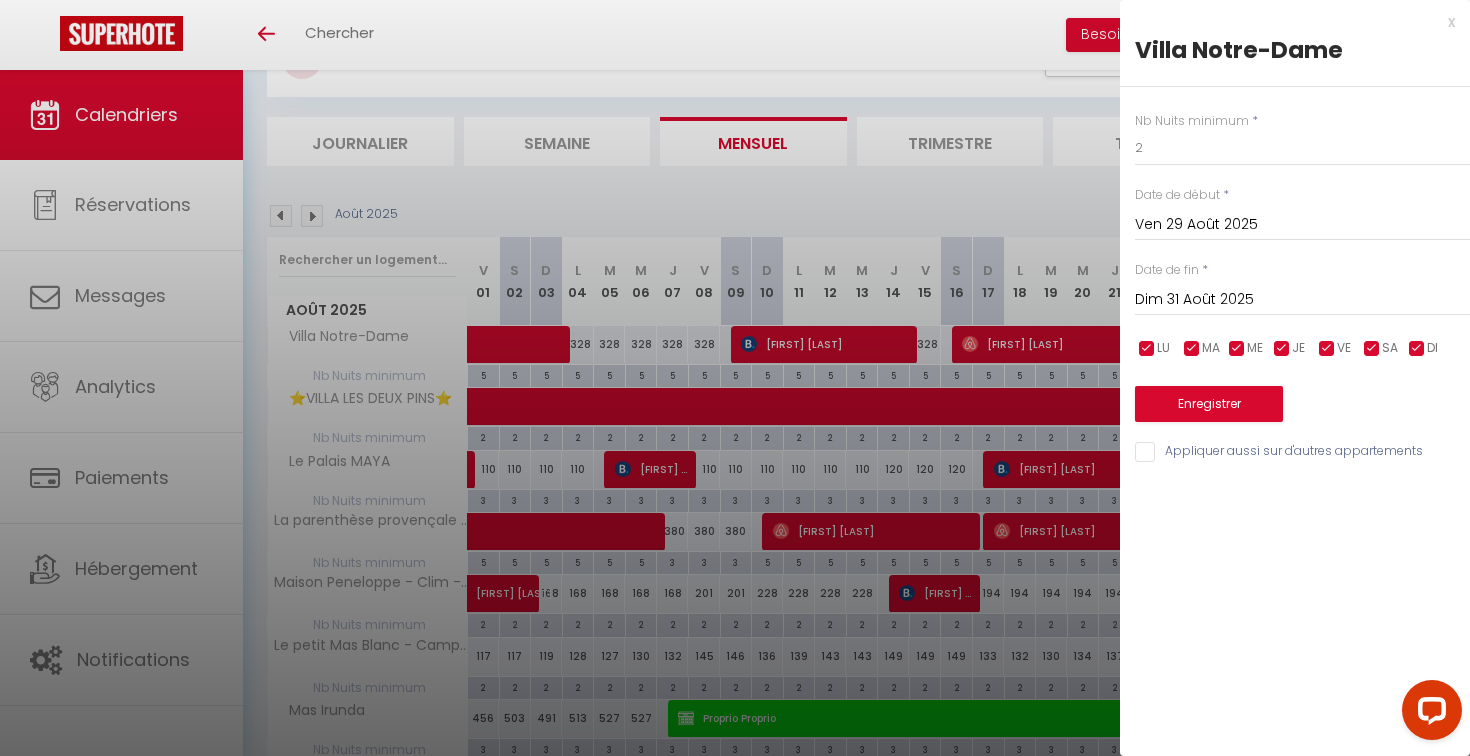 click on "Enregistrer" at bounding box center [1209, 404] 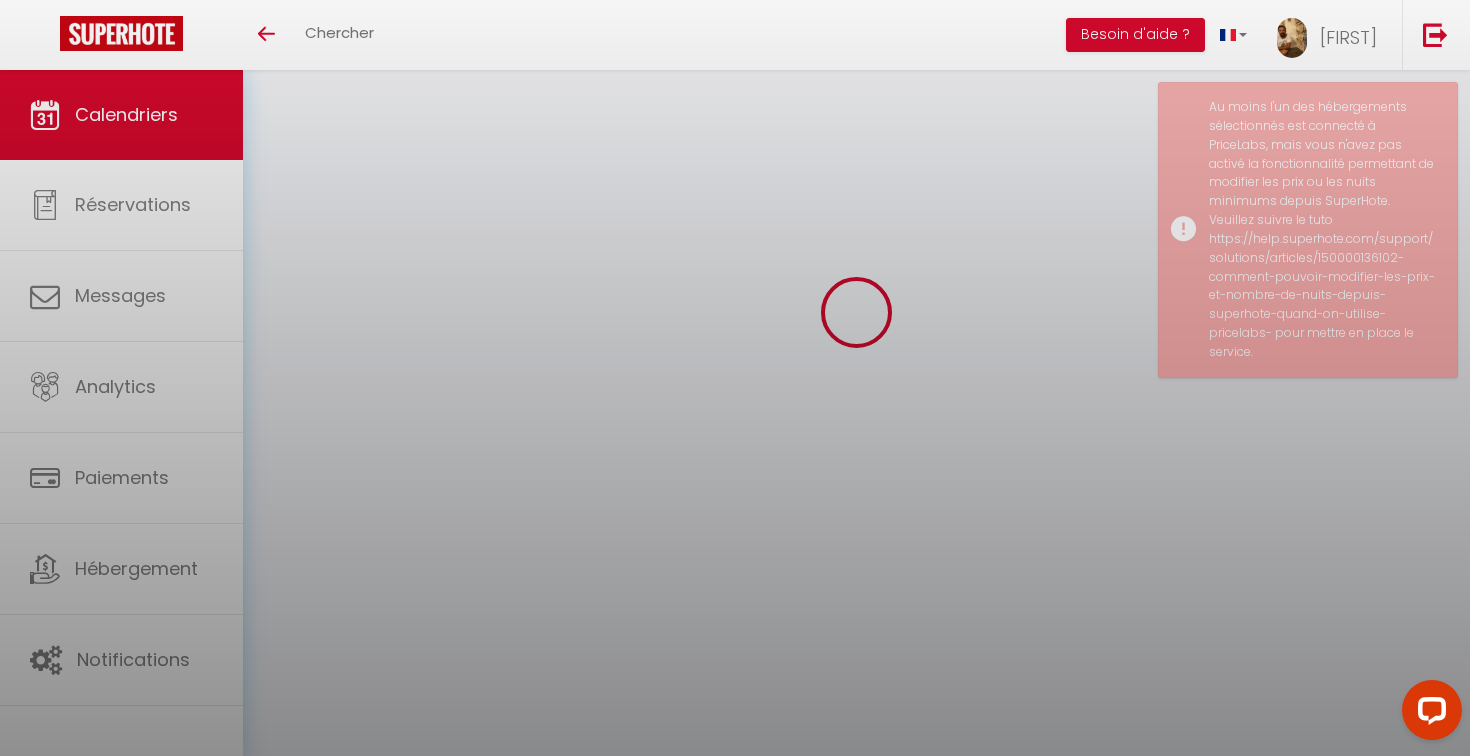 scroll, scrollTop: 70, scrollLeft: 0, axis: vertical 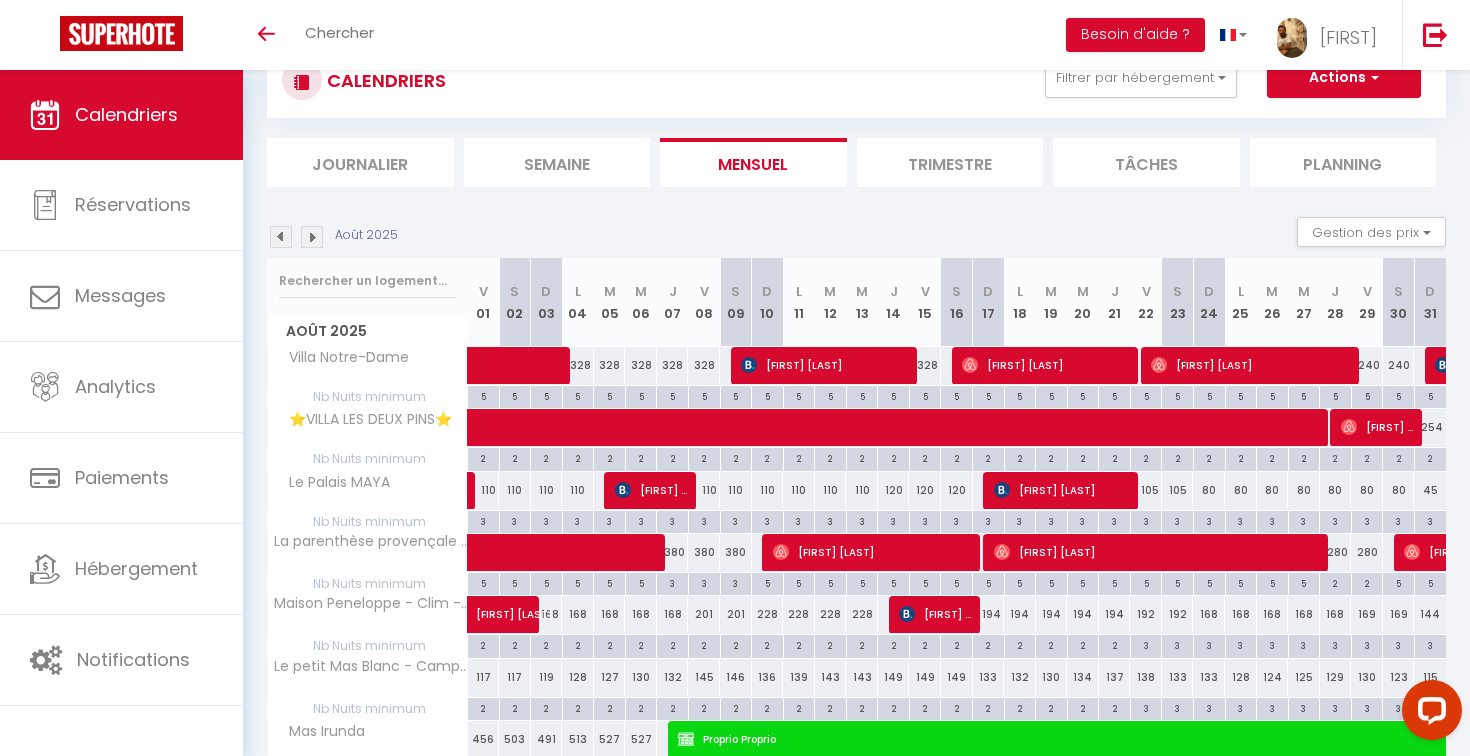 click on "5" at bounding box center (483, 395) 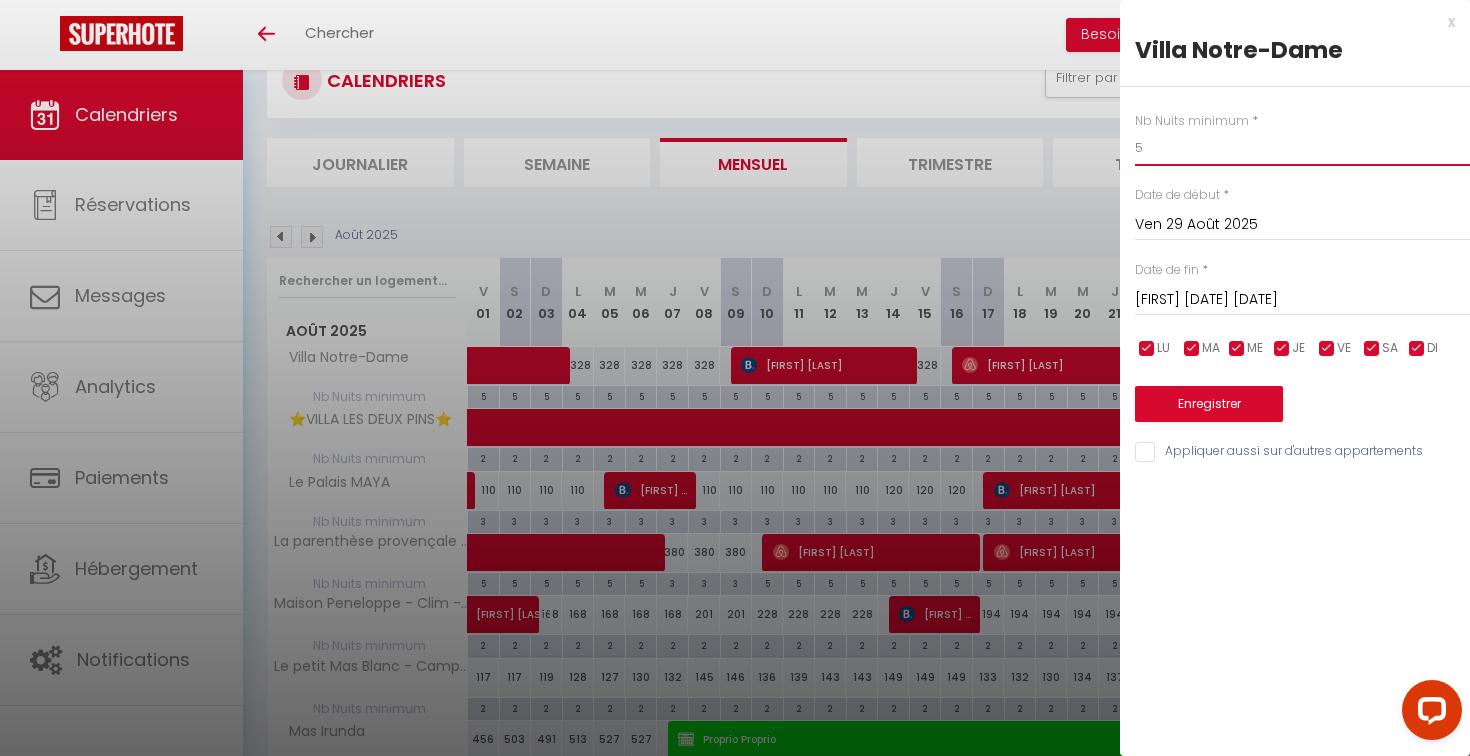 click on "5" at bounding box center [1302, 148] 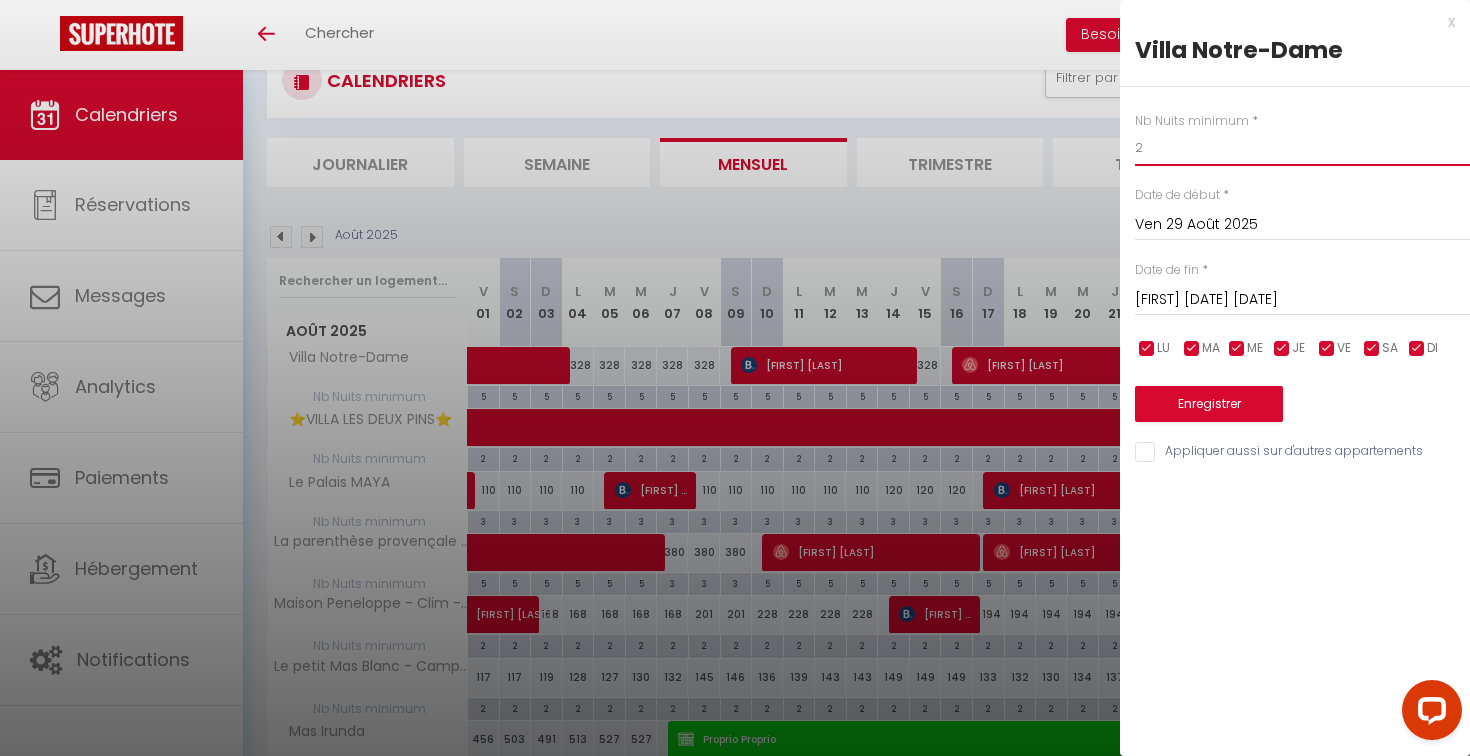 type on "2" 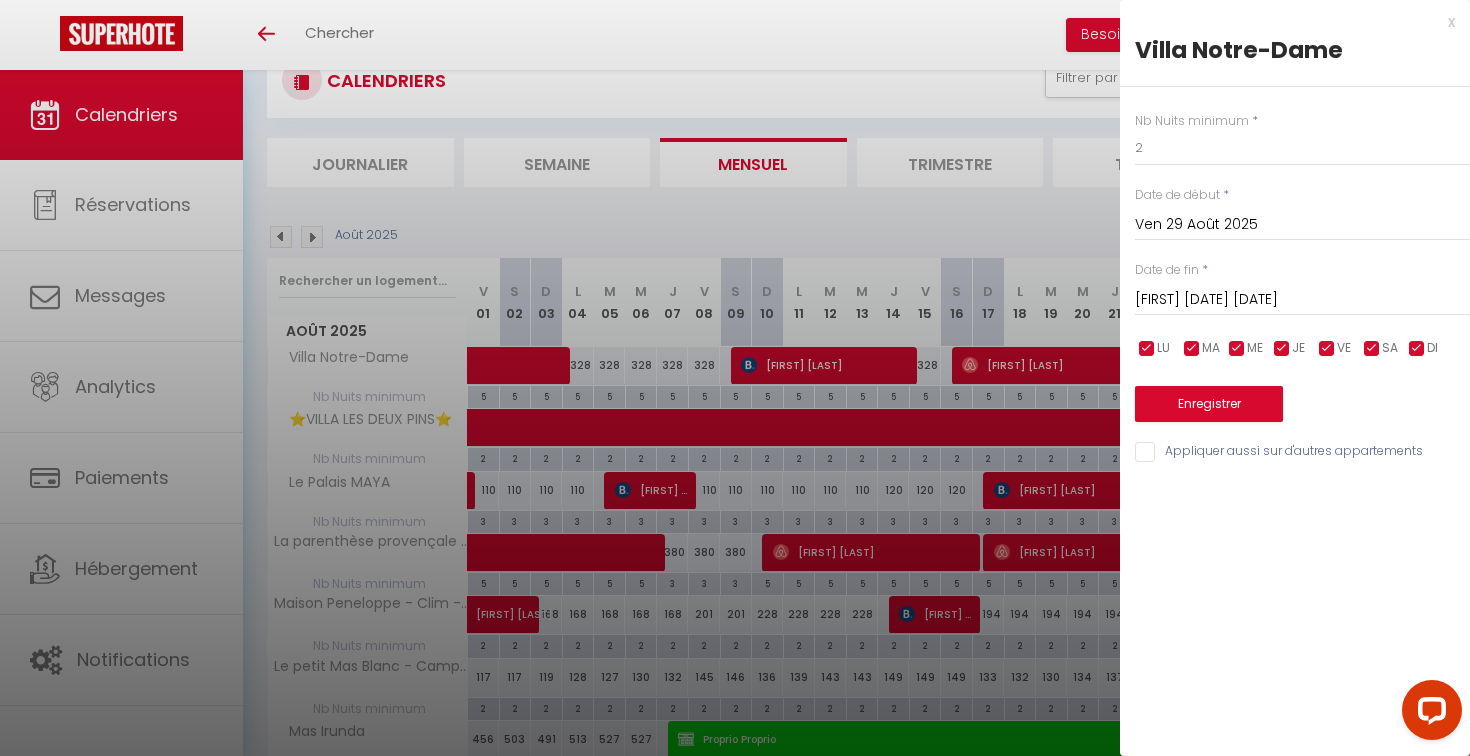 click on "[FIRST] [DATE] [DATE]" at bounding box center (1302, 300) 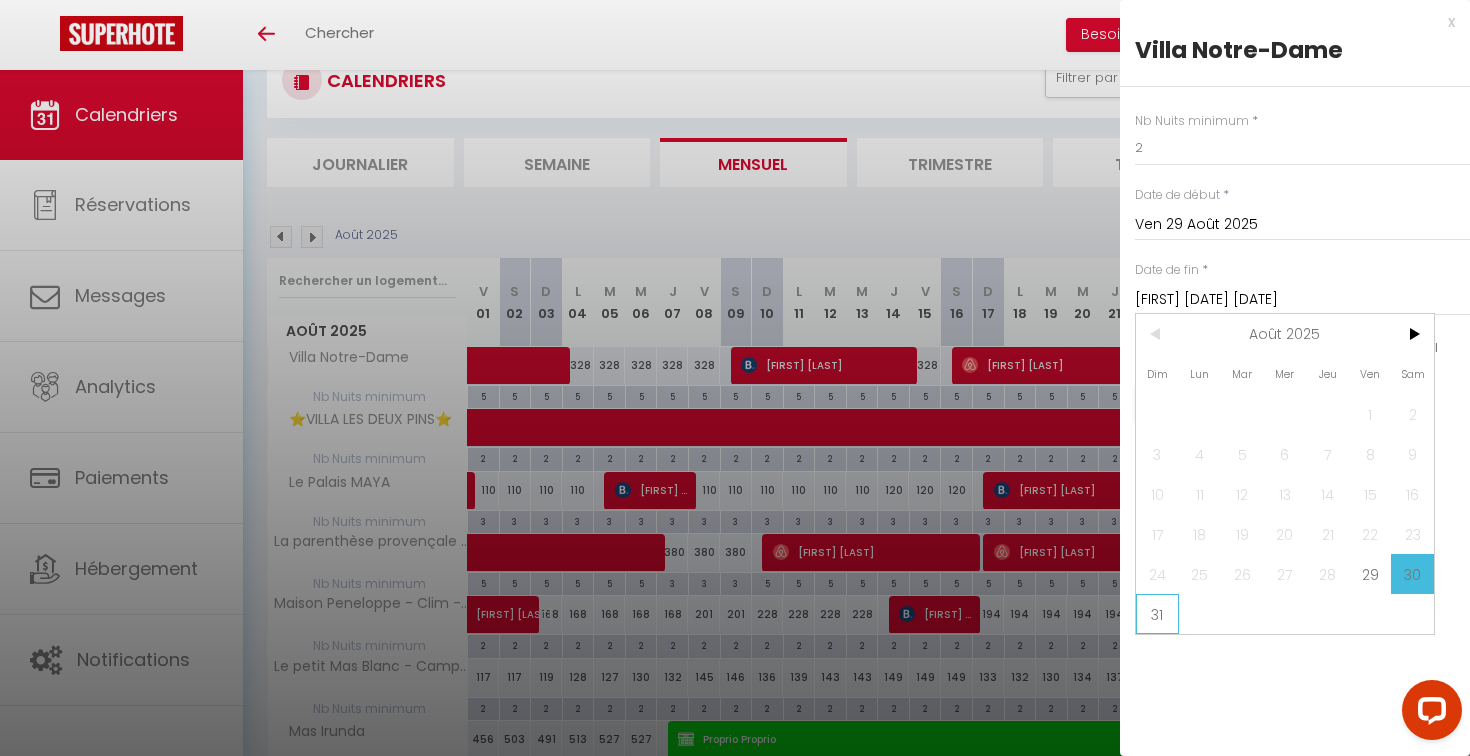 click on "31" at bounding box center [0, 0] 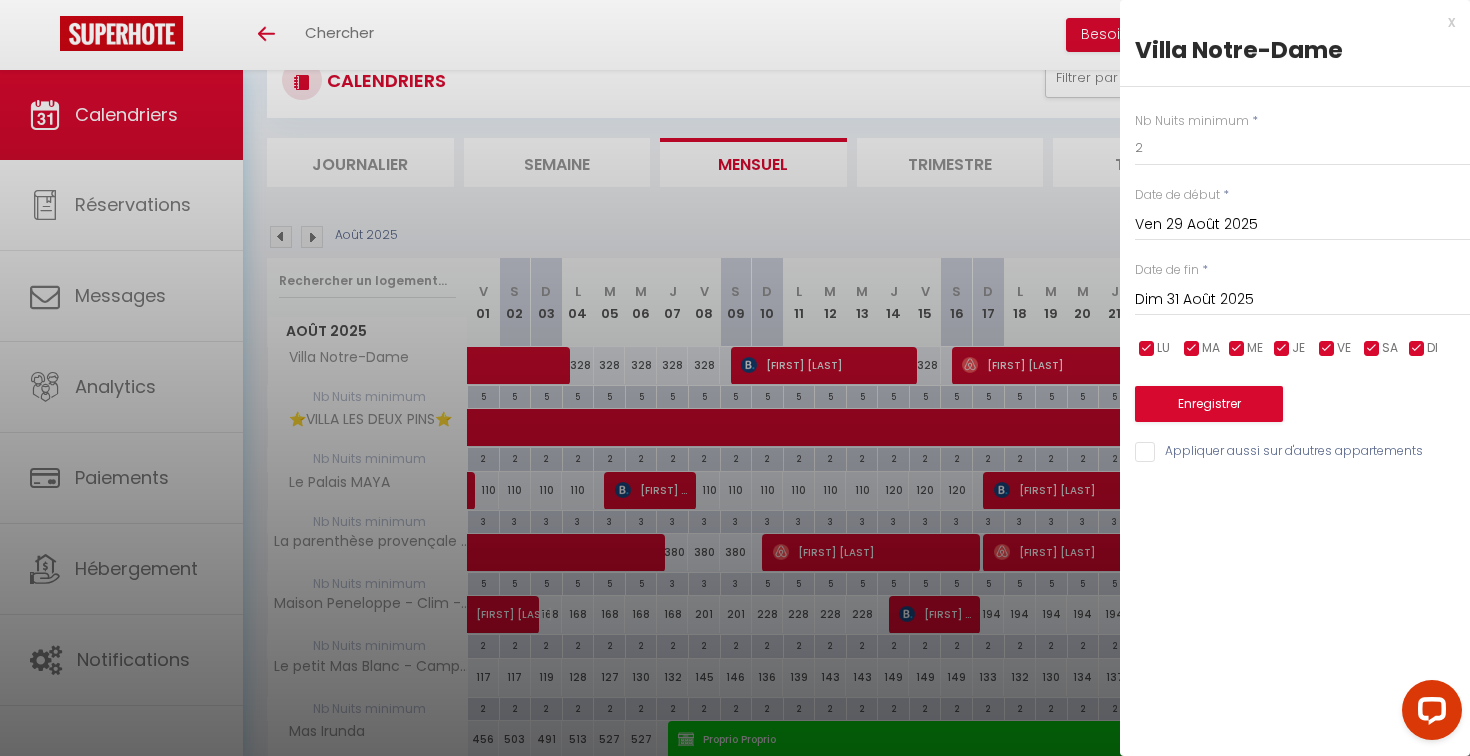 click on "Enregistrer" at bounding box center [1209, 404] 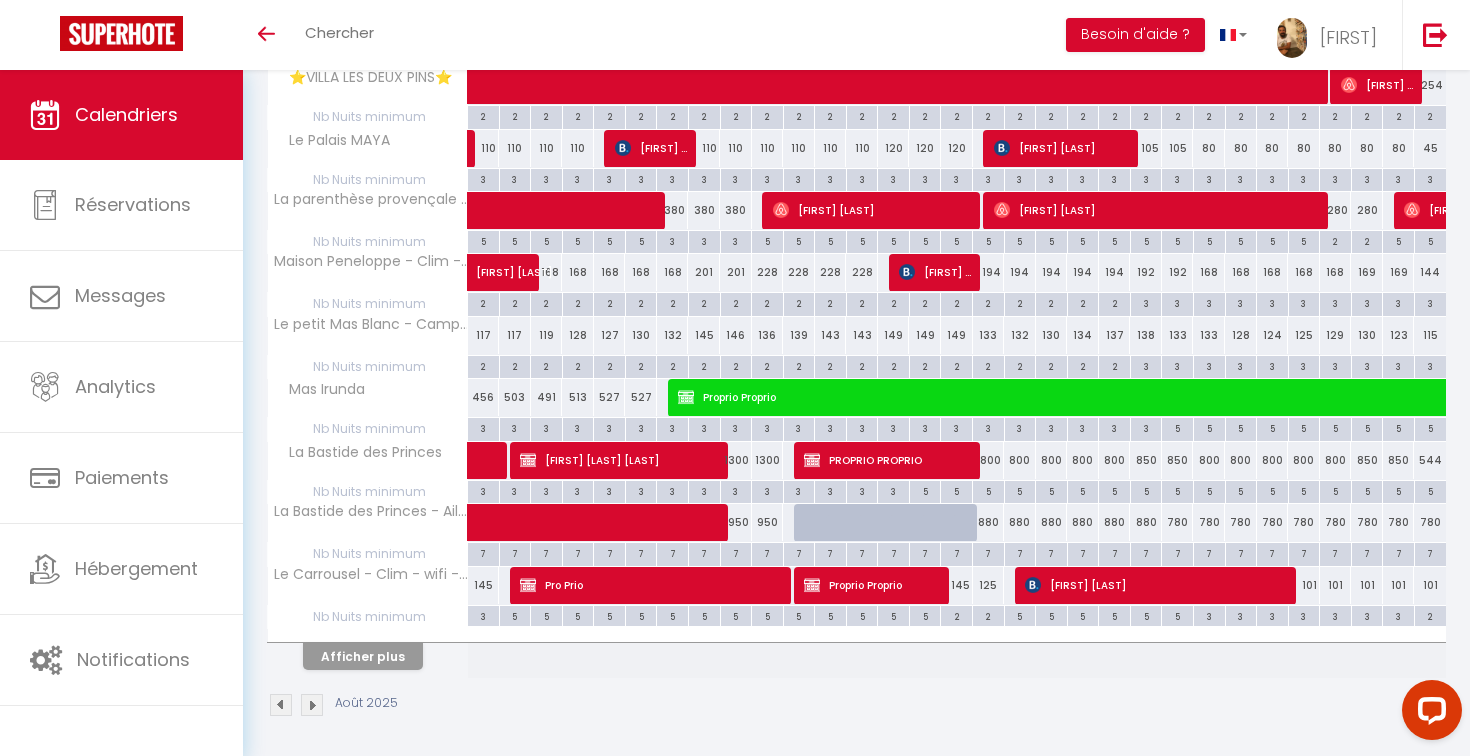 scroll, scrollTop: 411, scrollLeft: 0, axis: vertical 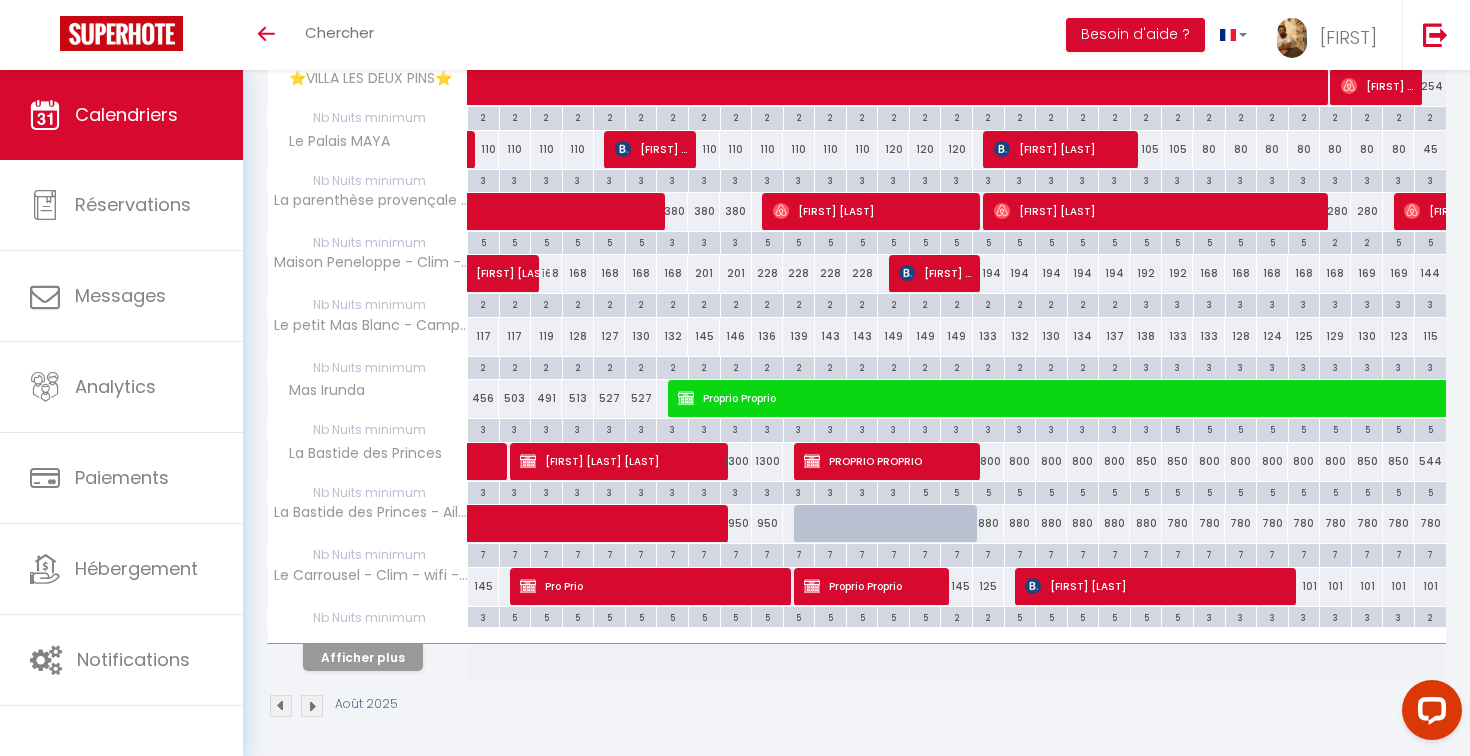 click on "Afficher plus" at bounding box center [363, 657] 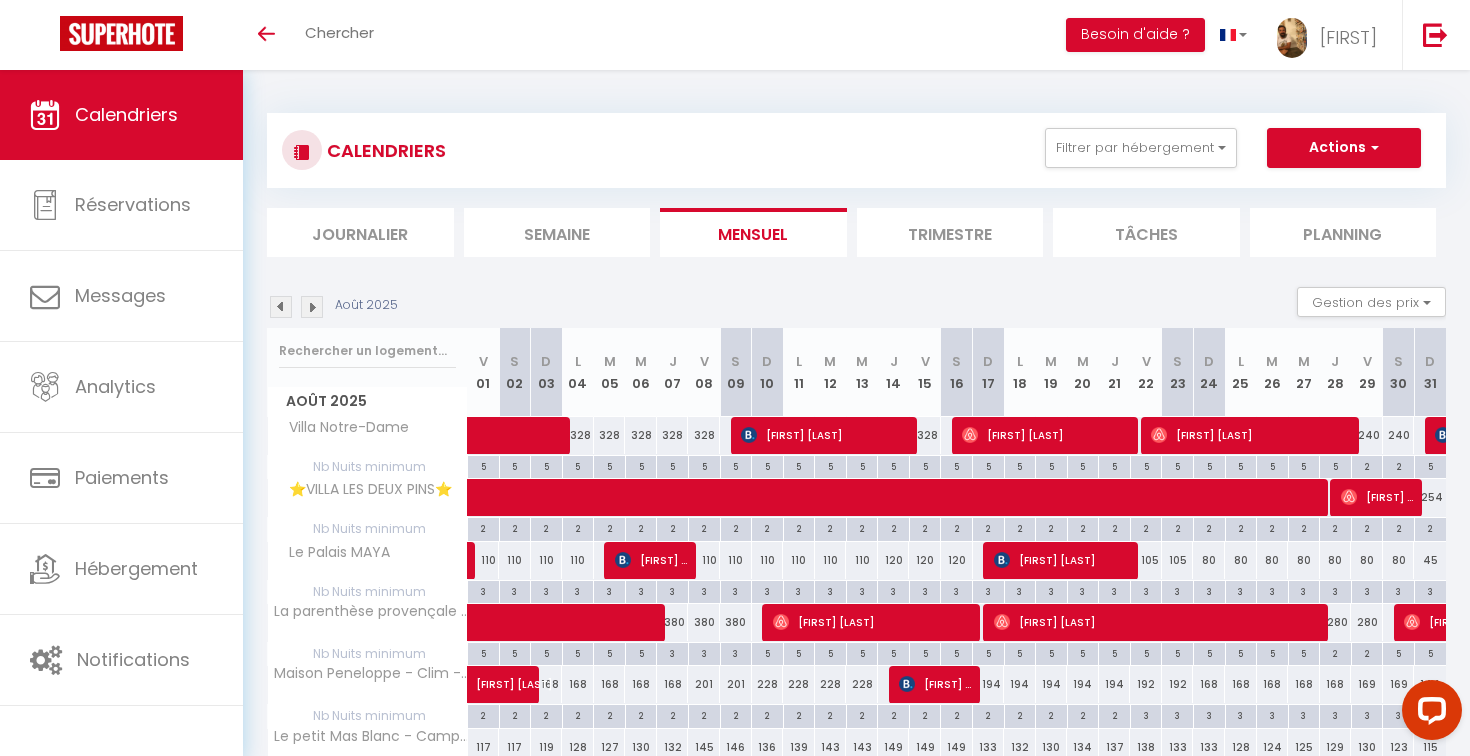 scroll, scrollTop: 0, scrollLeft: 0, axis: both 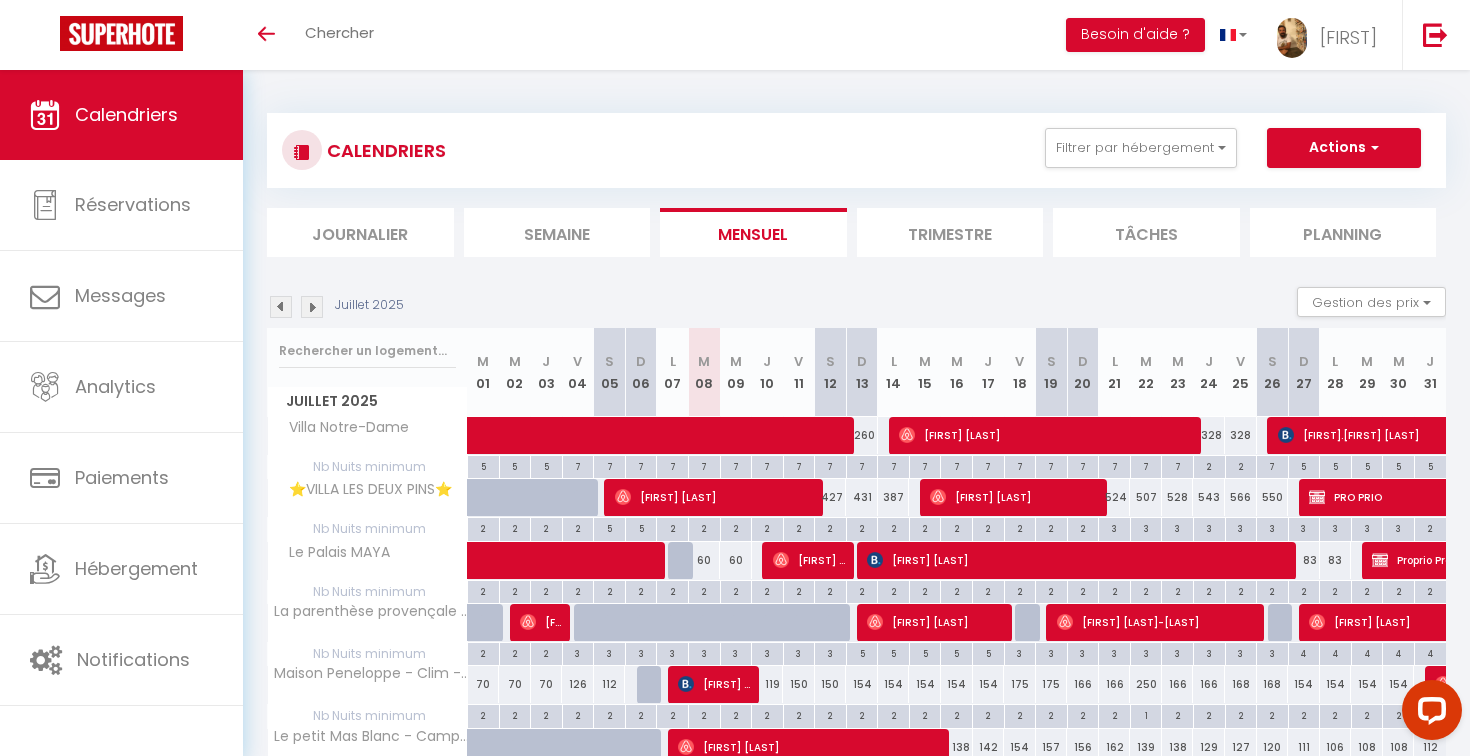 click at bounding box center (312, 307) 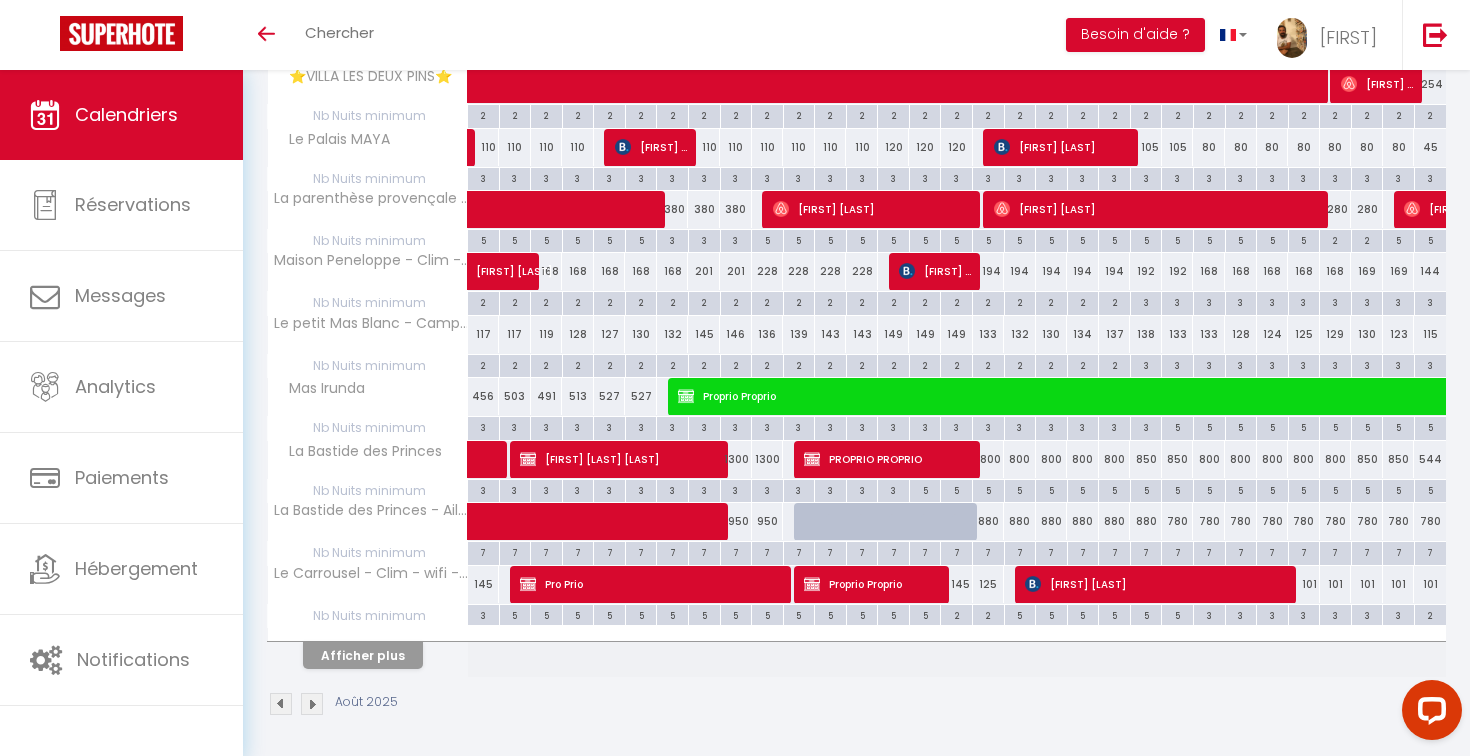 scroll, scrollTop: 411, scrollLeft: 0, axis: vertical 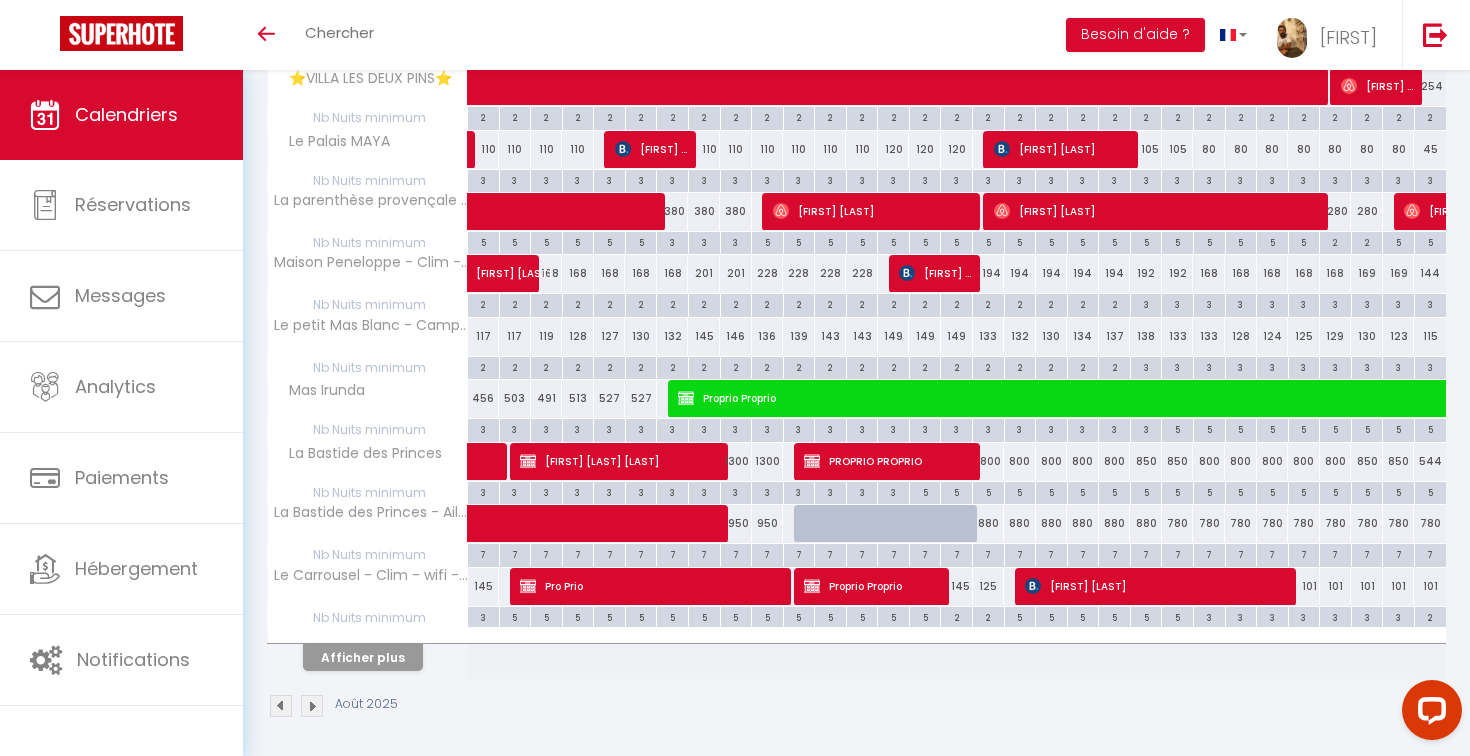 click on "3" at bounding box center [483, 616] 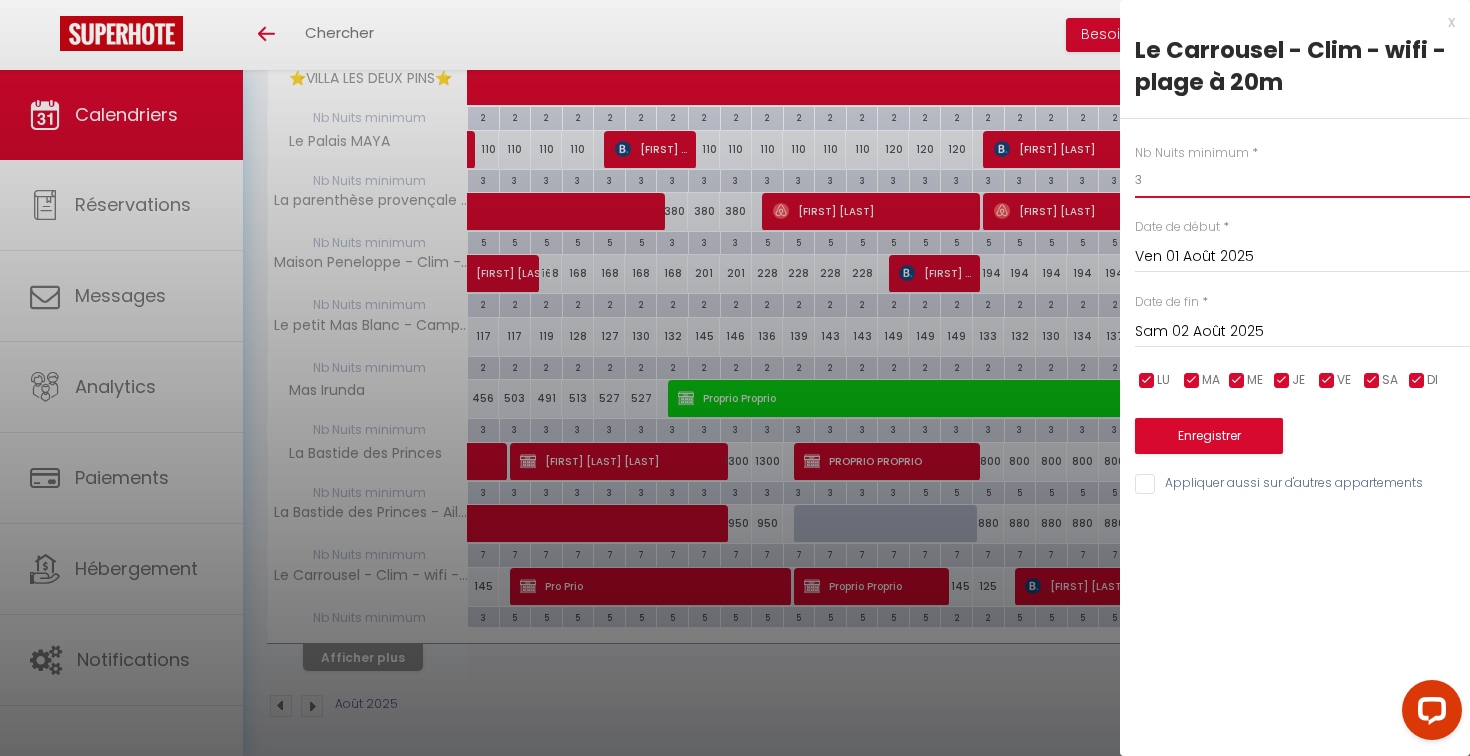 click on "3" at bounding box center [1302, 180] 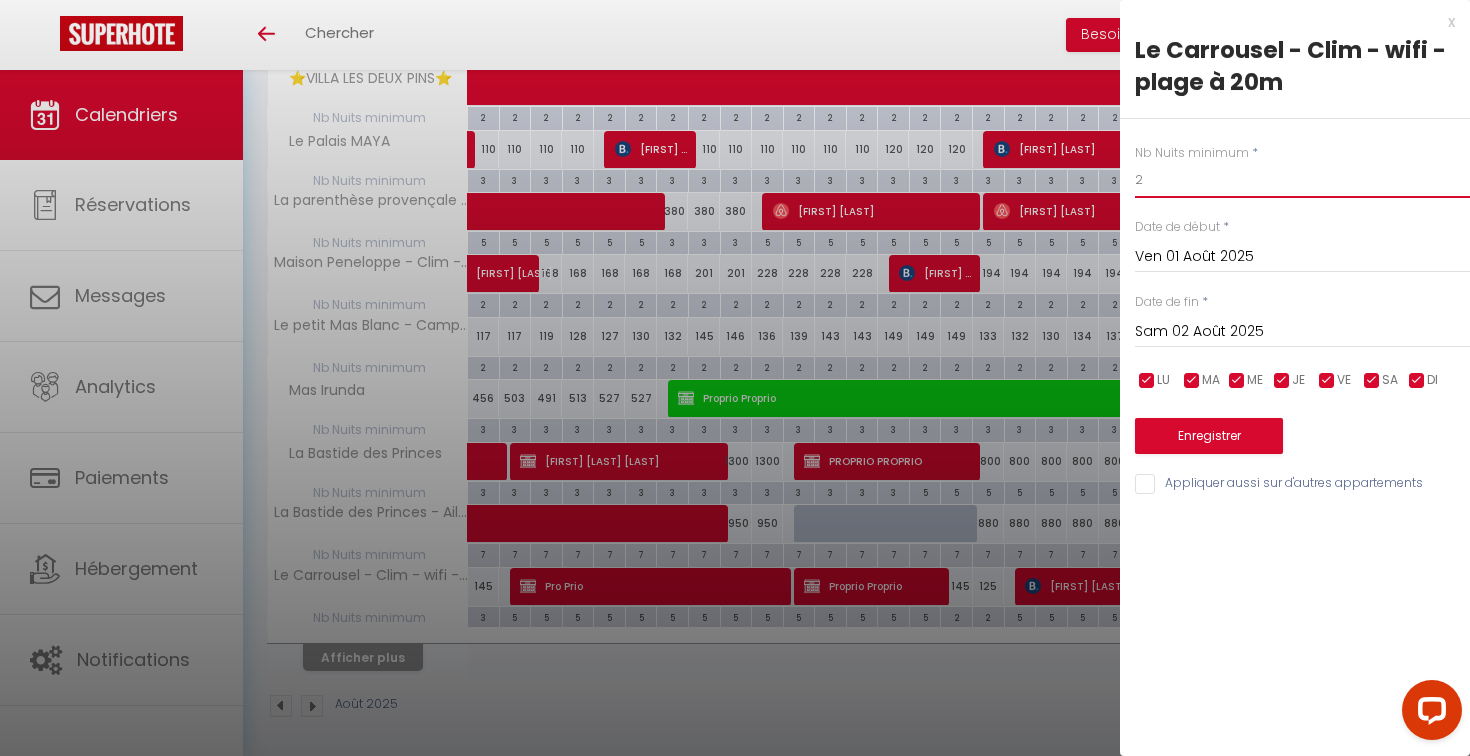type on "2" 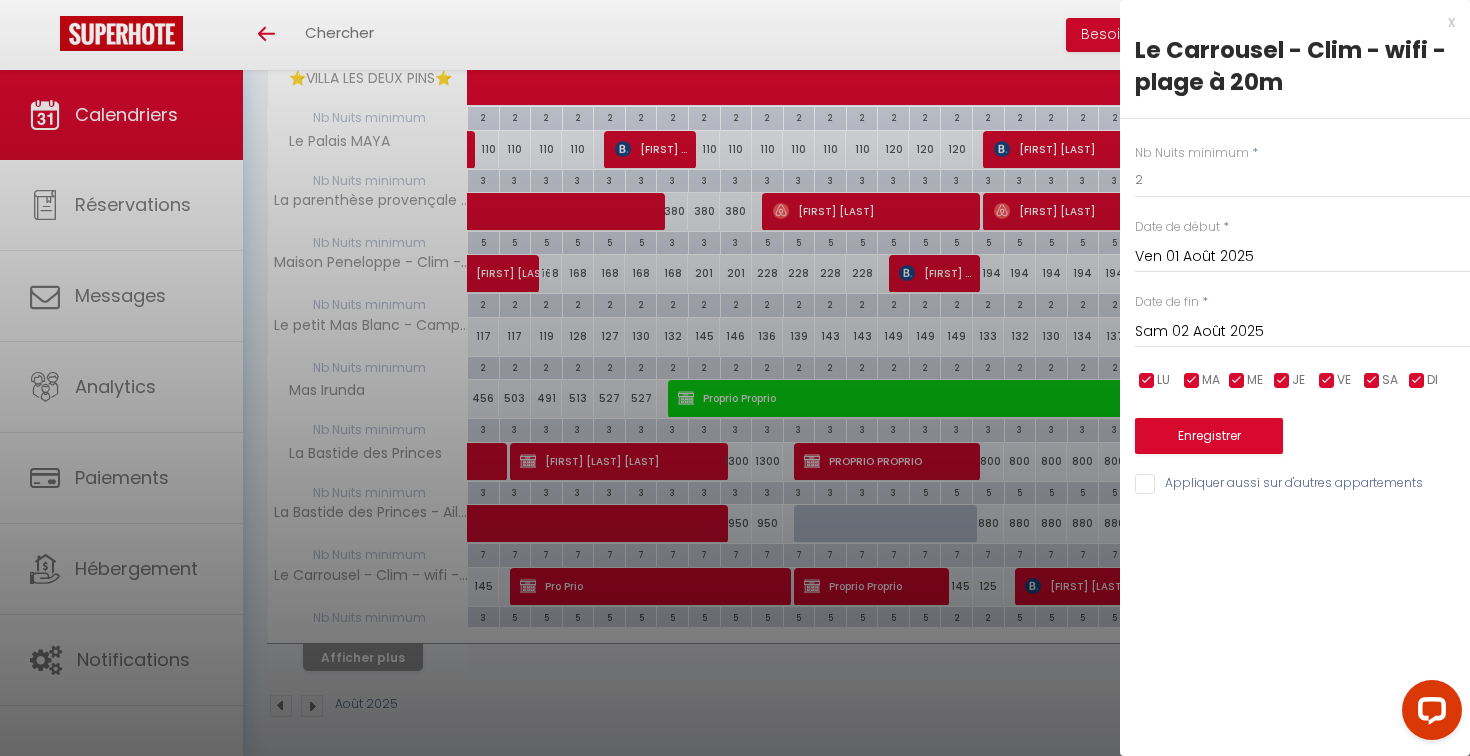 click on "Enregistrer" at bounding box center [1209, 436] 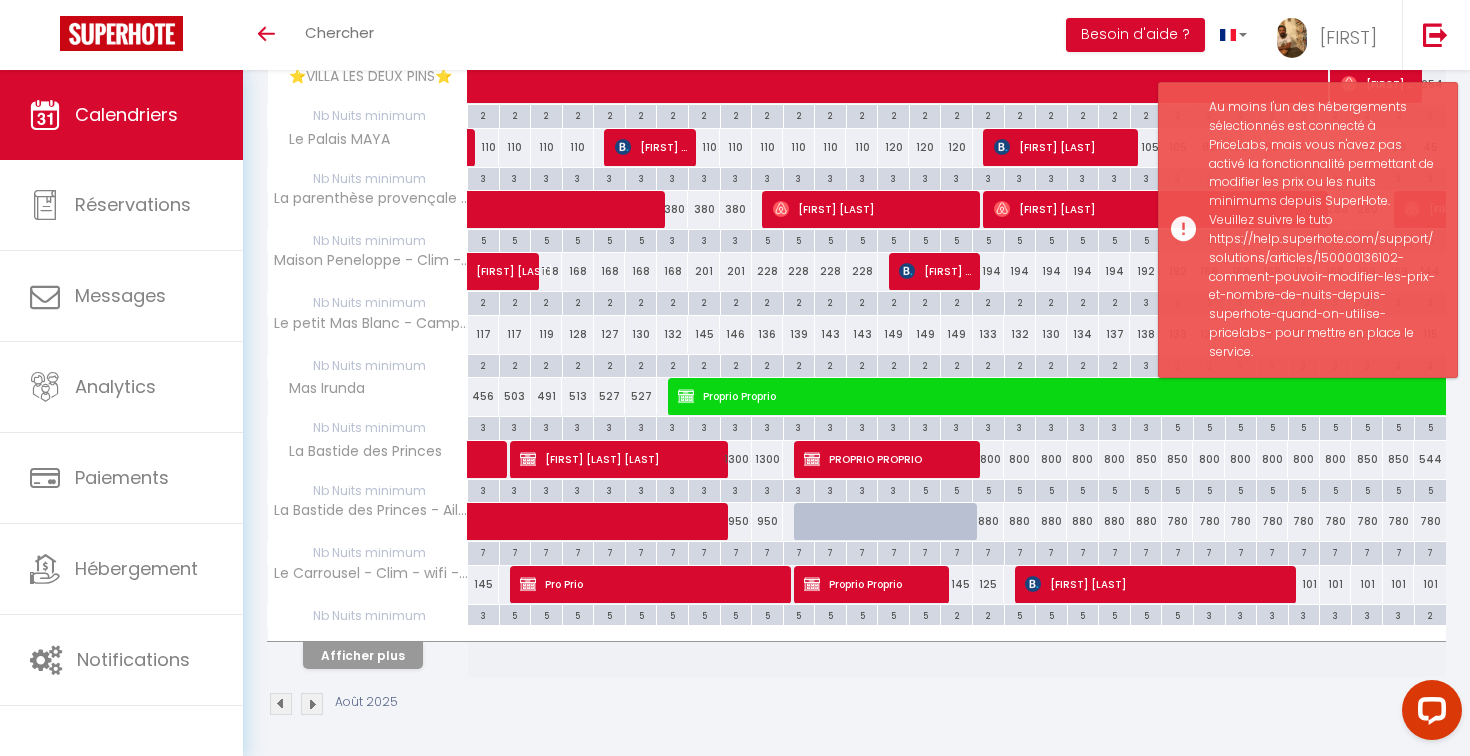 scroll, scrollTop: 411, scrollLeft: 0, axis: vertical 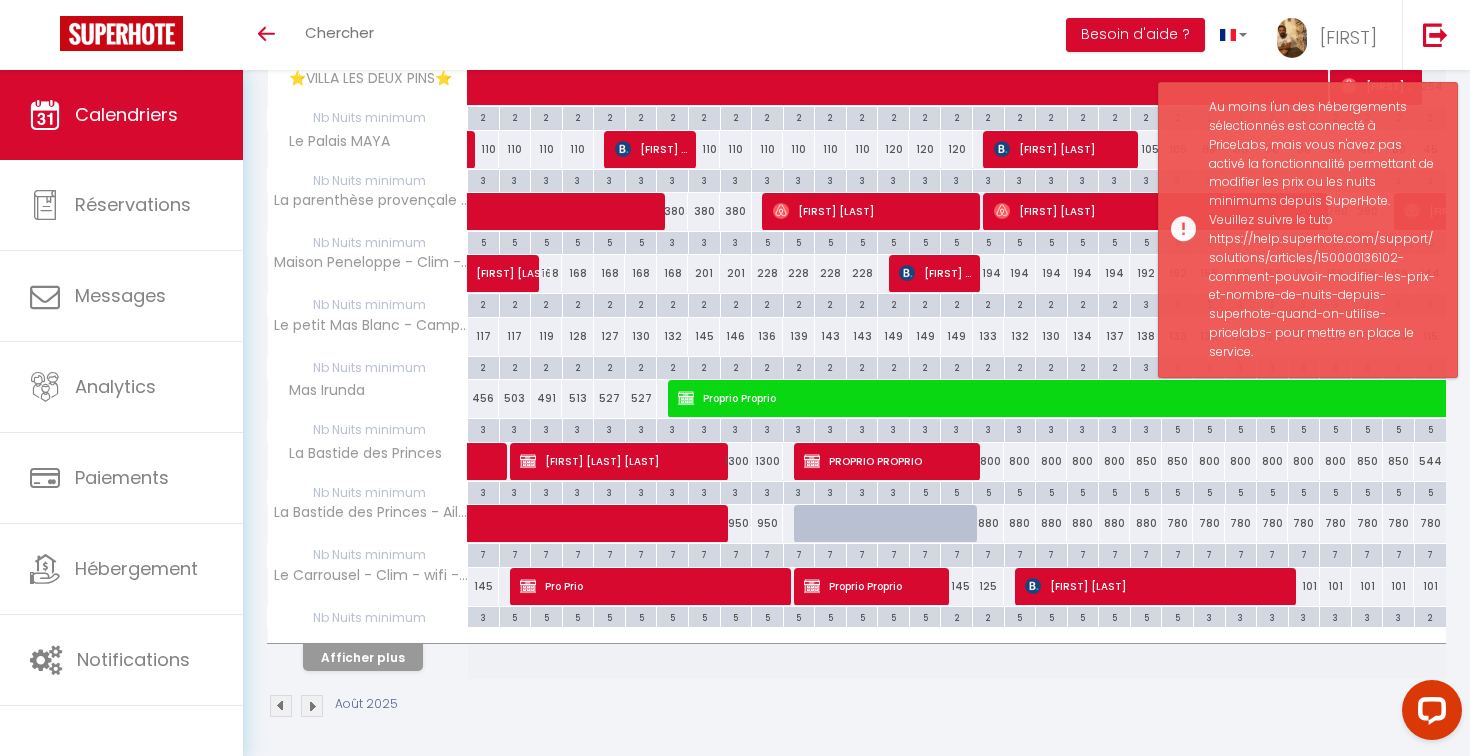 click on "Afficher plus" at bounding box center [363, 657] 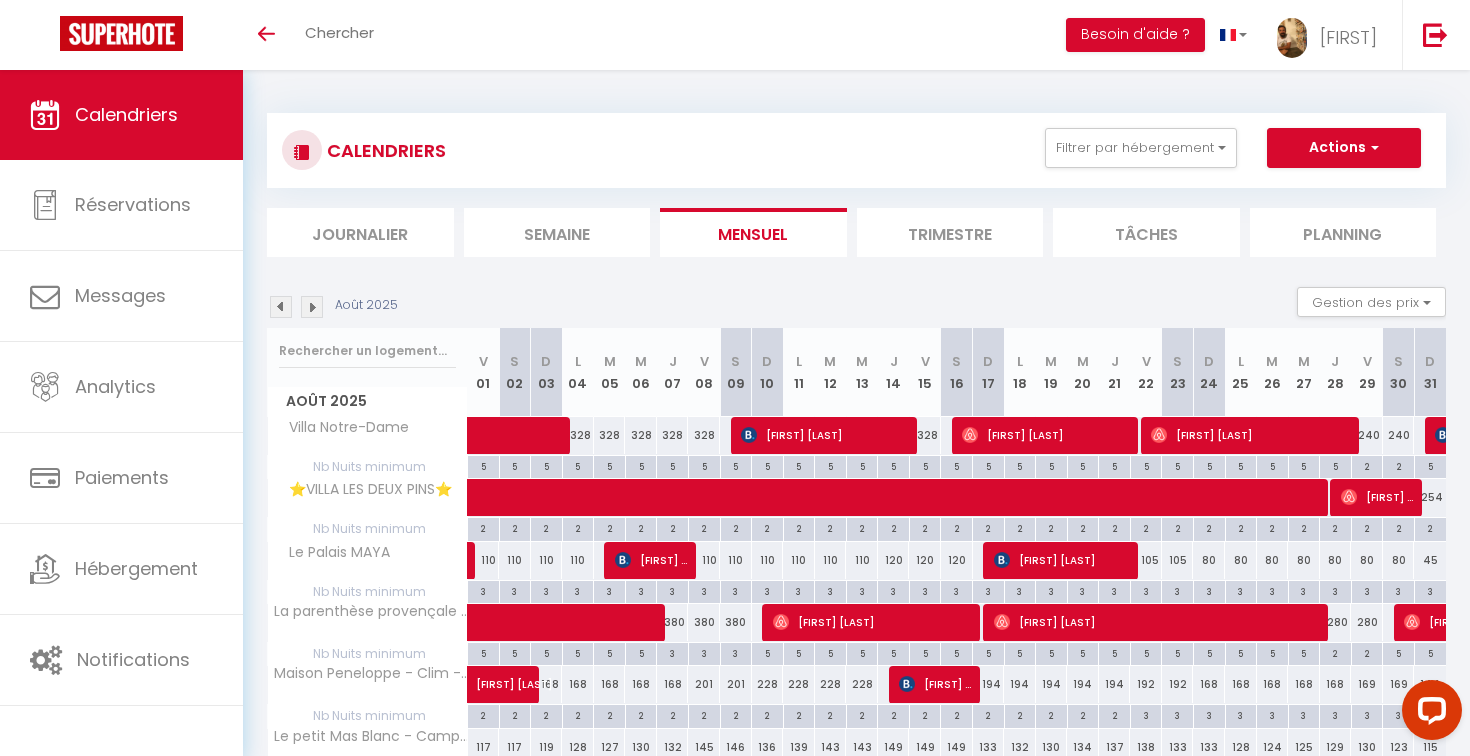 scroll, scrollTop: 0, scrollLeft: 0, axis: both 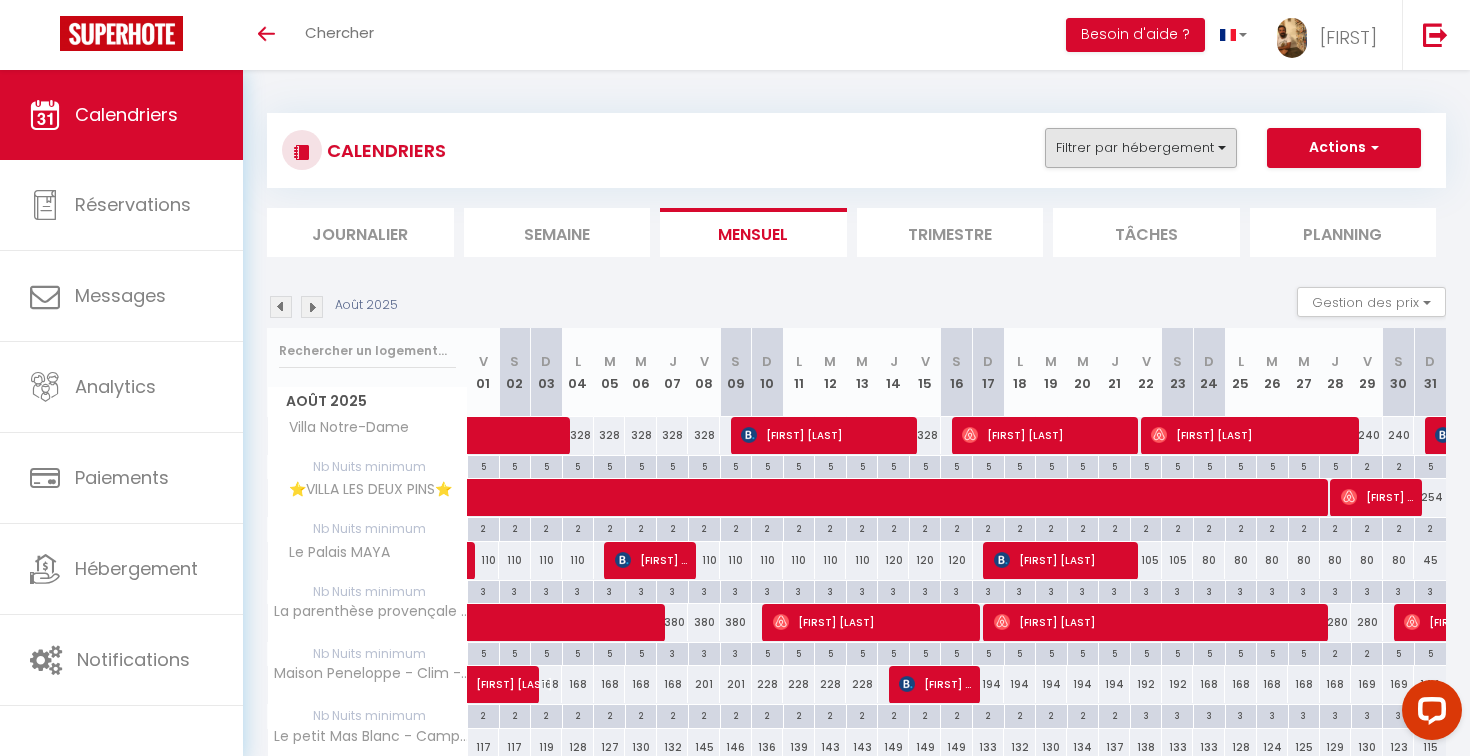 click on "Filtrer par hébergement" at bounding box center (1141, 148) 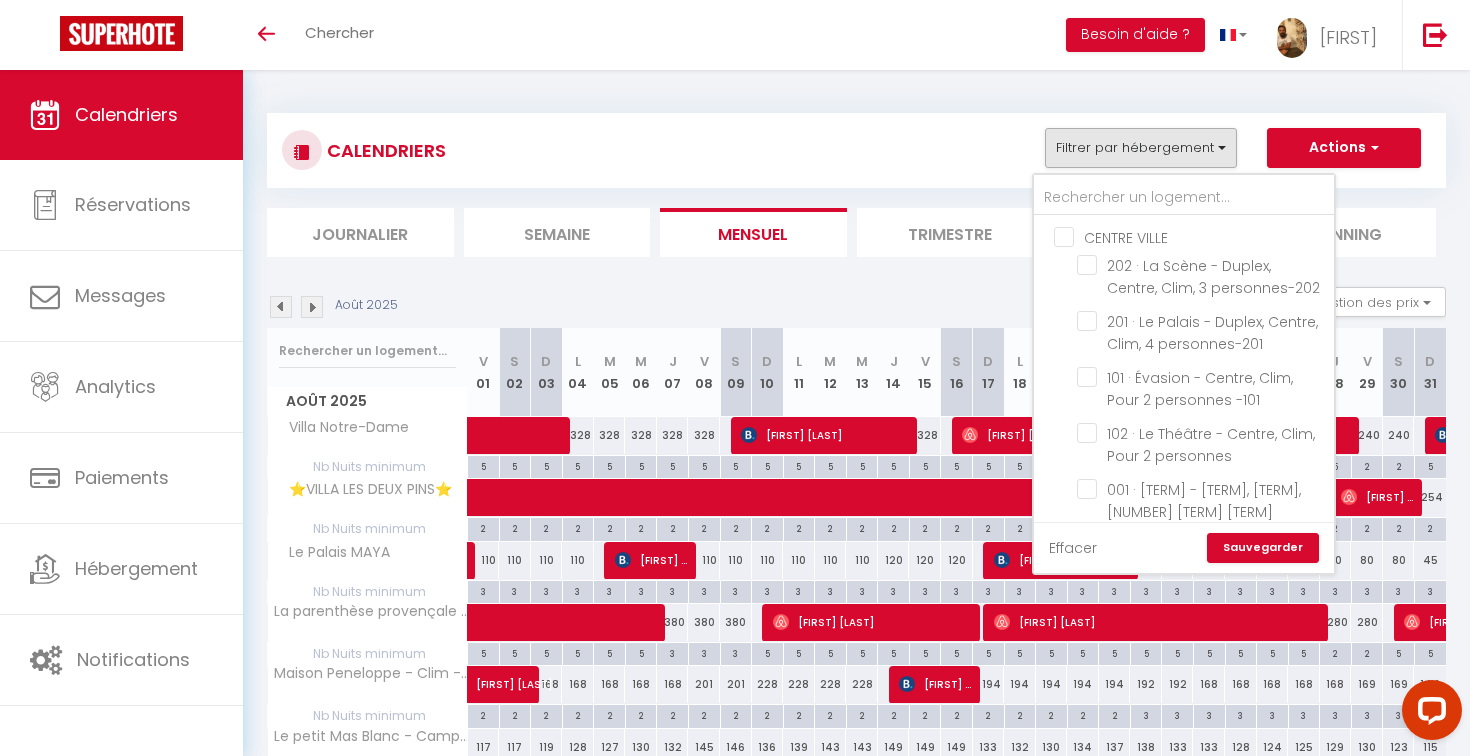 click on "Effacer" at bounding box center [1073, 548] 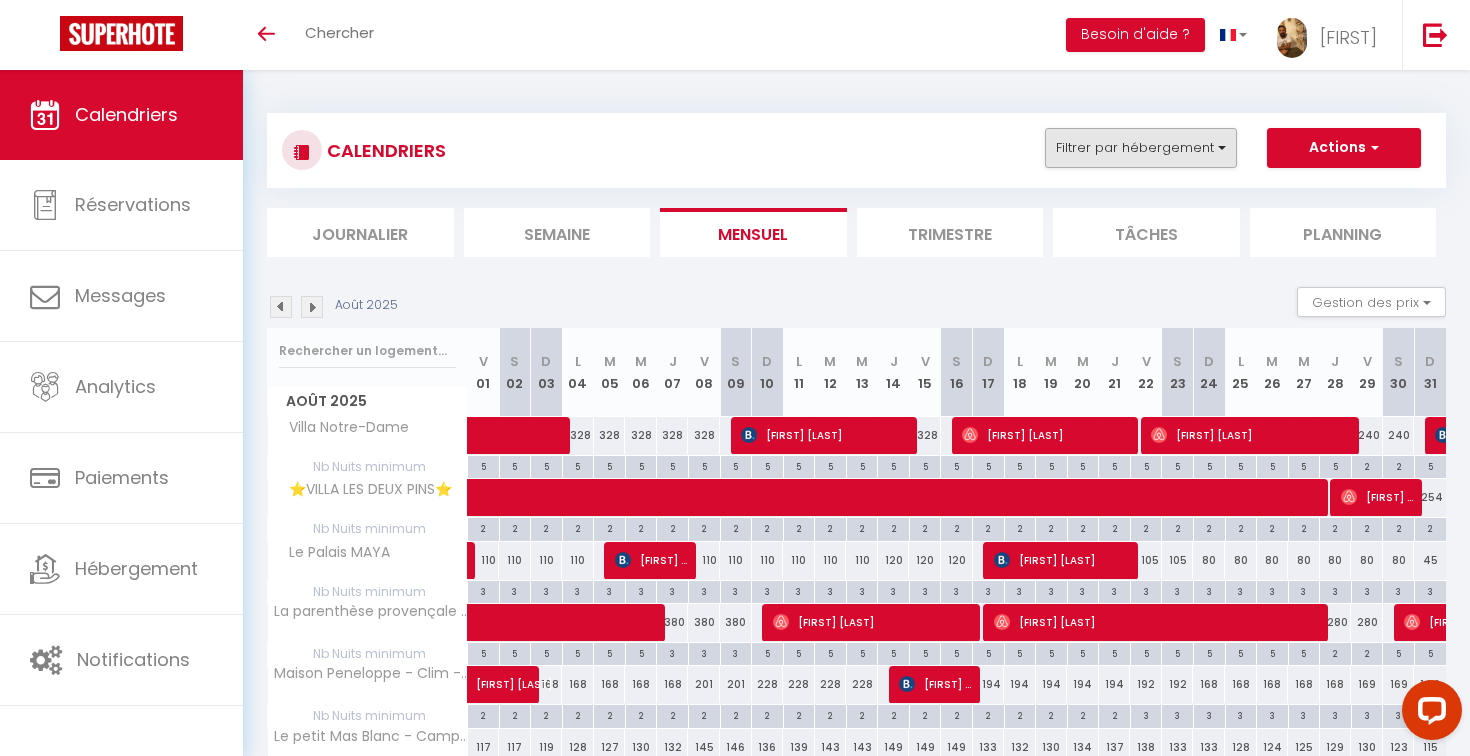 click on "Filtrer par hébergement" at bounding box center (1141, 148) 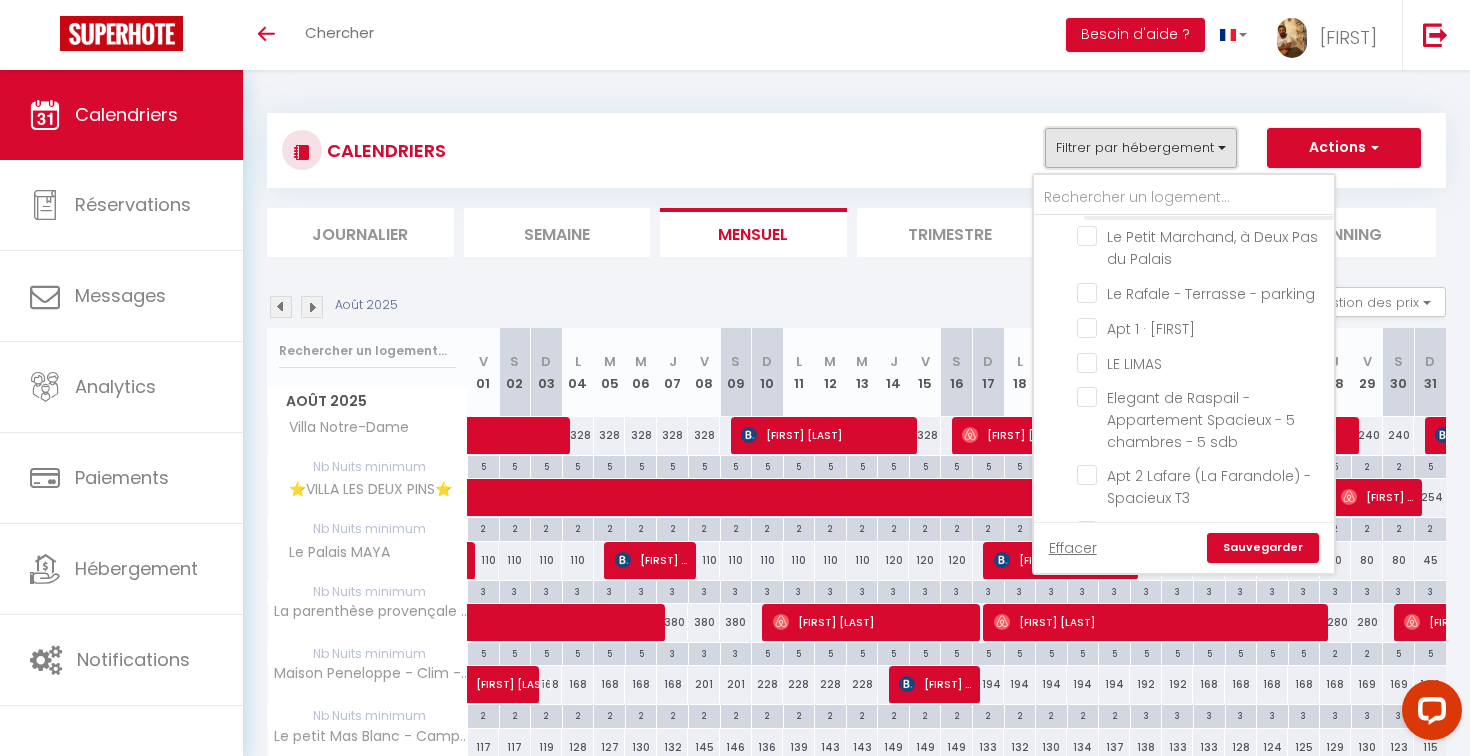 scroll, scrollTop: 2727, scrollLeft: 0, axis: vertical 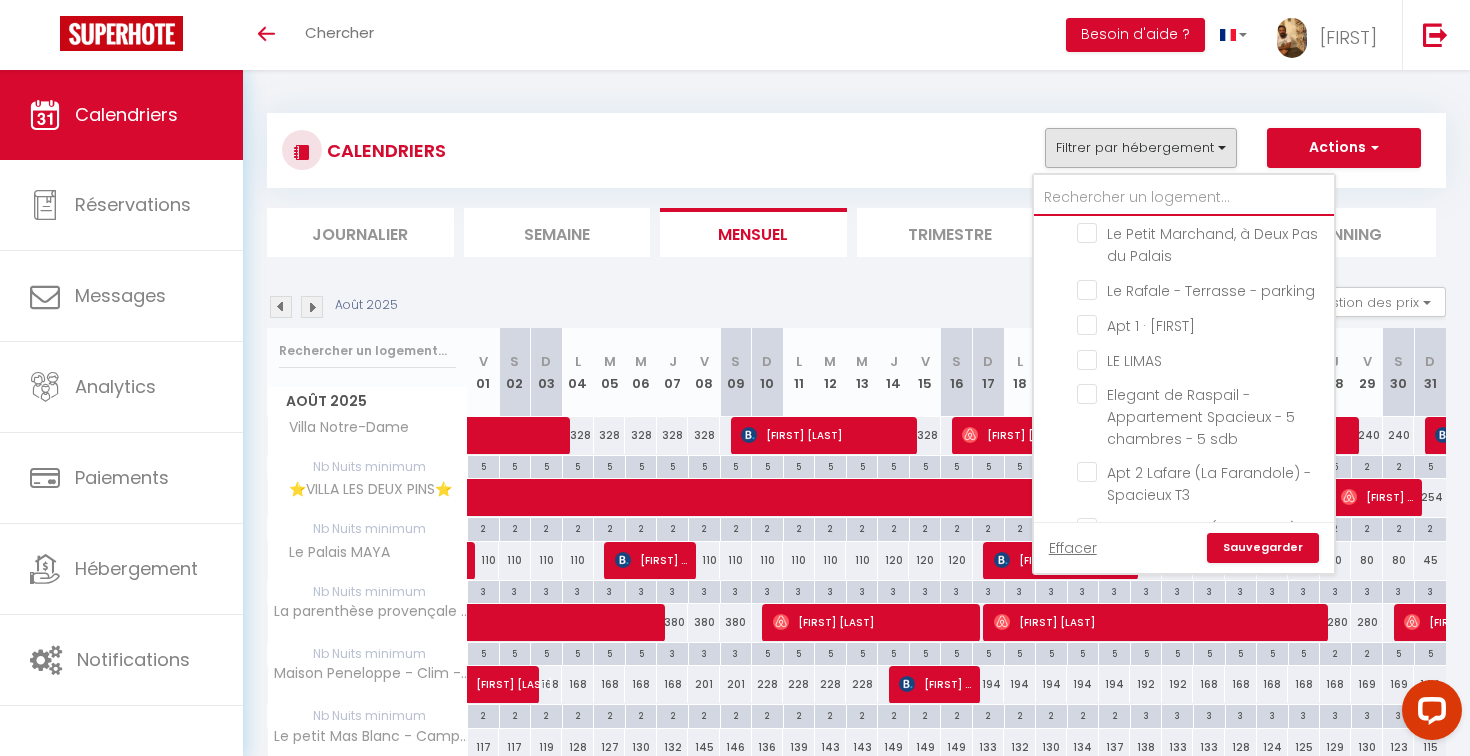 click at bounding box center [1184, 198] 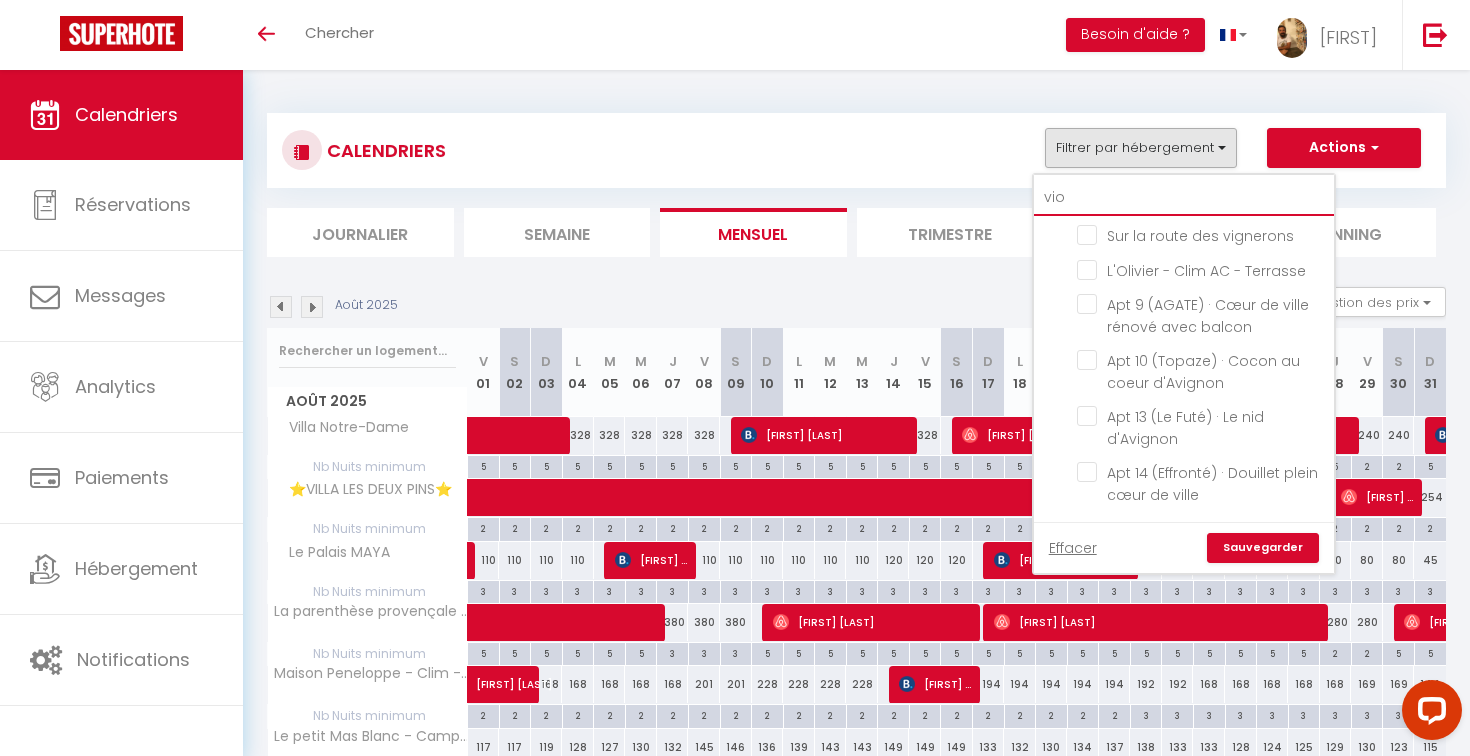 scroll, scrollTop: 0, scrollLeft: 0, axis: both 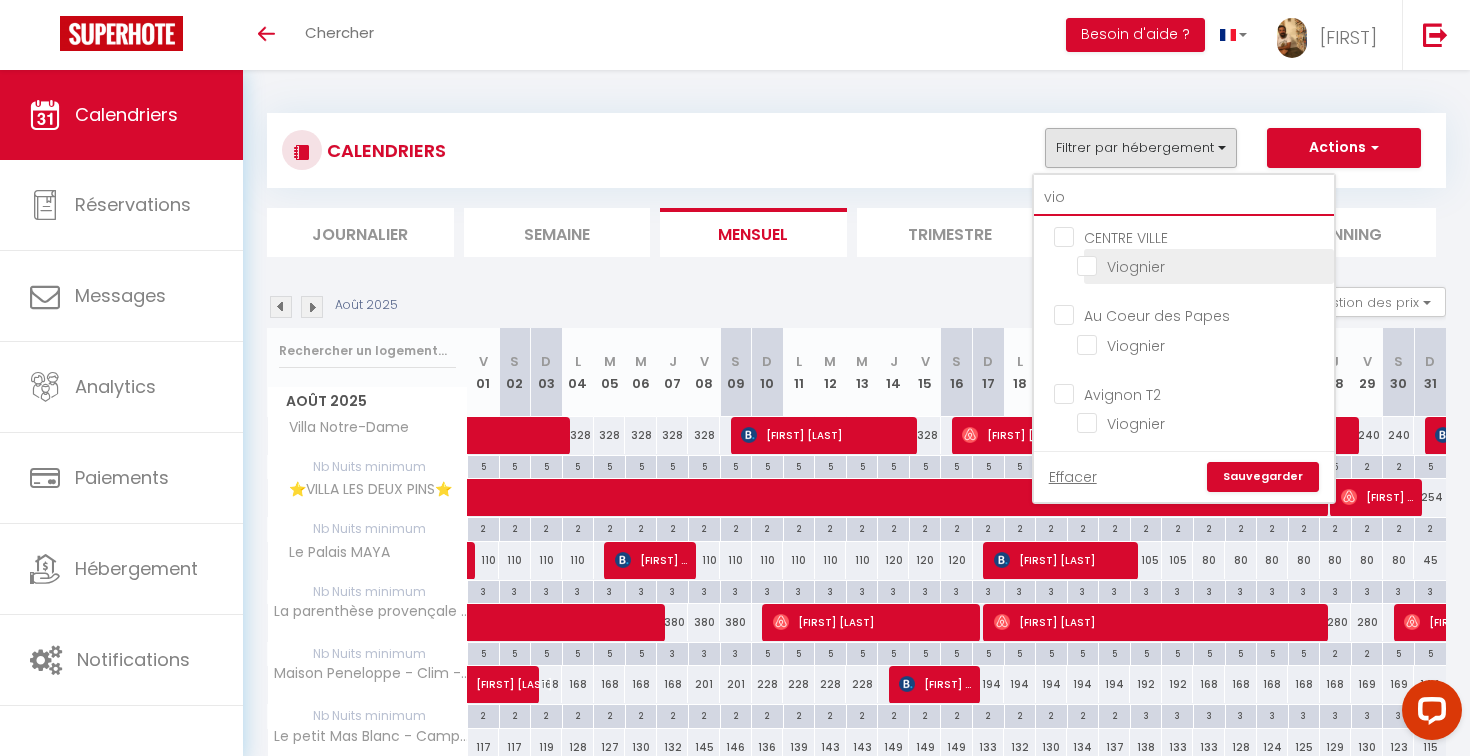 type on "vio" 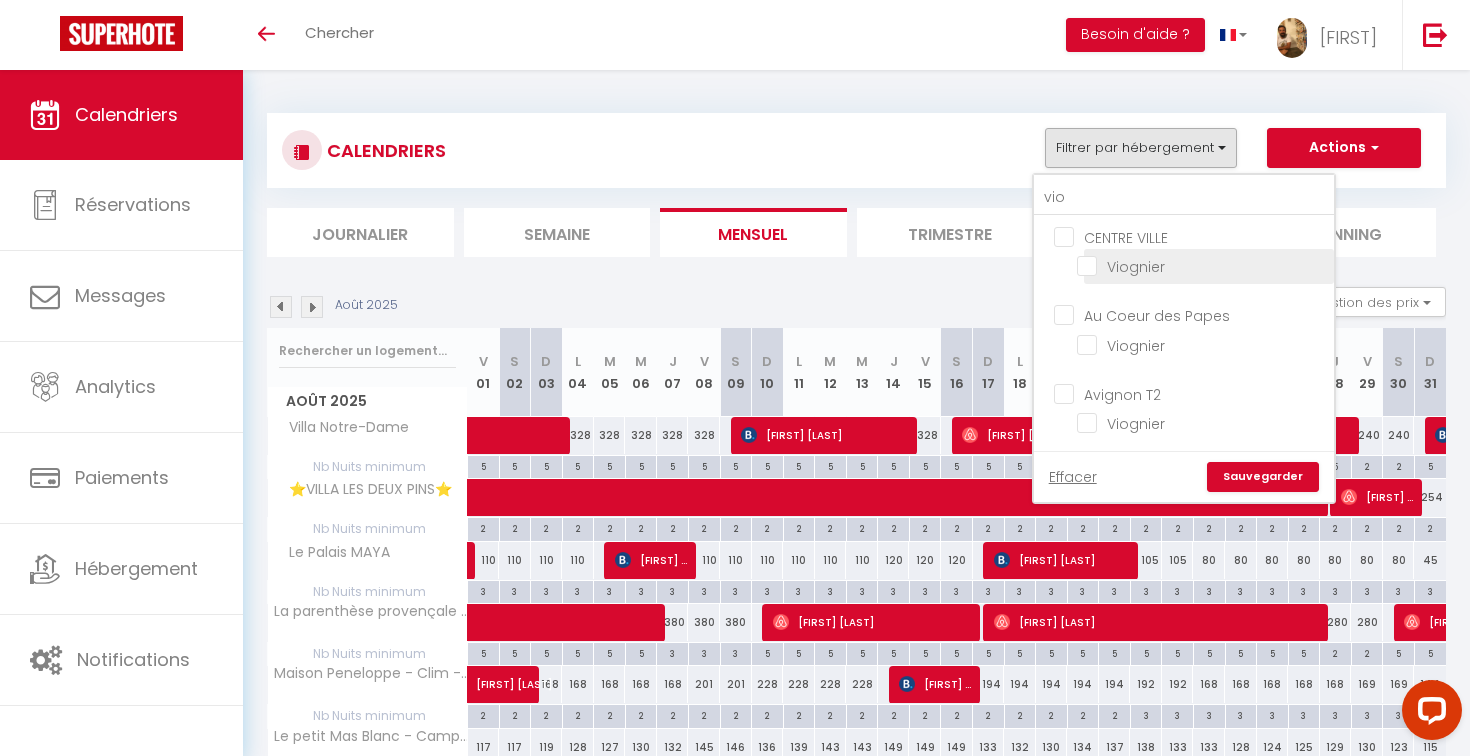 click on "Viognier" at bounding box center (1202, 265) 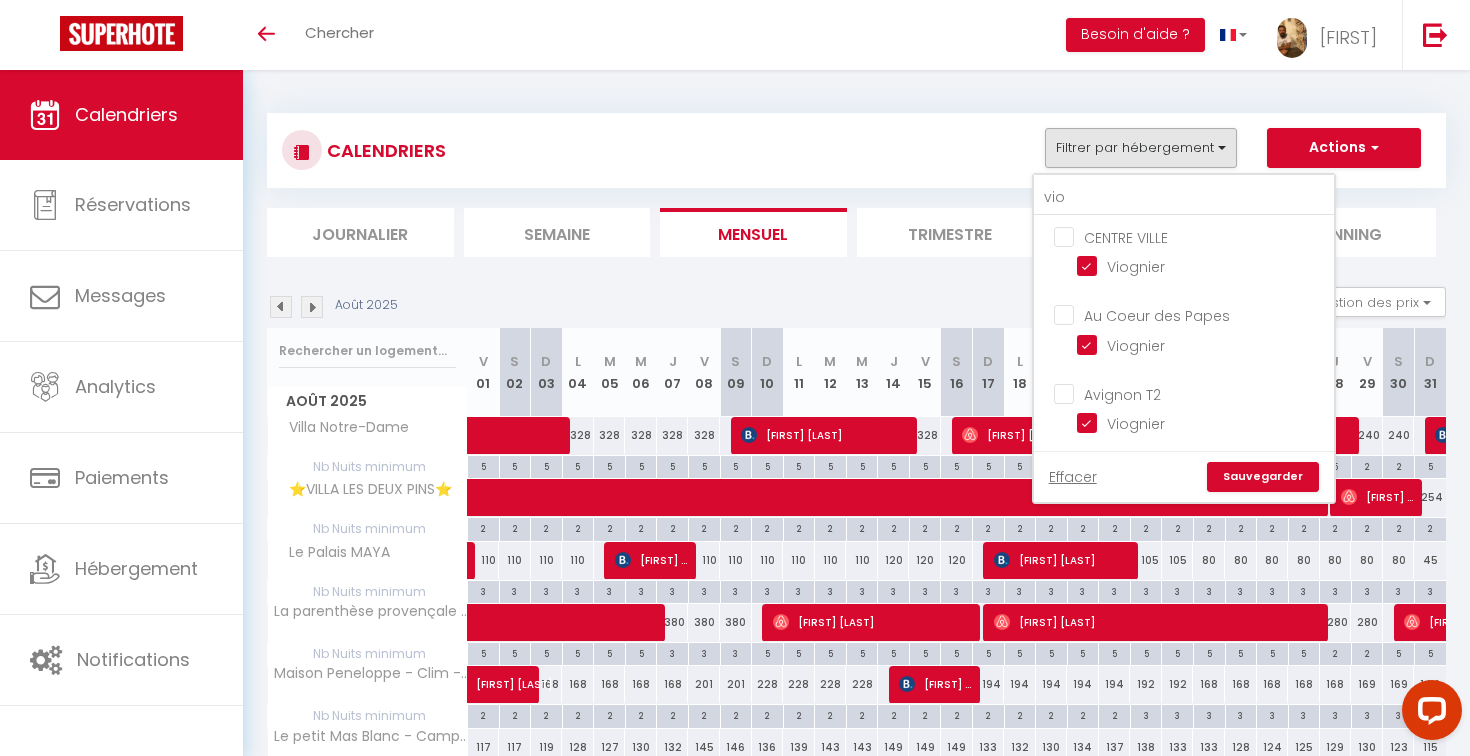 click on "Sauvegarder" at bounding box center [1263, 477] 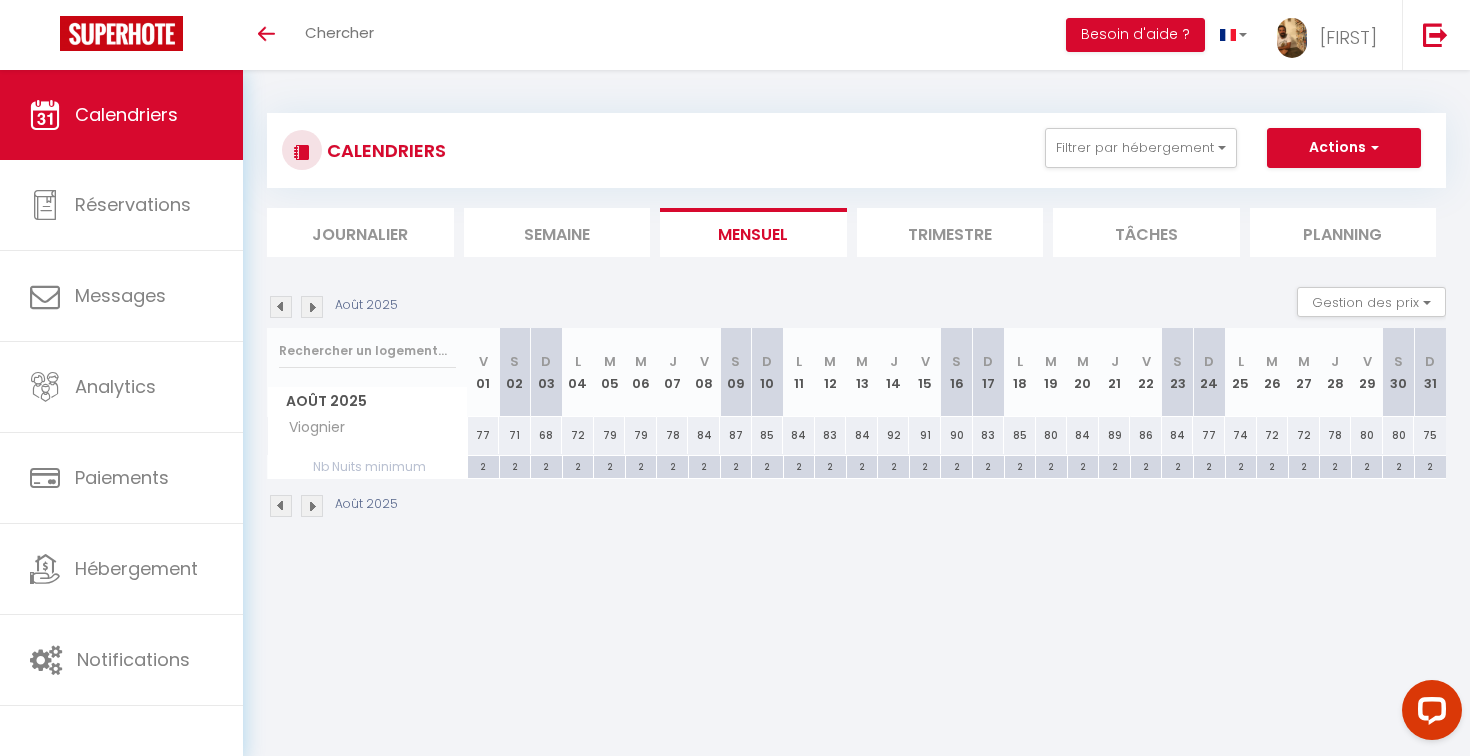 click at bounding box center (281, 307) 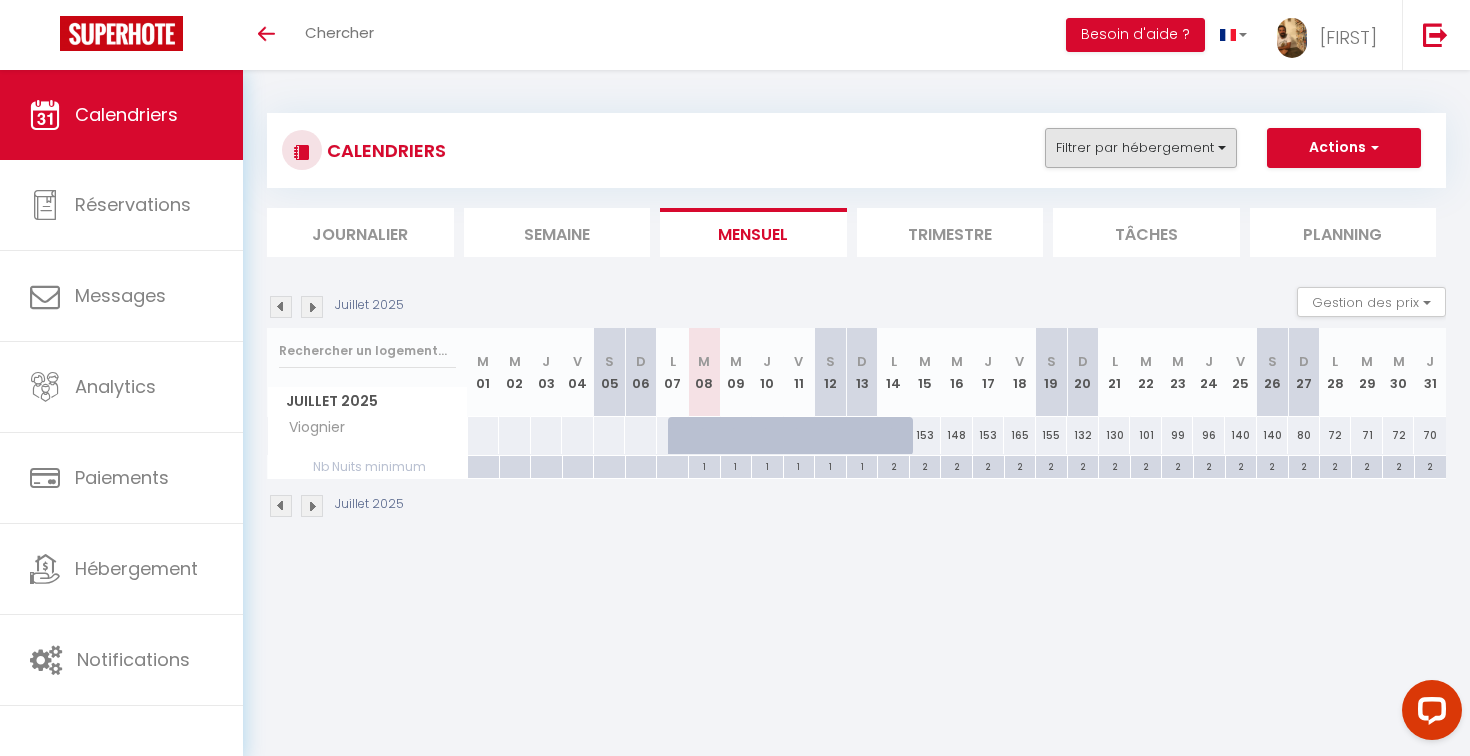 click on "Filtrer par hébergement" at bounding box center (1141, 148) 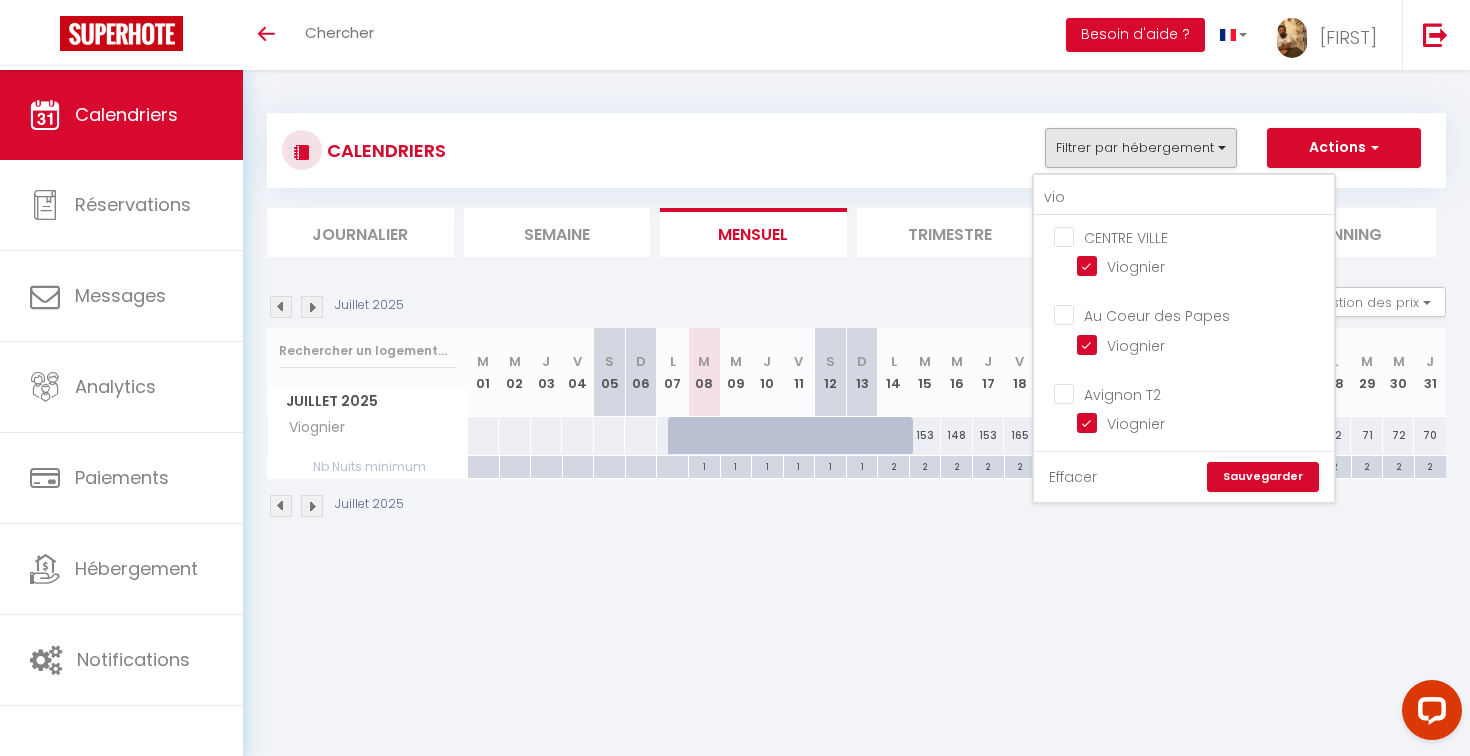 click on "Effacer" at bounding box center [1073, 477] 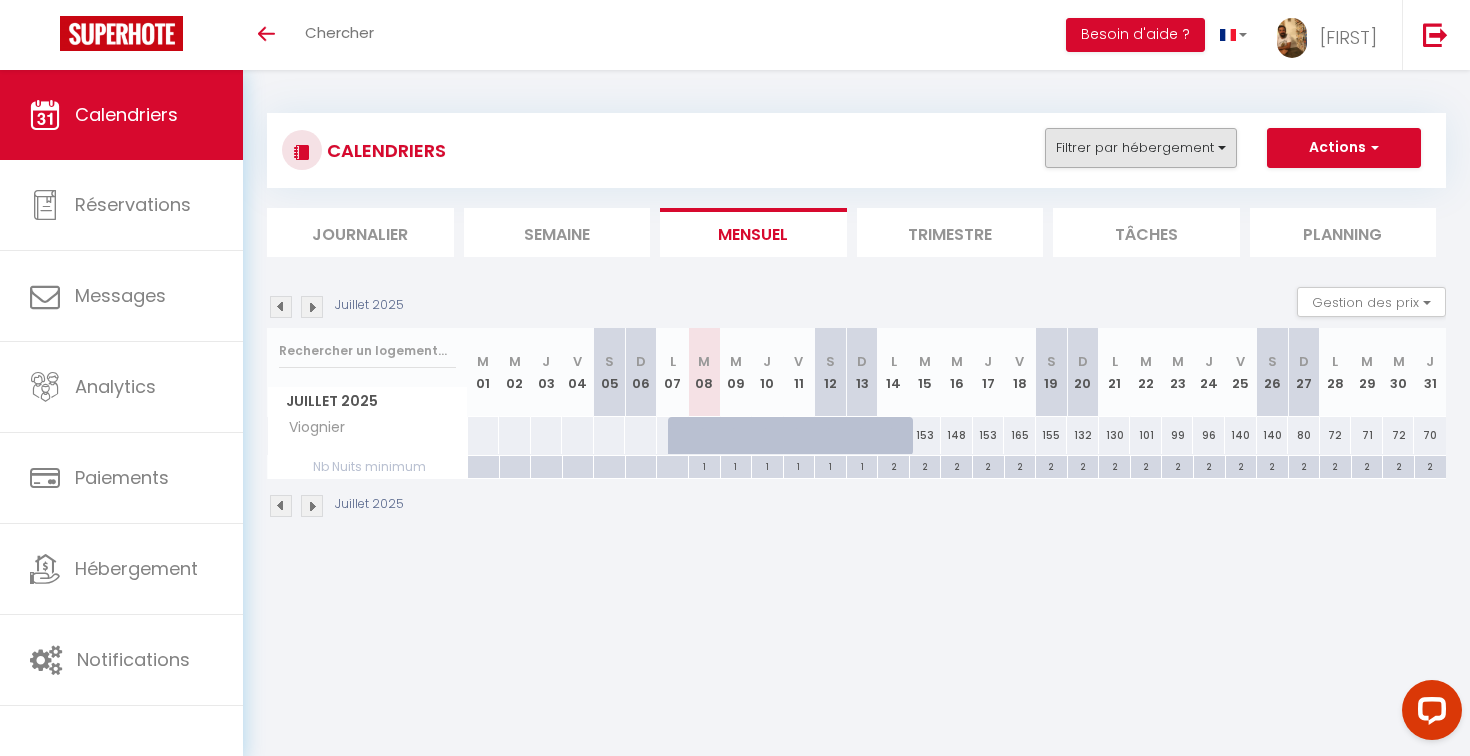 click on "Filtrer par hébergement" at bounding box center (1141, 148) 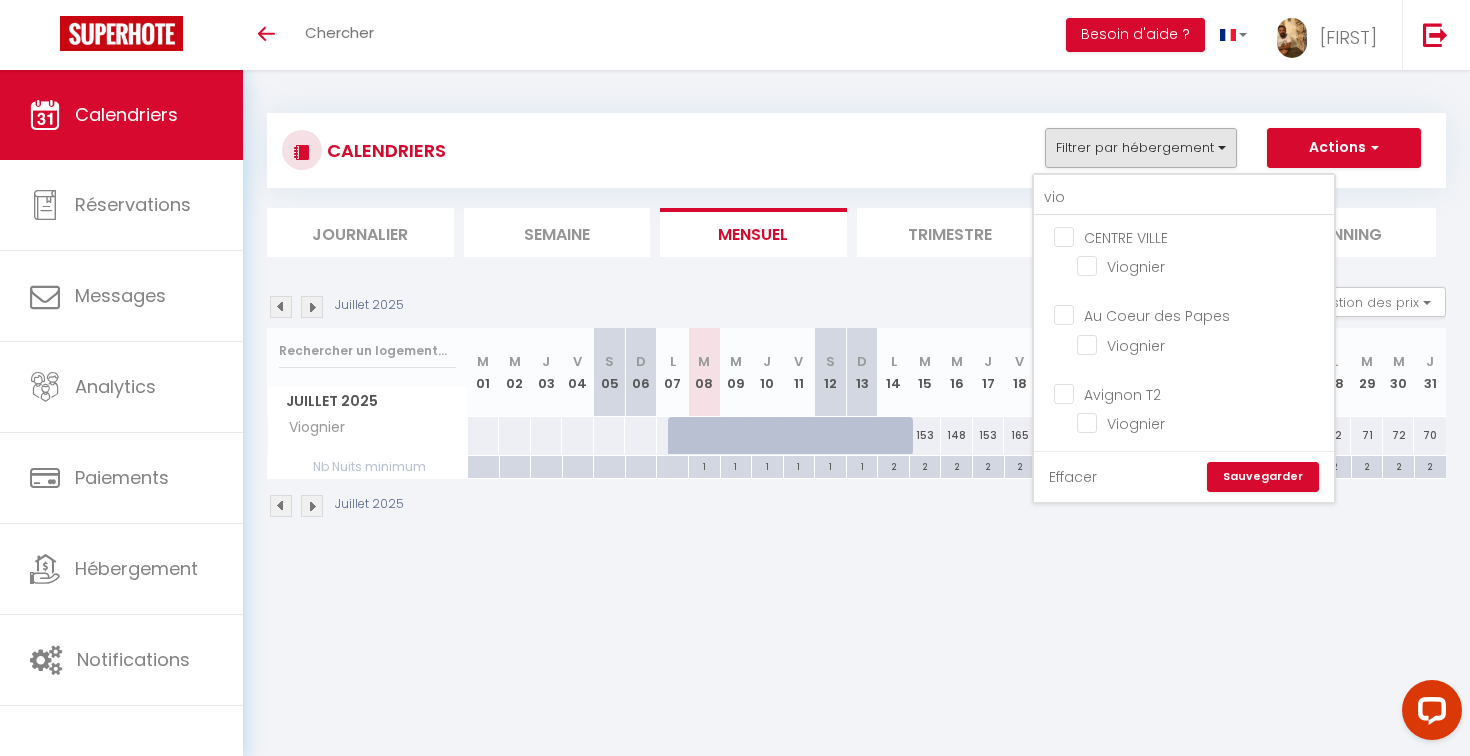 click on "Effacer" at bounding box center (1073, 477) 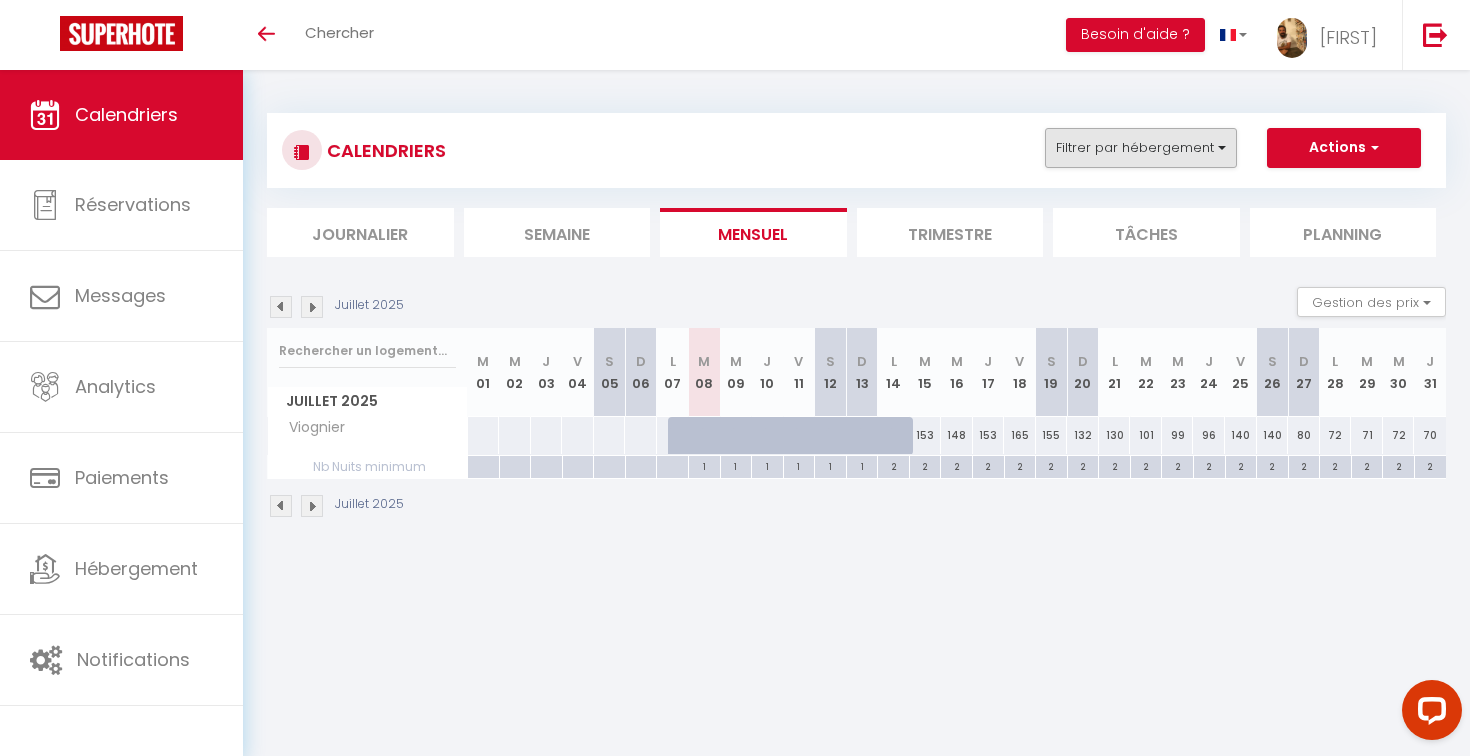 click on "Filtrer par hébergement" at bounding box center [1141, 148] 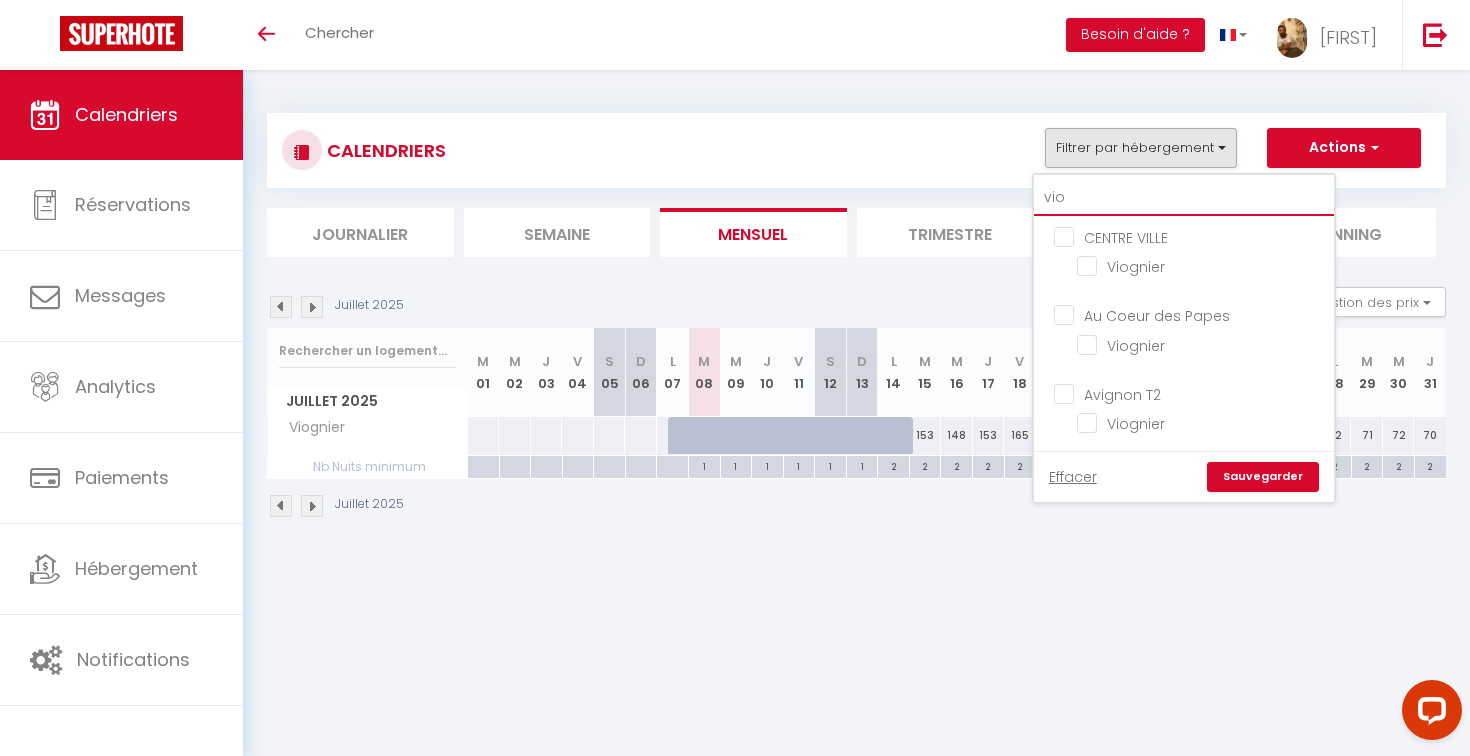 click on "vio" at bounding box center [1184, 198] 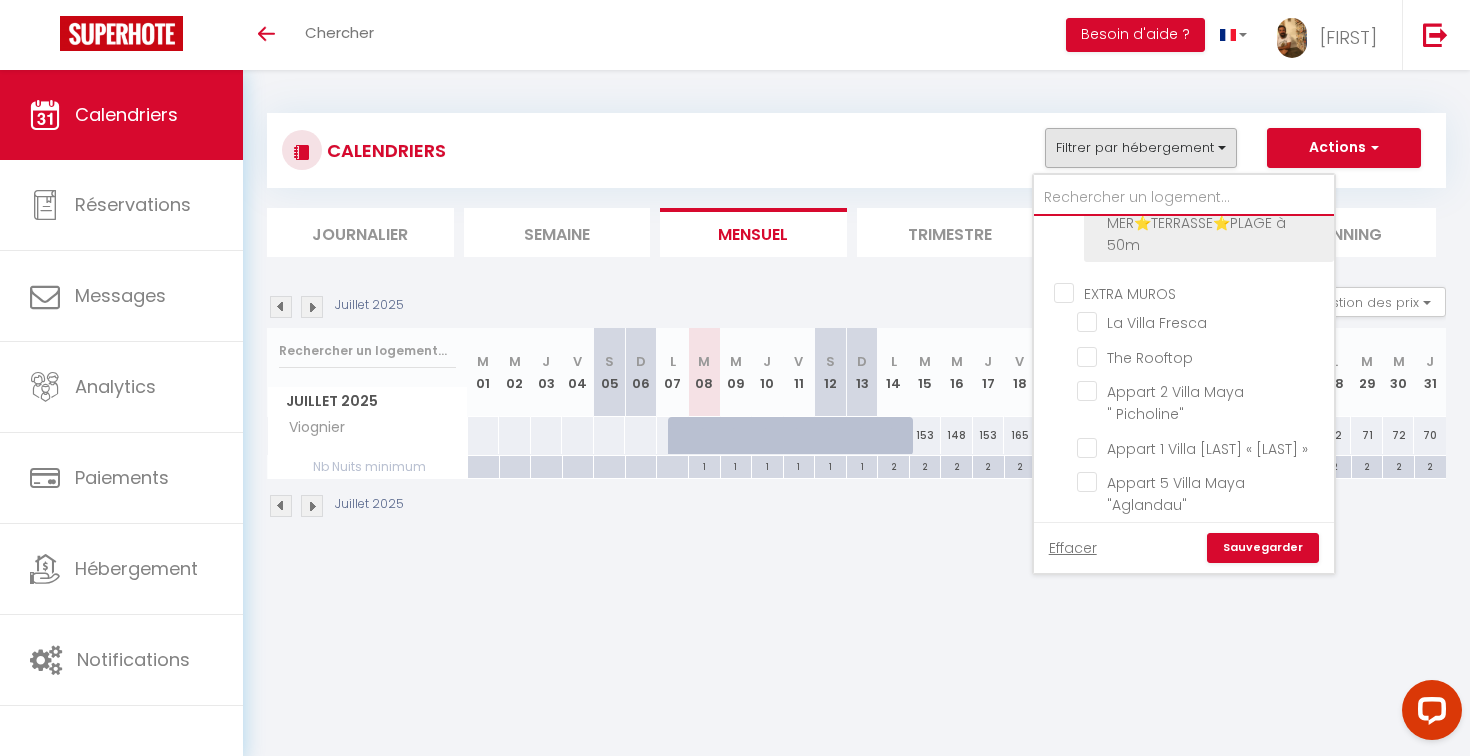 scroll, scrollTop: 4470, scrollLeft: 0, axis: vertical 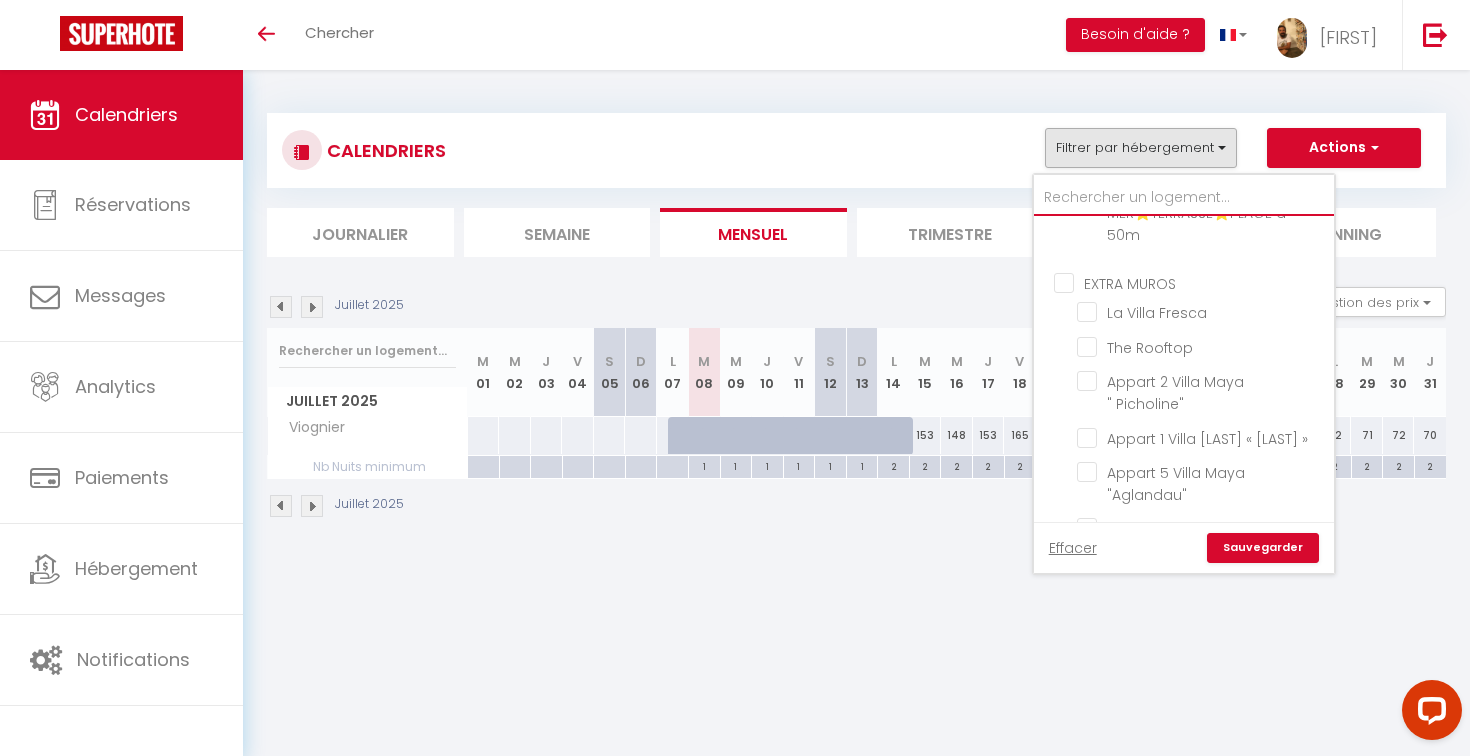 type 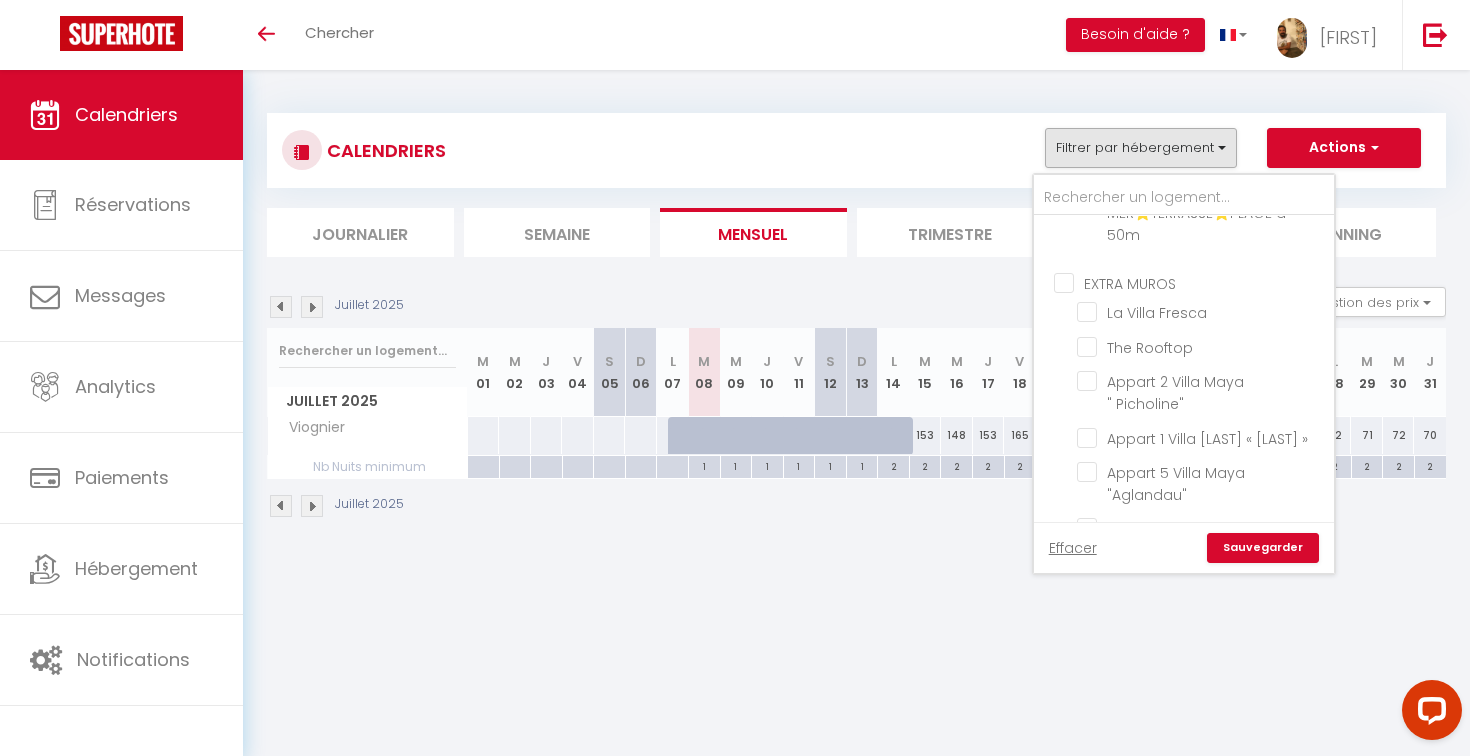 click on "EXTRA MUROS" at bounding box center (1204, 282) 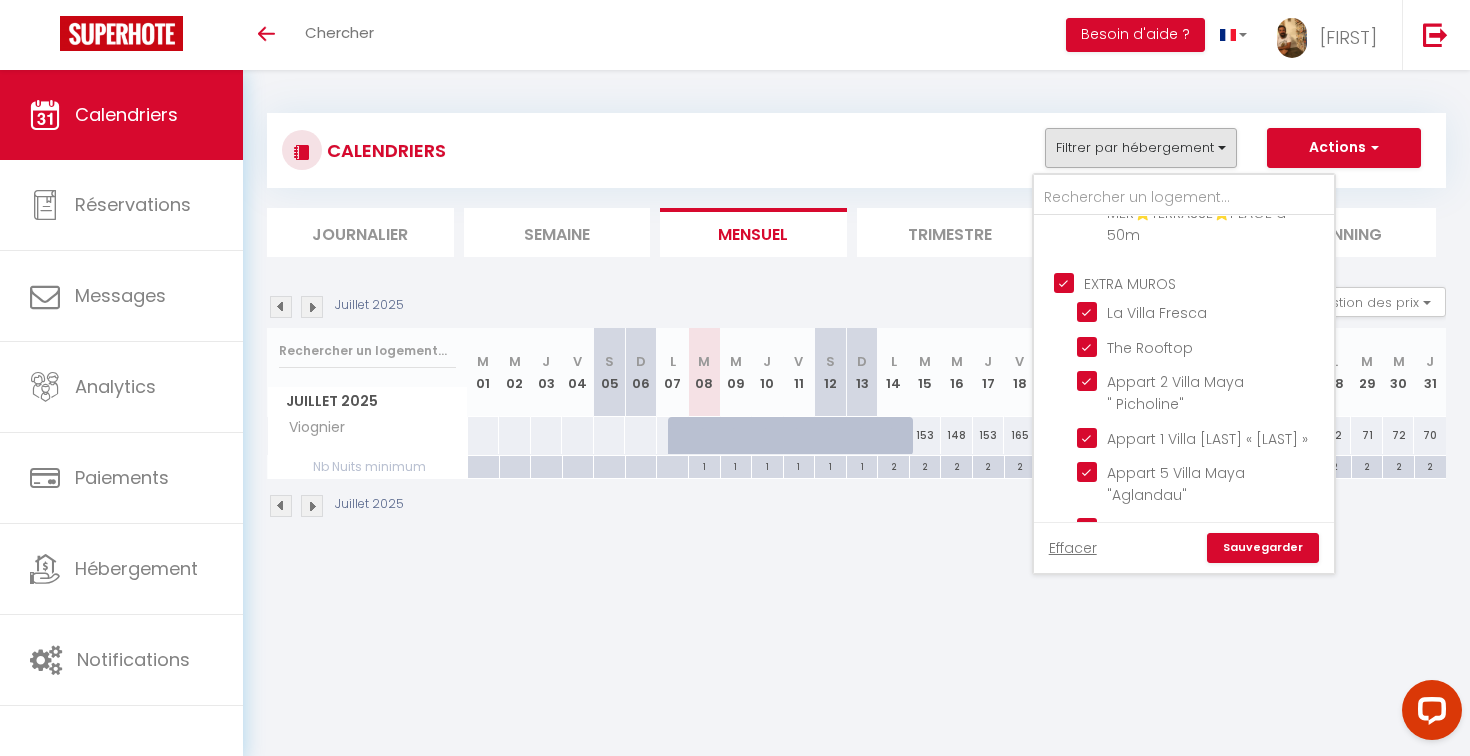 click on "Sauvegarder" at bounding box center [1263, 548] 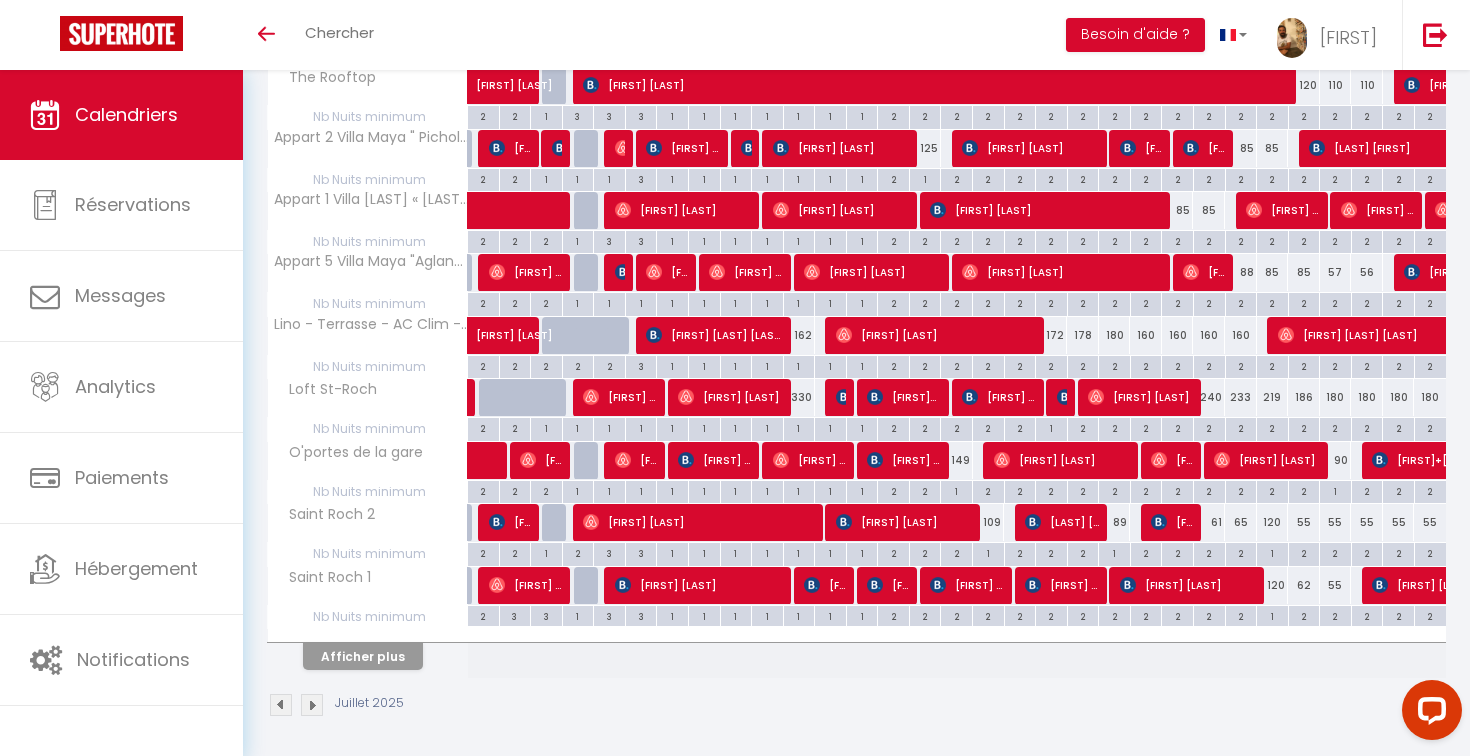 scroll, scrollTop: 411, scrollLeft: 0, axis: vertical 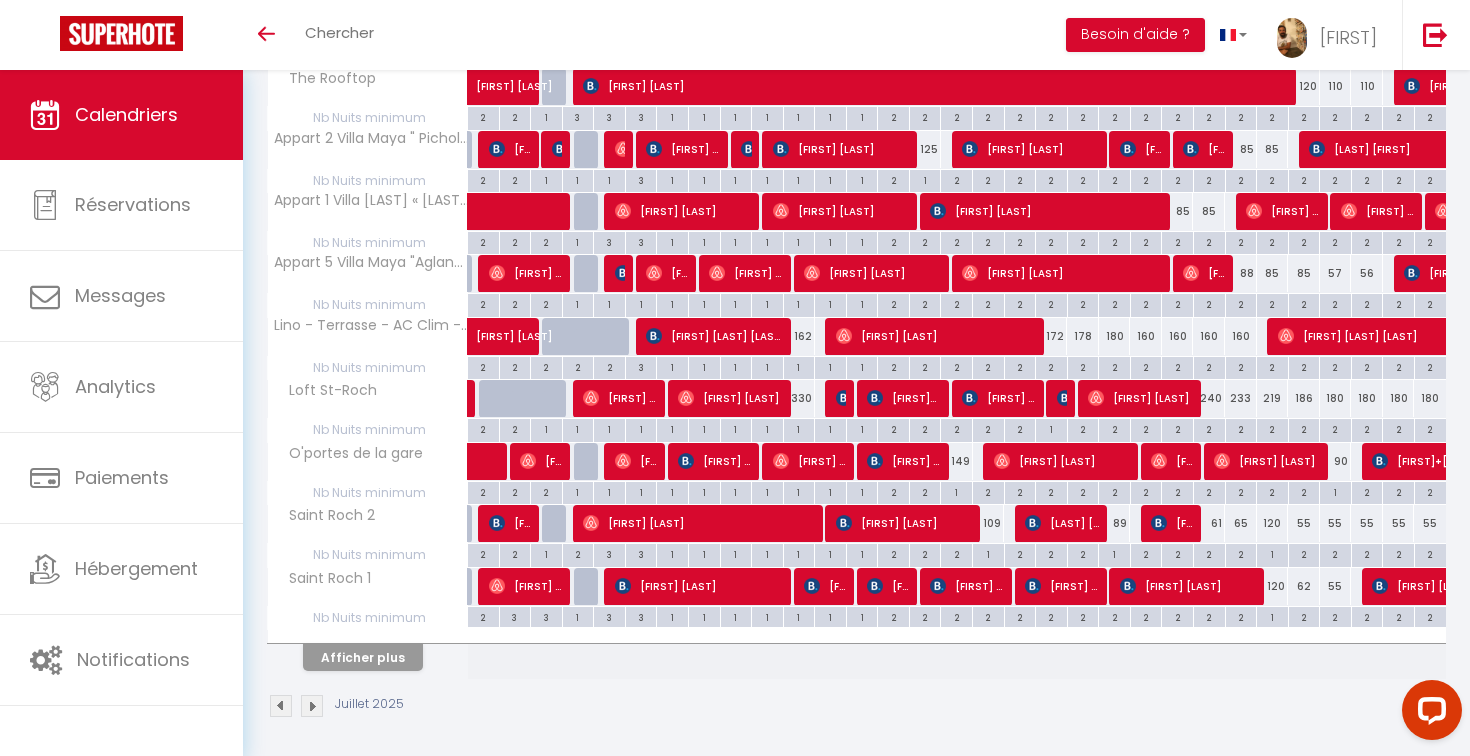 click on "Afficher plus" at bounding box center [363, 657] 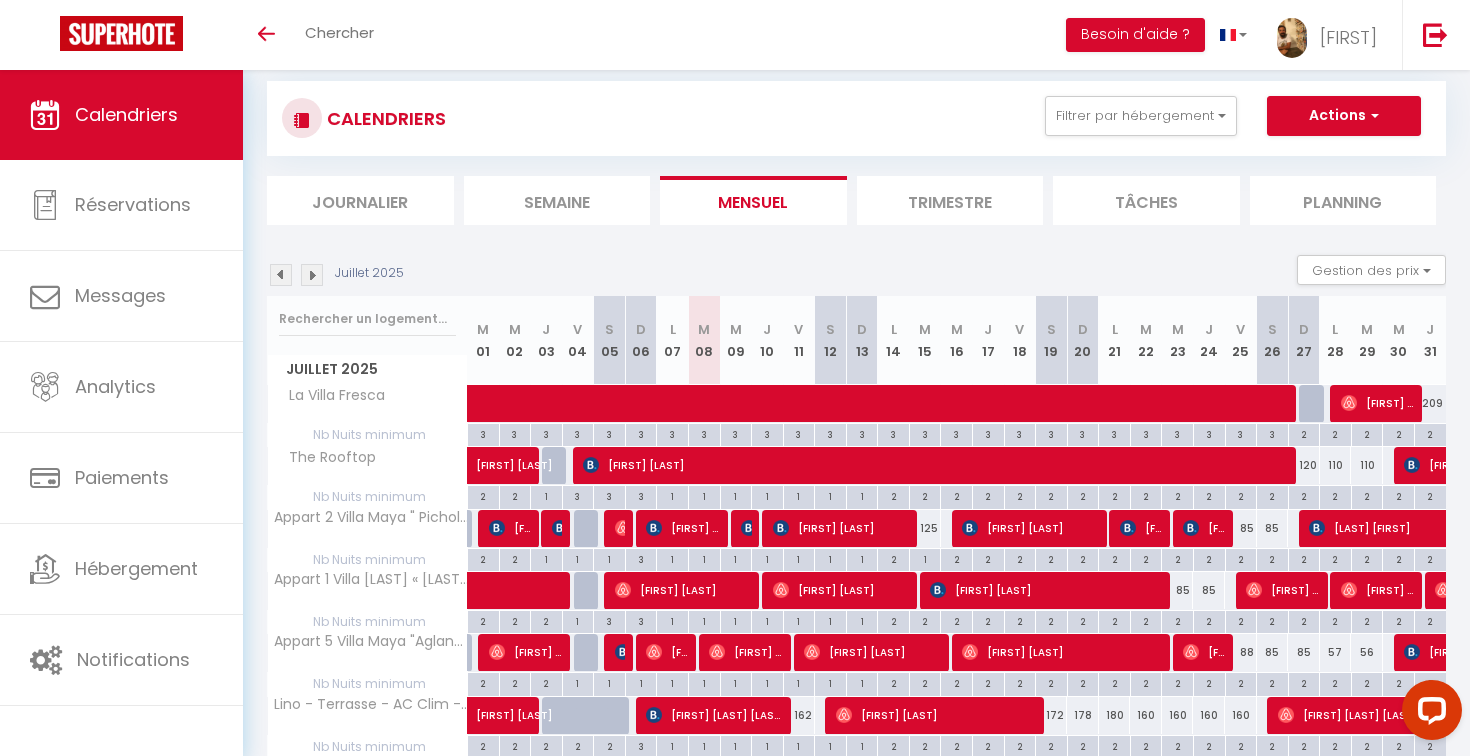 scroll, scrollTop: 30, scrollLeft: 0, axis: vertical 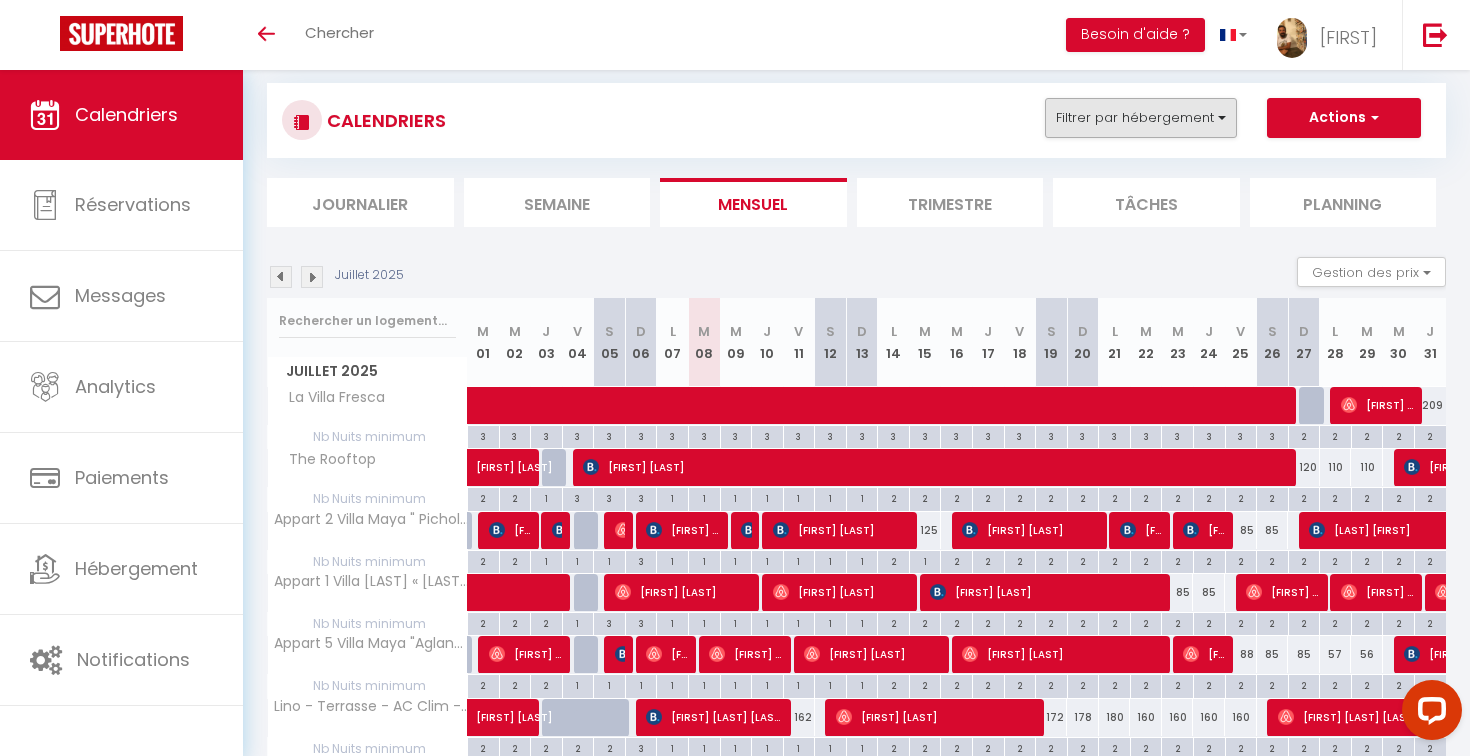 click on "Filtrer par hébergement" at bounding box center (1141, 118) 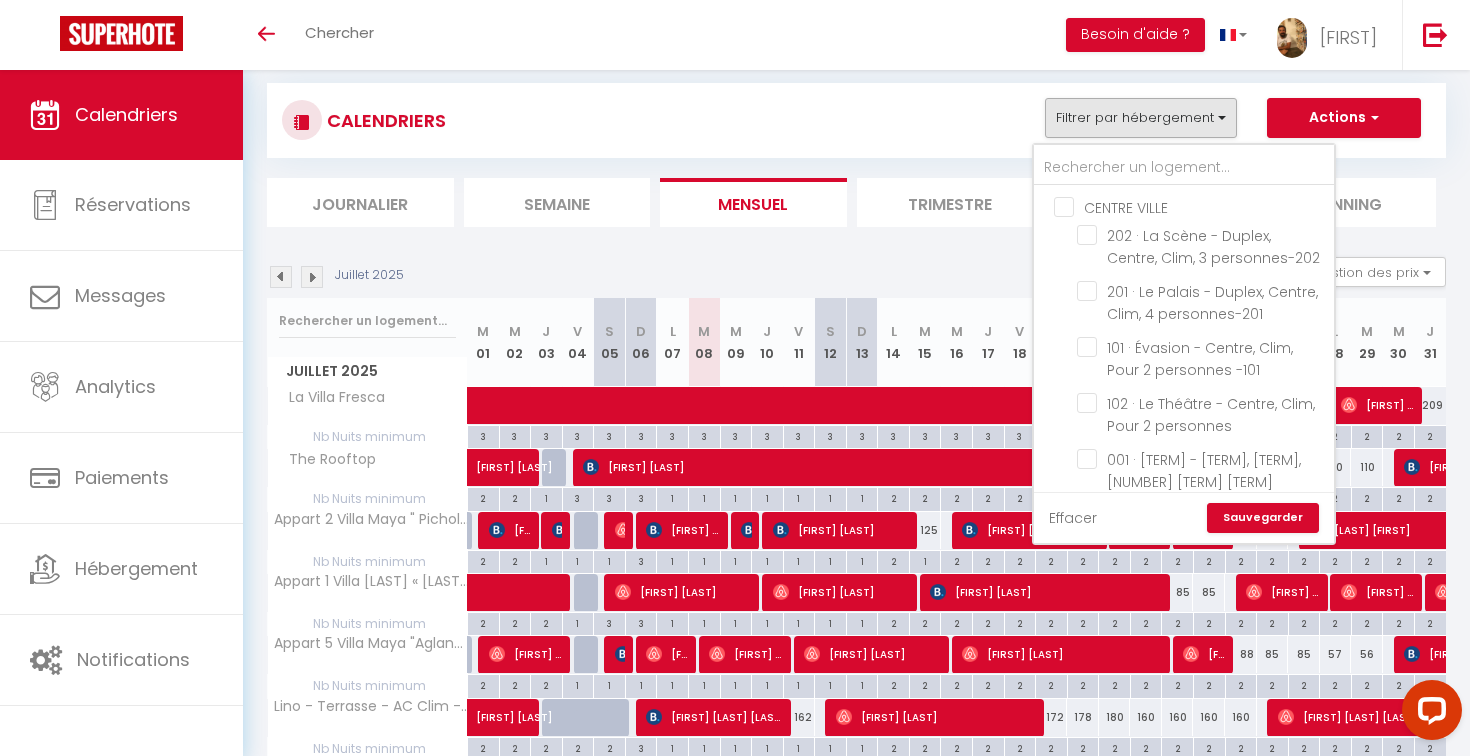 click on "Effacer" at bounding box center [1073, 518] 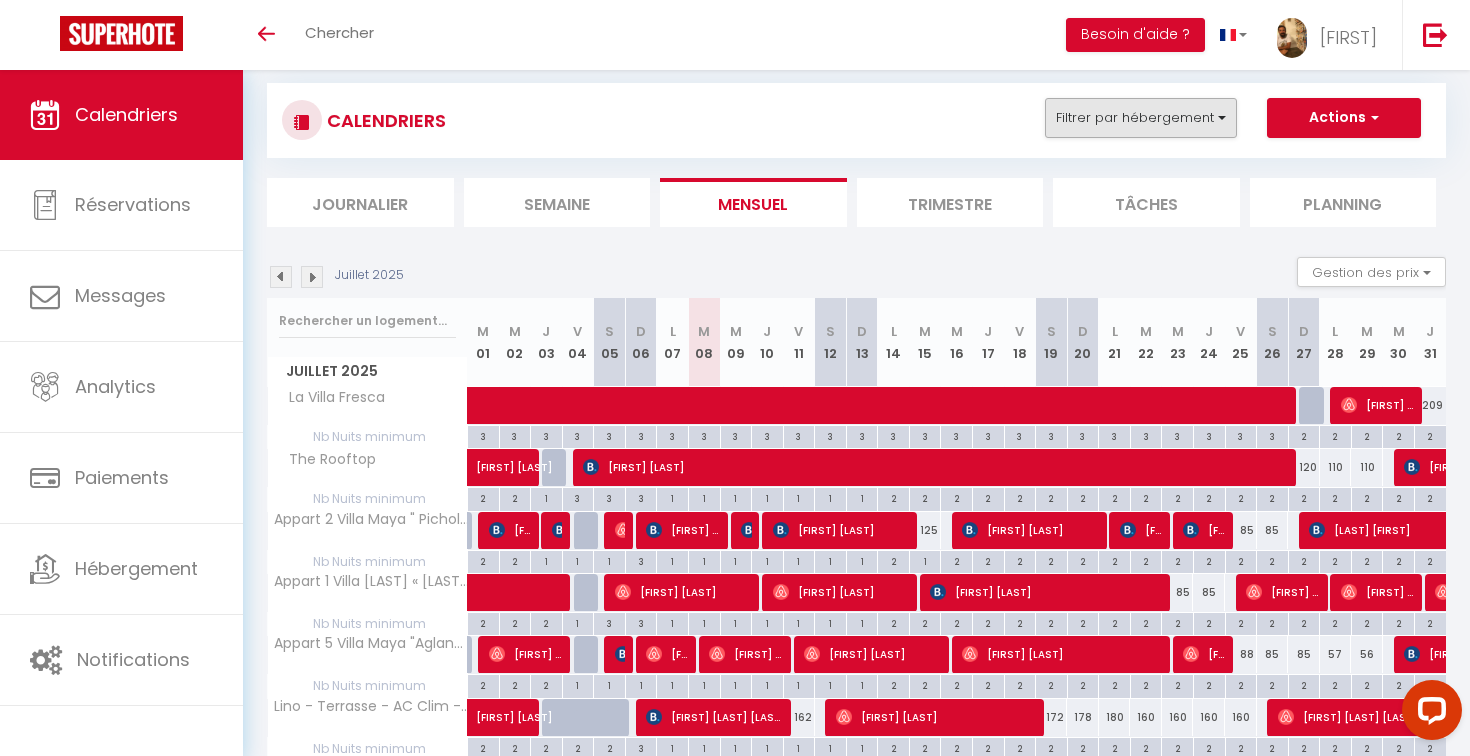 click on "Filtrer par hébergement" at bounding box center (1141, 118) 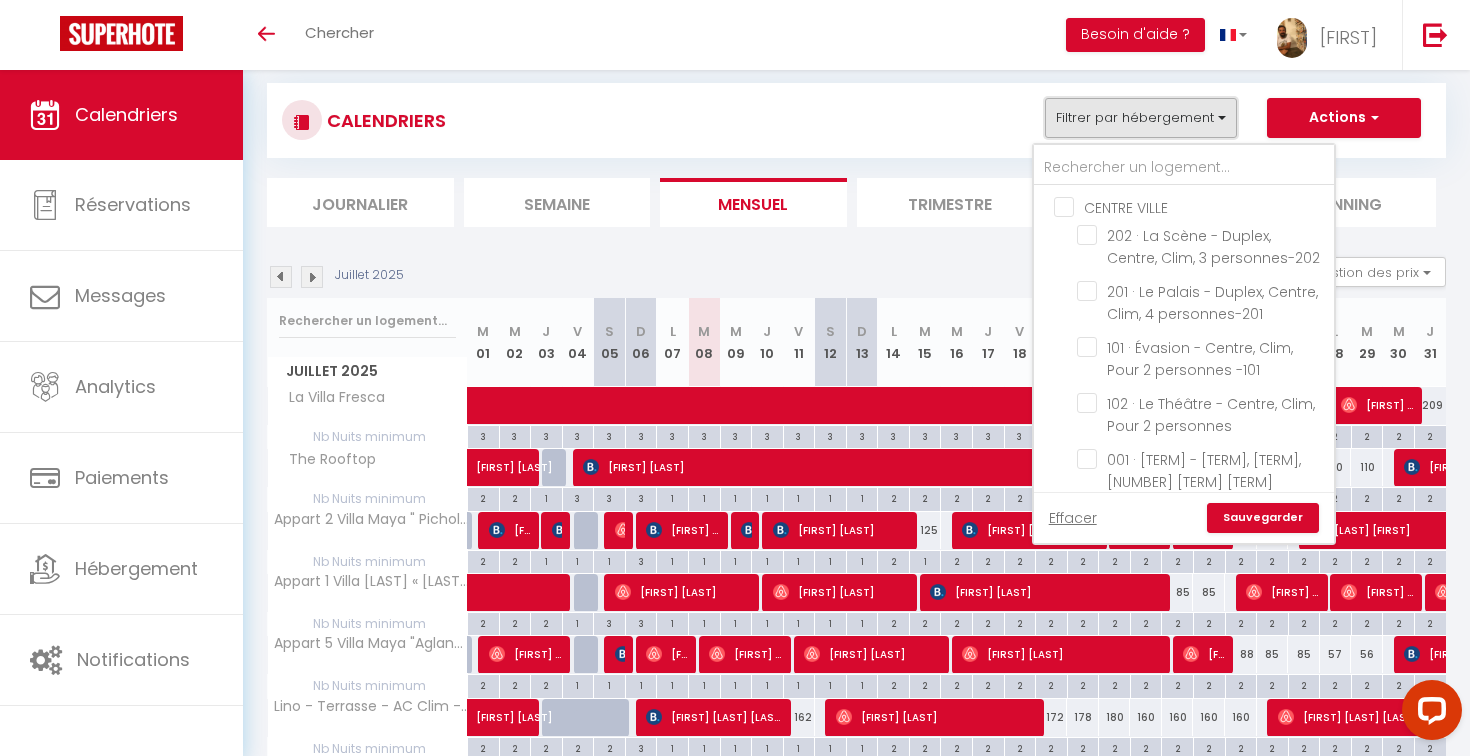 scroll, scrollTop: 0, scrollLeft: 0, axis: both 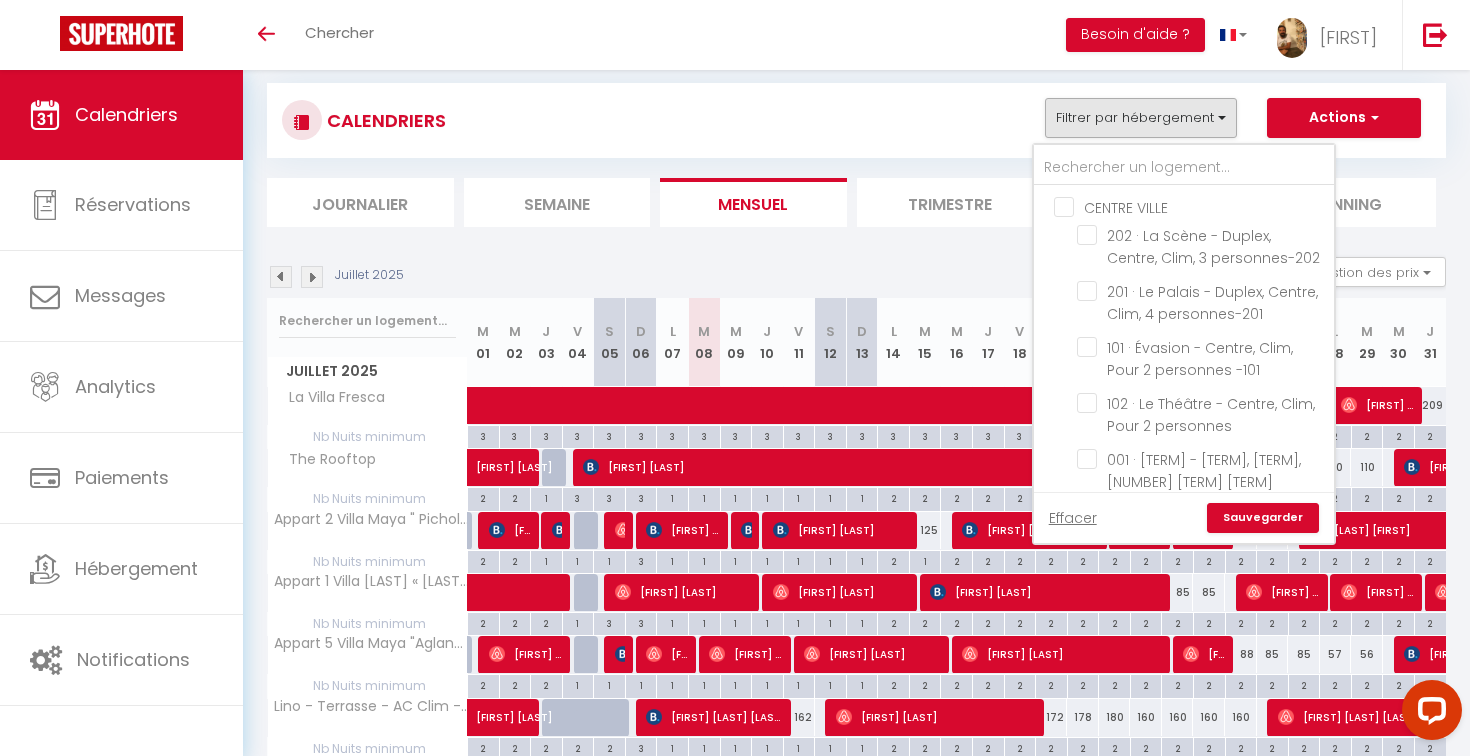 click on "CENTRE VILLE" at bounding box center [1204, 206] 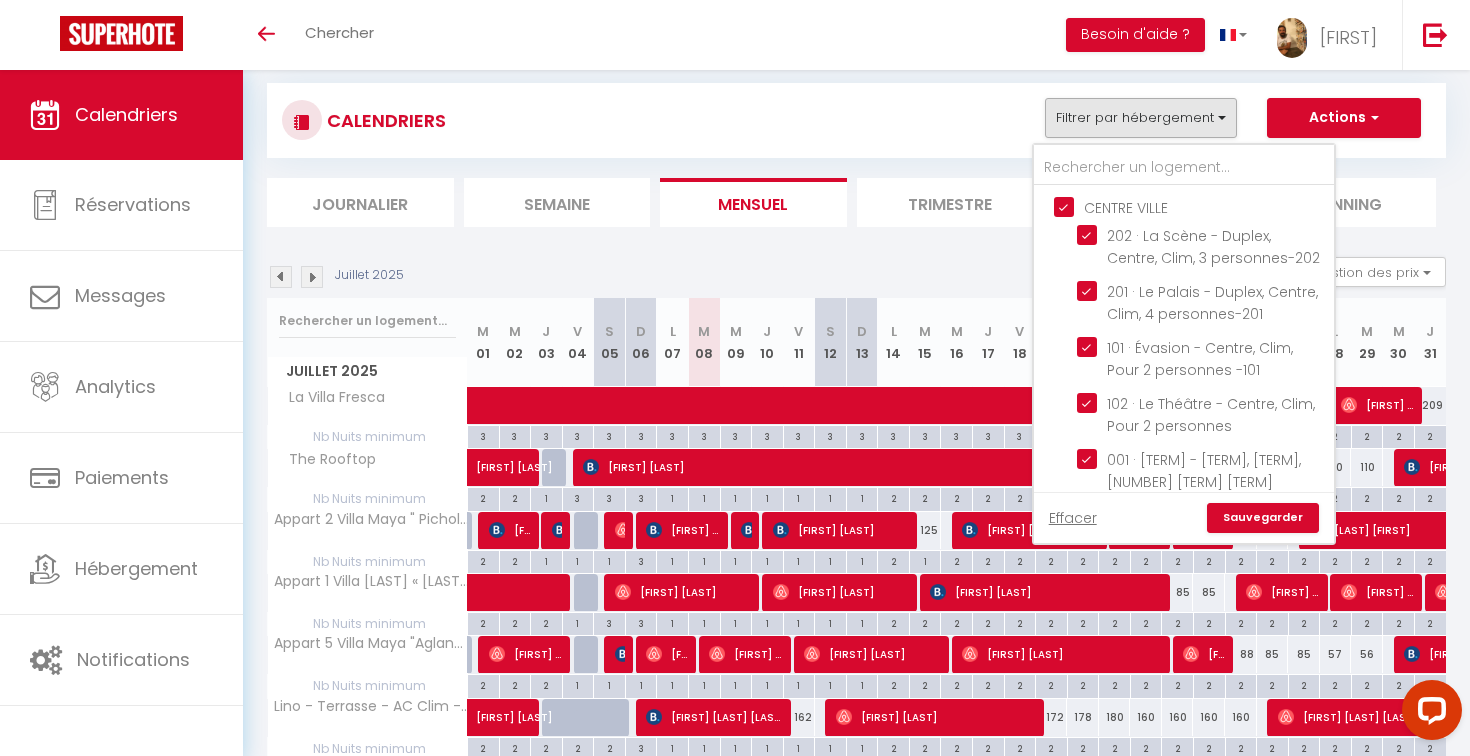 click on "Sauvegarder" at bounding box center (1263, 518) 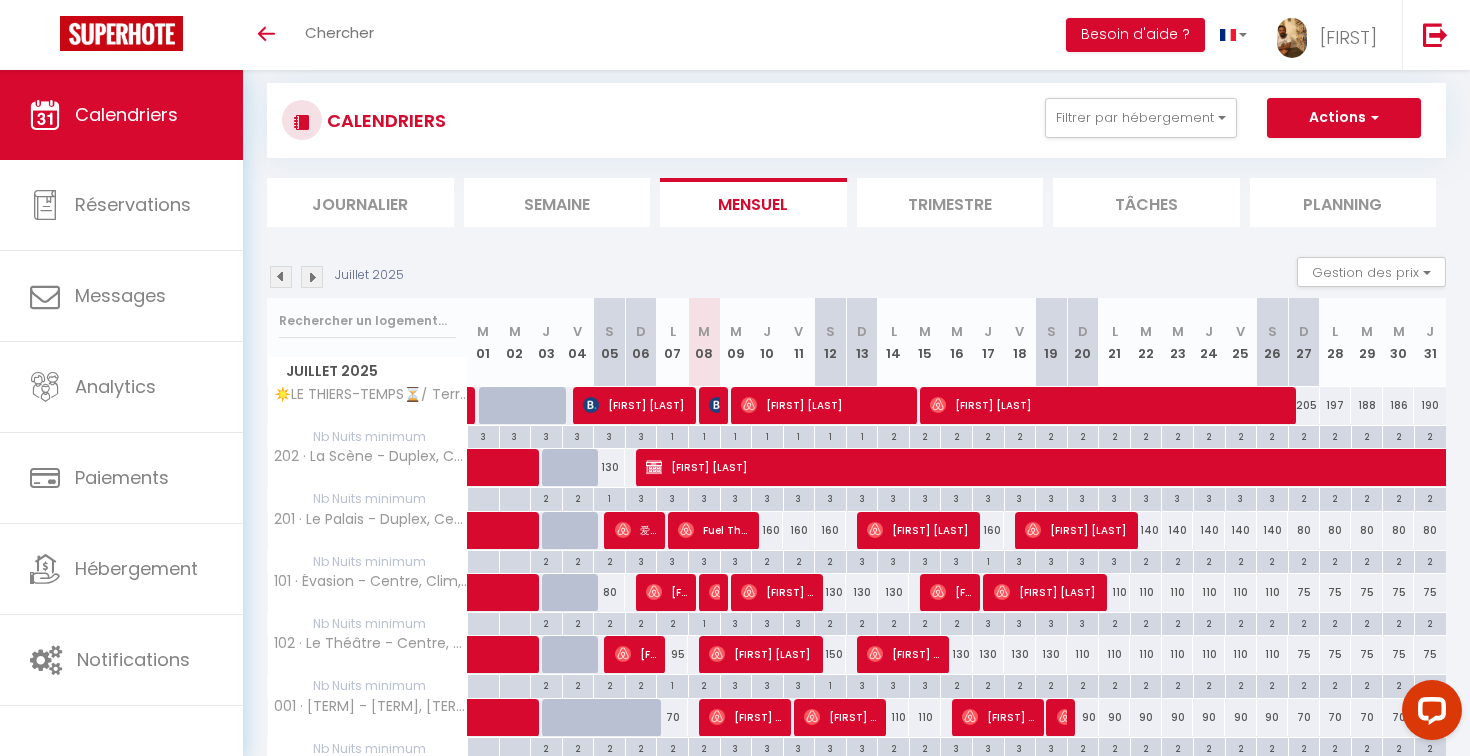 scroll, scrollTop: 72, scrollLeft: 0, axis: vertical 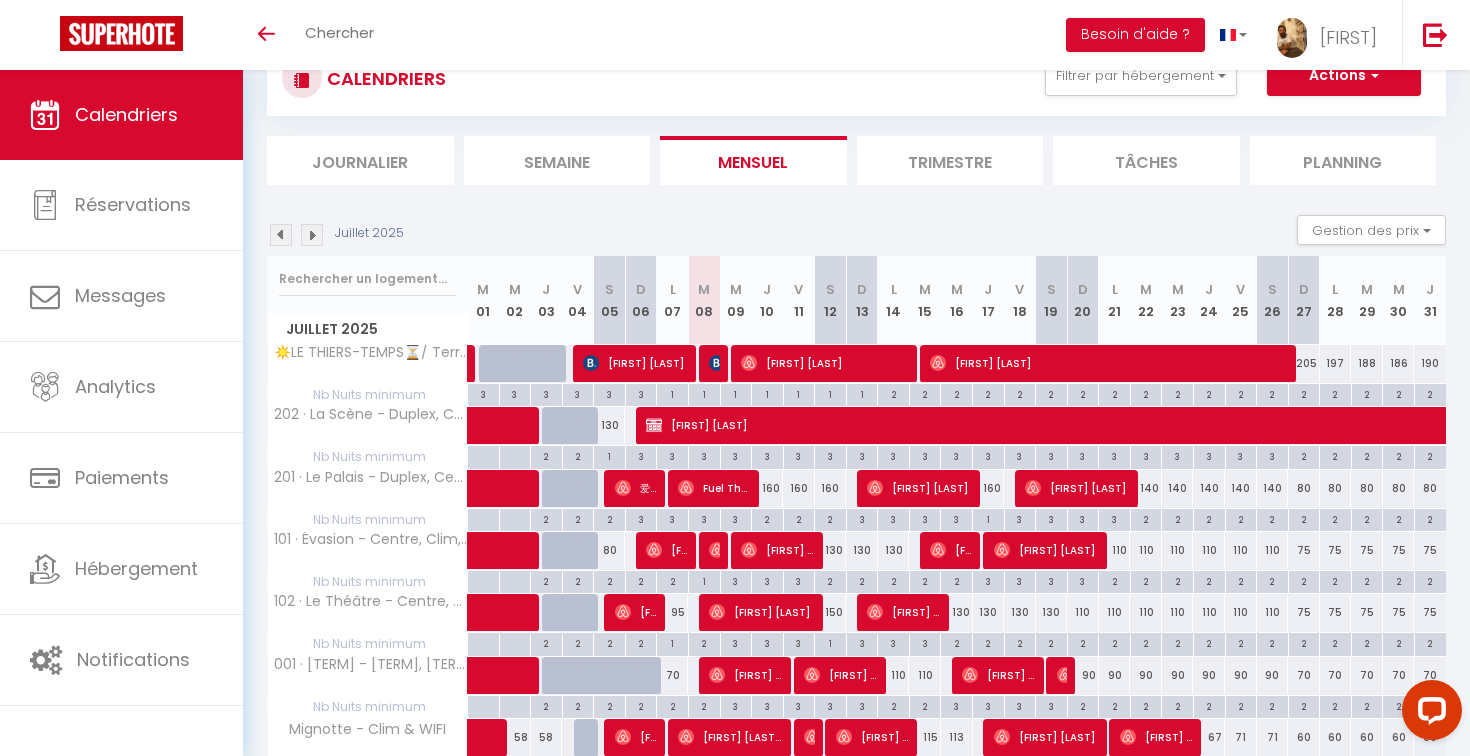 click on "160" at bounding box center (768, 488) 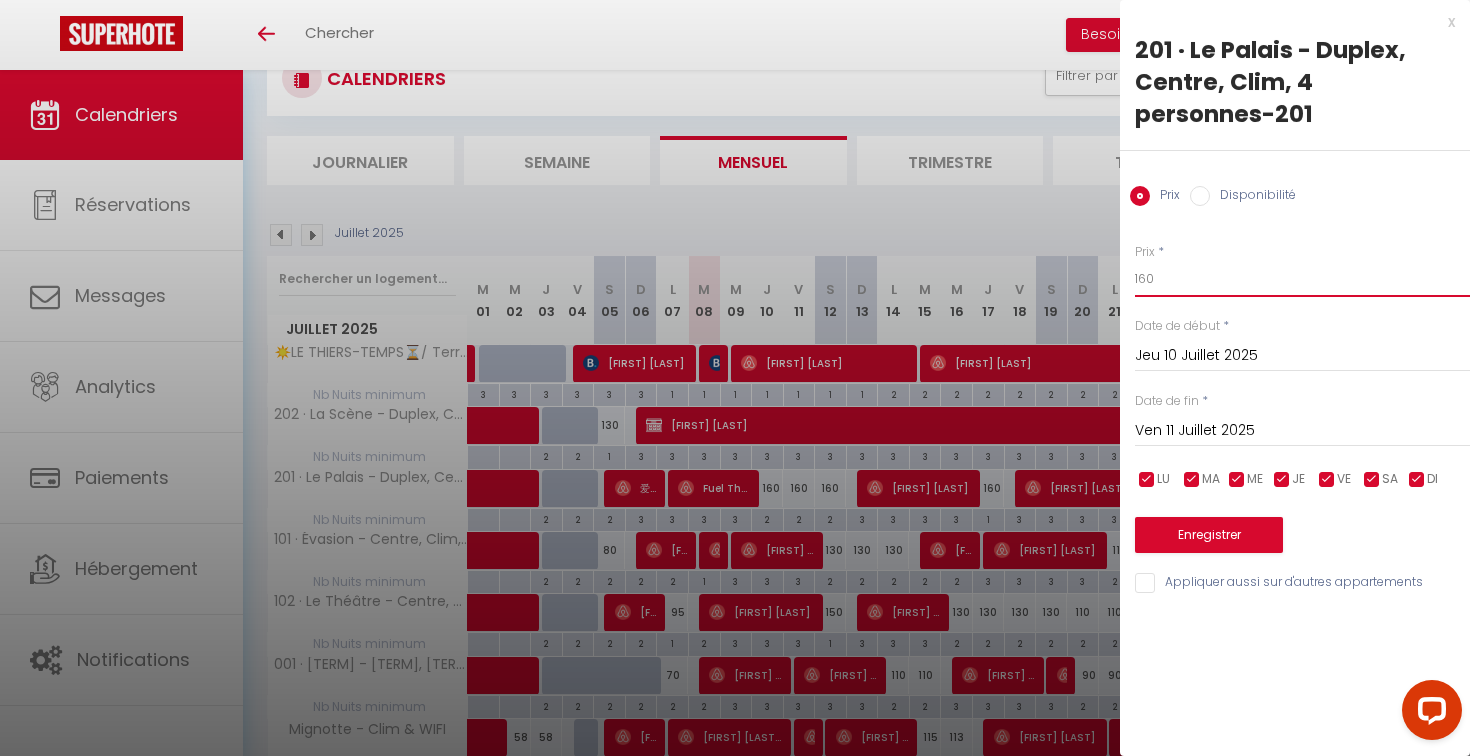click on "160" at bounding box center [1302, 279] 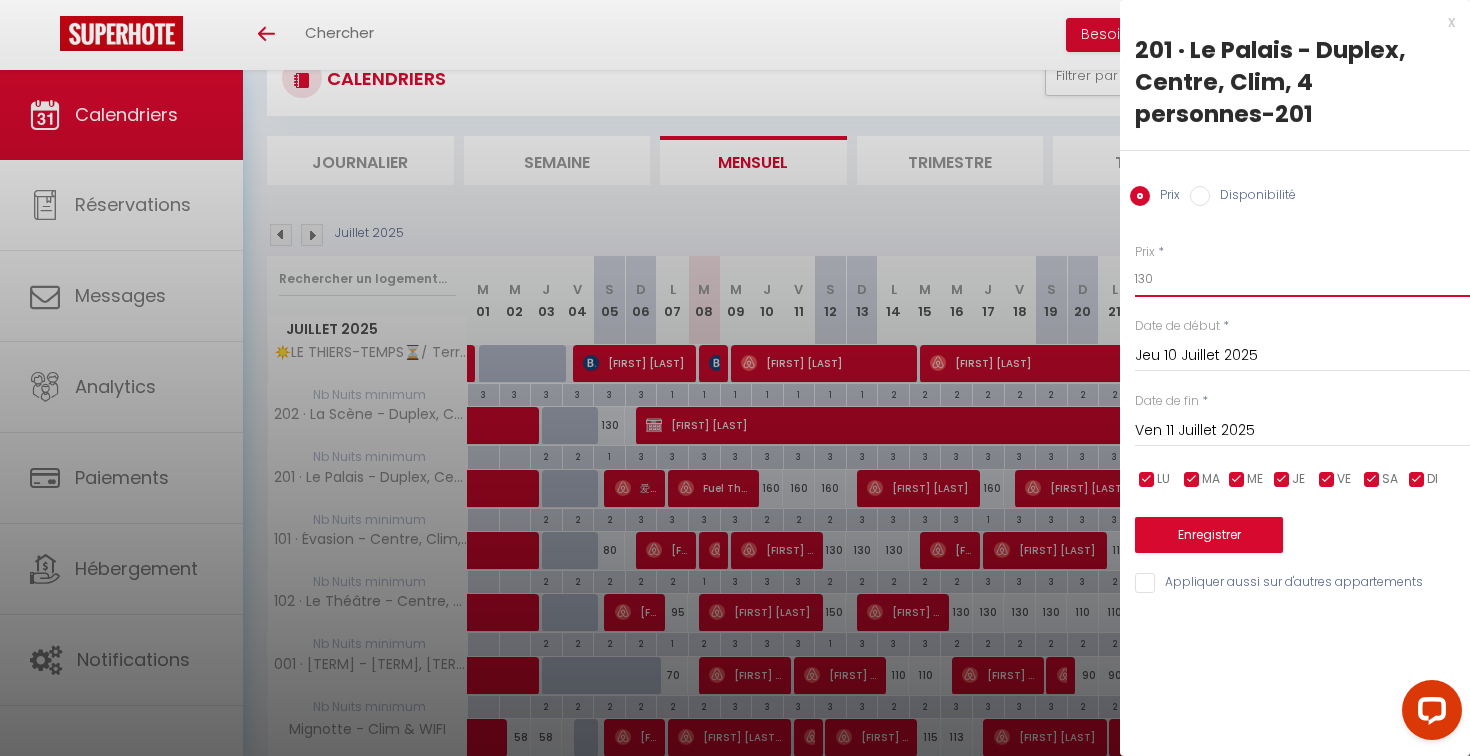 click on "130" at bounding box center [1302, 279] 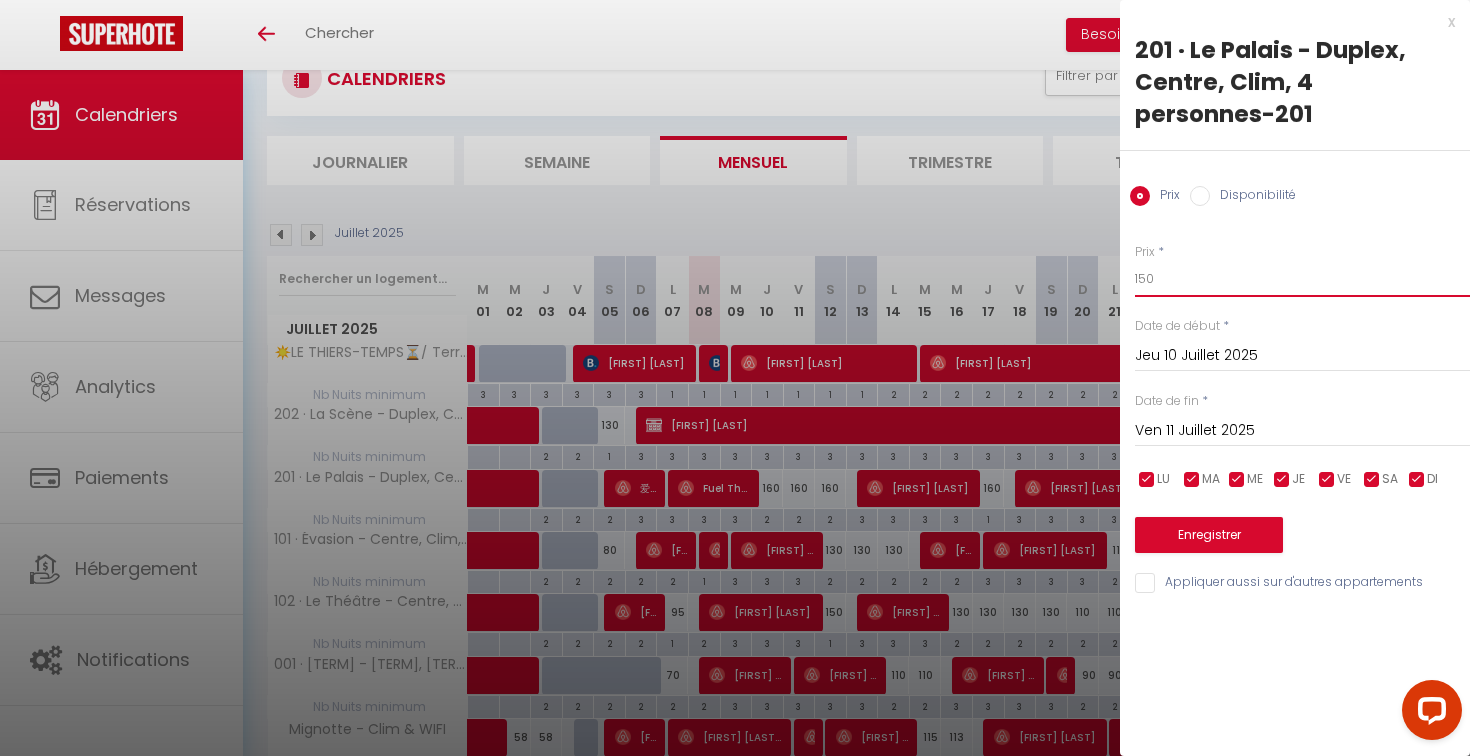type on "150" 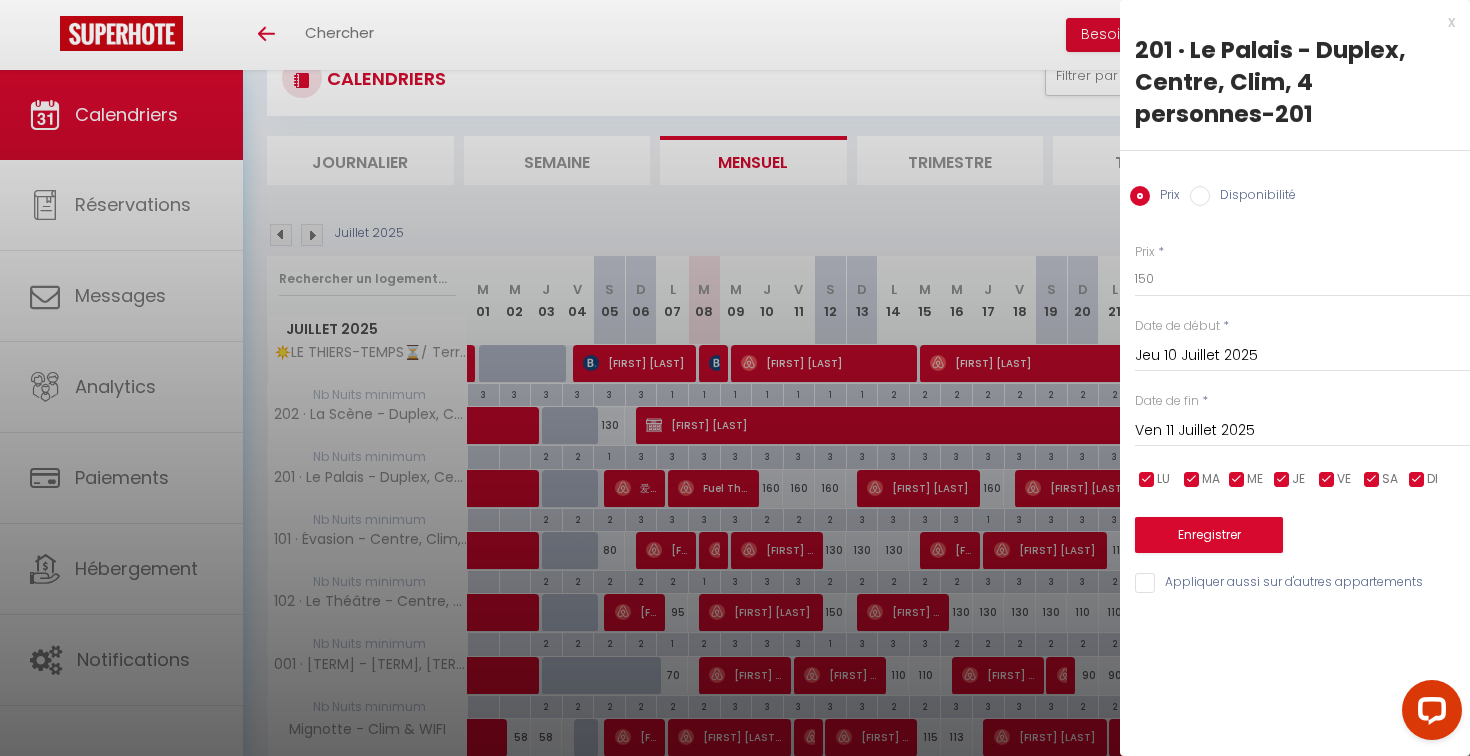 click on "Ven 11 Juillet 2025" at bounding box center [1302, 431] 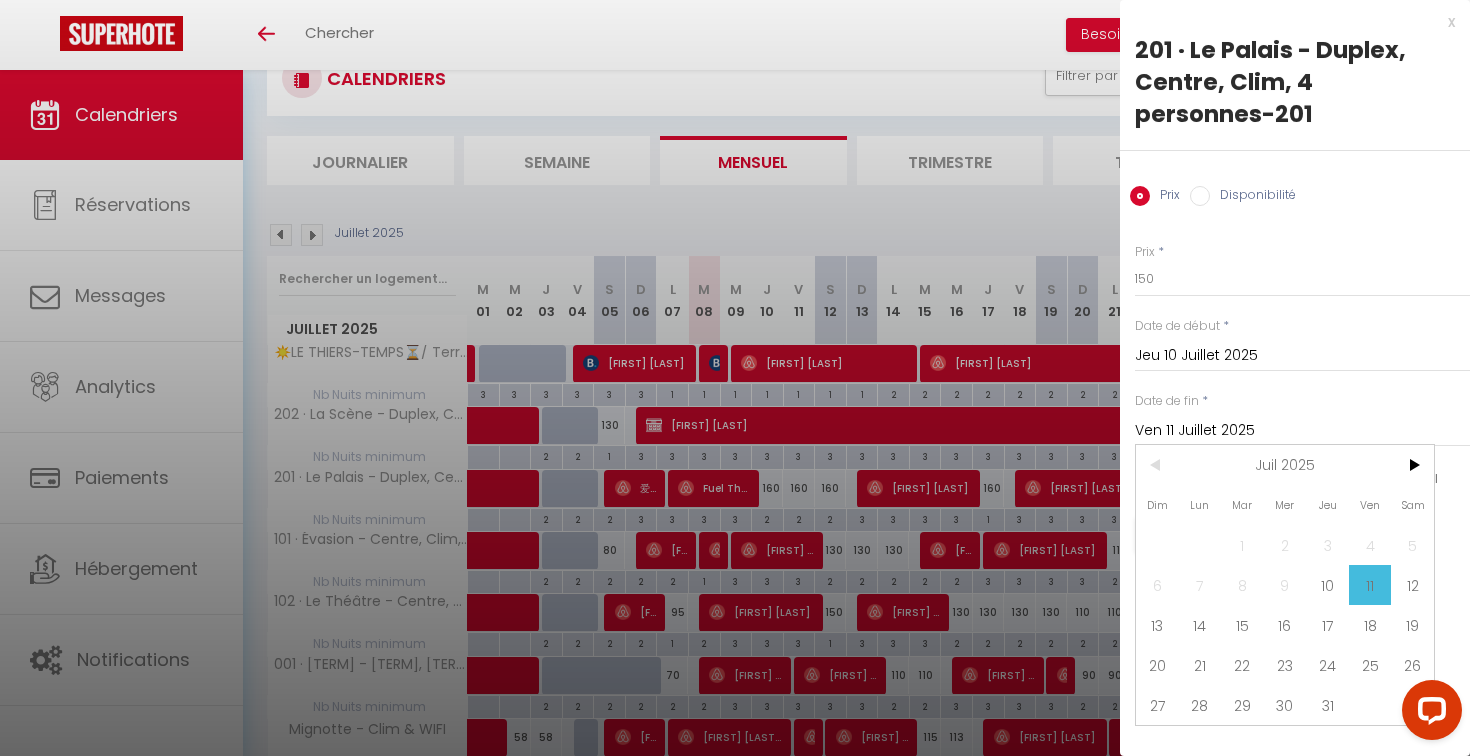 click on "13" at bounding box center [0, 0] 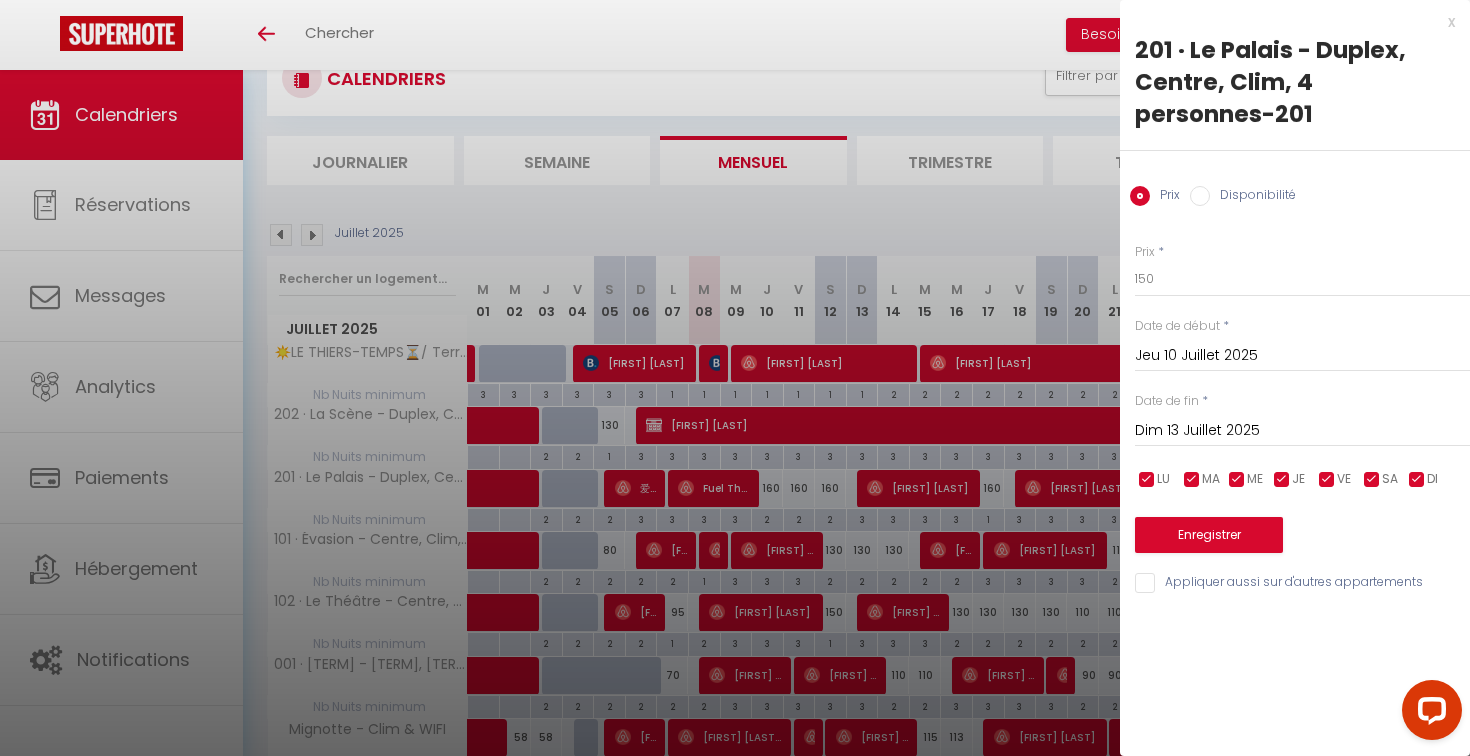 click on "Enregistrer" at bounding box center (1209, 535) 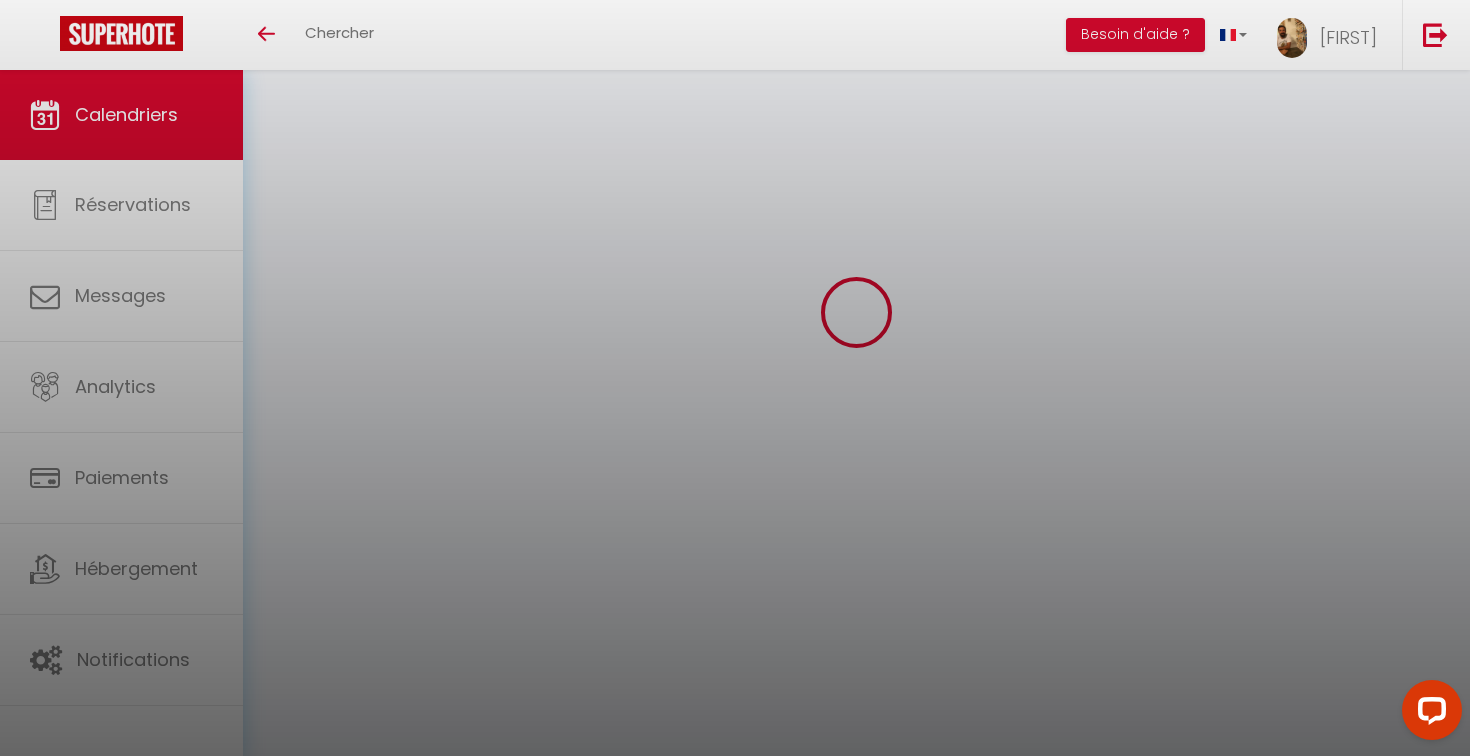 scroll, scrollTop: 70, scrollLeft: 0, axis: vertical 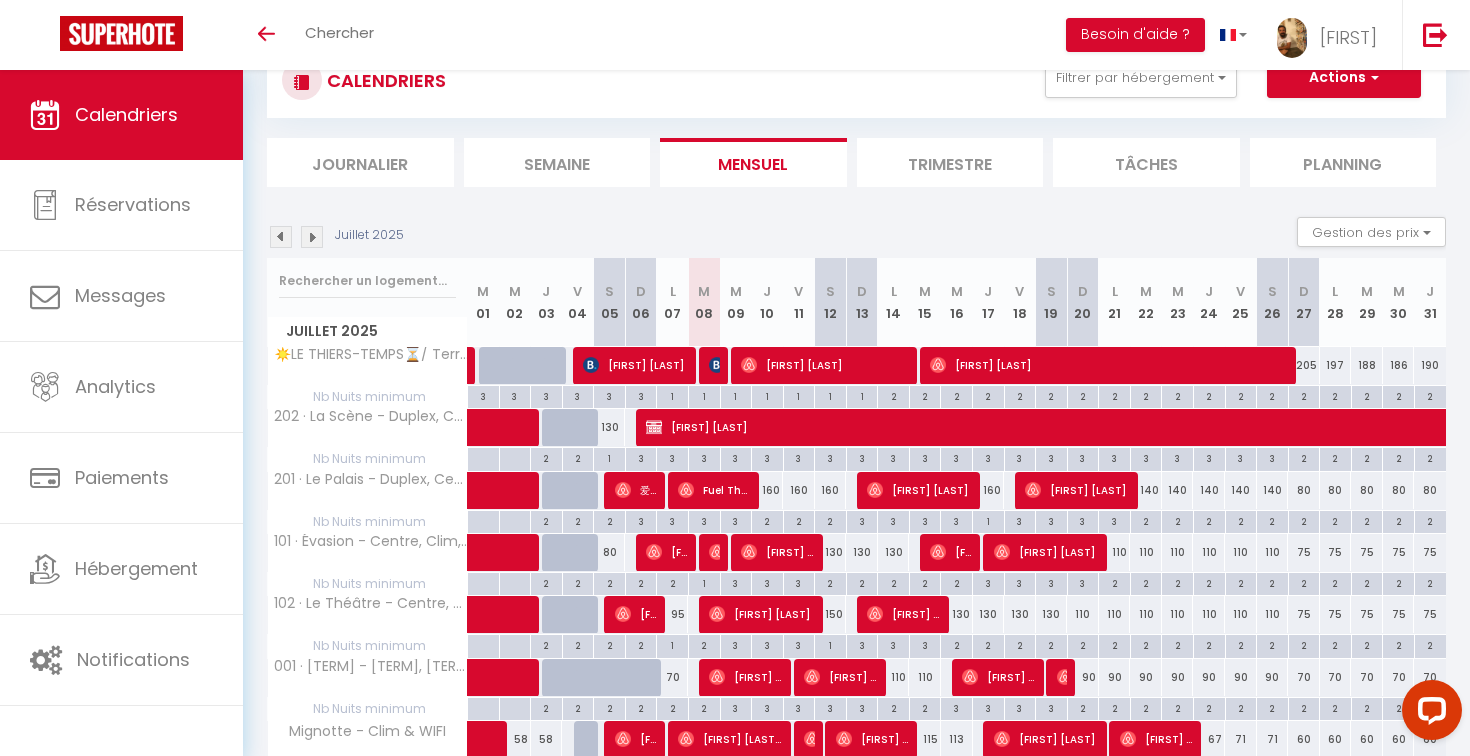 click on "160" at bounding box center (768, 490) 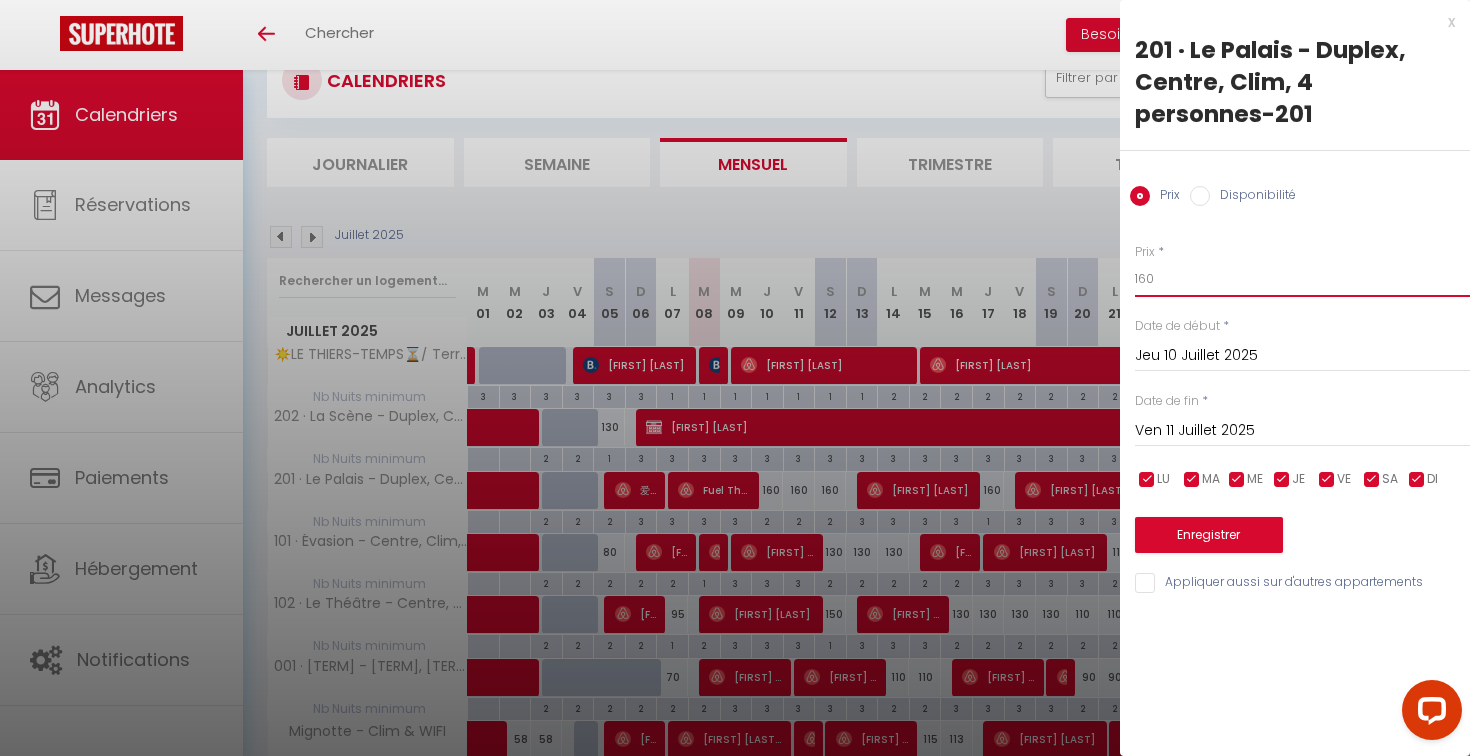 click on "160" at bounding box center (1302, 279) 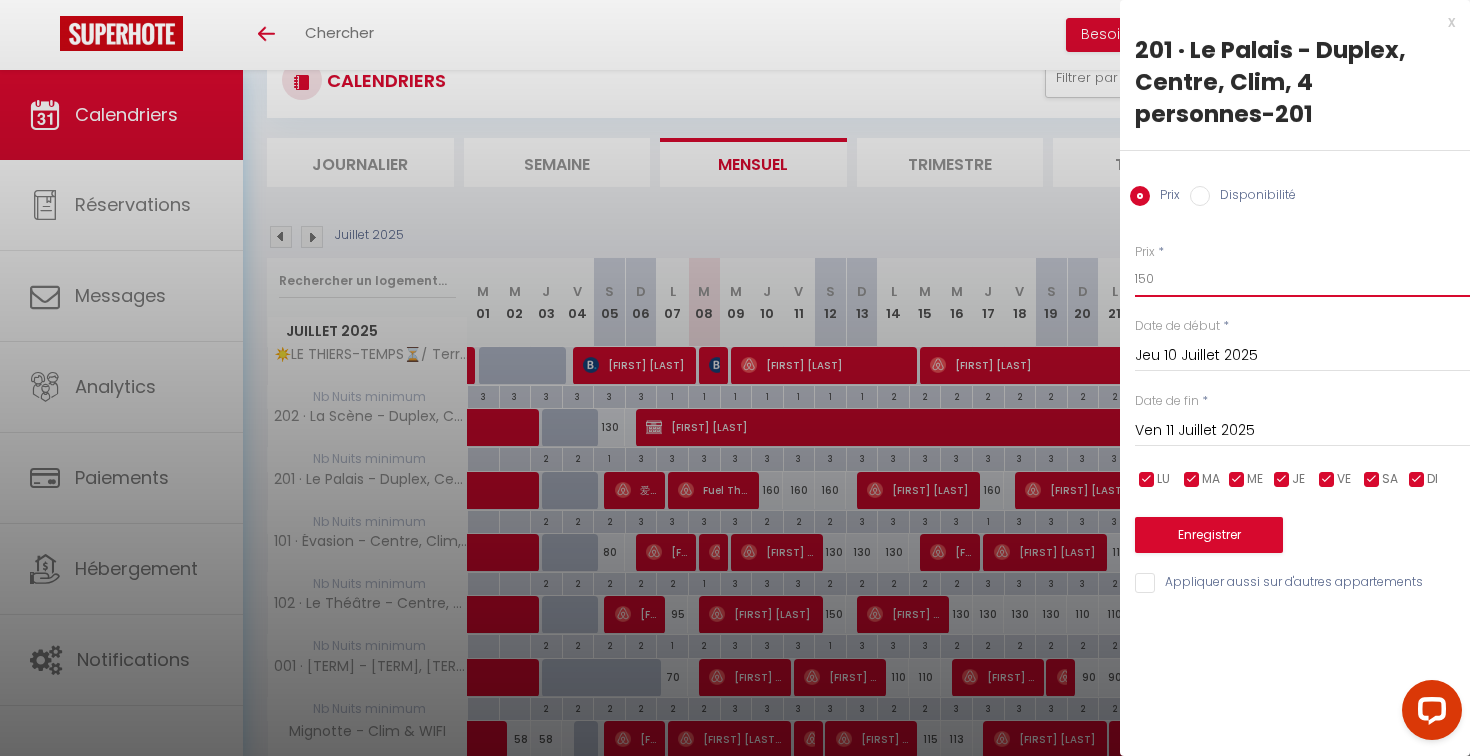 type on "150" 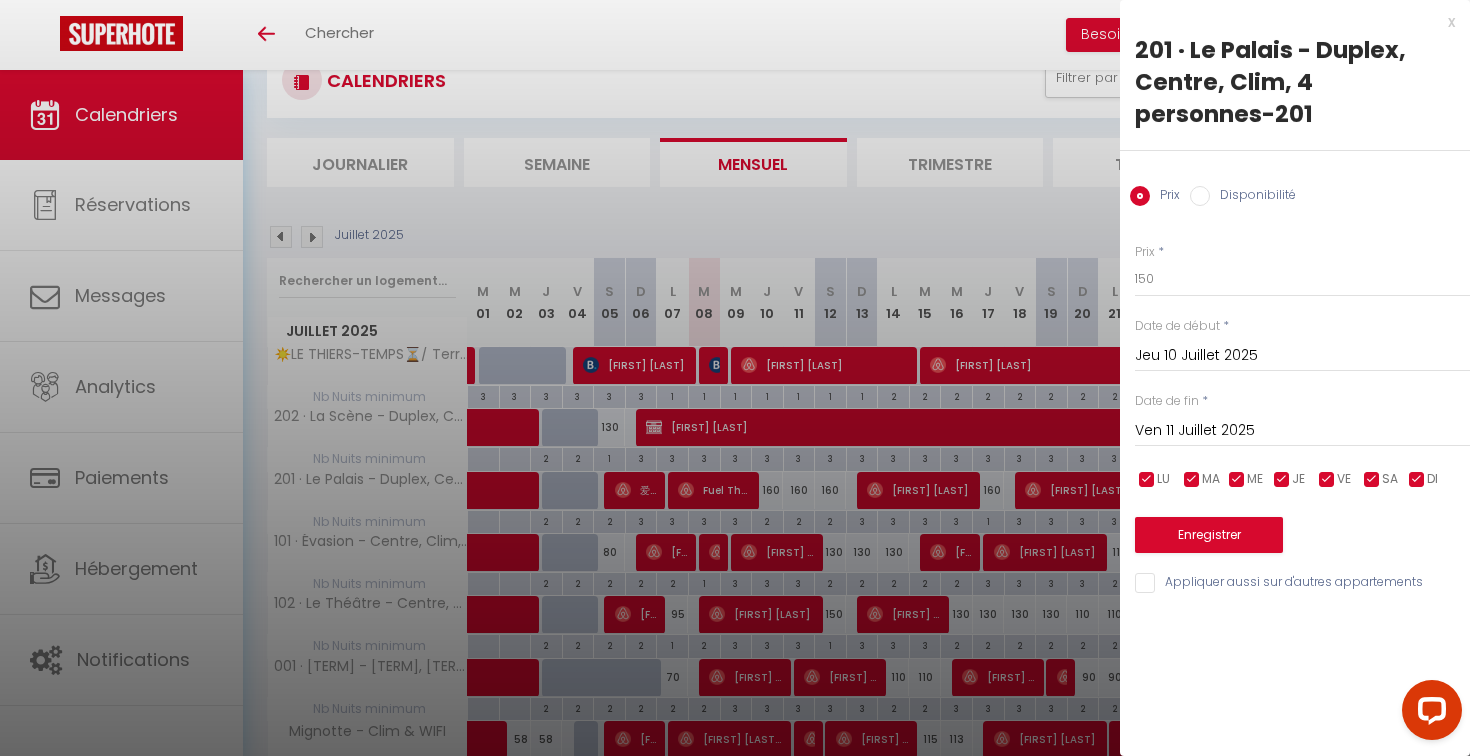 click on "Ven 11 Juillet 2025" at bounding box center (1302, 431) 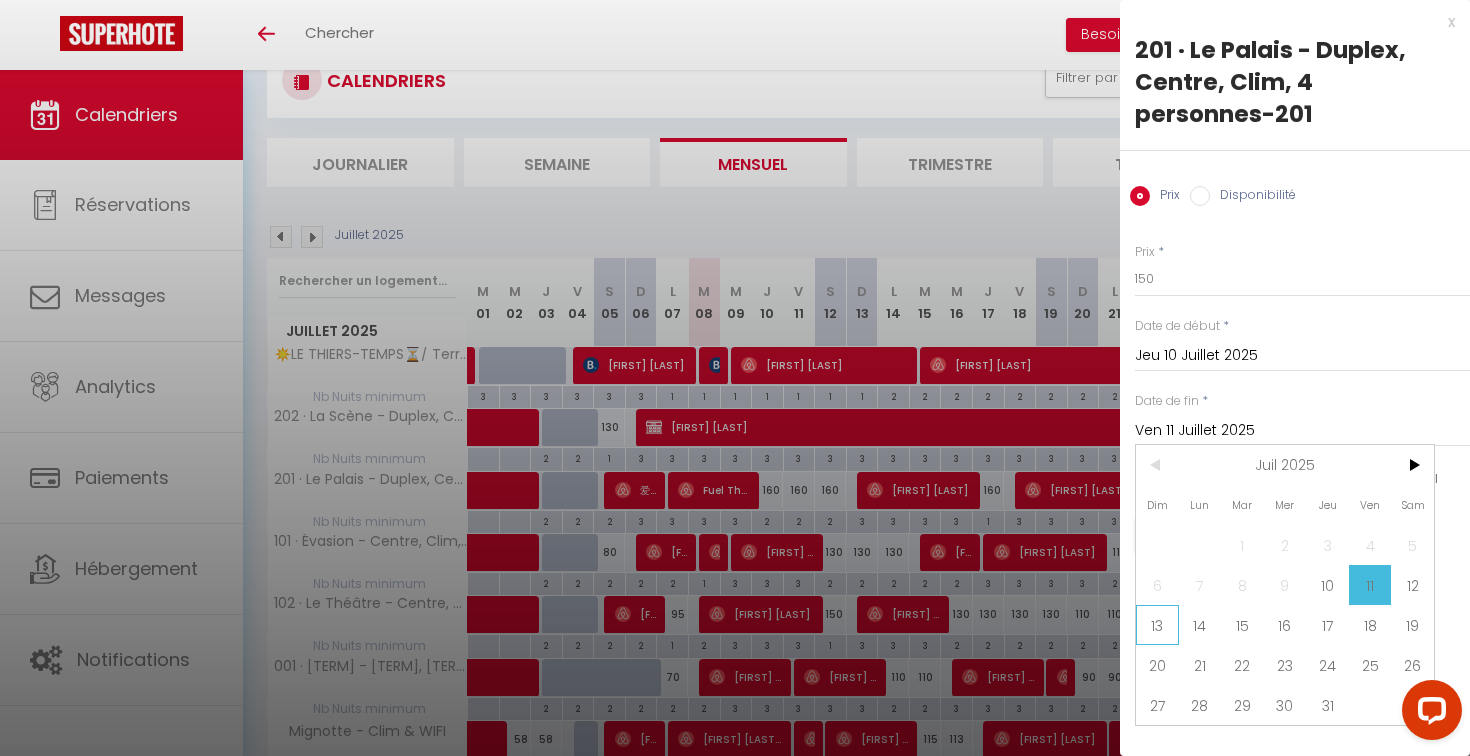 click on "13" at bounding box center [0, 0] 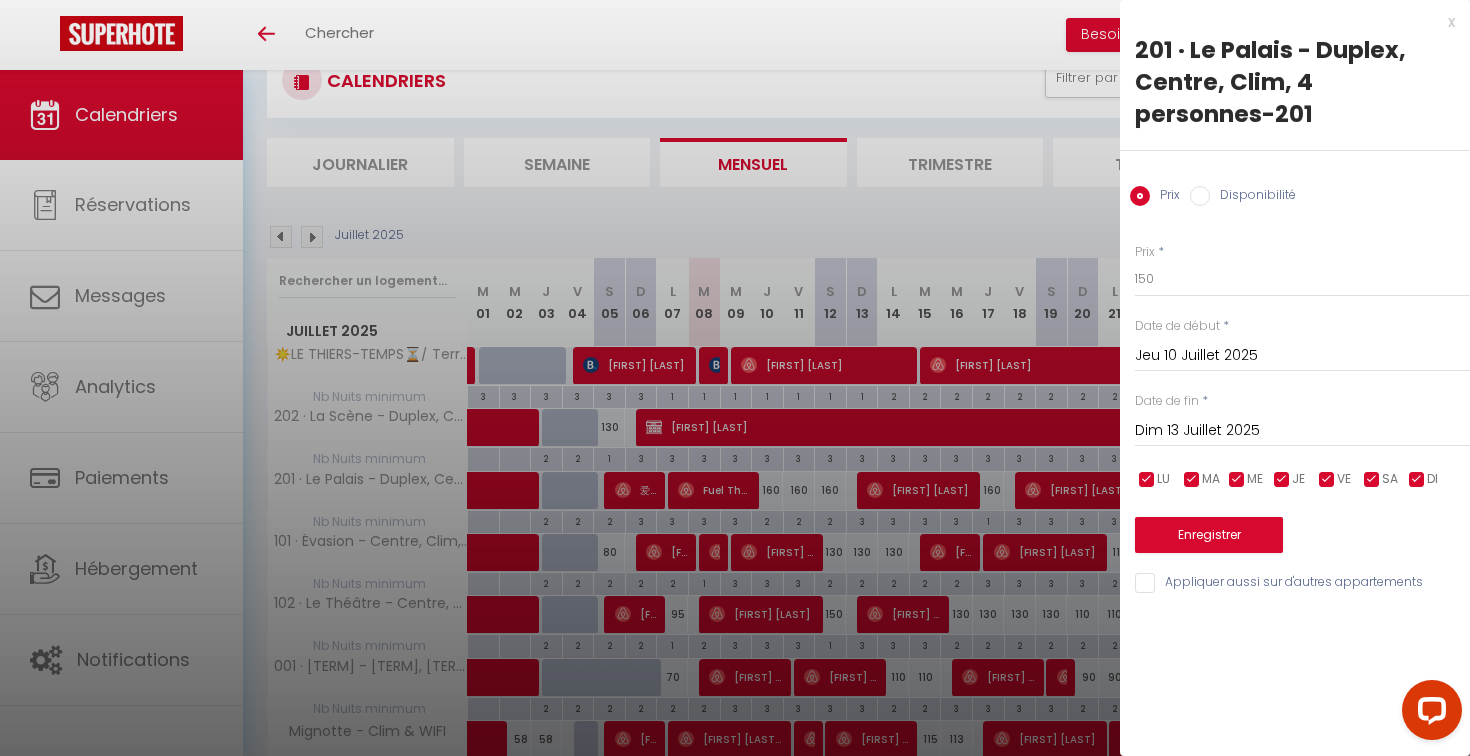 click on "Enregistrer" at bounding box center (1209, 535) 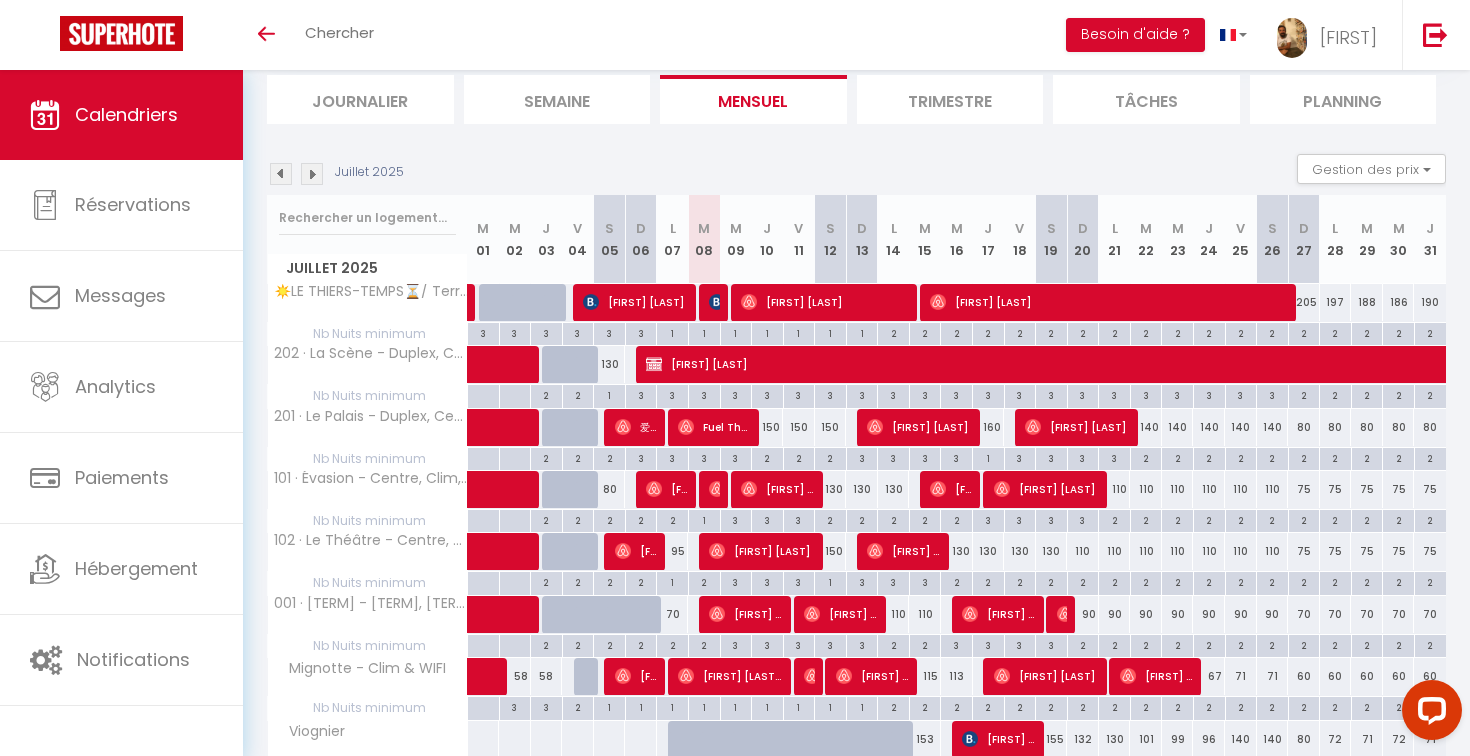 scroll, scrollTop: 140, scrollLeft: 0, axis: vertical 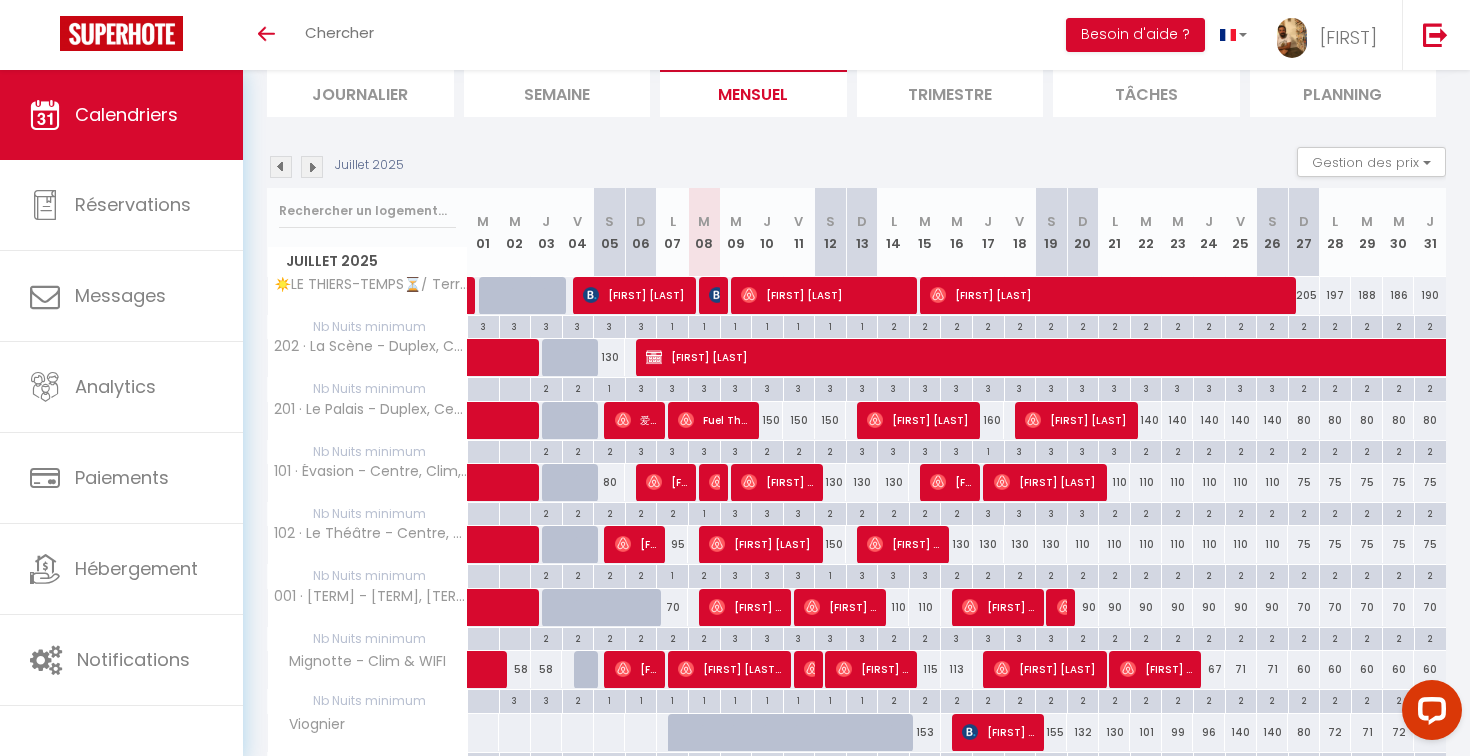 click on "130" at bounding box center [831, 482] 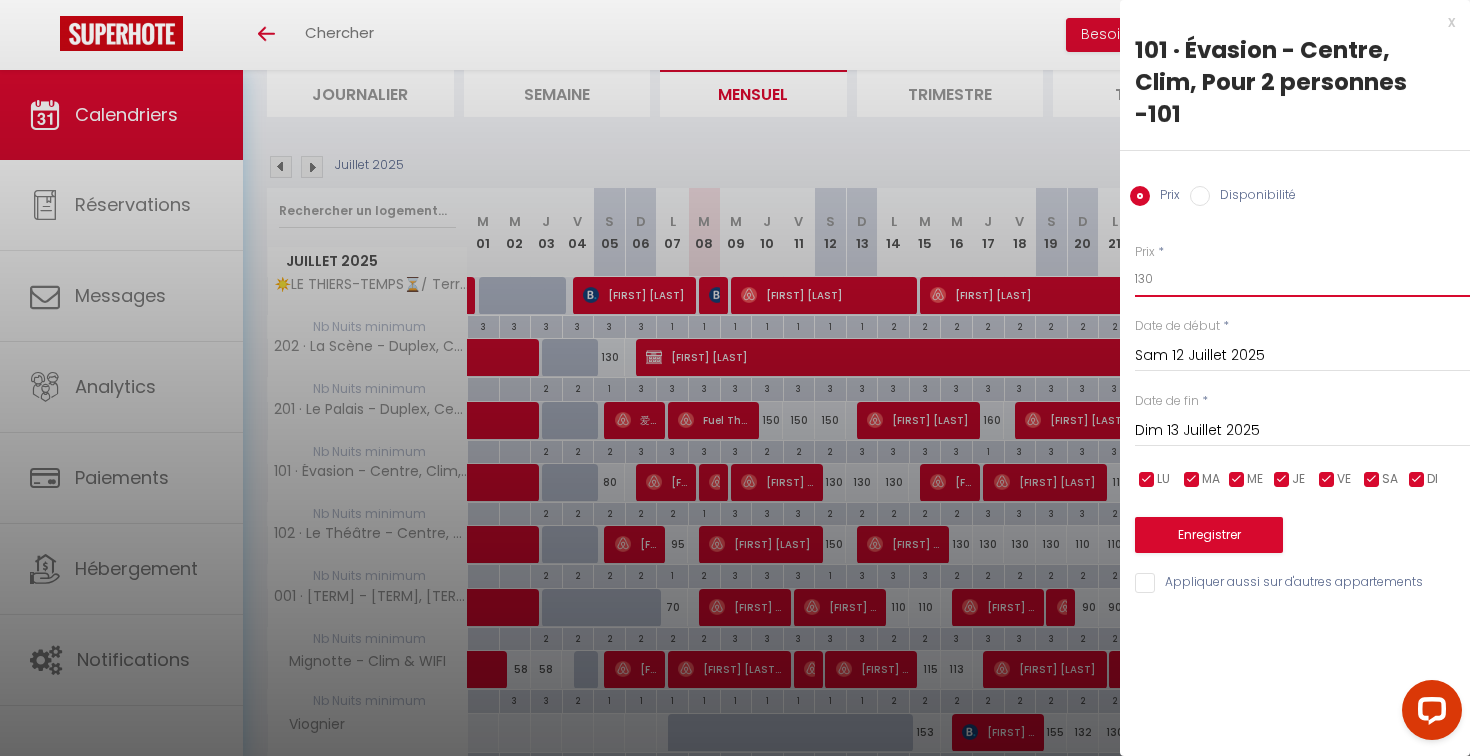 click on "130" at bounding box center [1302, 279] 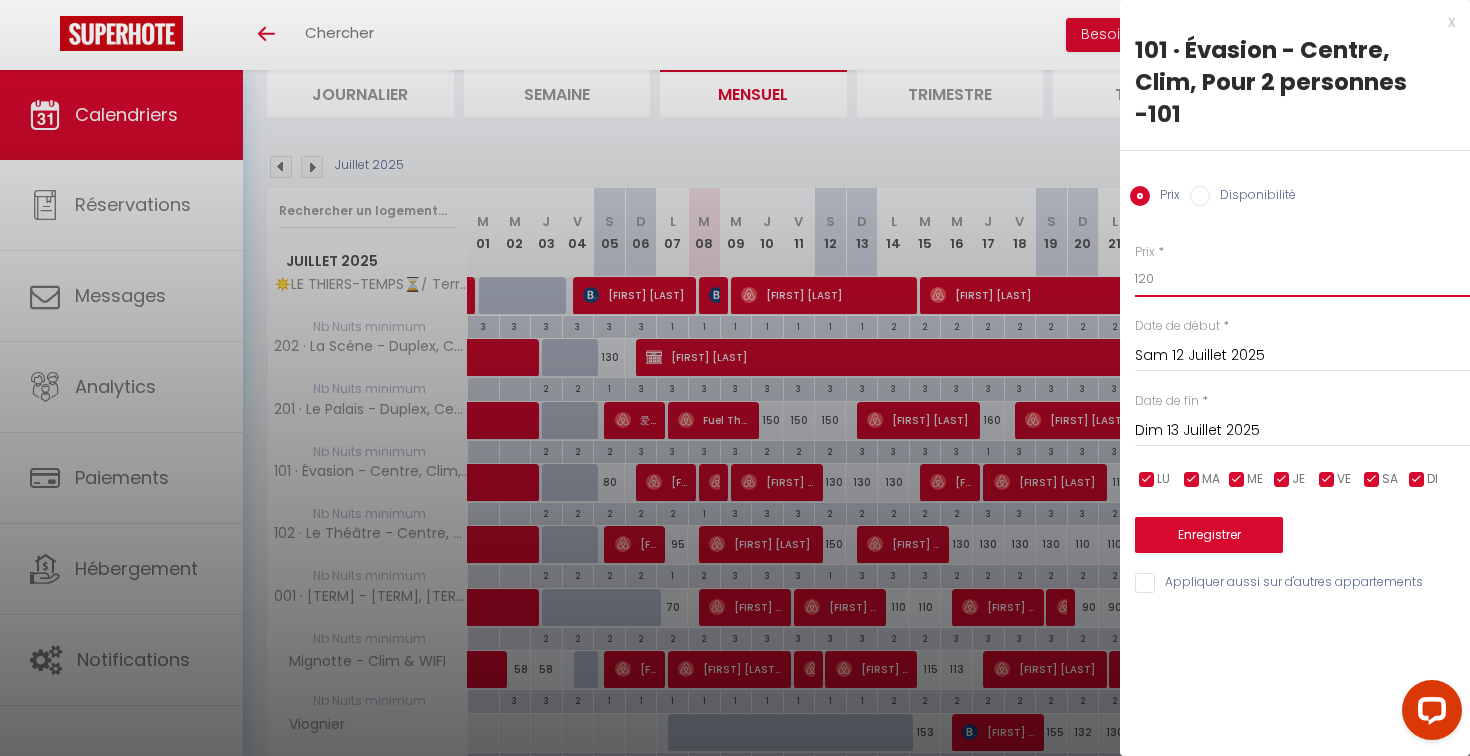 type on "120" 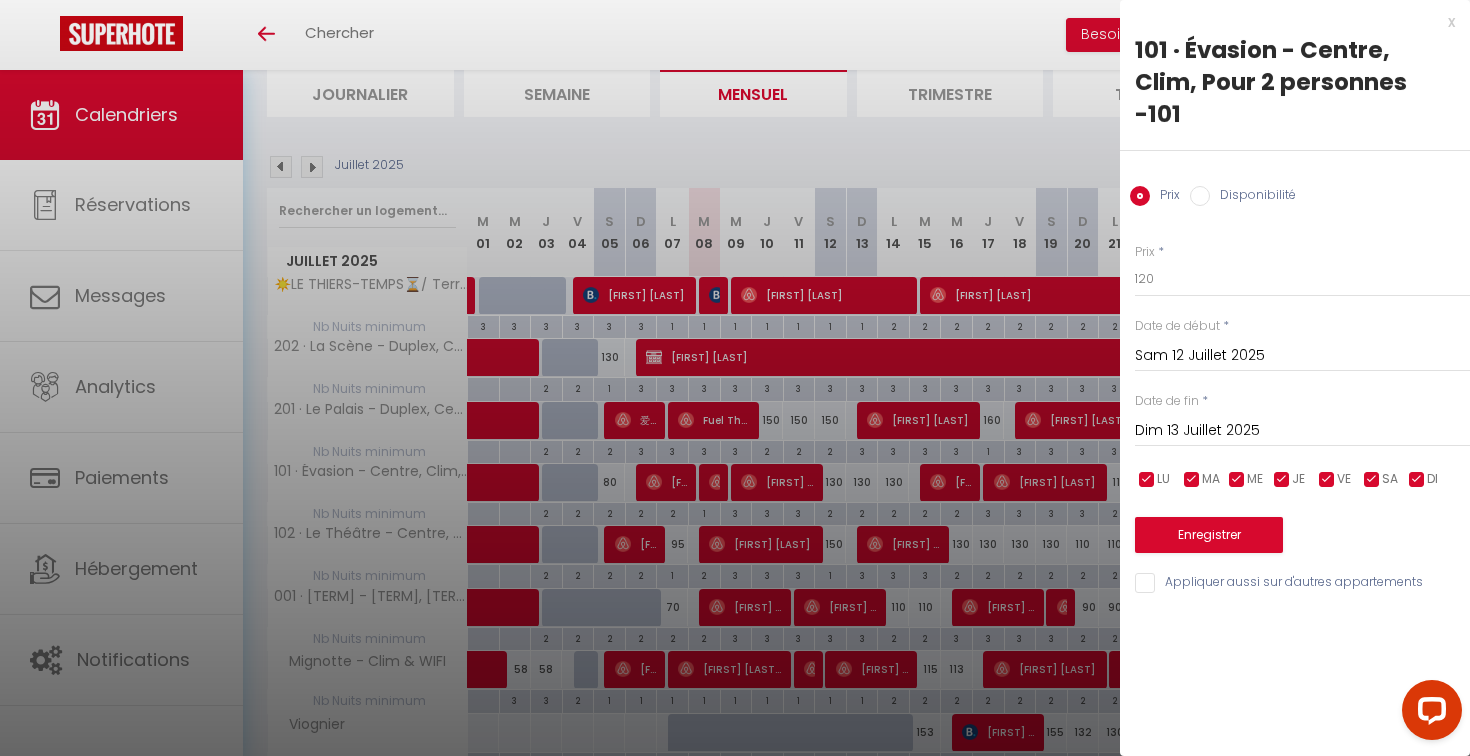 click on "Dim 13 Juillet 2025" at bounding box center [1302, 431] 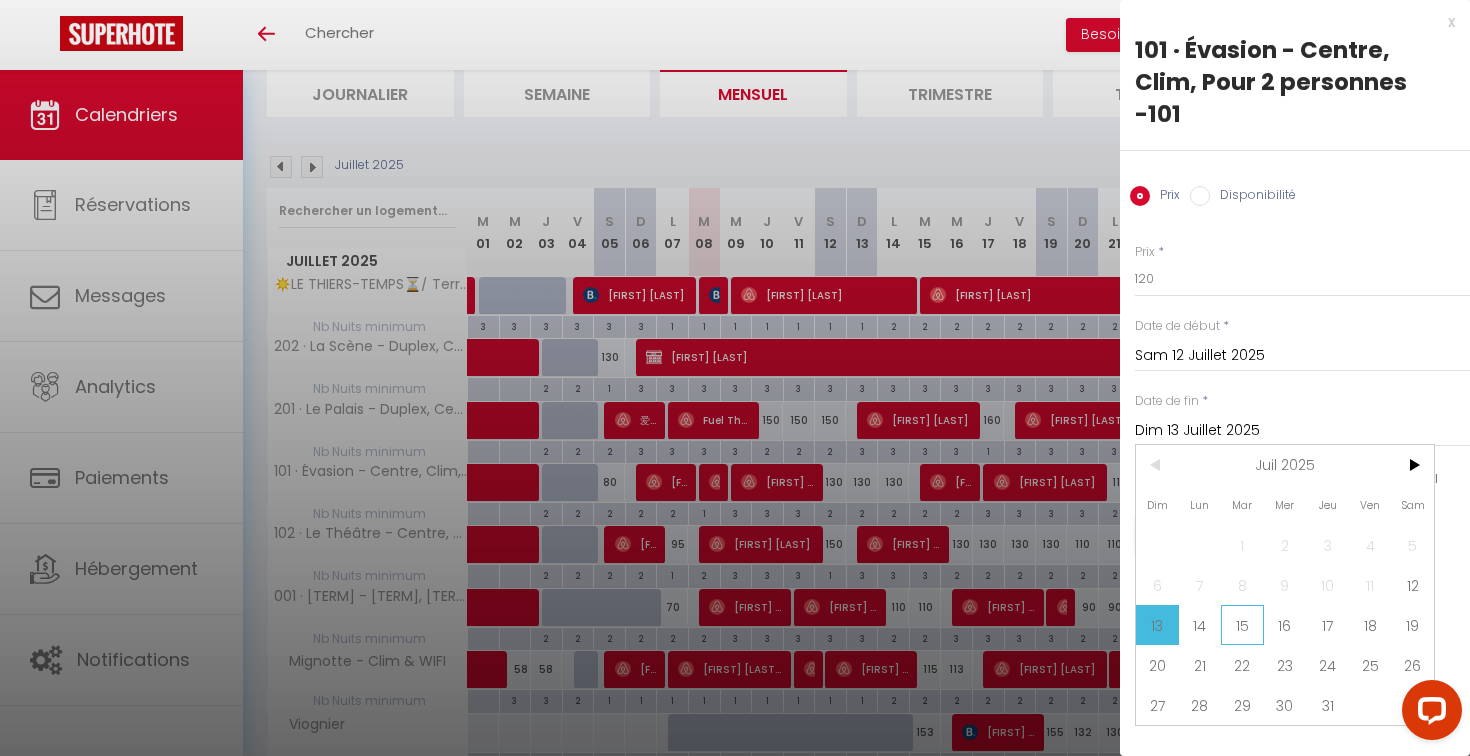click on "15" at bounding box center [0, 0] 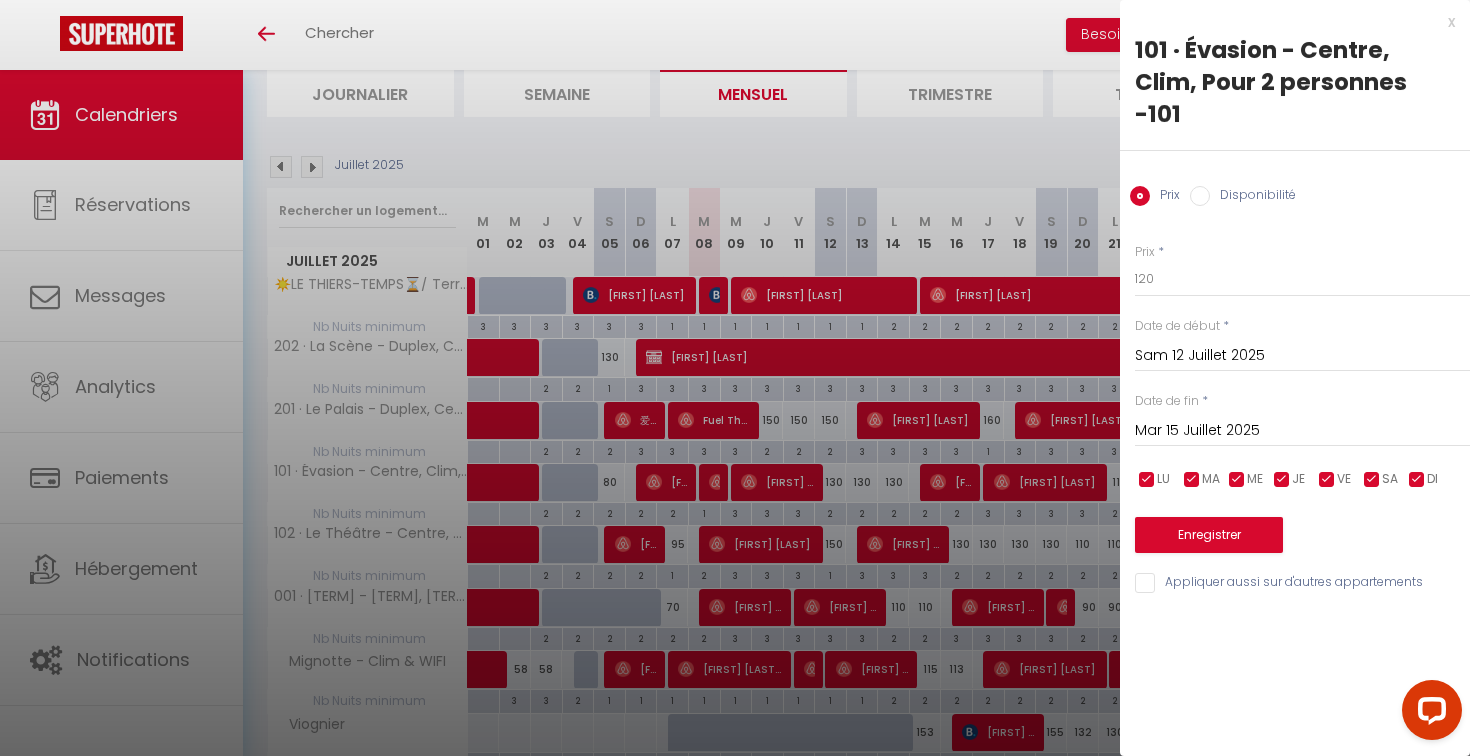 click on "Enregistrer" at bounding box center (1209, 535) 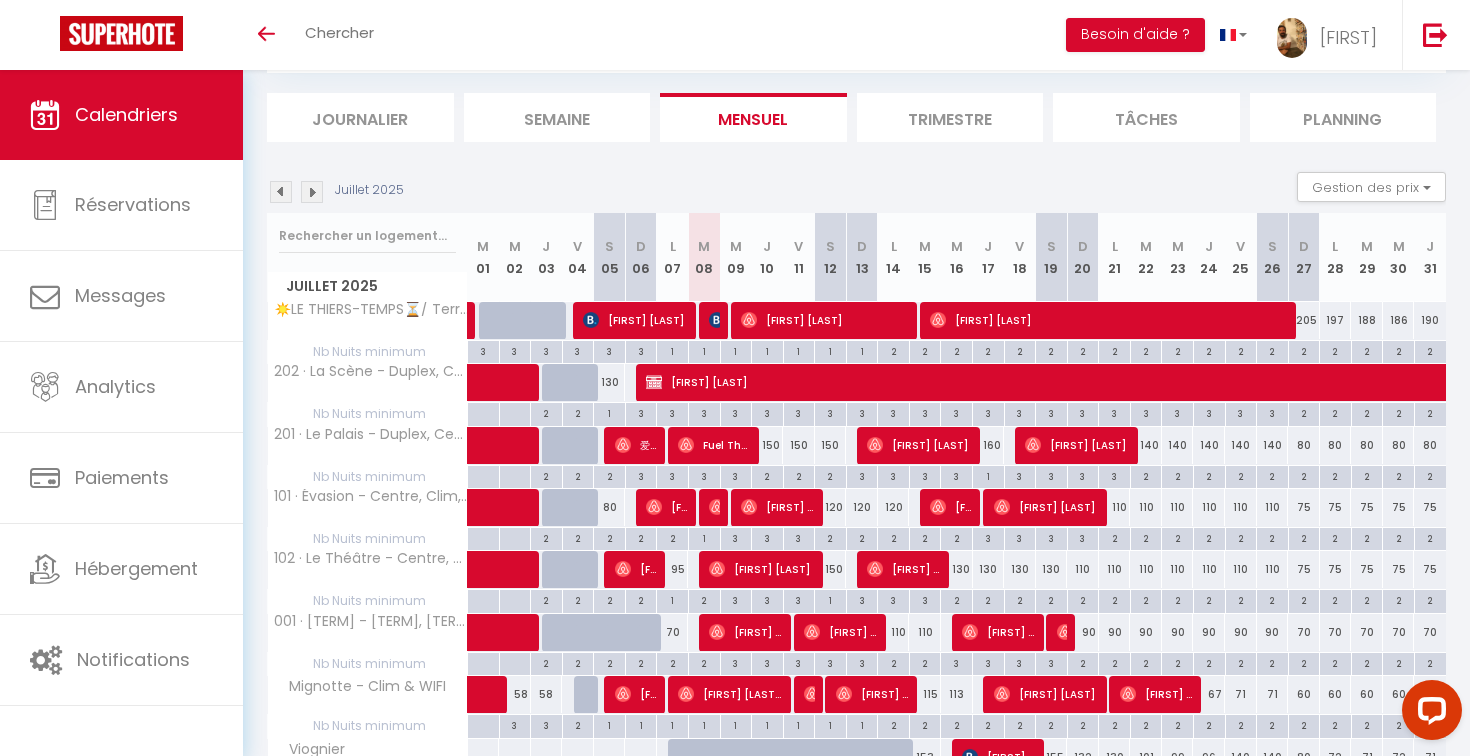 scroll, scrollTop: 188, scrollLeft: 0, axis: vertical 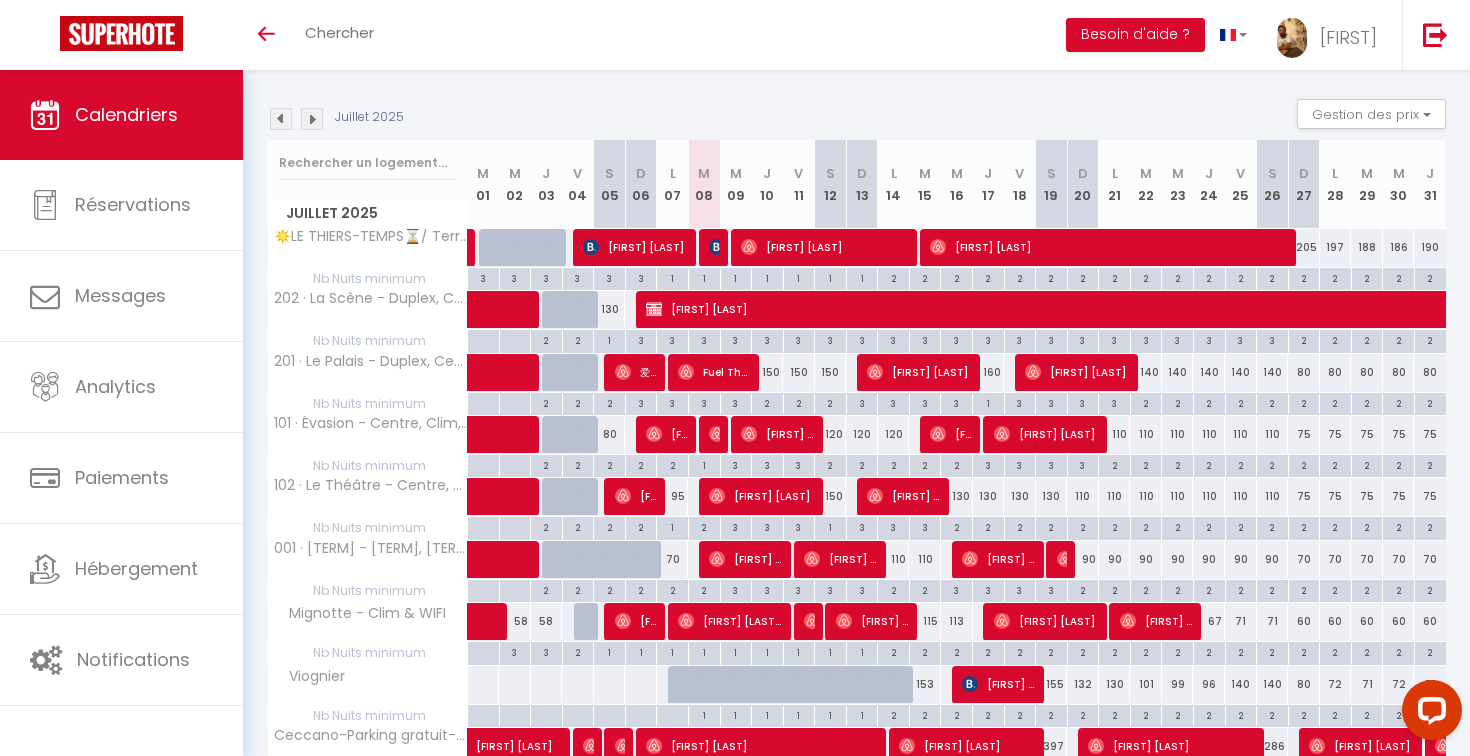 click on "150" at bounding box center (831, 496) 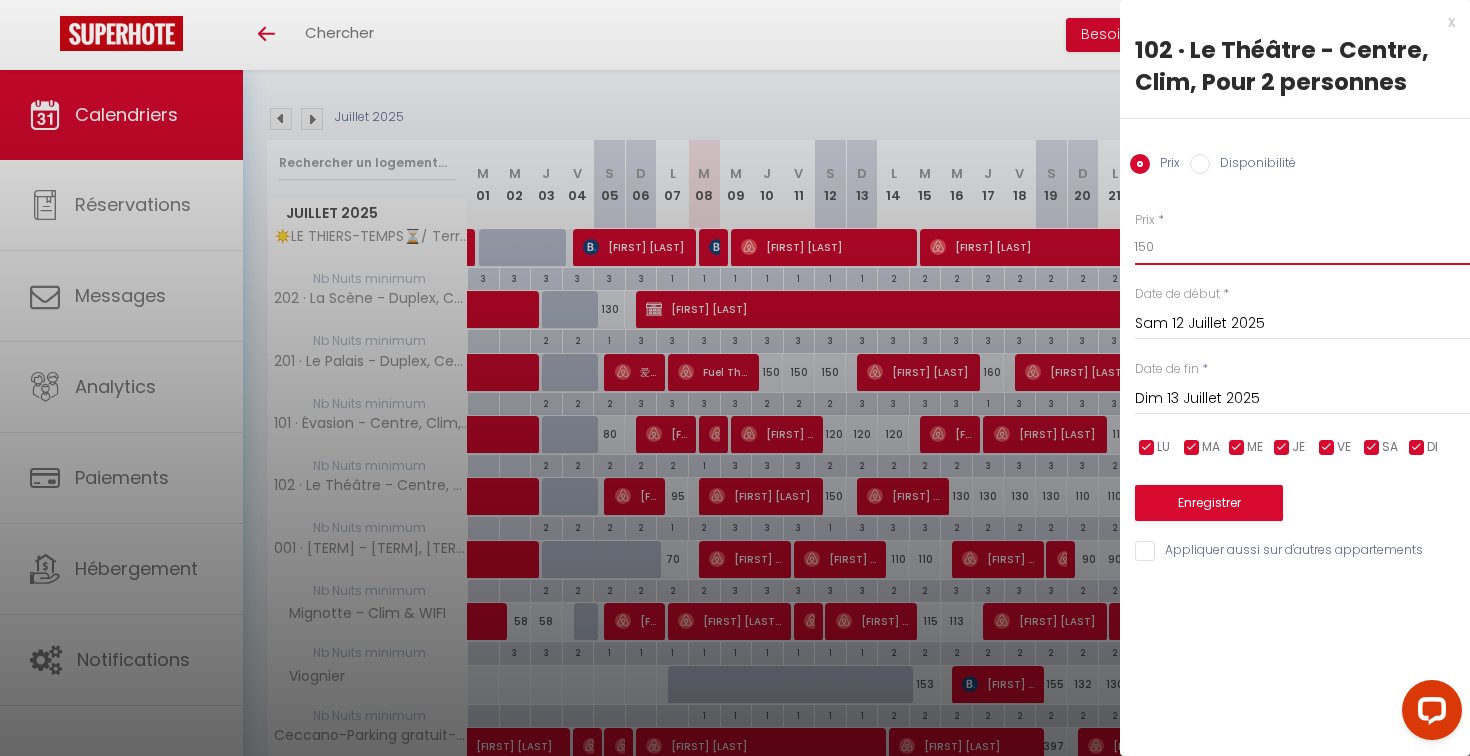 click on "150" at bounding box center (1302, 247) 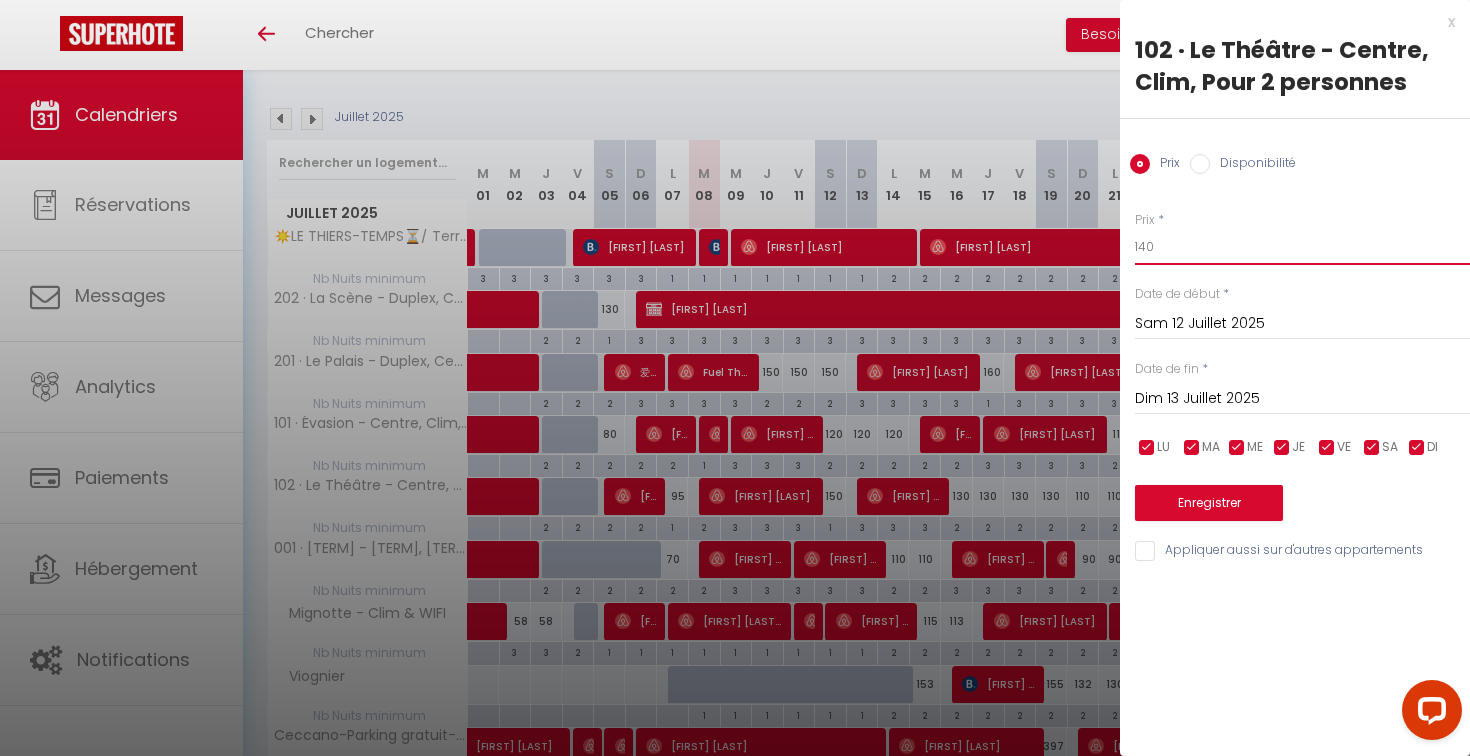 type on "140" 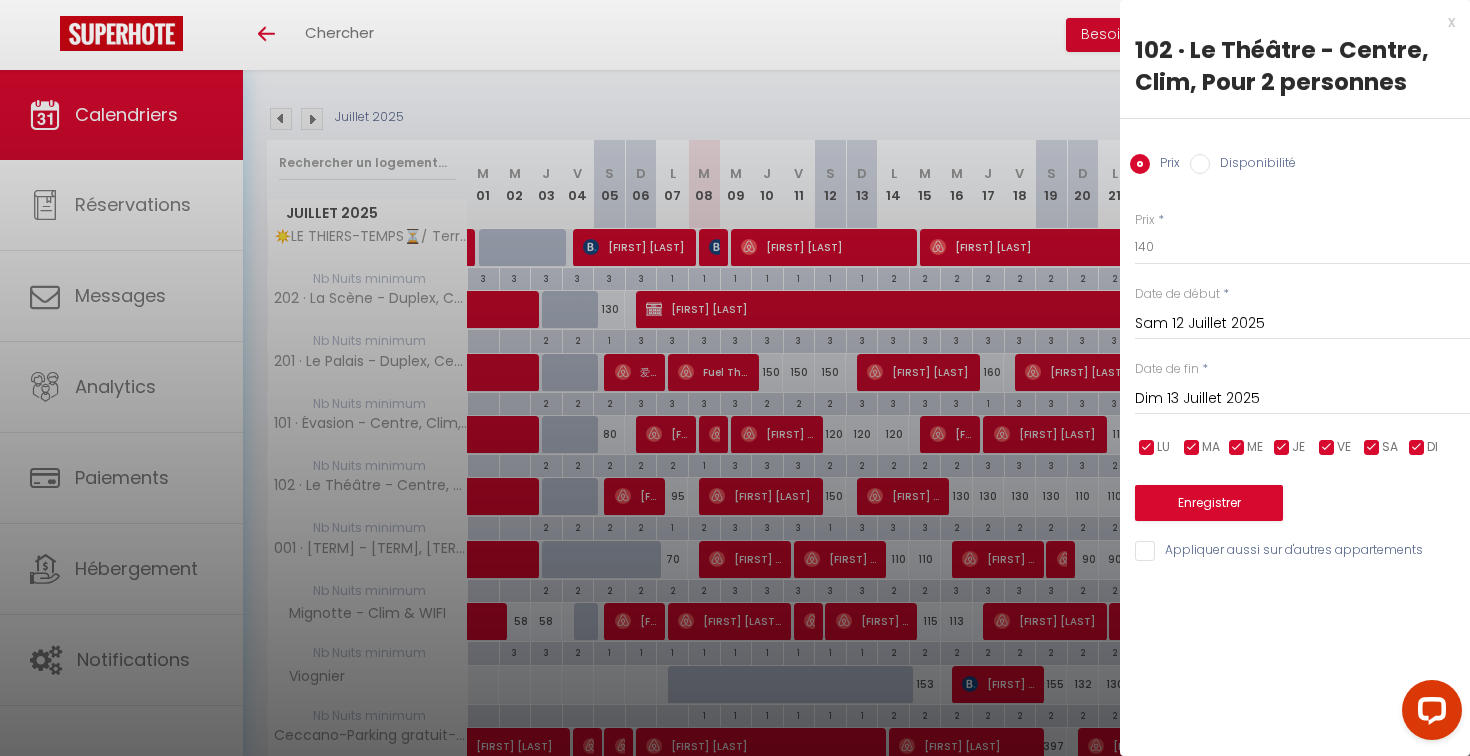 click on "Enregistrer" at bounding box center (1209, 503) 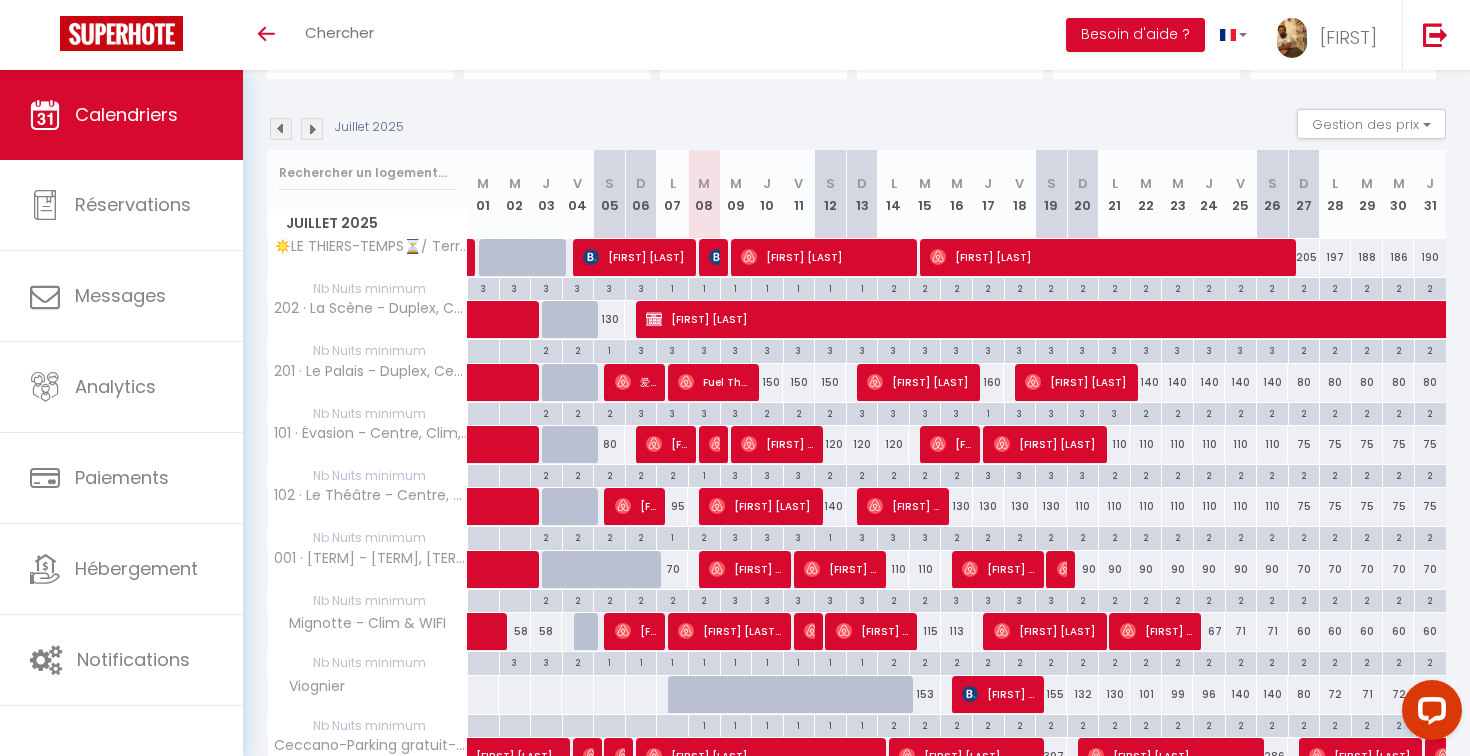 scroll, scrollTop: 179, scrollLeft: 0, axis: vertical 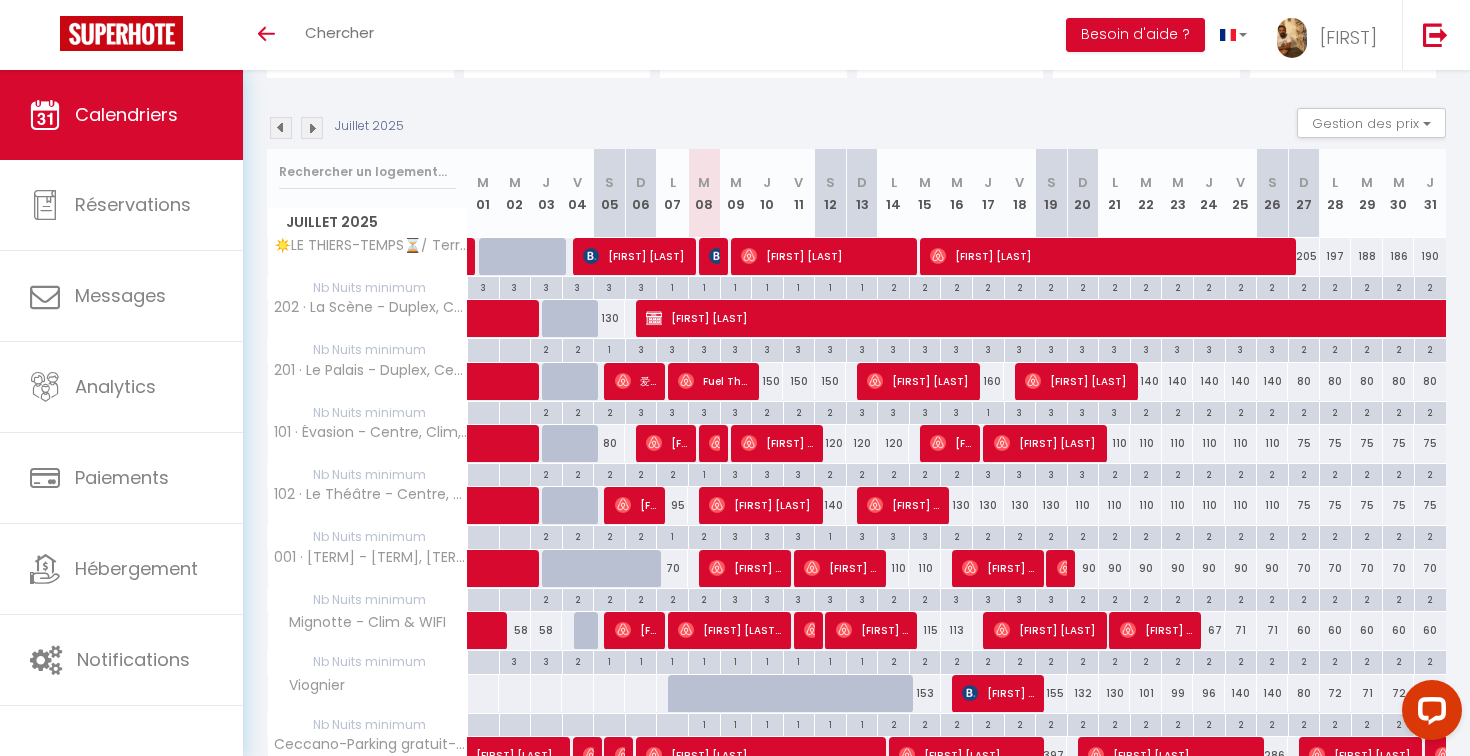 click on "110" at bounding box center [894, 568] 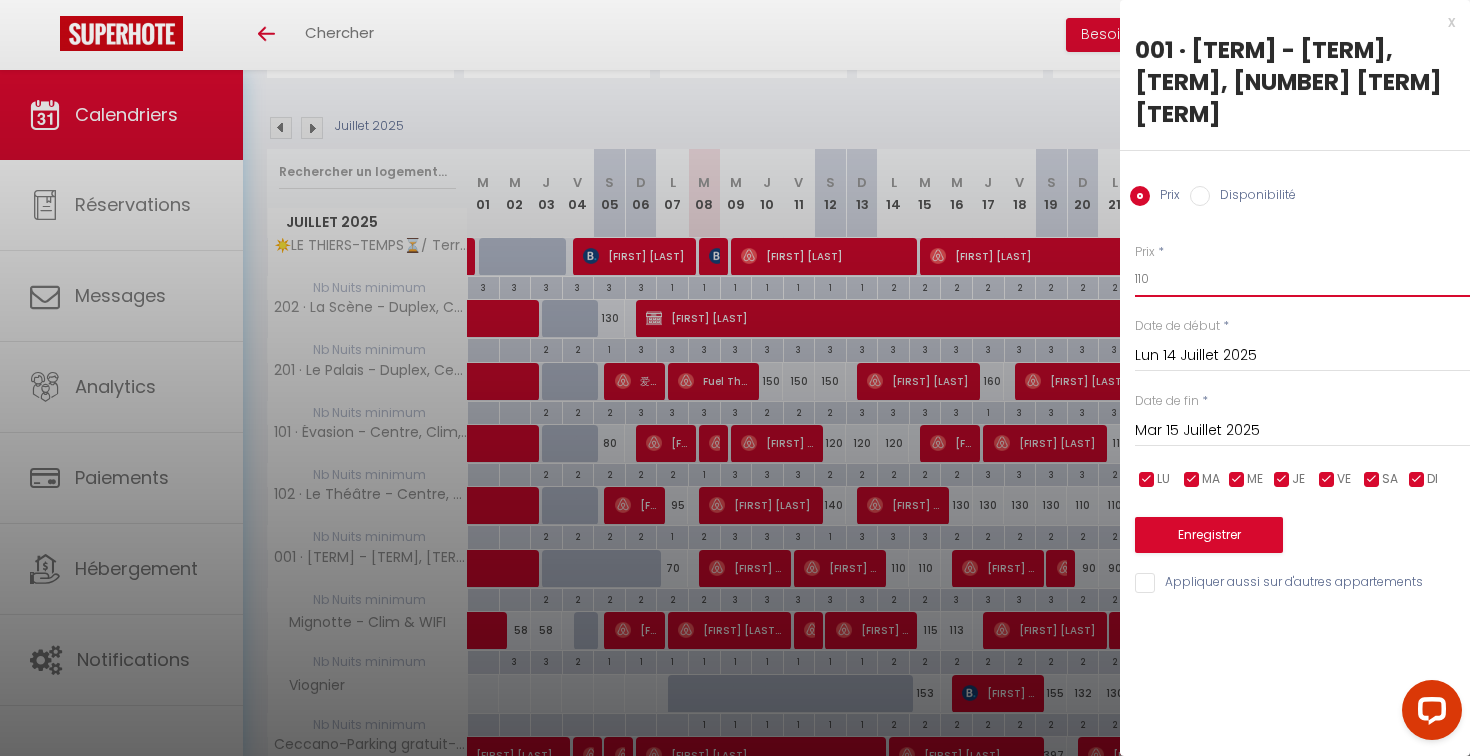 click on "110" at bounding box center [1302, 279] 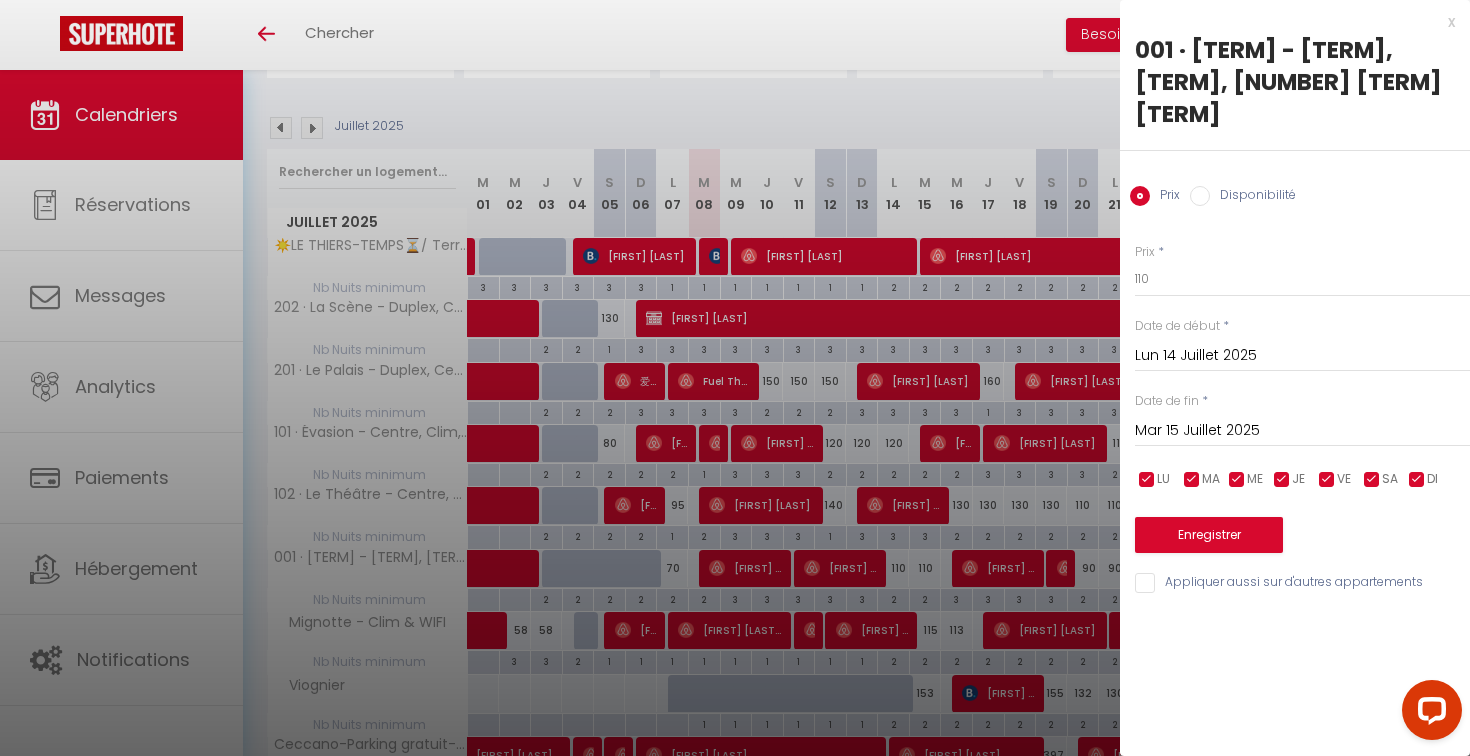 click on "x" at bounding box center (1287, 22) 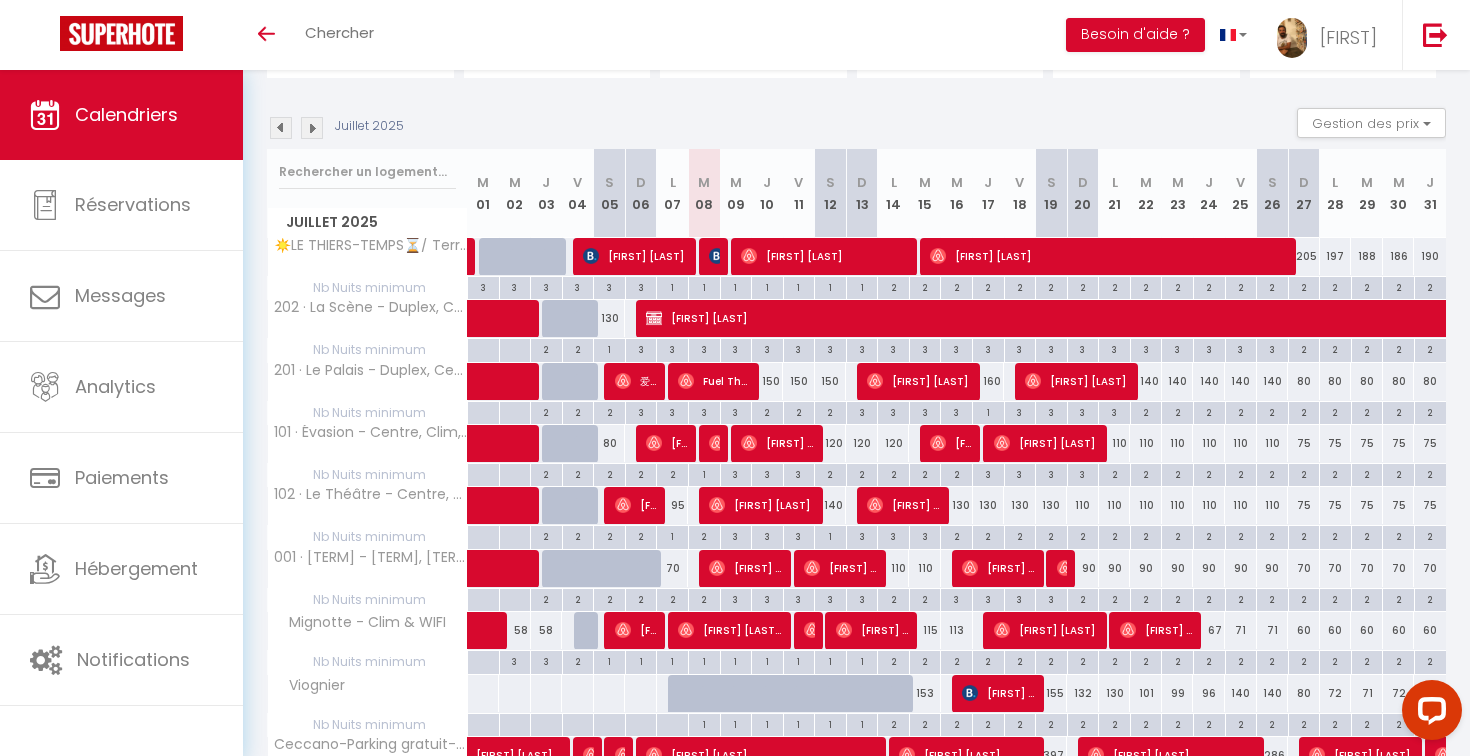 click on "140" at bounding box center (1146, 381) 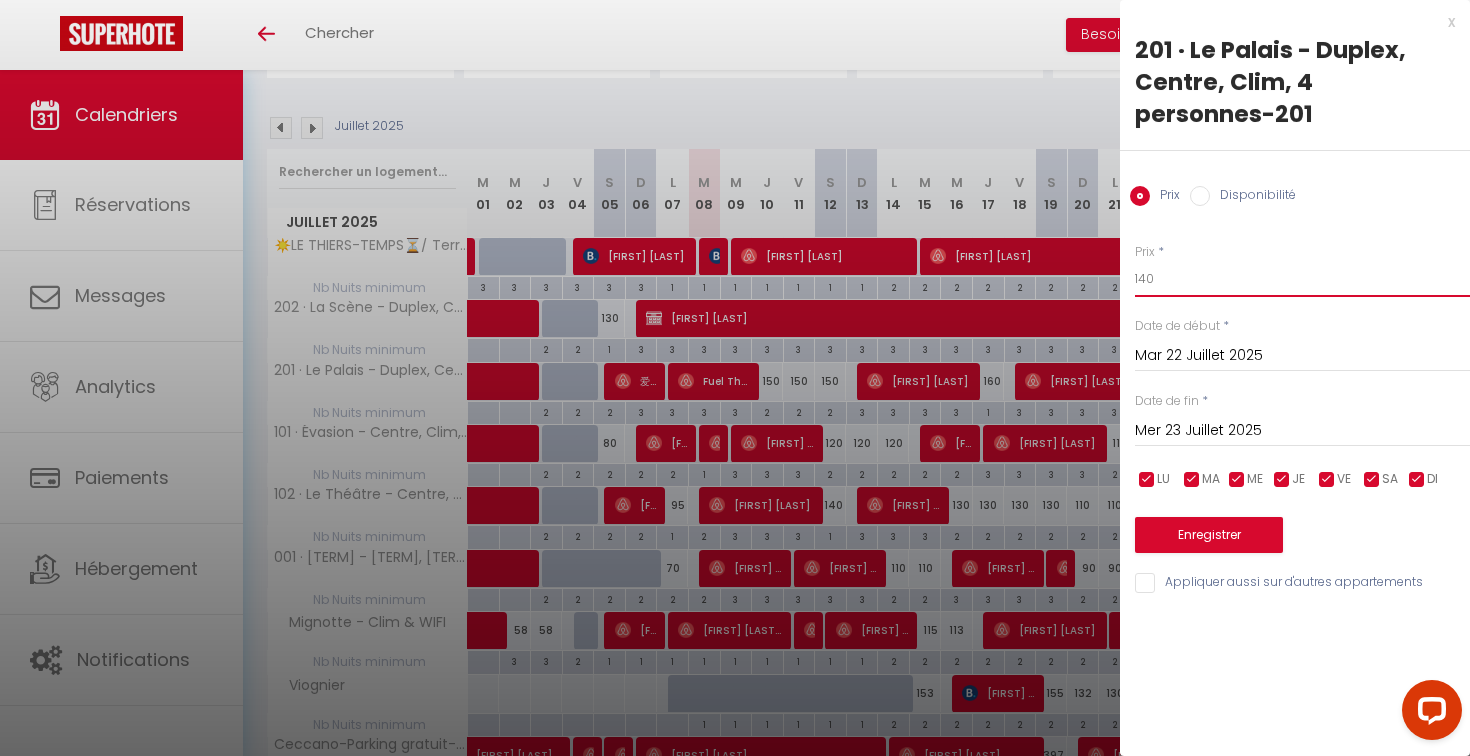 click on "140" at bounding box center (1302, 279) 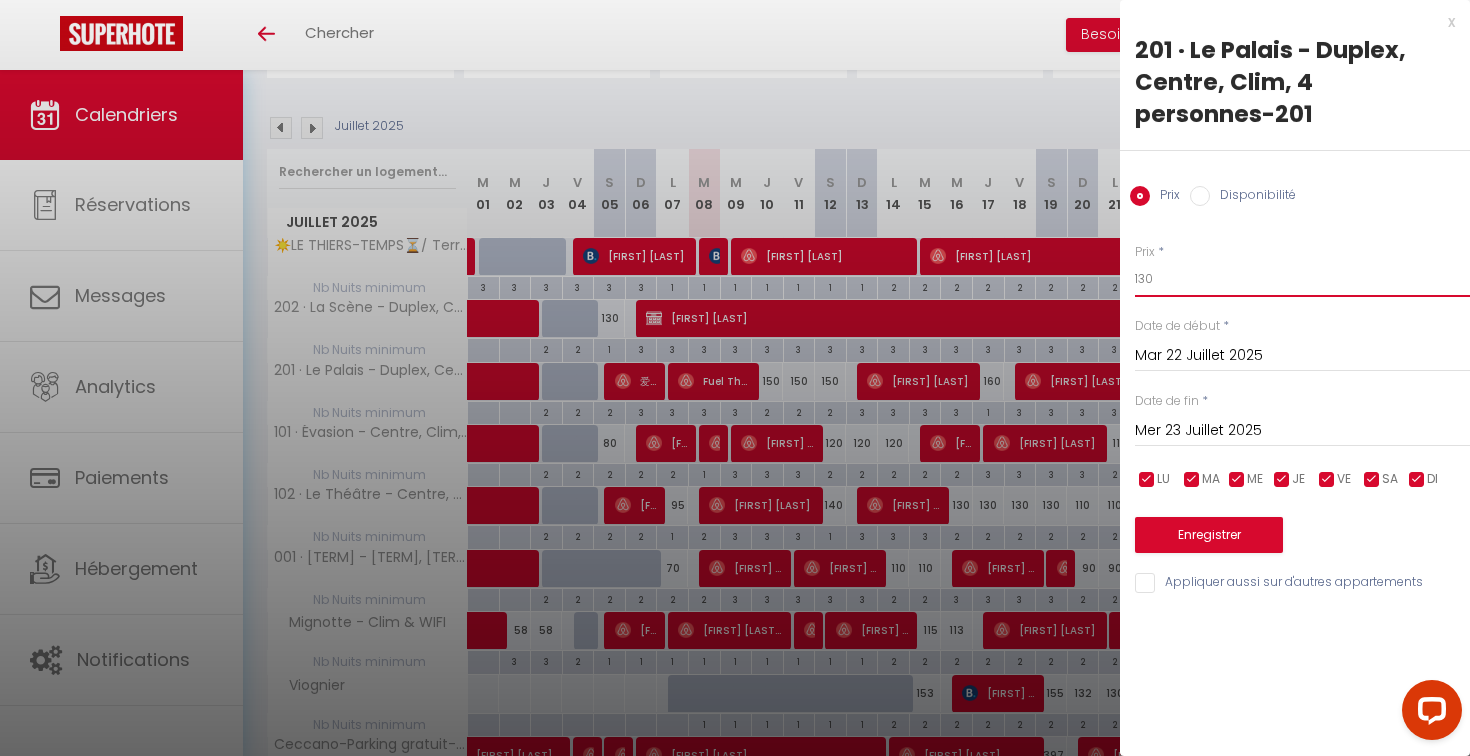 type on "130" 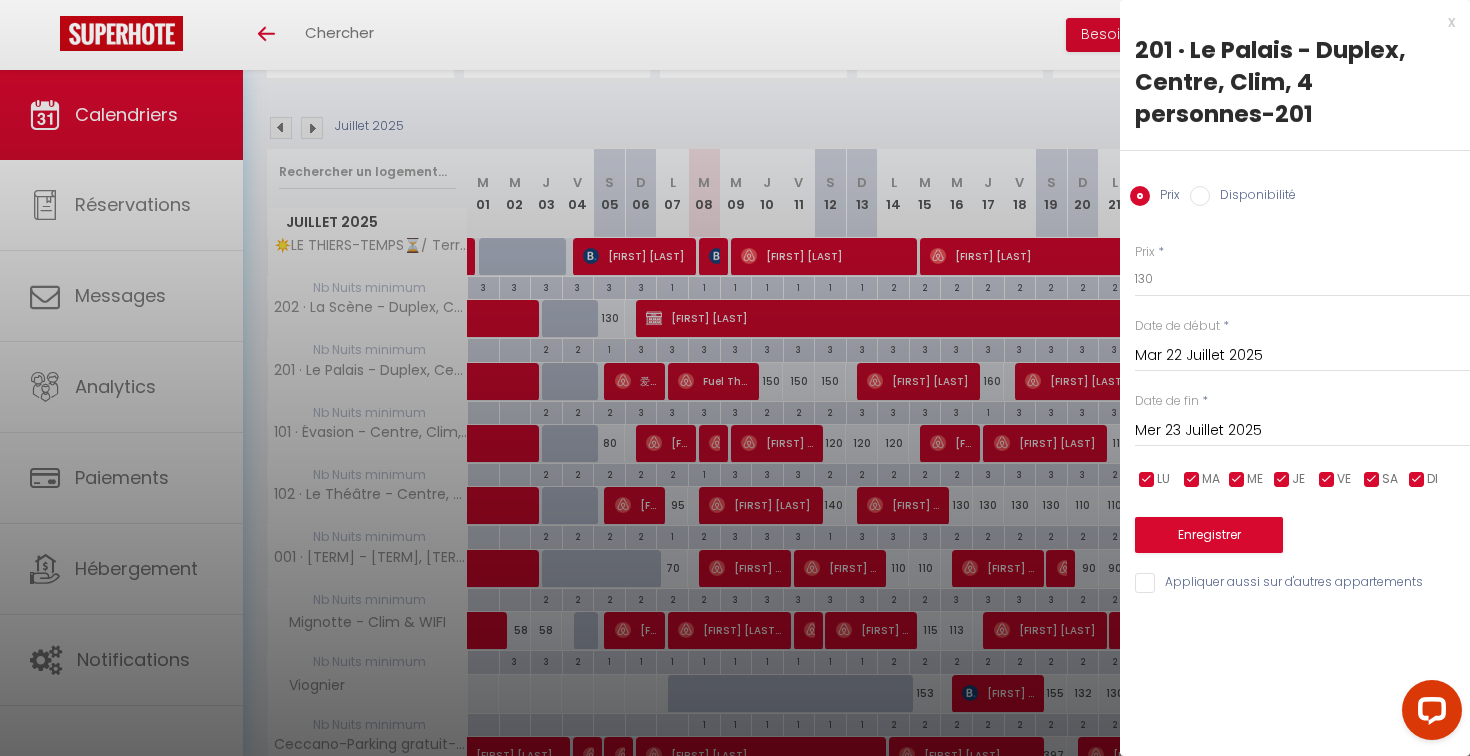 click on "Mer 23 Juillet 2025" at bounding box center [1302, 431] 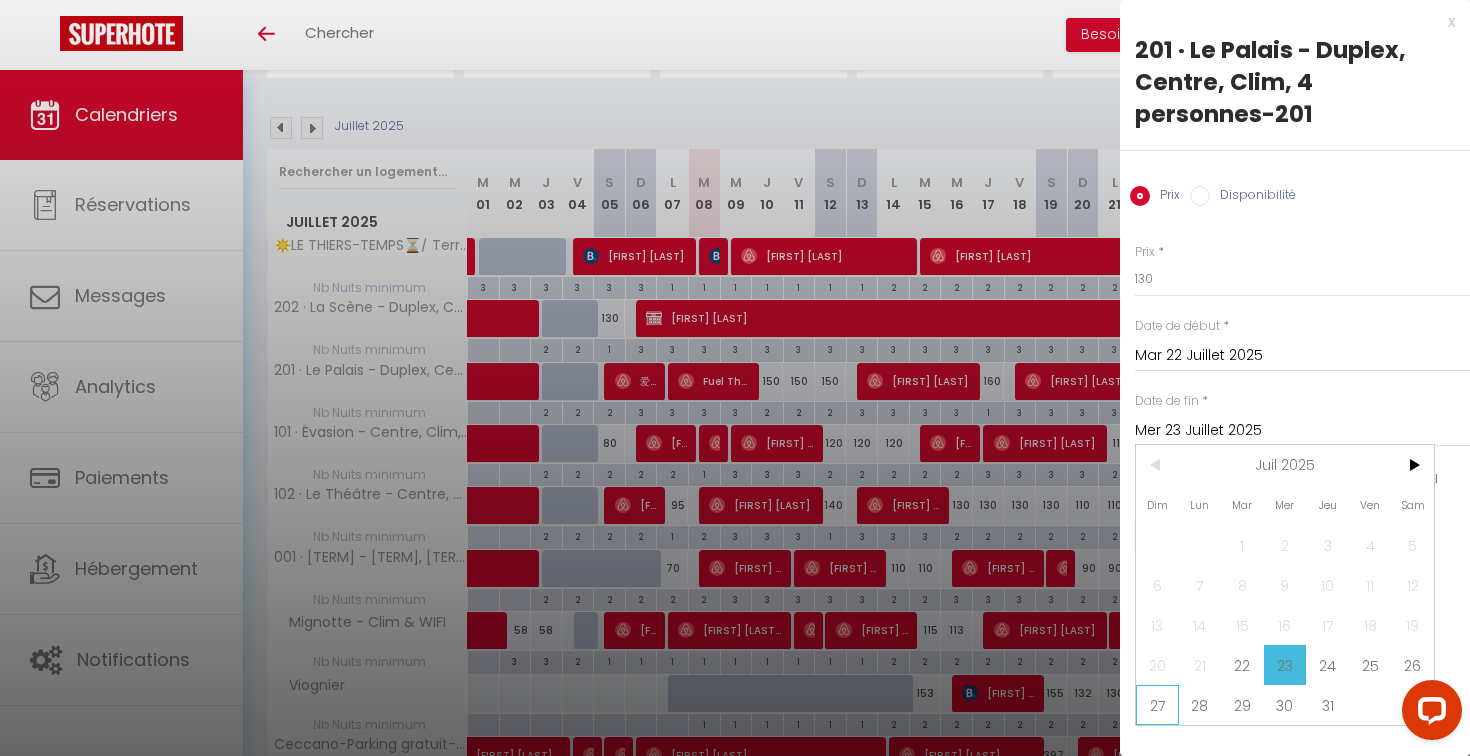 click on "27" at bounding box center (0, 0) 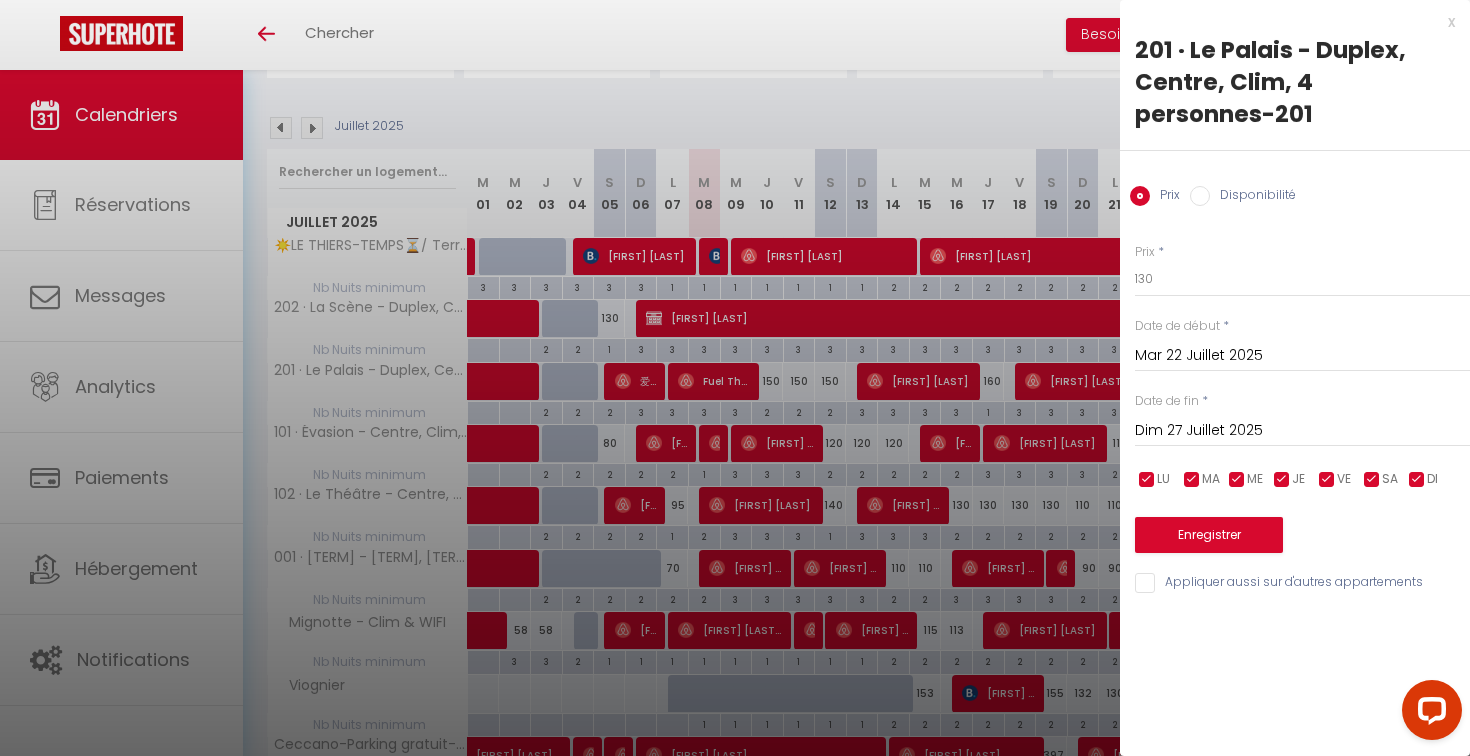 click on "Enregistrer" at bounding box center [1209, 535] 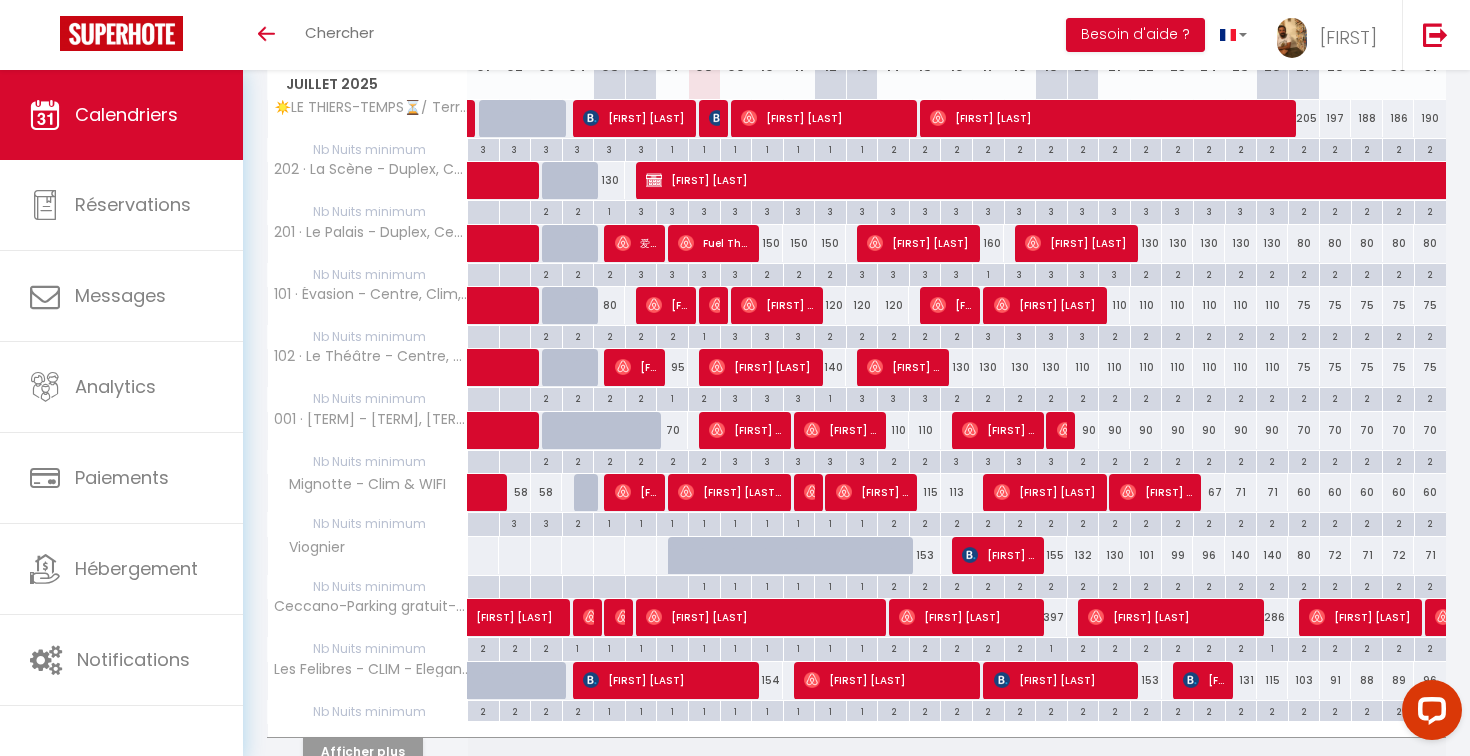 scroll, scrollTop: 320, scrollLeft: 0, axis: vertical 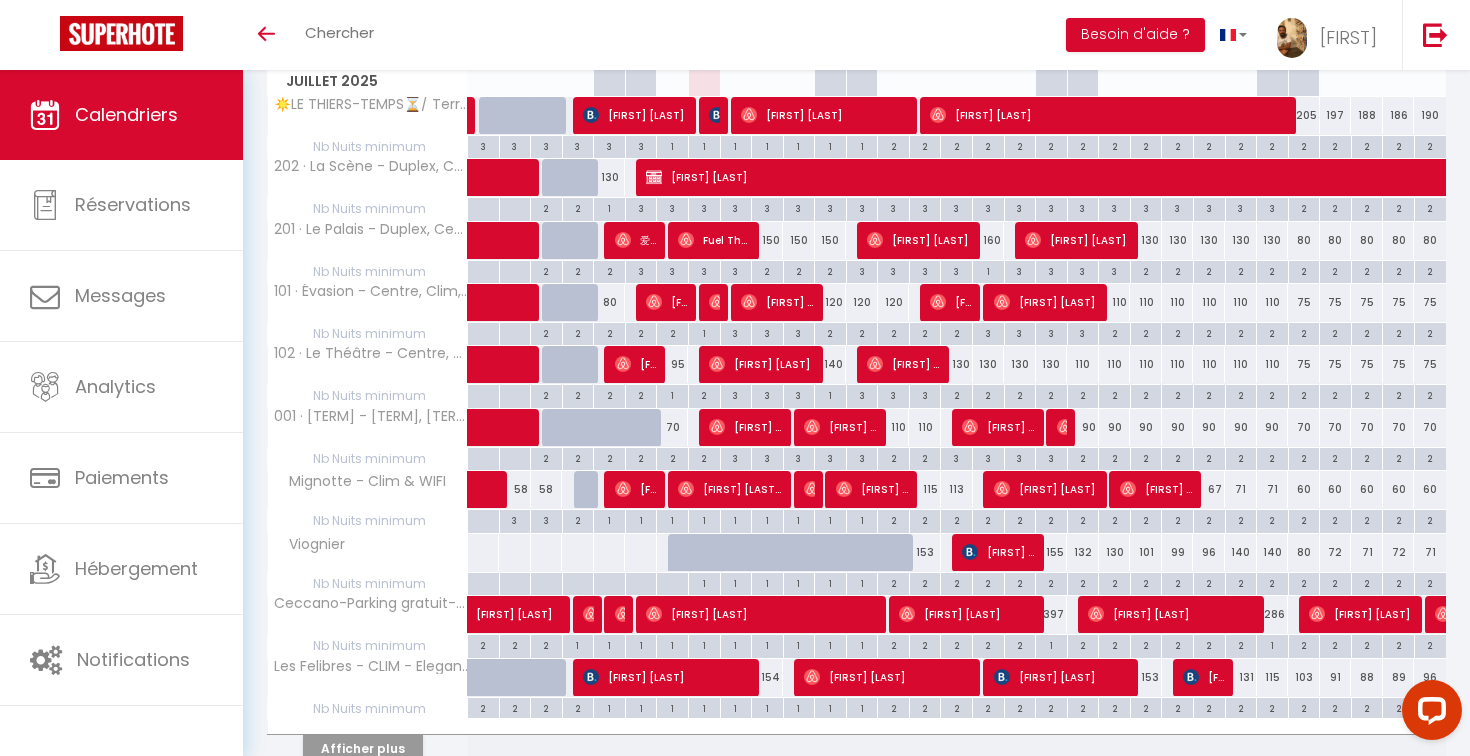 click on "[FIRST] [LAST]" at bounding box center [999, 552] 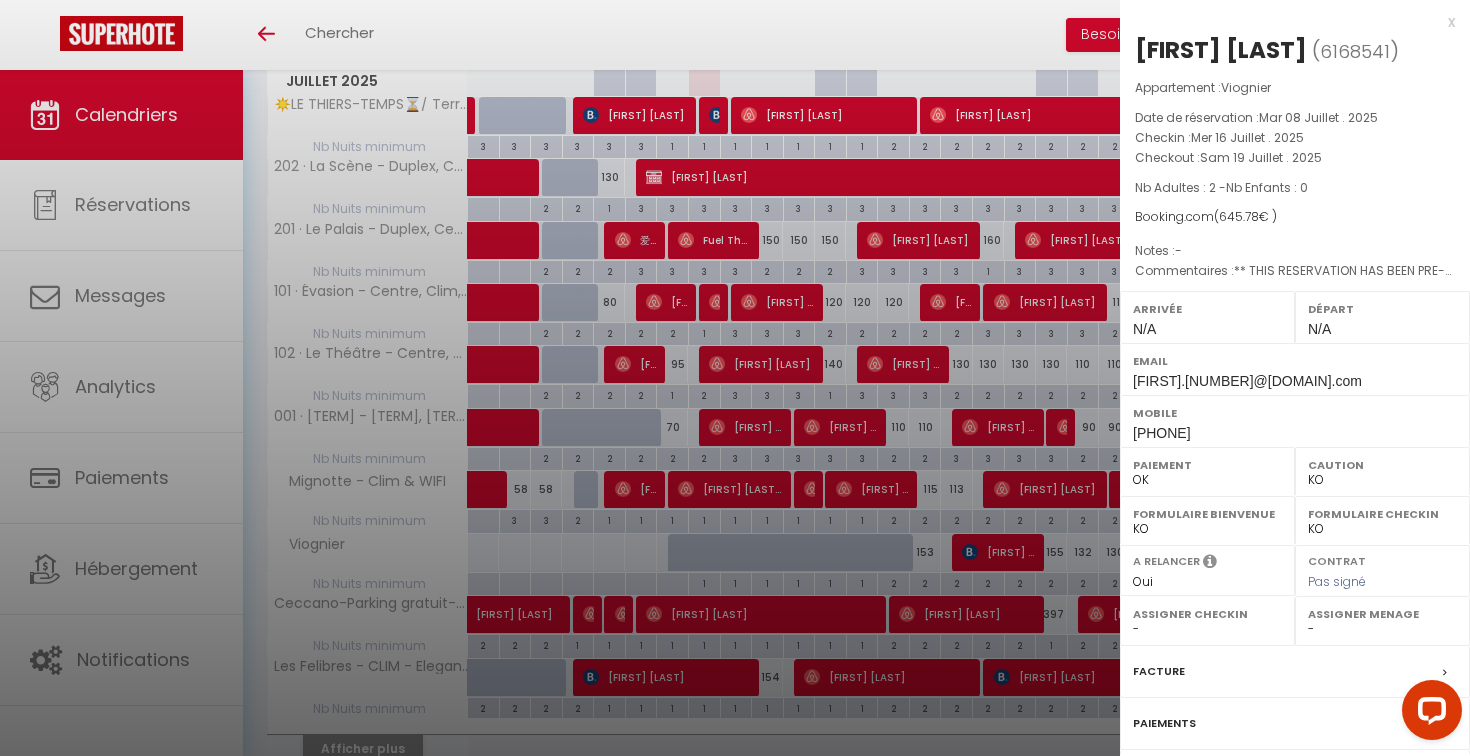 click on "x" at bounding box center [1287, 22] 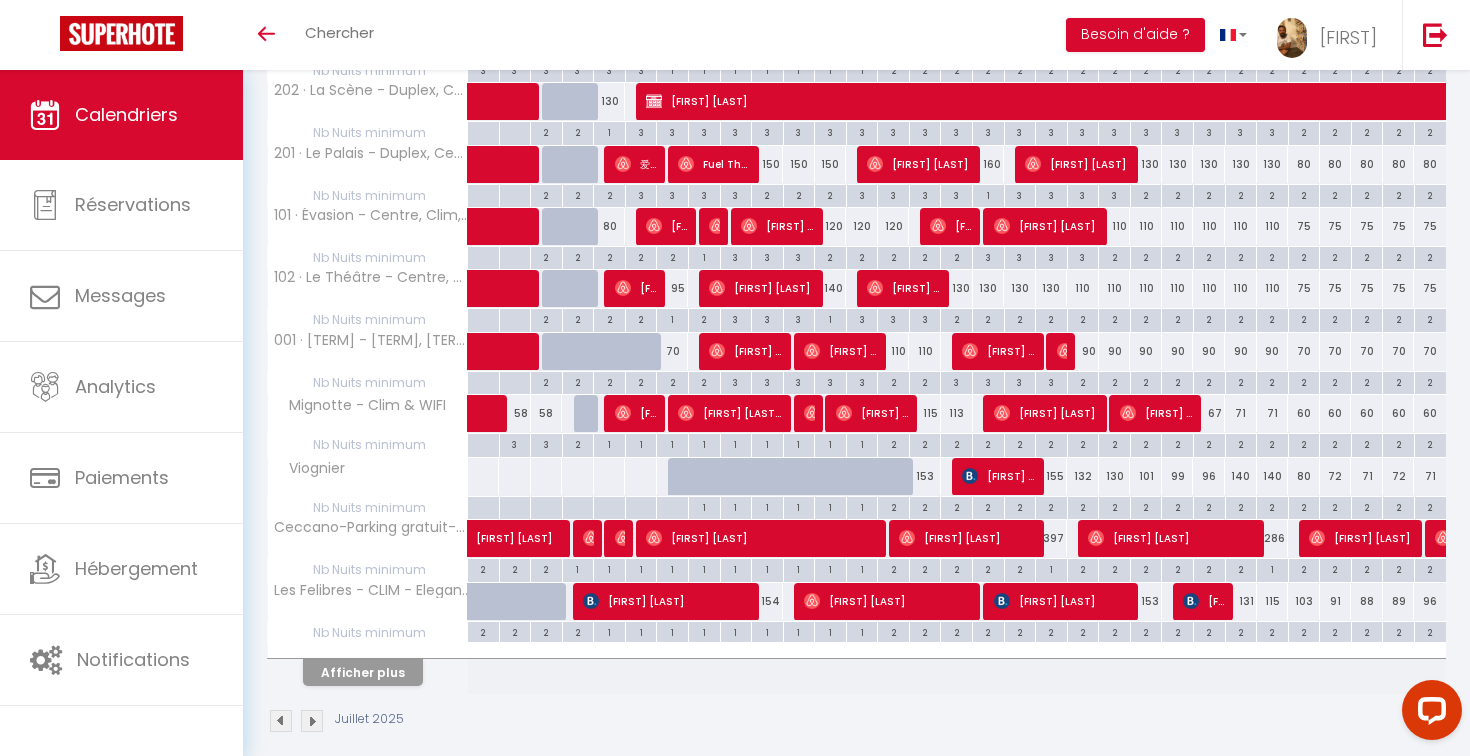 scroll, scrollTop: 398, scrollLeft: 0, axis: vertical 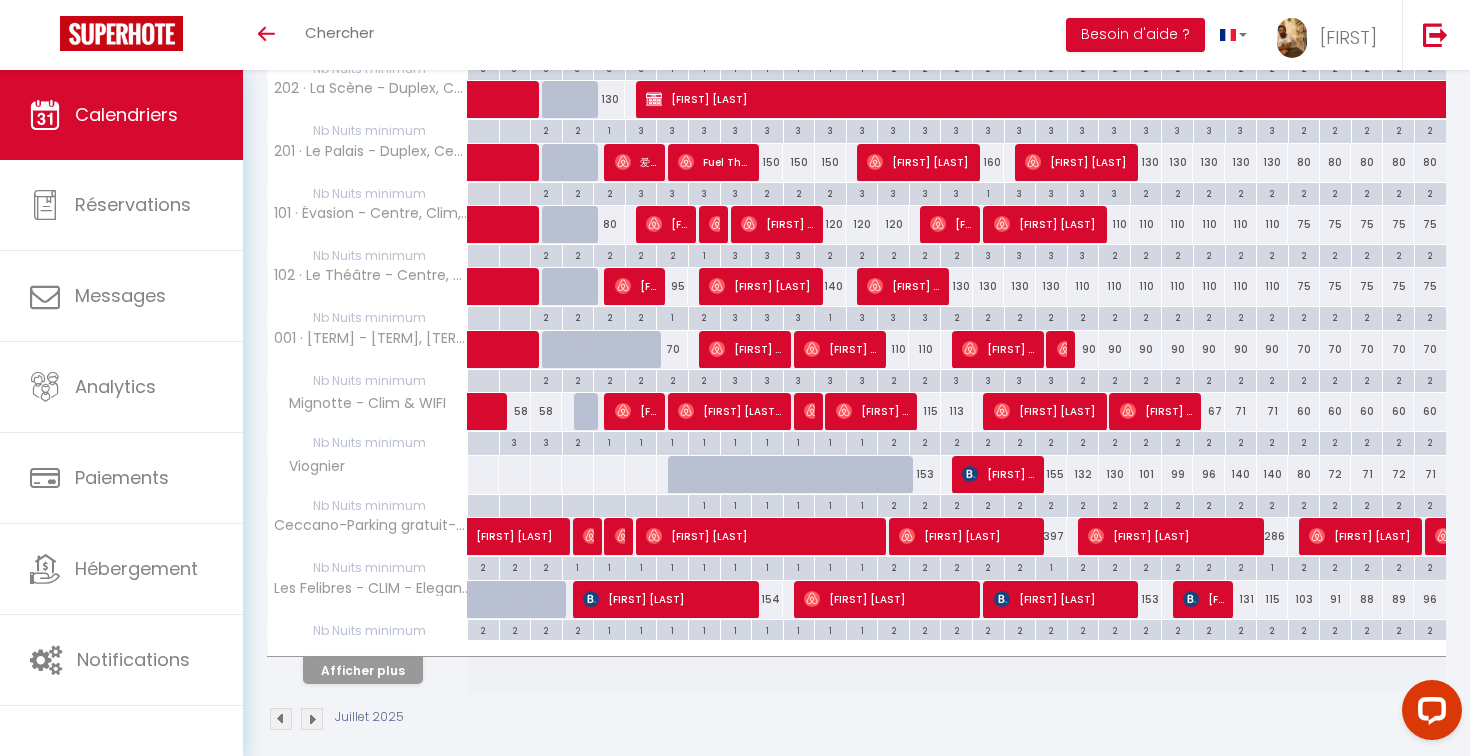 click on "Afficher plus" at bounding box center [363, 670] 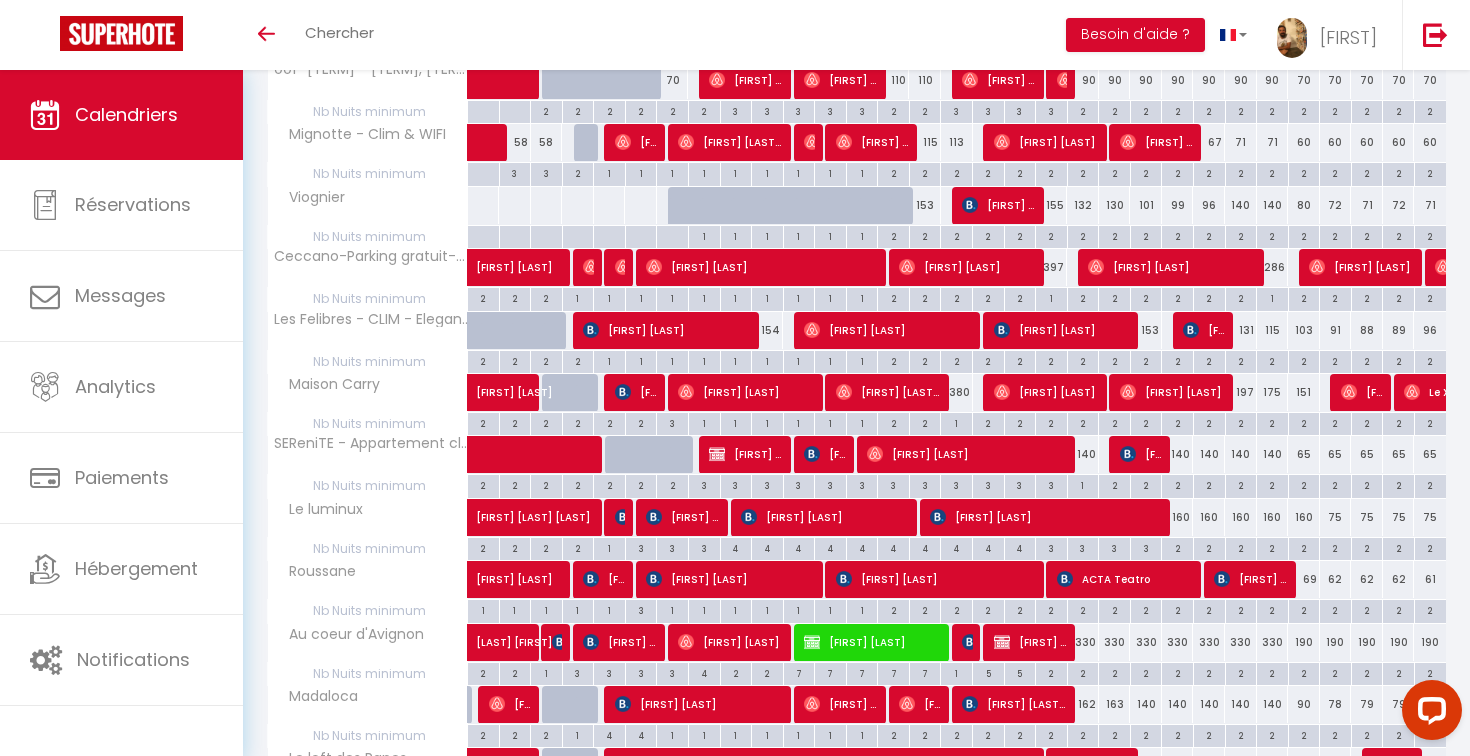 scroll, scrollTop: 668, scrollLeft: 0, axis: vertical 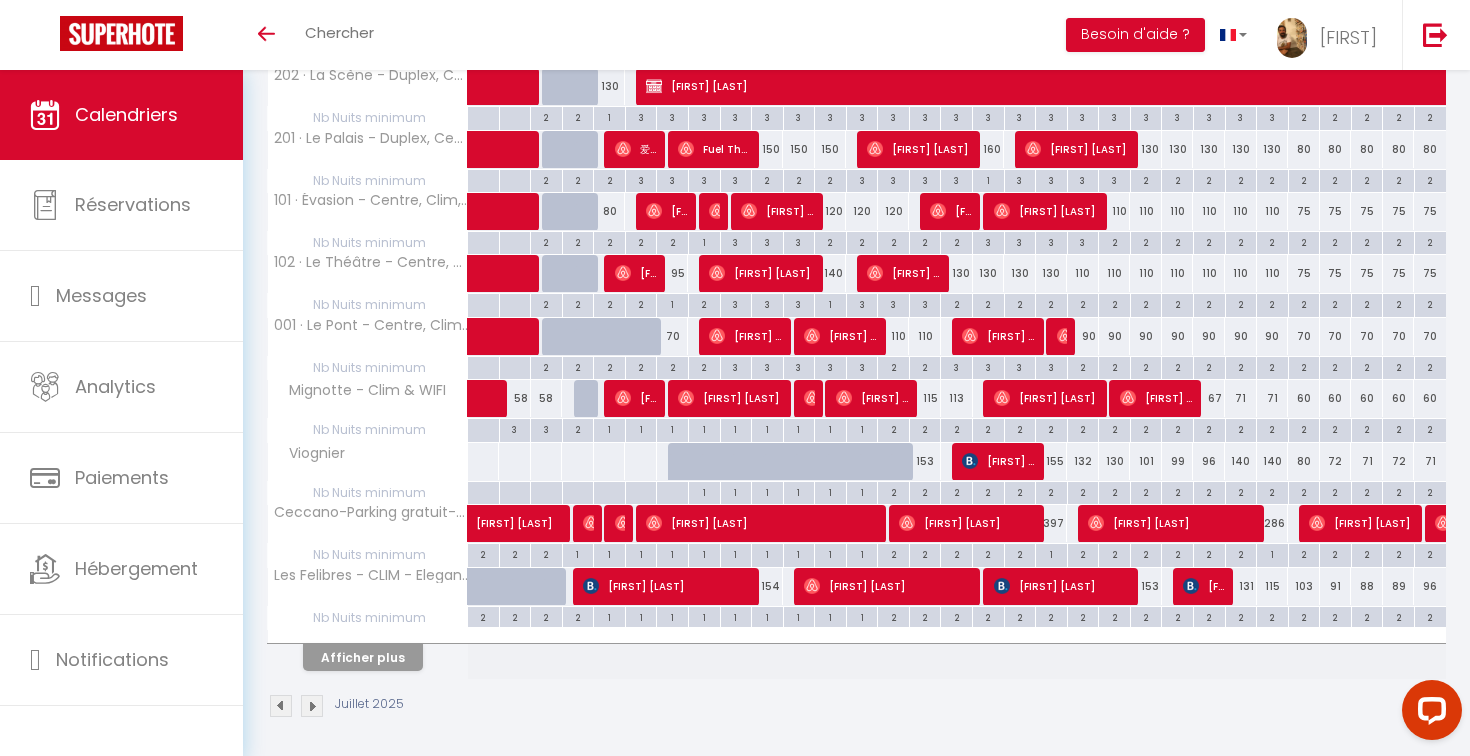 click on "Afficher plus" at bounding box center (363, 657) 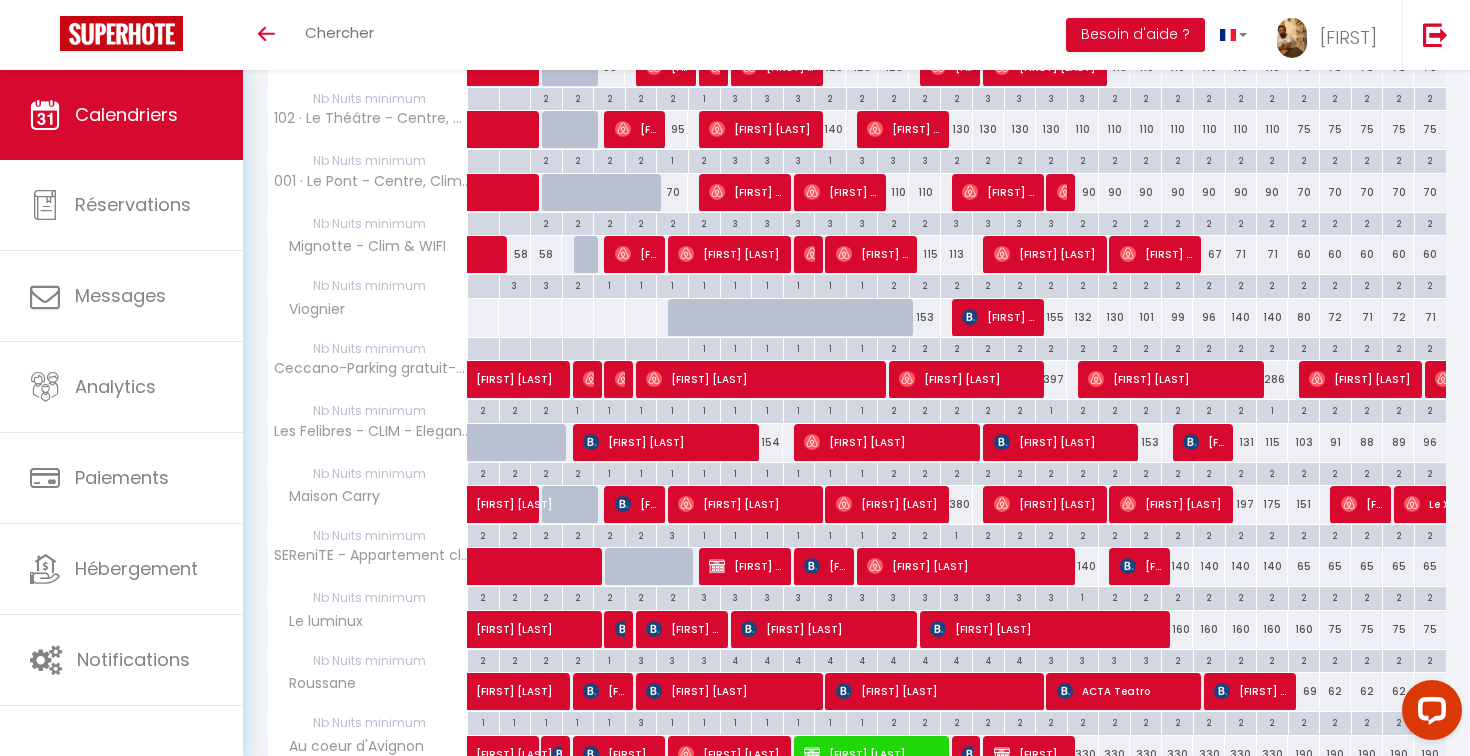 scroll, scrollTop: 560, scrollLeft: 0, axis: vertical 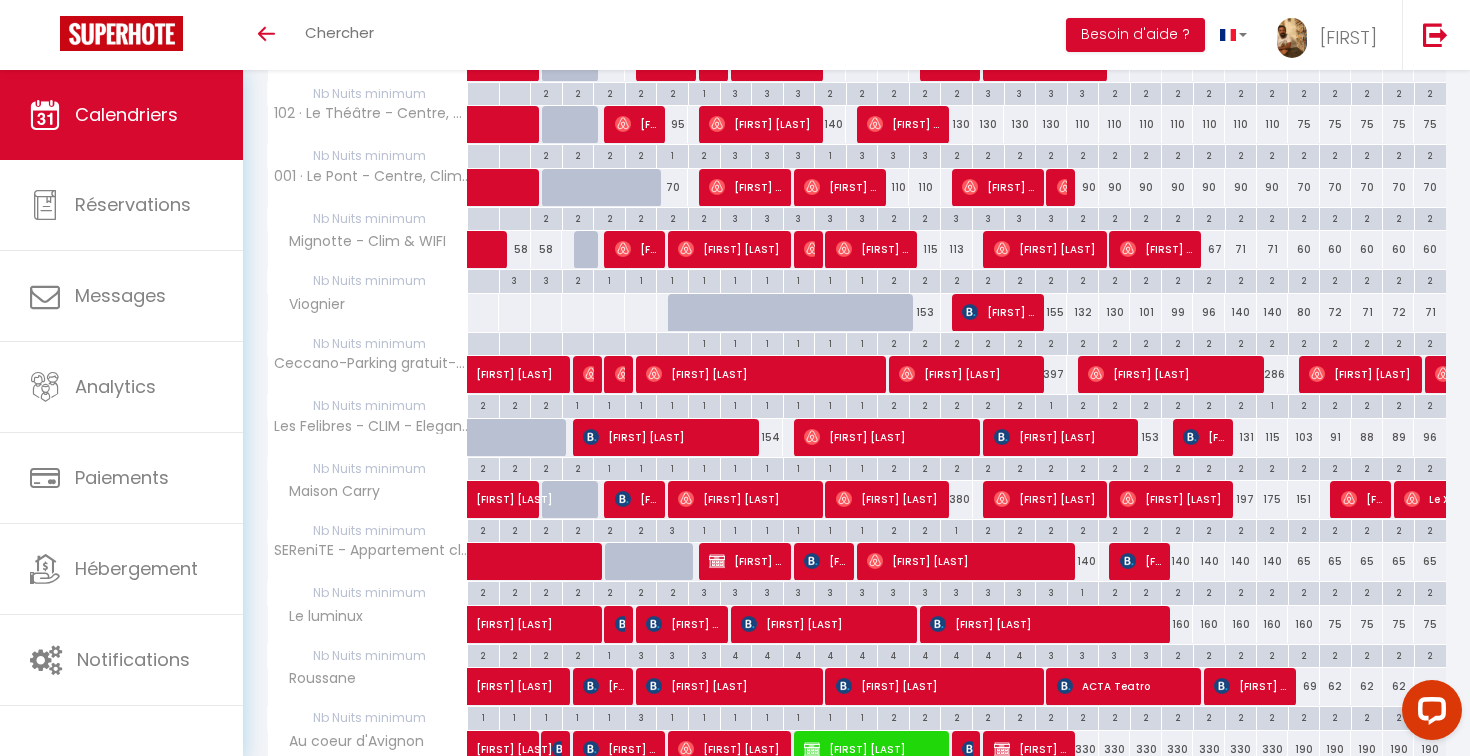 click on "140" at bounding box center (1083, 561) 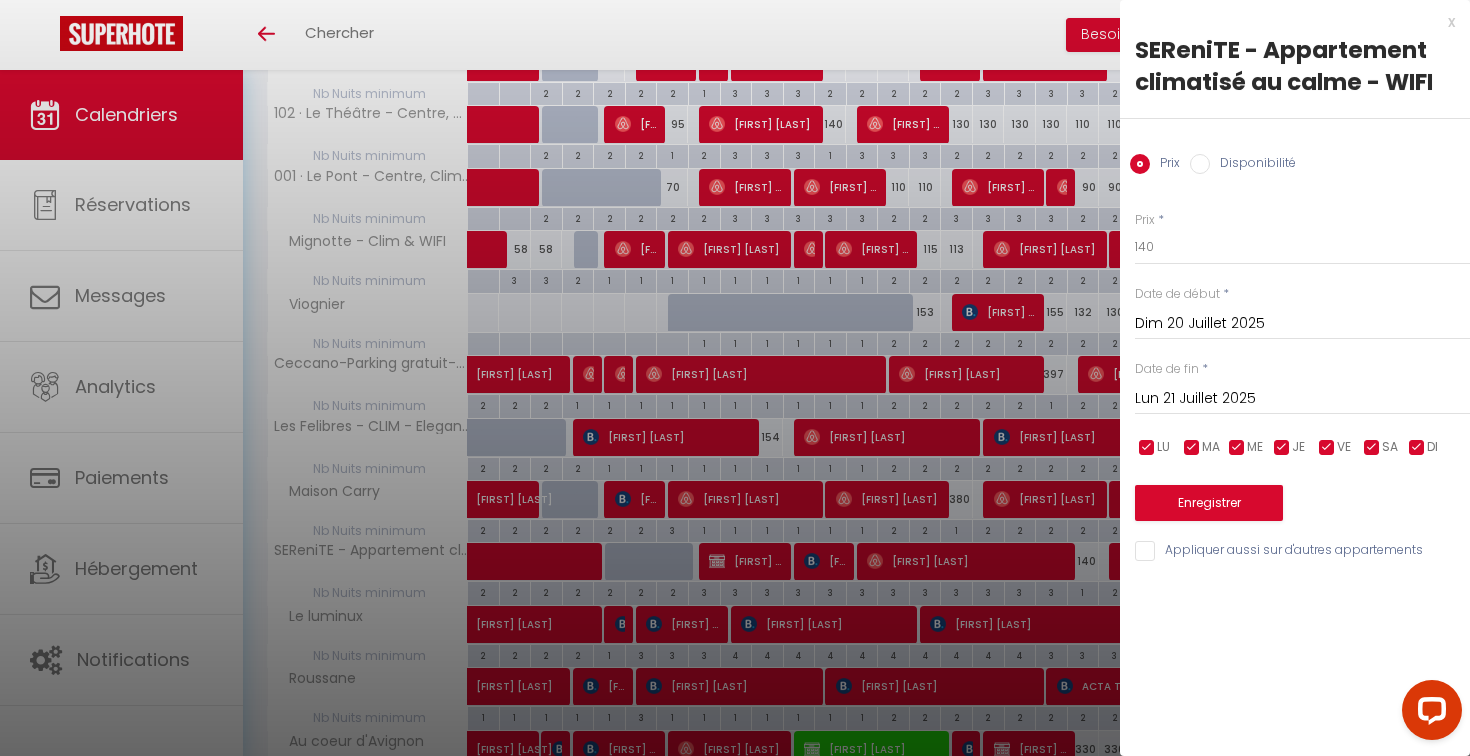 click on "x" at bounding box center [1287, 22] 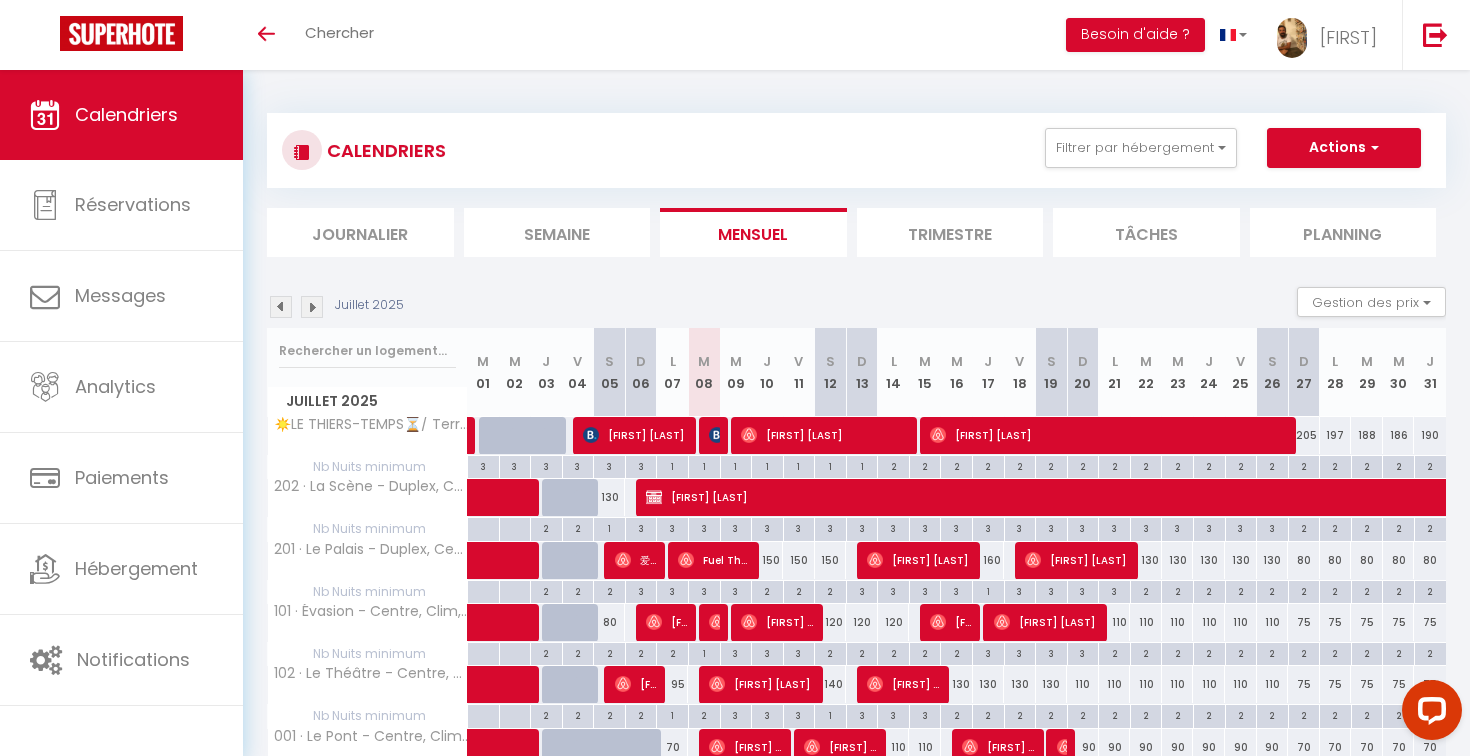 scroll, scrollTop: 0, scrollLeft: 0, axis: both 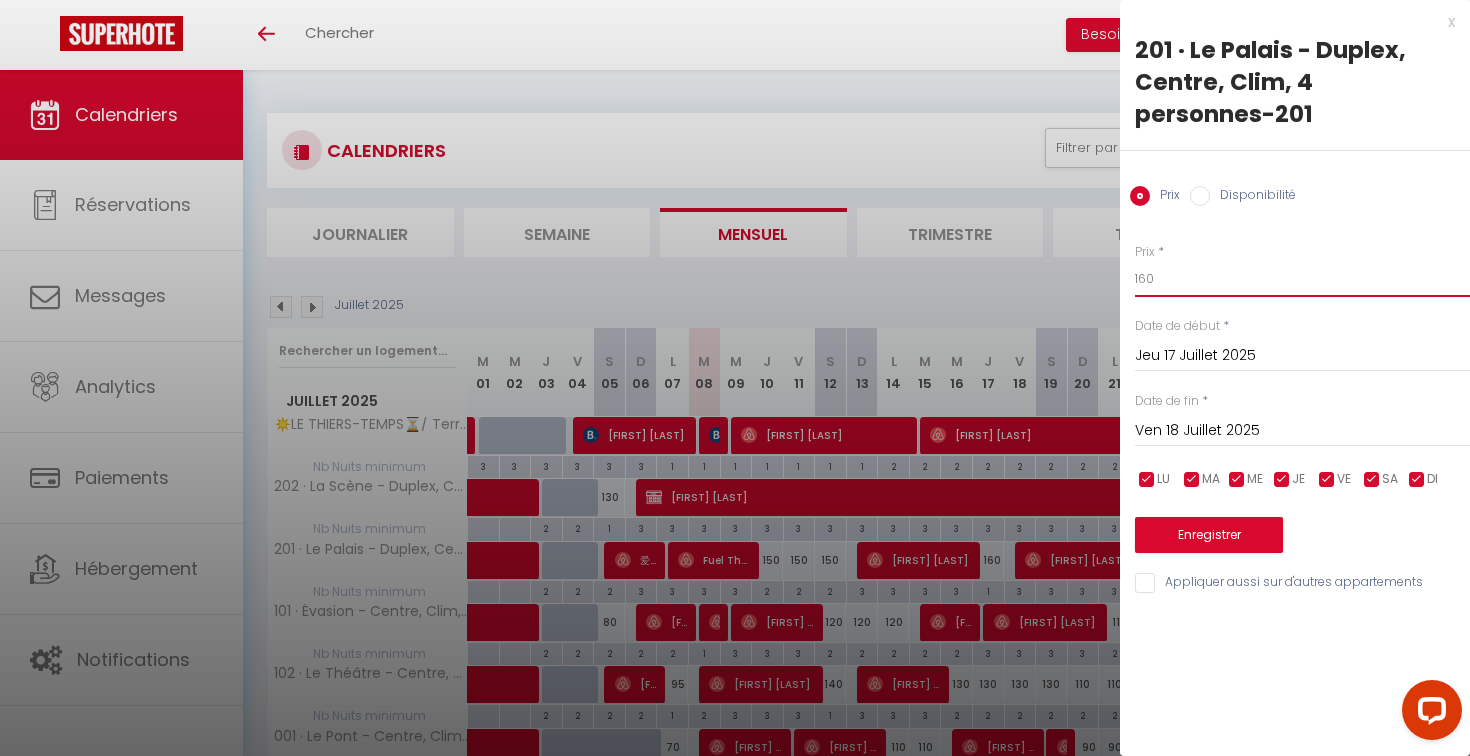click on "160" at bounding box center (1302, 279) 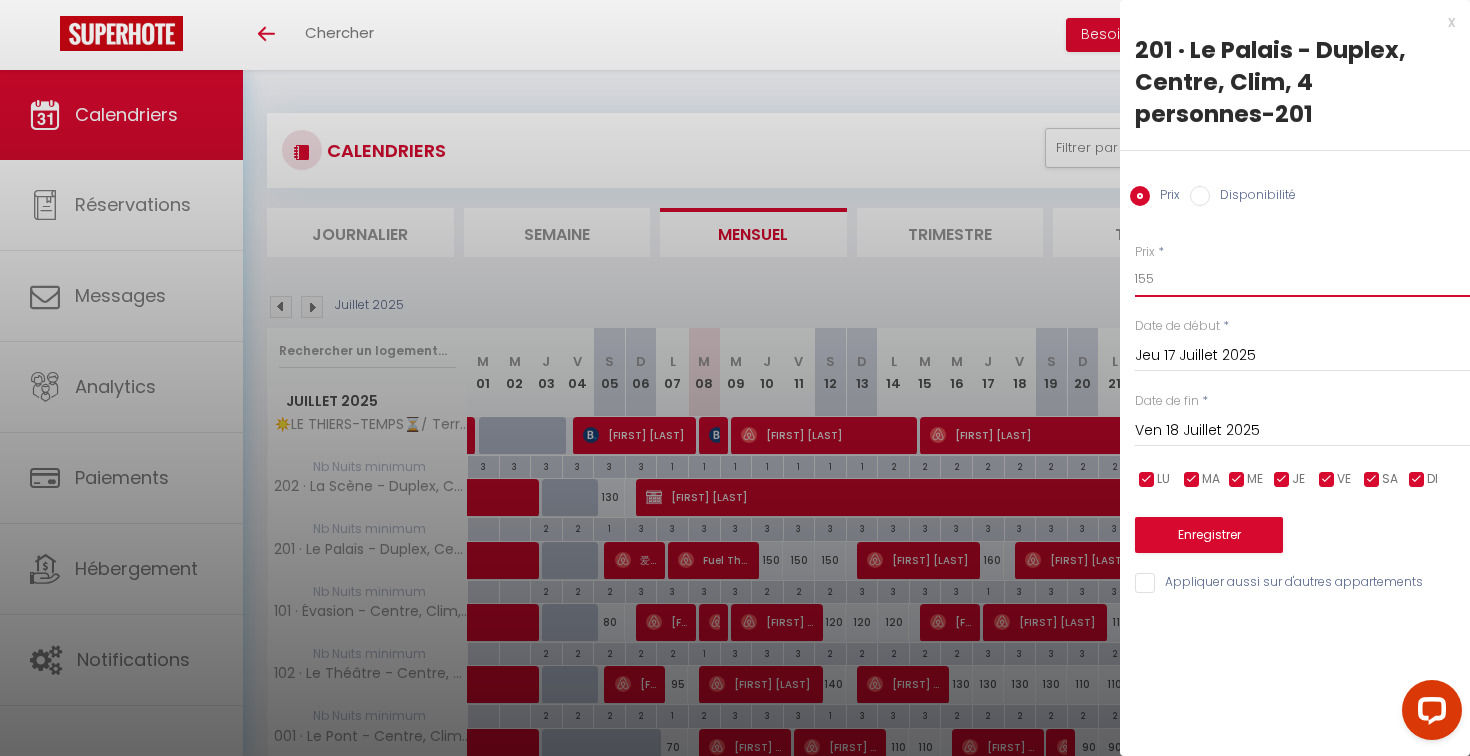 type on "155" 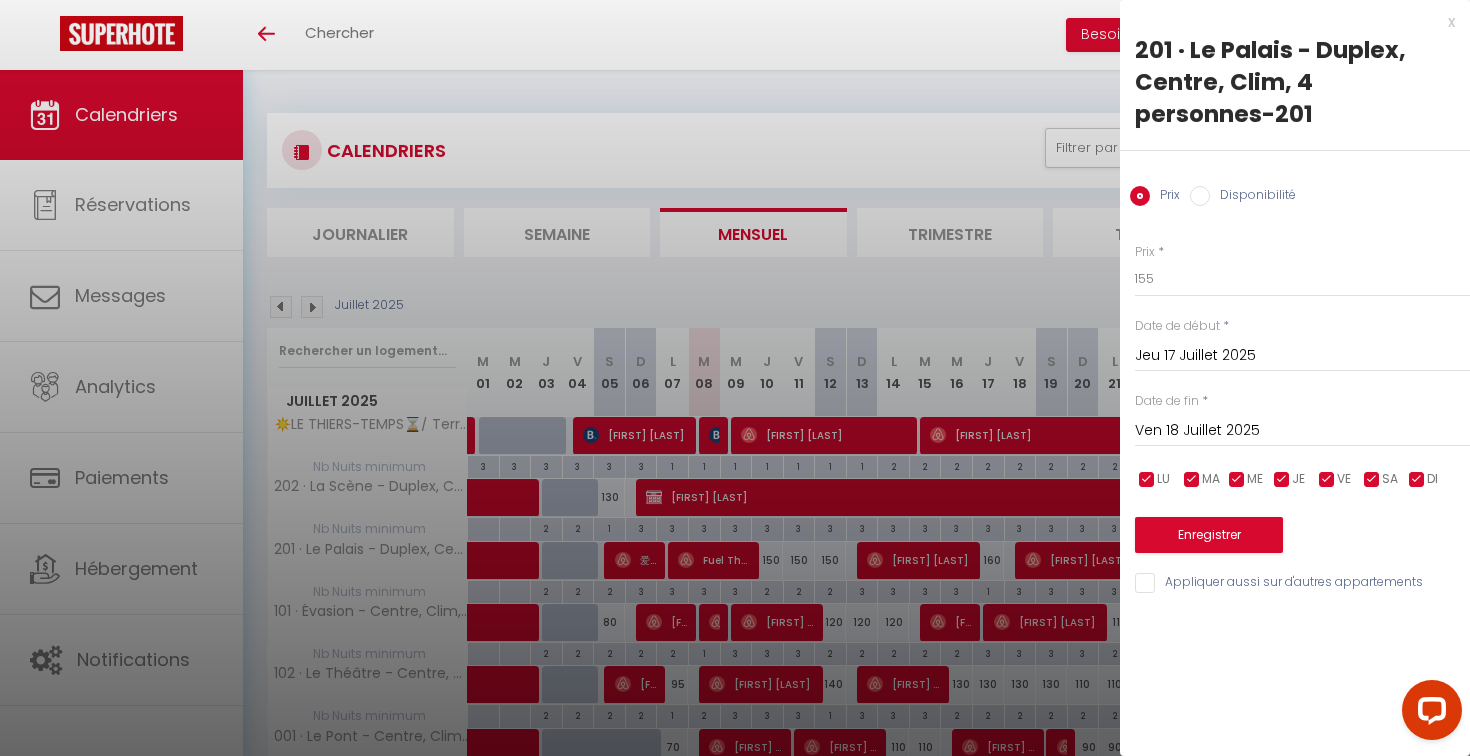 click on "Enregistrer" at bounding box center [1302, 522] 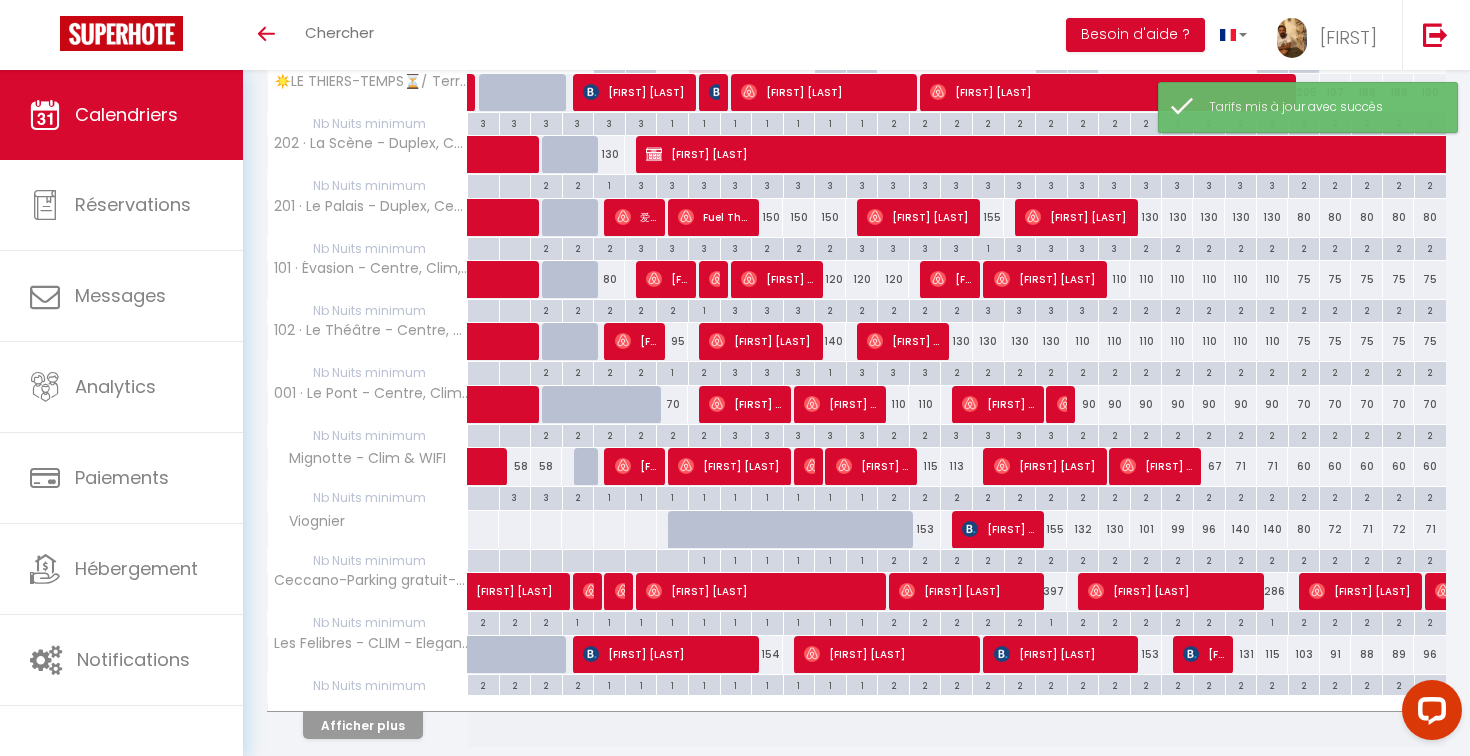 scroll, scrollTop: 347, scrollLeft: 0, axis: vertical 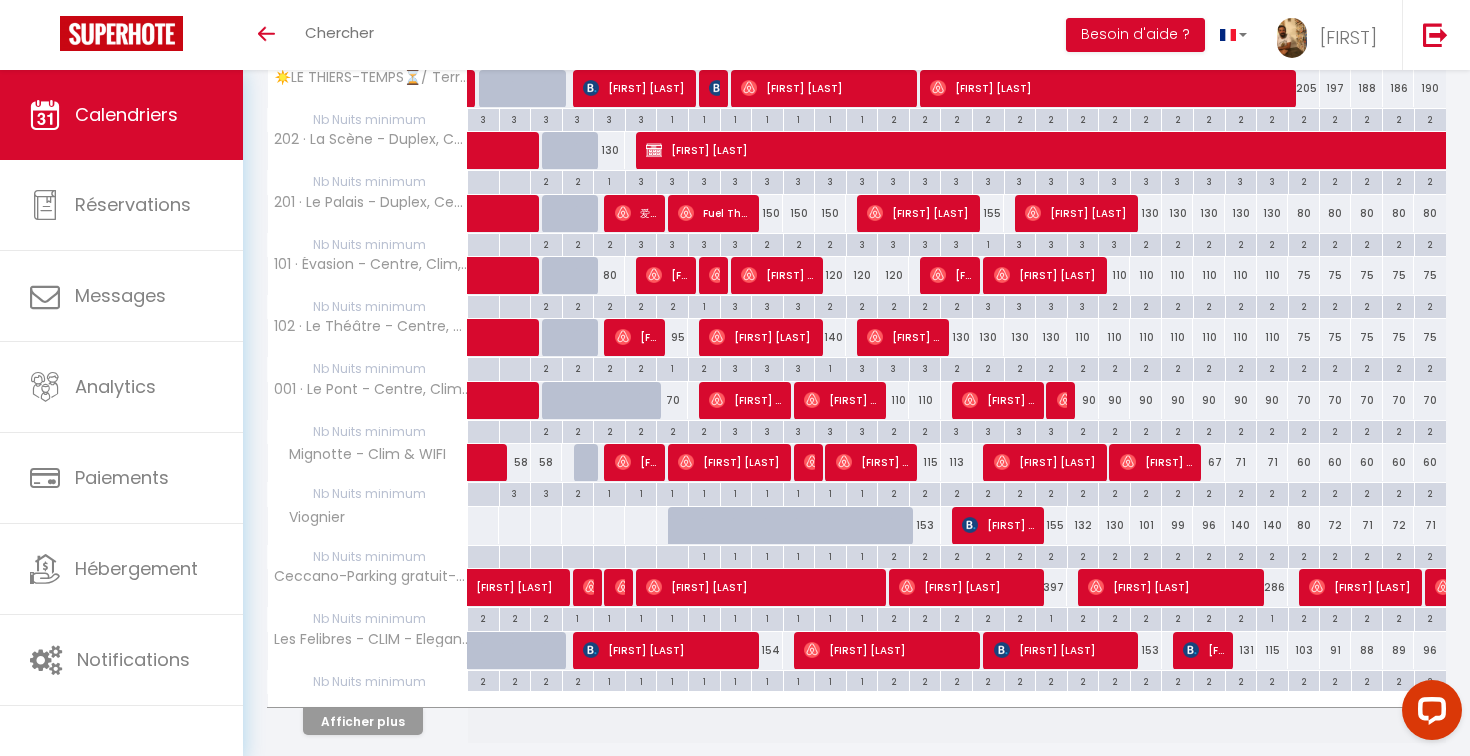 click on "115" at bounding box center [925, 462] 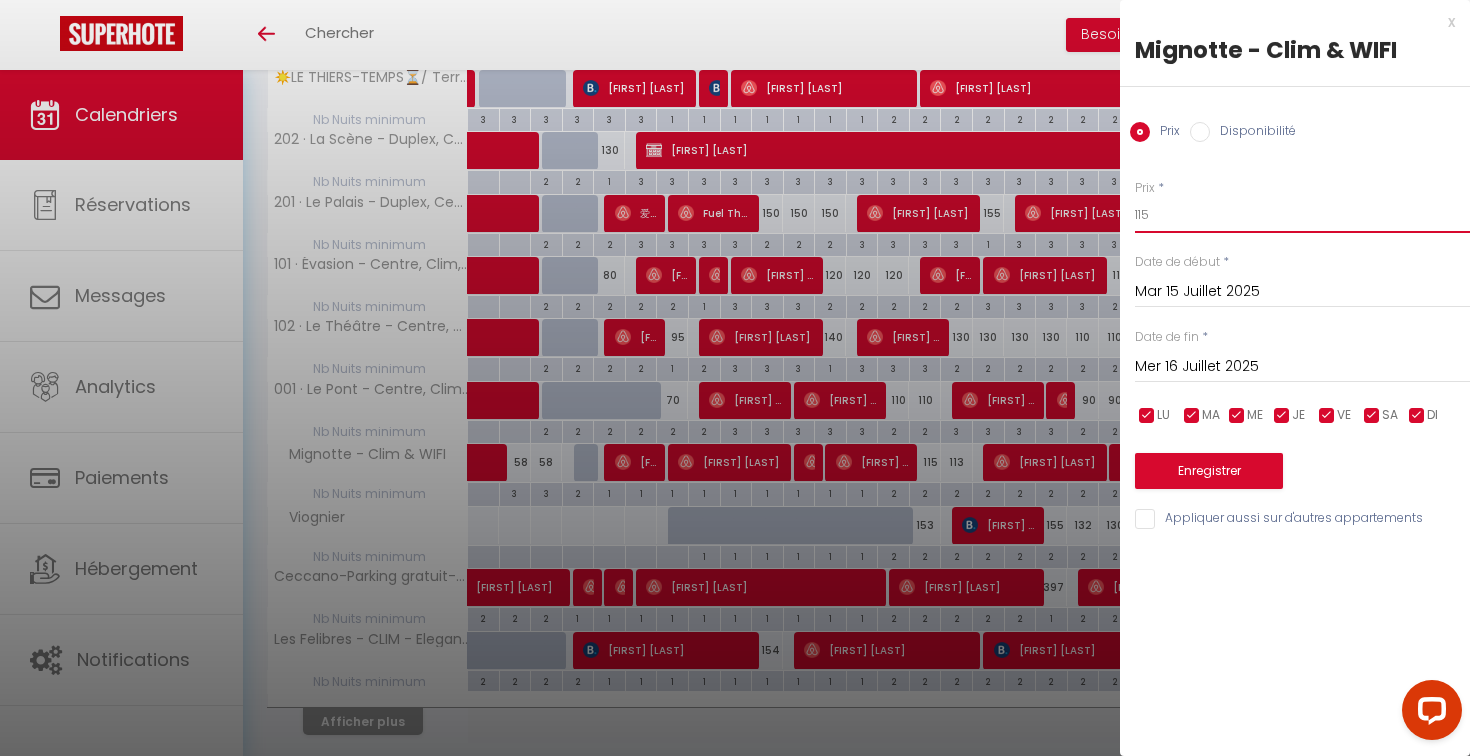 click on "115" at bounding box center (1302, 215) 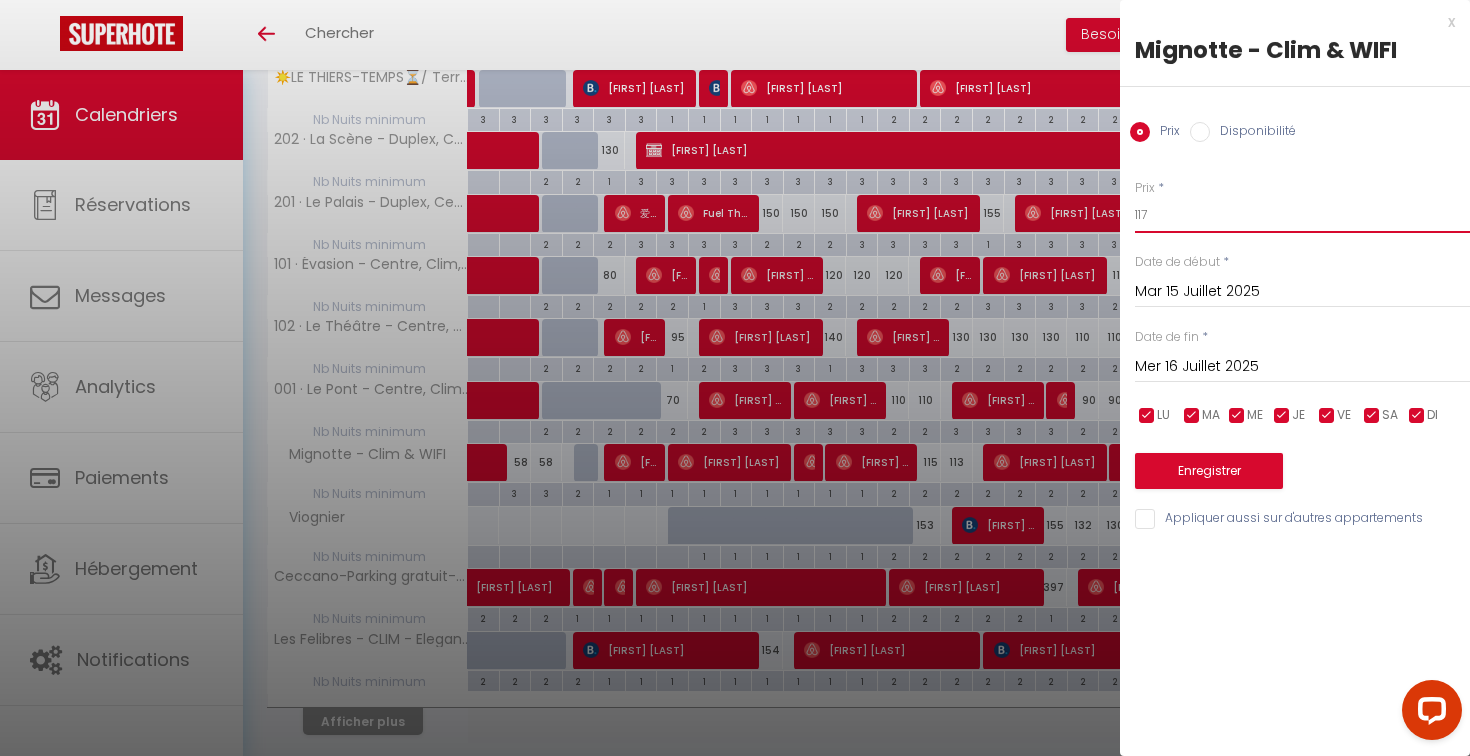 type on "117" 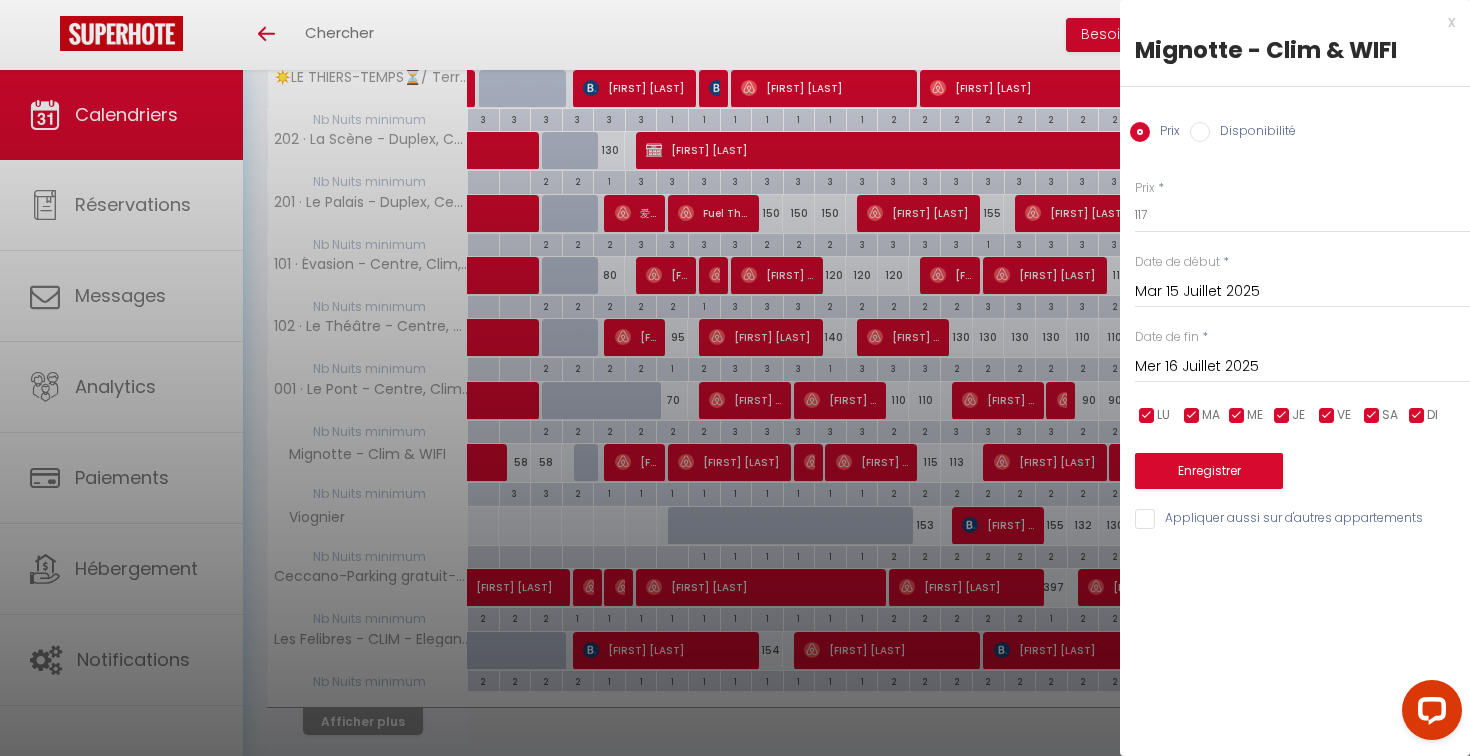 click on "Enregistrer" at bounding box center [1209, 471] 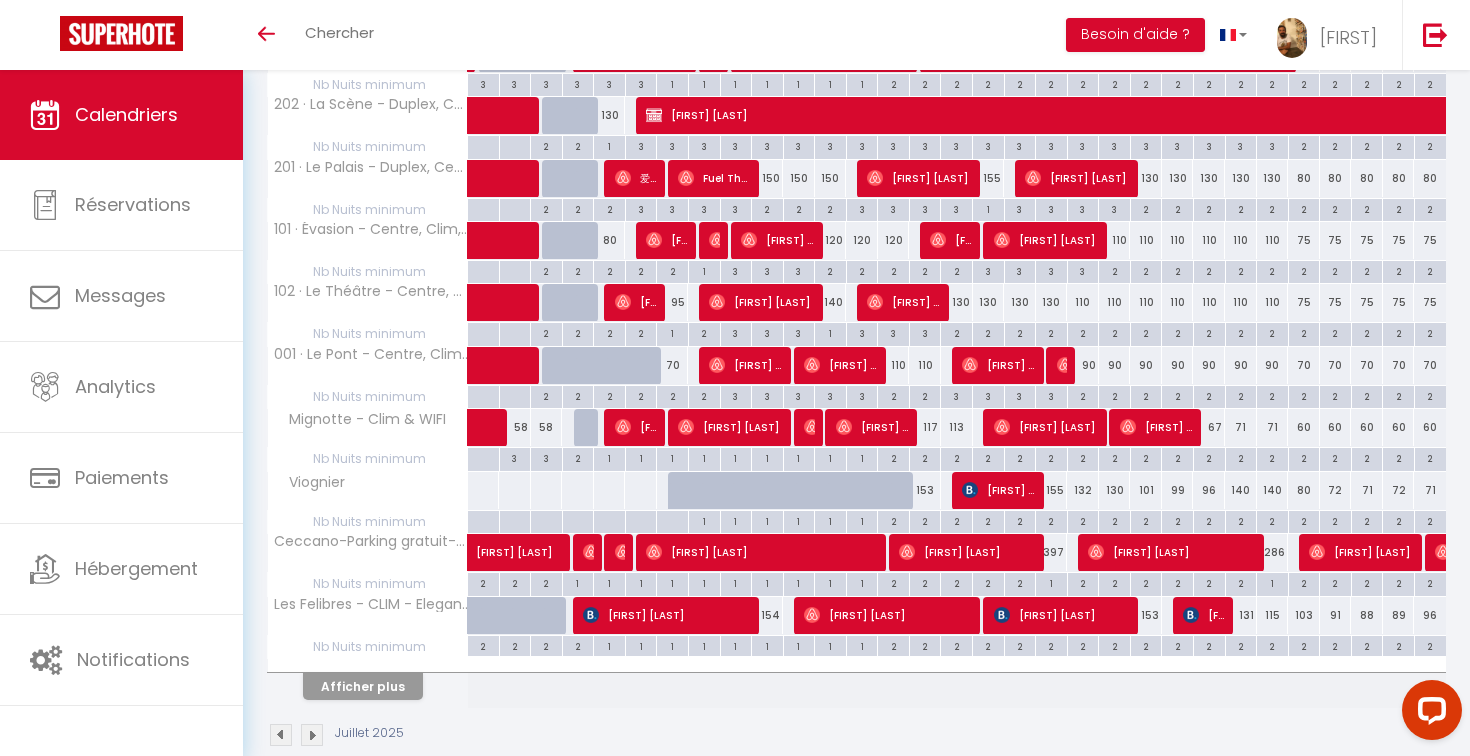 scroll, scrollTop: 384, scrollLeft: 0, axis: vertical 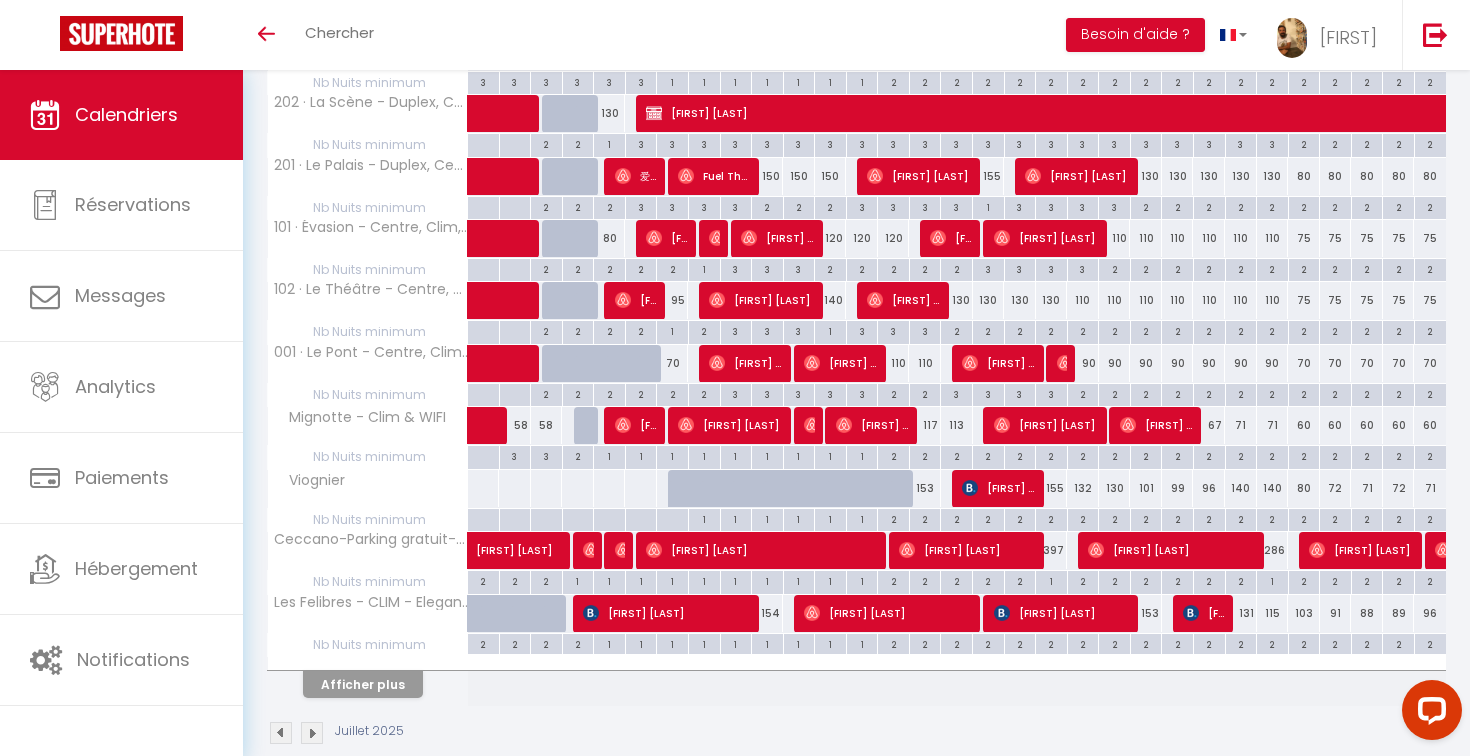 click on "2" at bounding box center (483, 511) 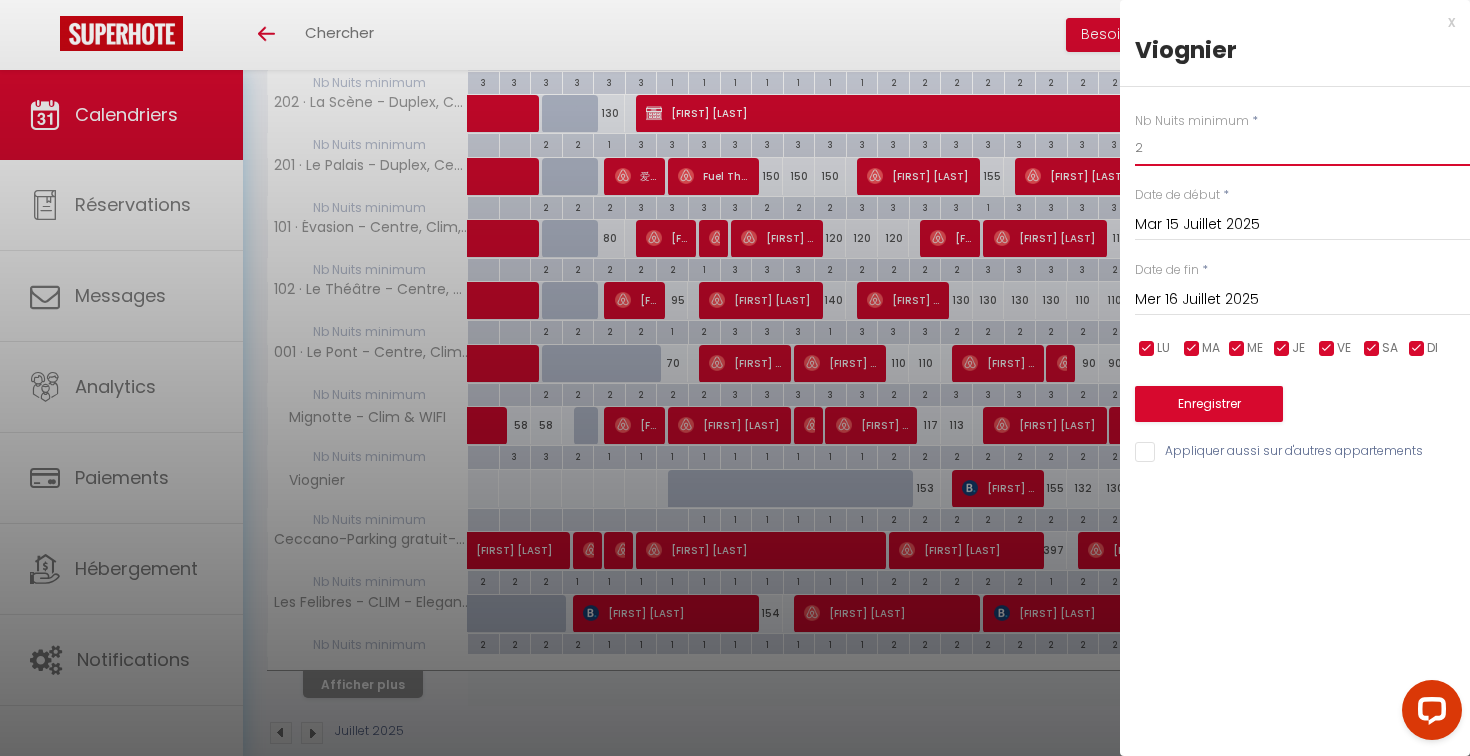 click on "2" at bounding box center (1302, 148) 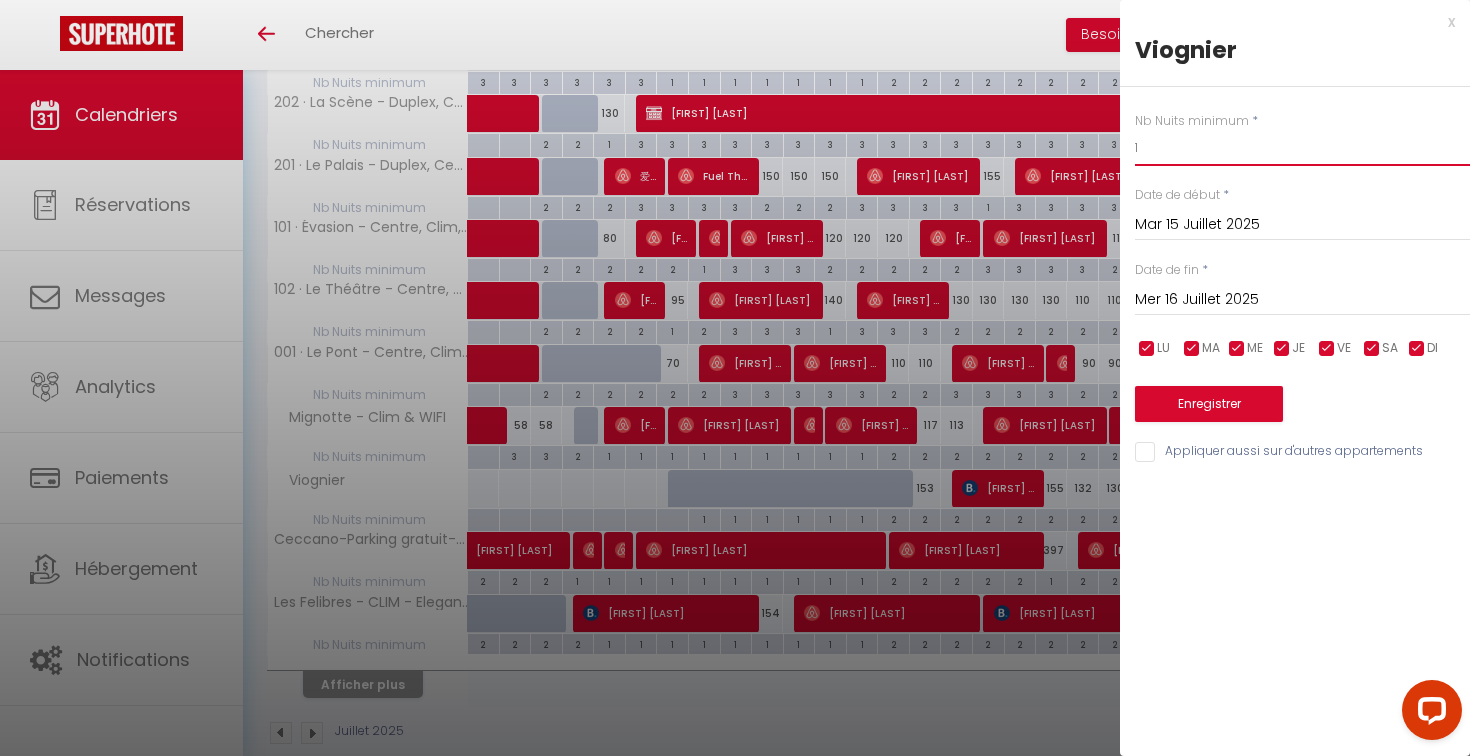 type on "1" 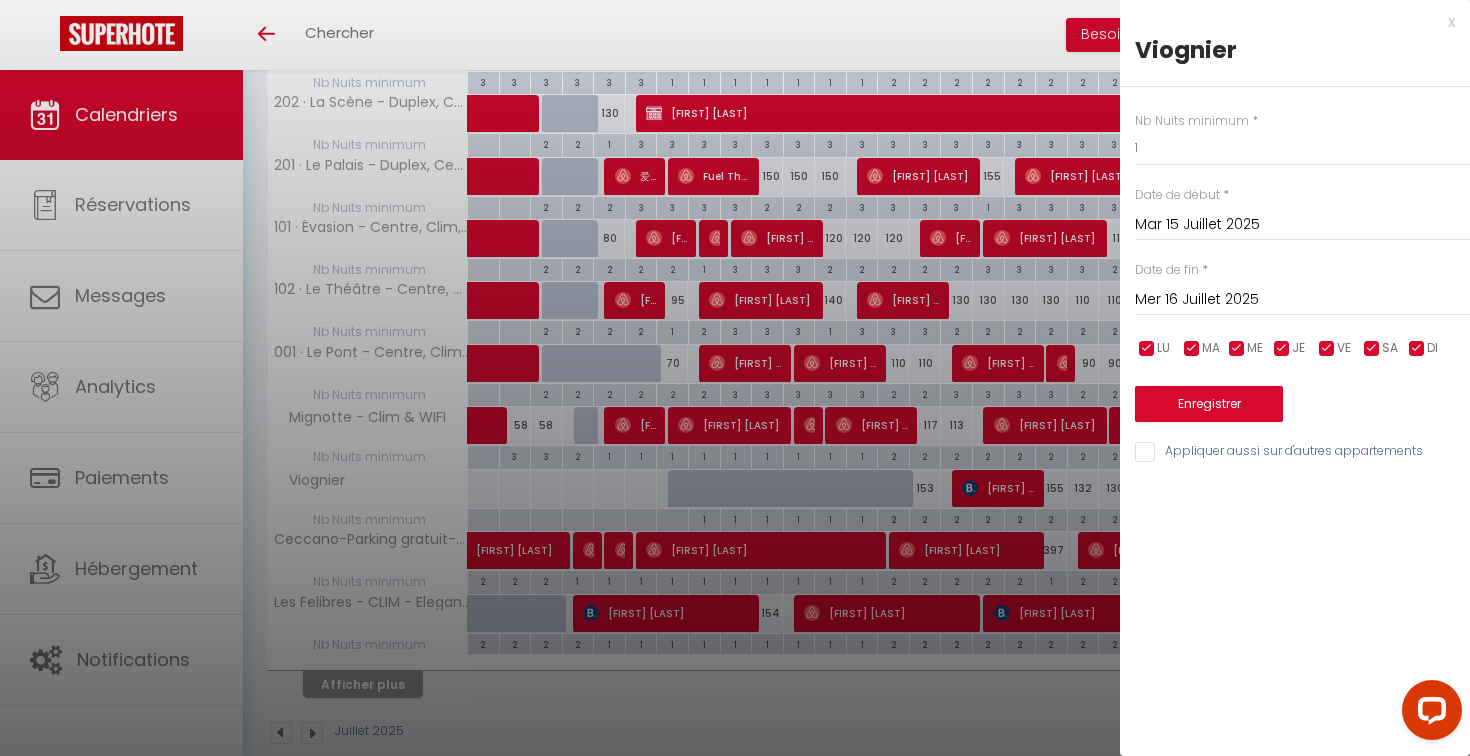 click on "Enregistrer" at bounding box center (1209, 404) 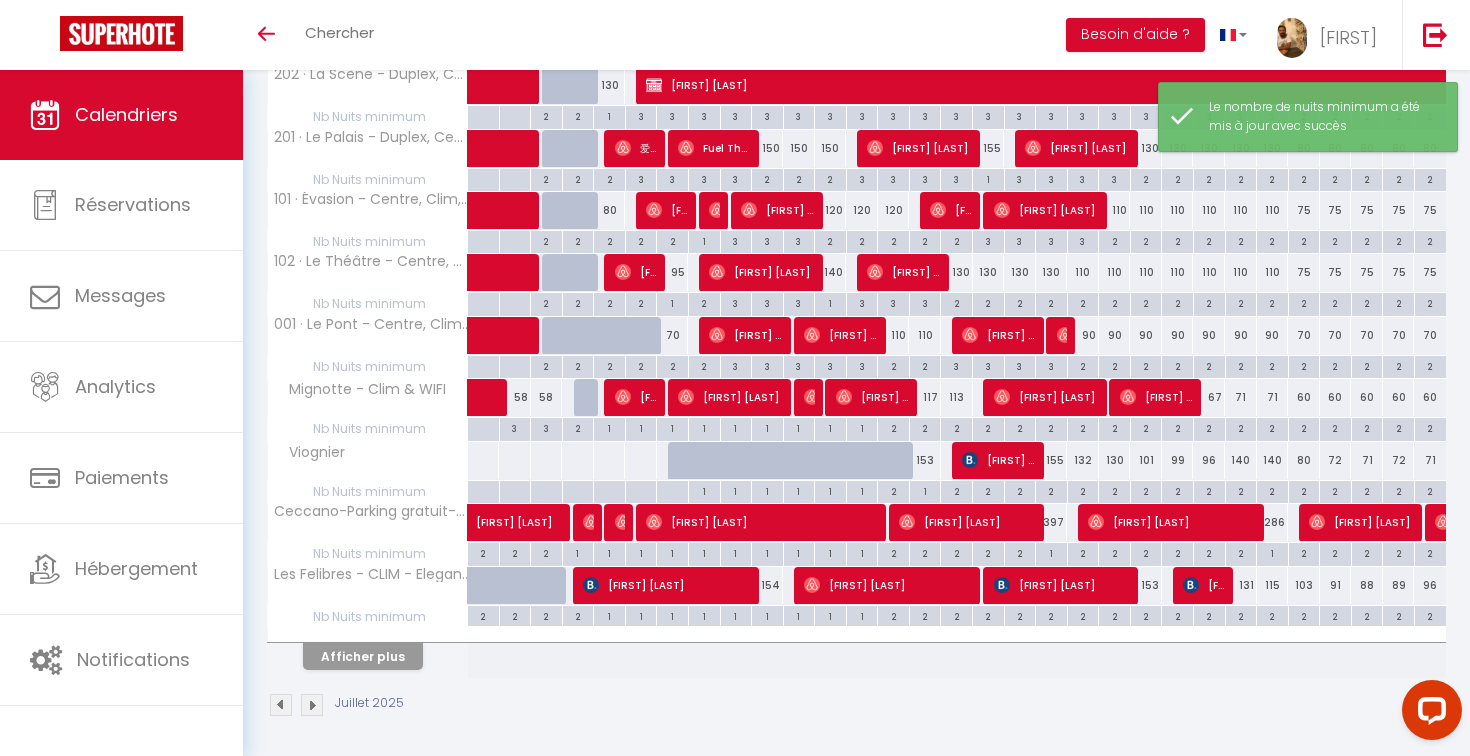 scroll, scrollTop: 411, scrollLeft: 0, axis: vertical 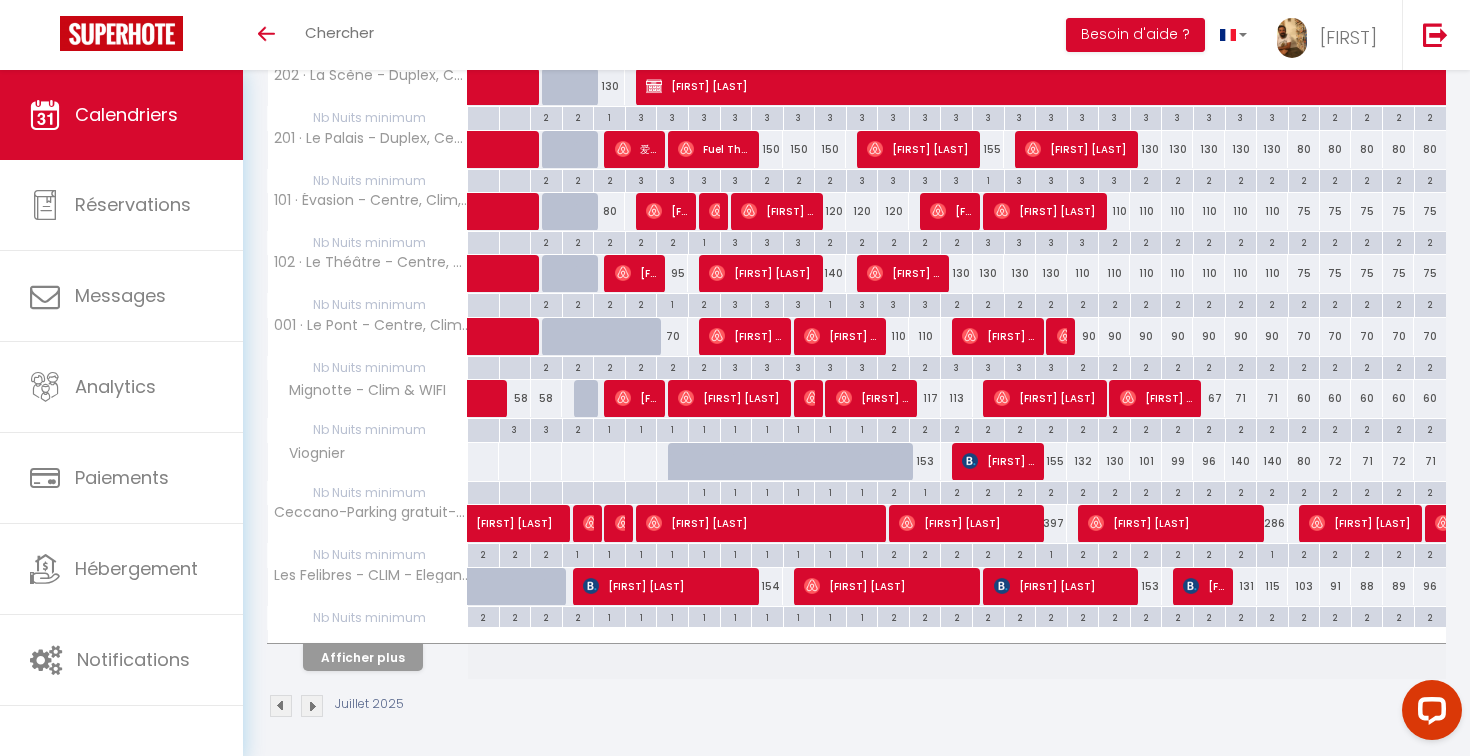 click on "Afficher plus" at bounding box center [363, 657] 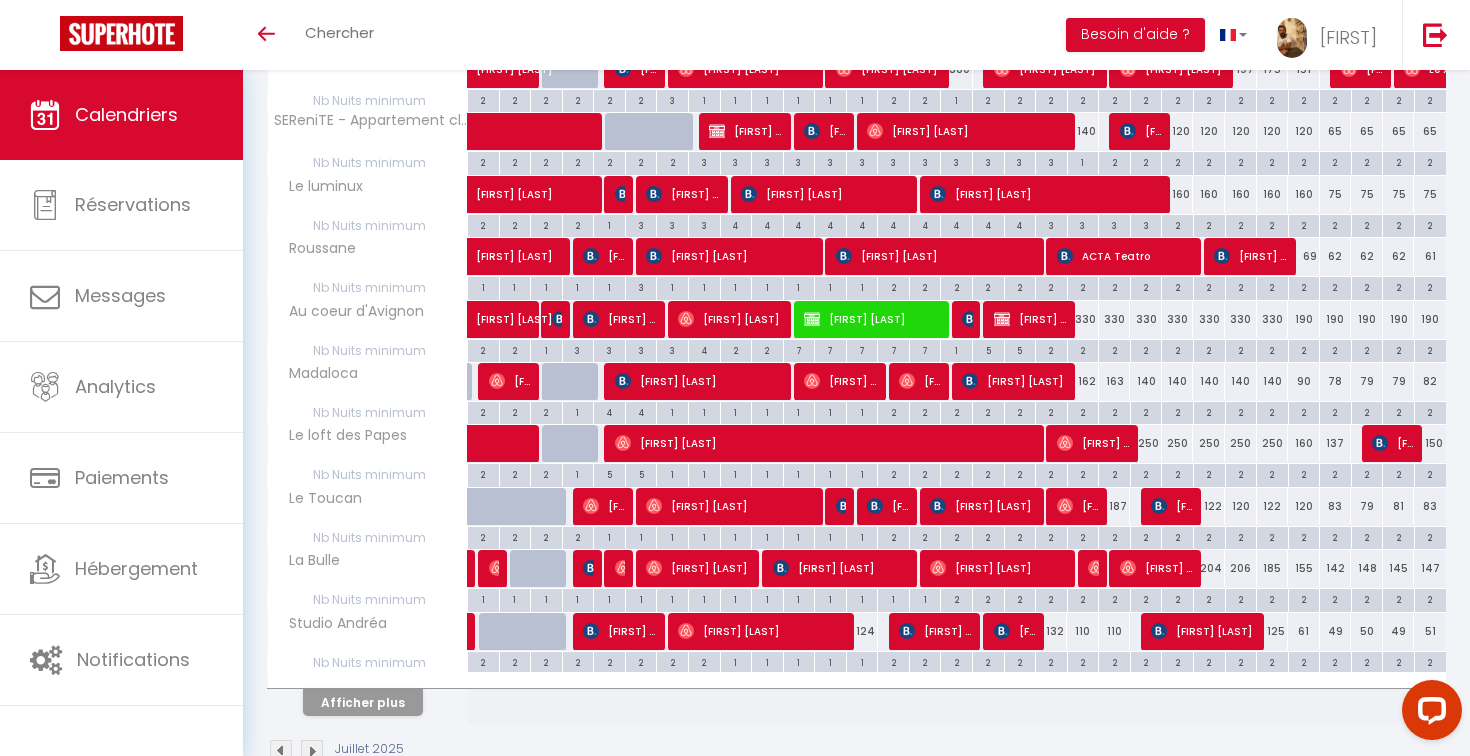 scroll, scrollTop: 1011, scrollLeft: 0, axis: vertical 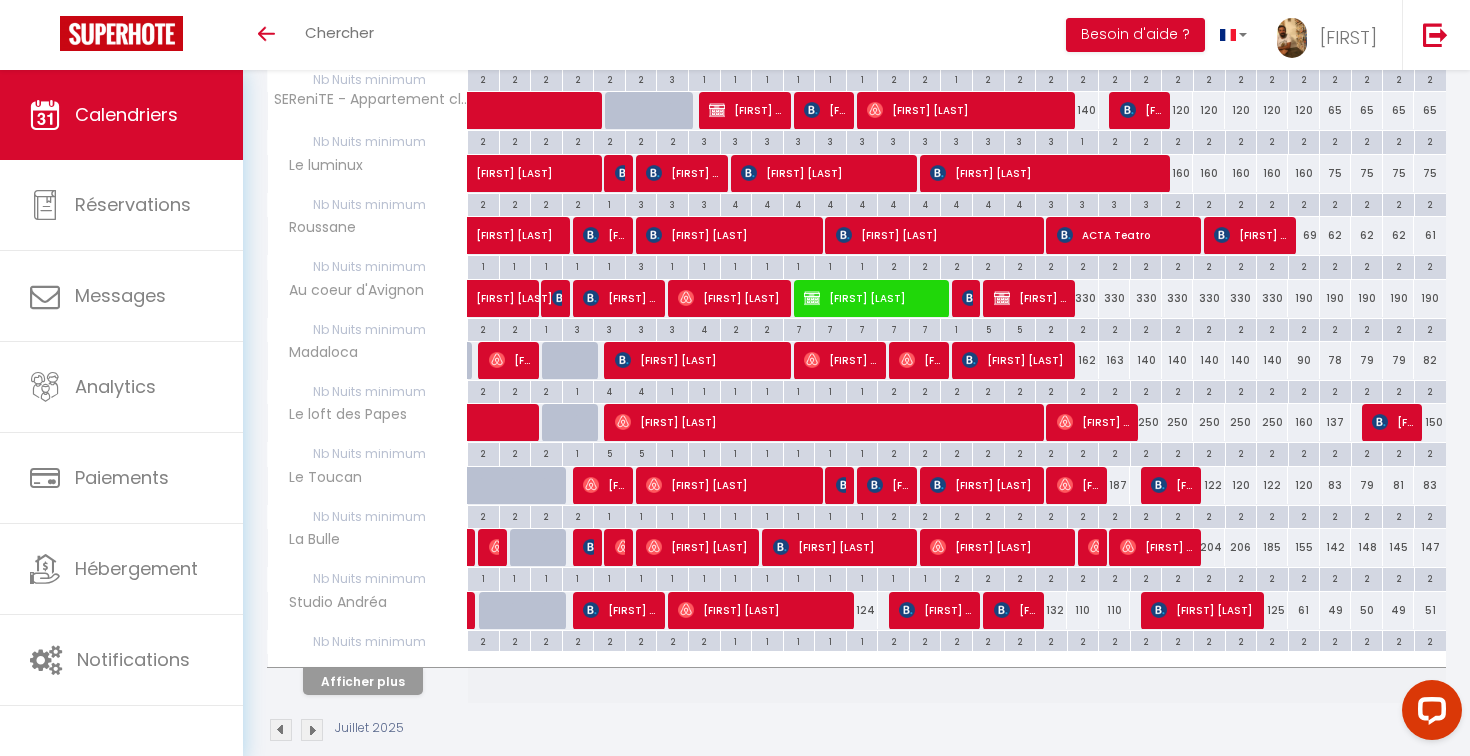 click on "Afficher plus" at bounding box center [363, 681] 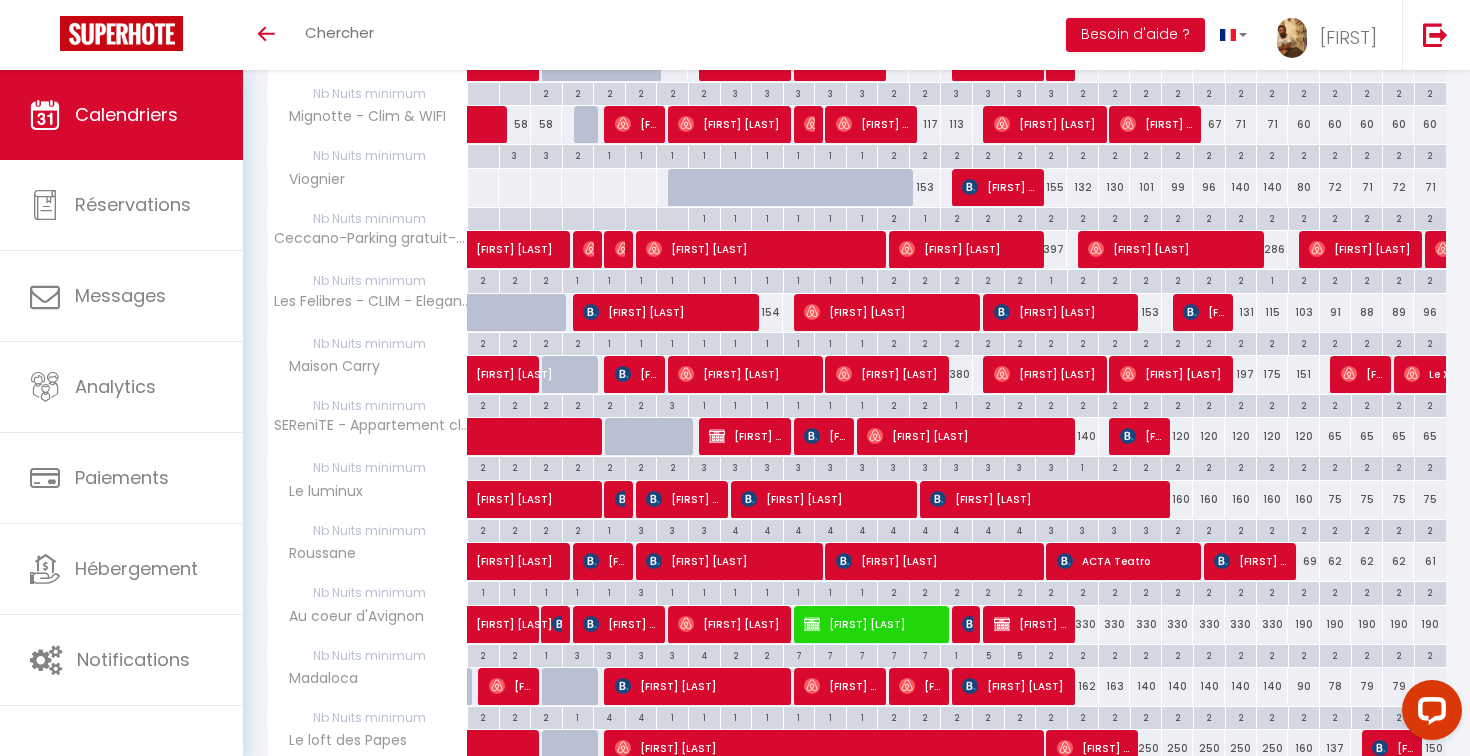 scroll, scrollTop: 678, scrollLeft: 0, axis: vertical 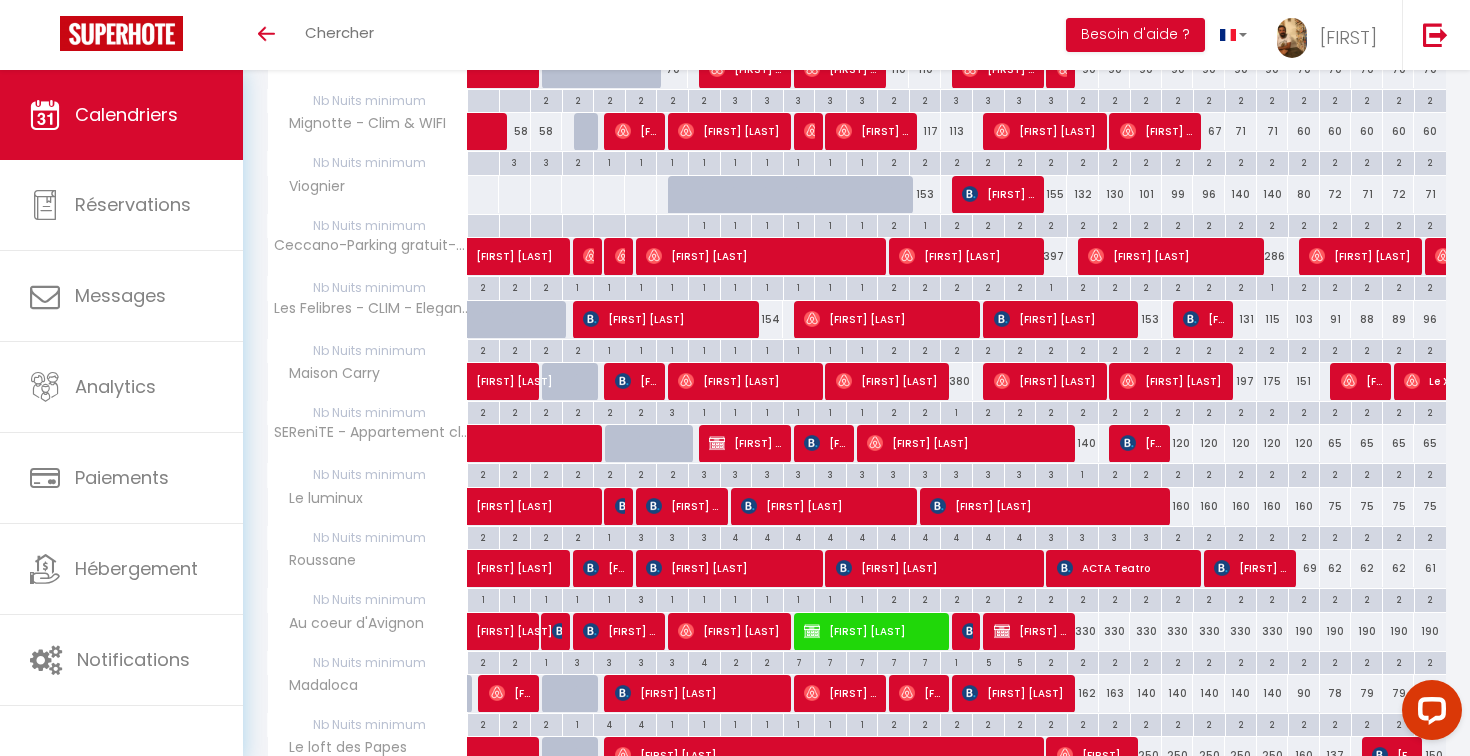 click on "2" at bounding box center [483, 349] 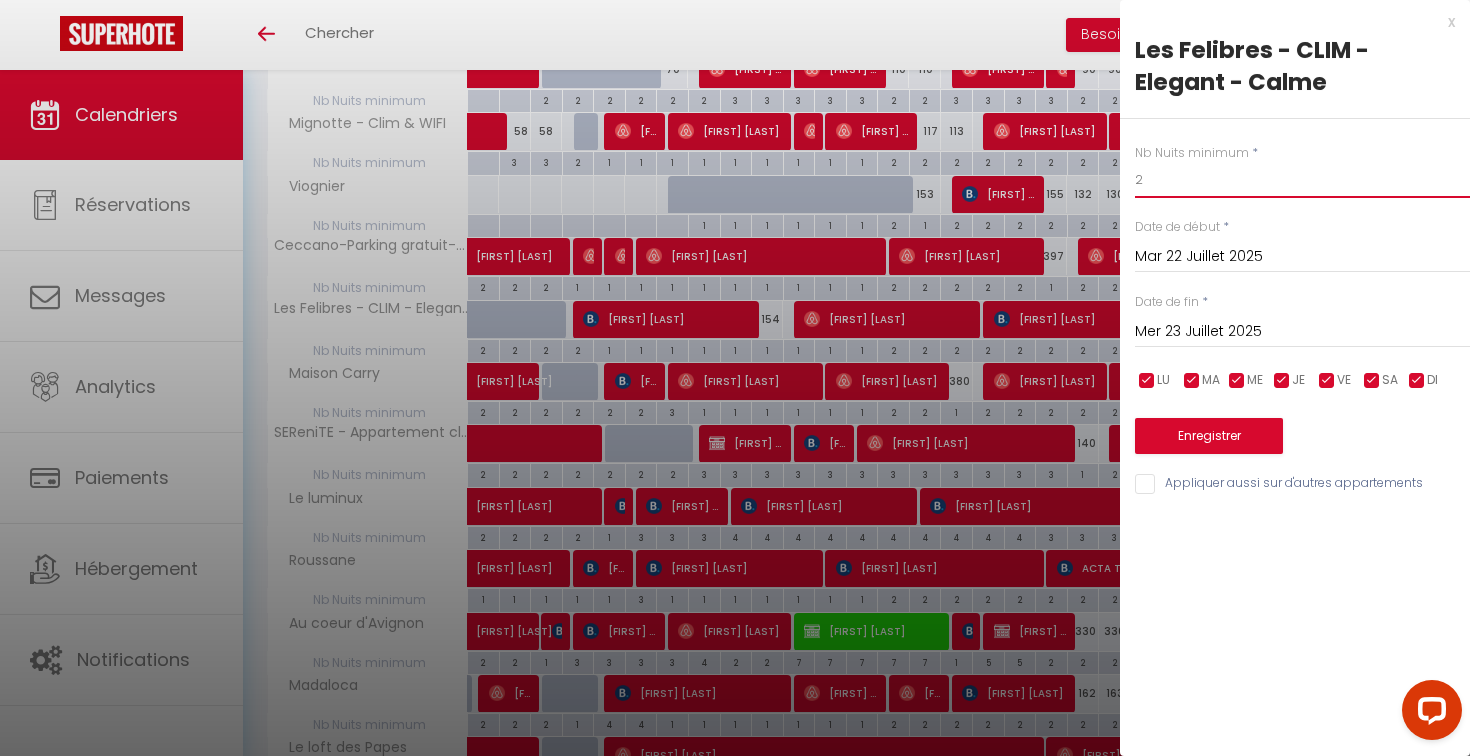 click on "2" at bounding box center (1302, 180) 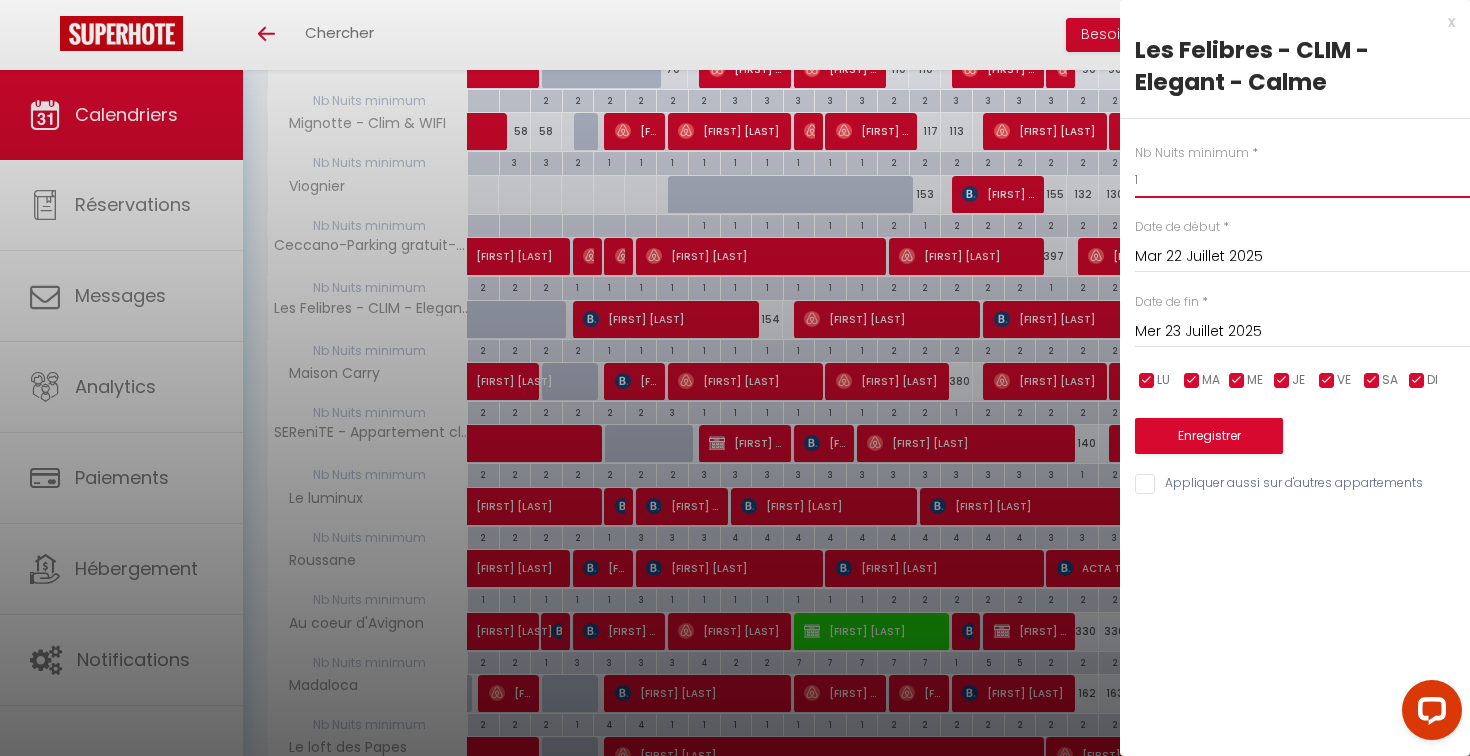 type on "1" 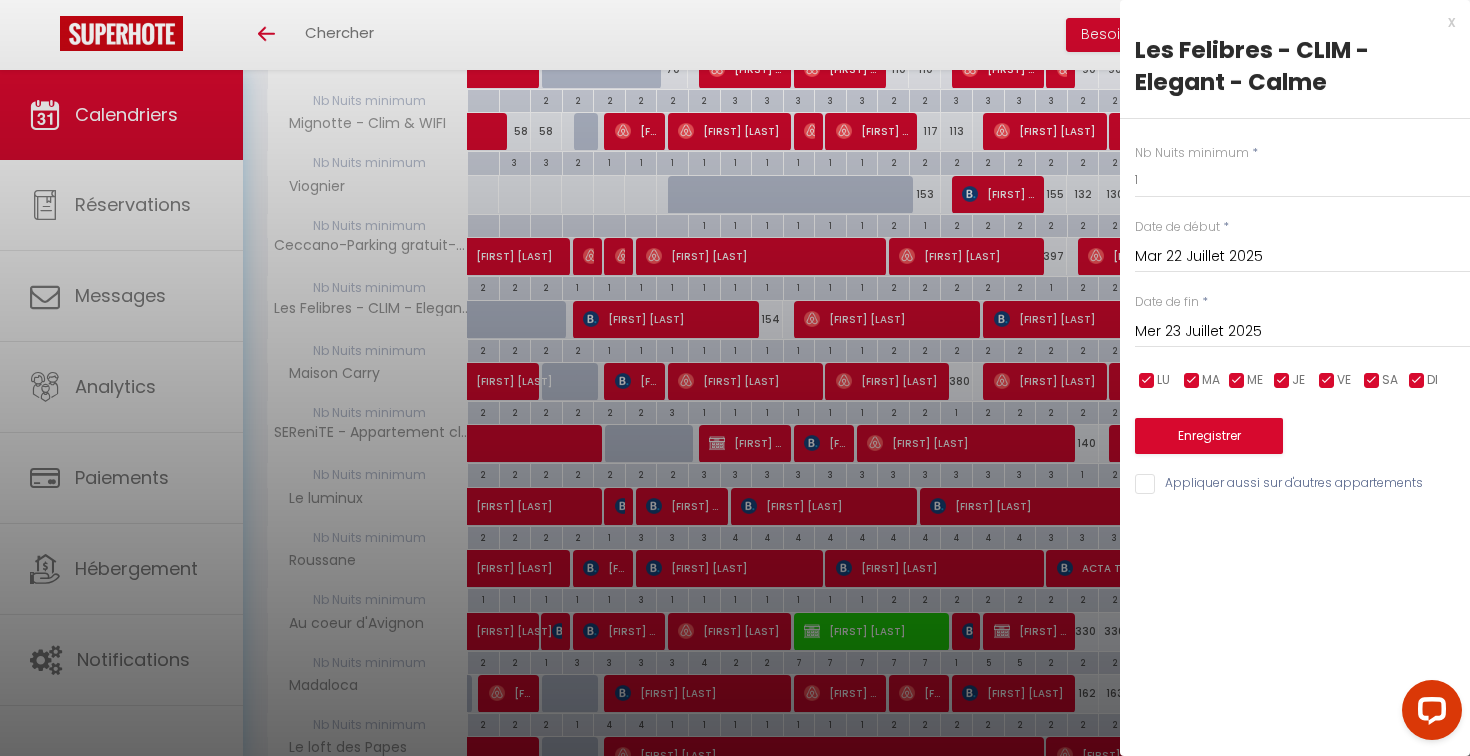 click on "Enregistrer" at bounding box center (1302, 423) 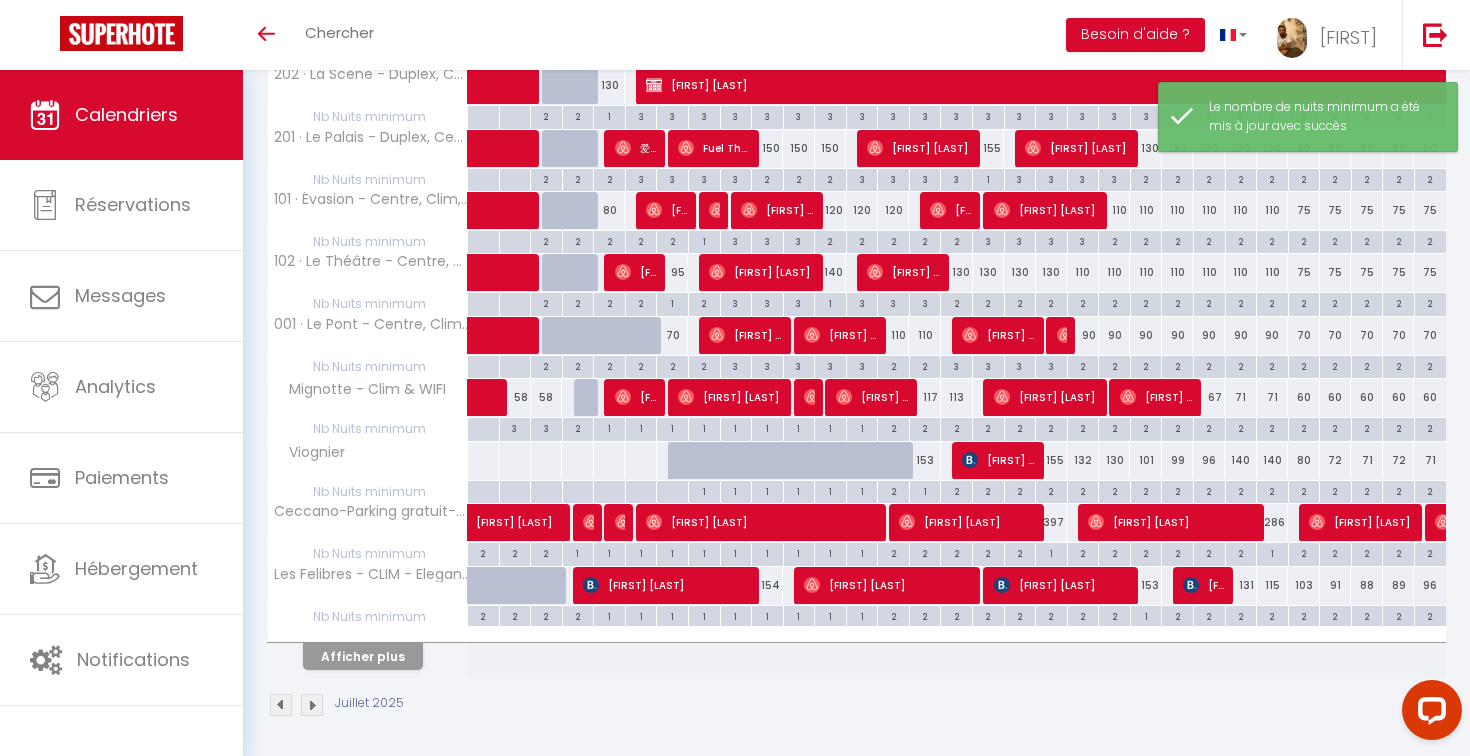 scroll, scrollTop: 411, scrollLeft: 0, axis: vertical 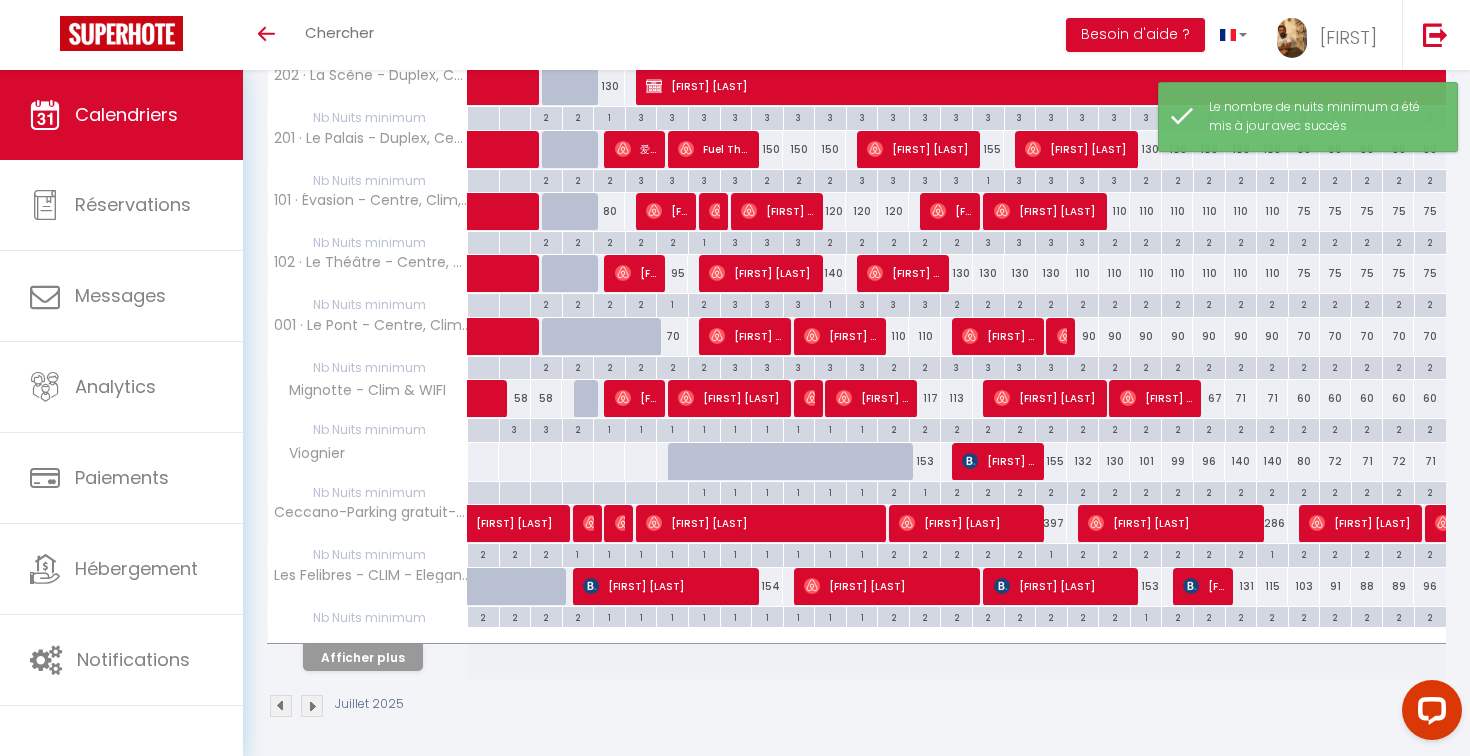 click on "Afficher plus" at bounding box center [363, 657] 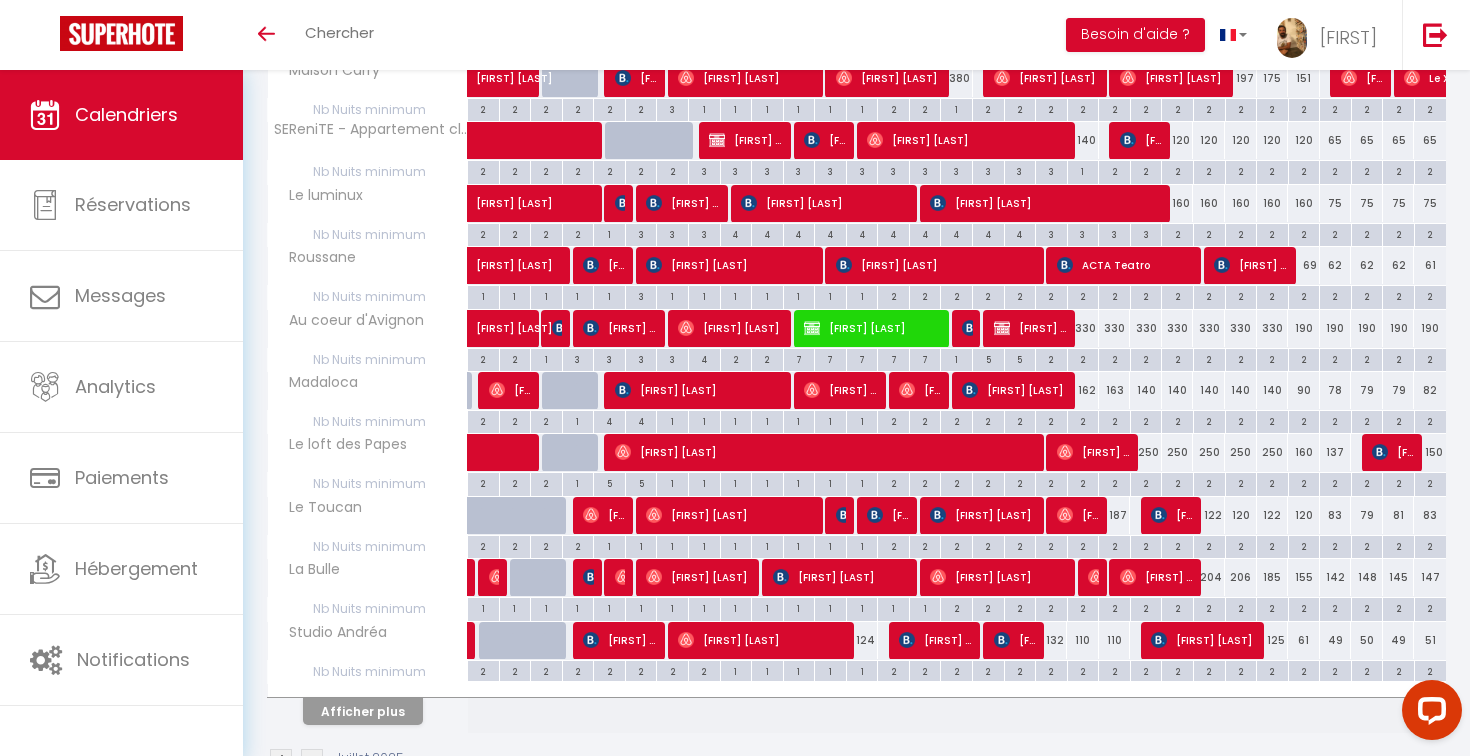 scroll, scrollTop: 995, scrollLeft: 0, axis: vertical 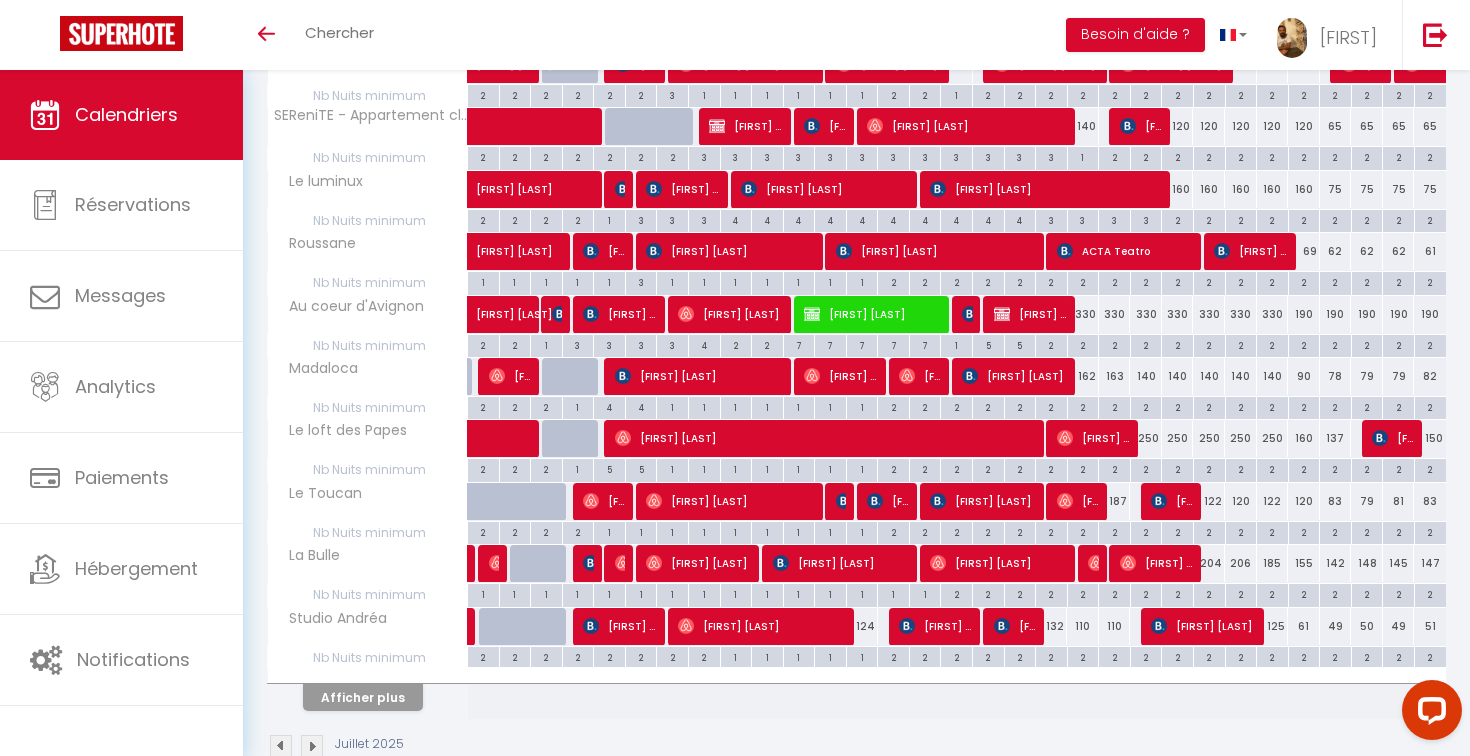 click on "2" at bounding box center [483, 531] 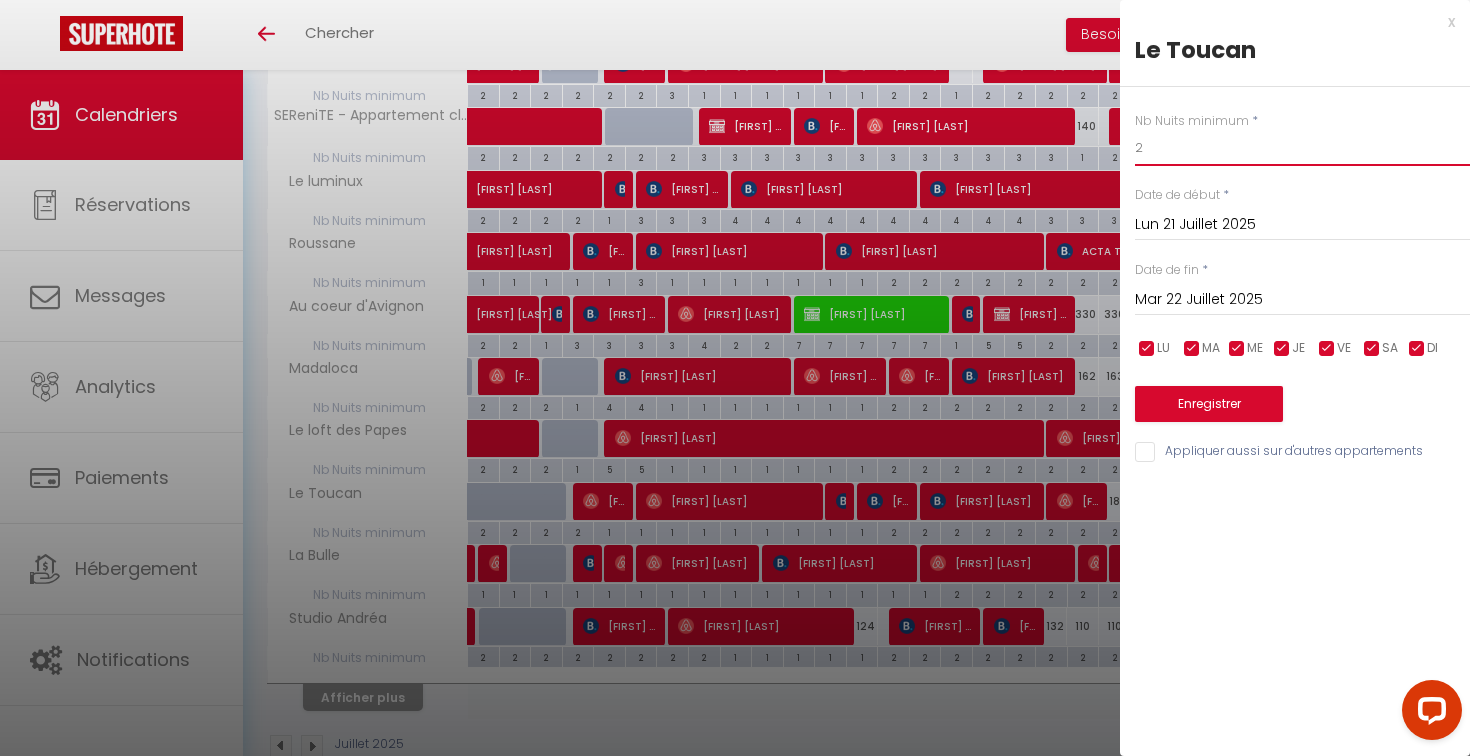 click on "2" at bounding box center [1302, 148] 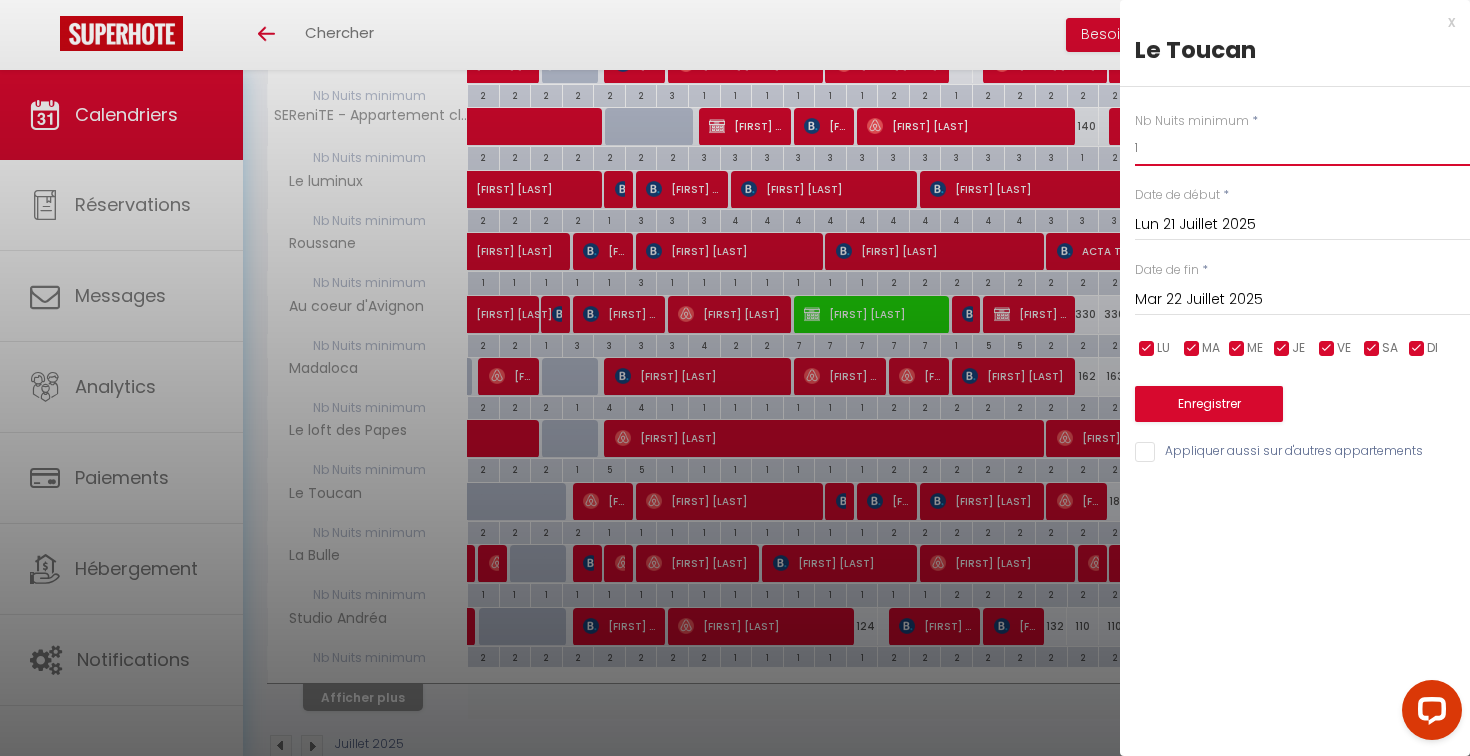 type on "1" 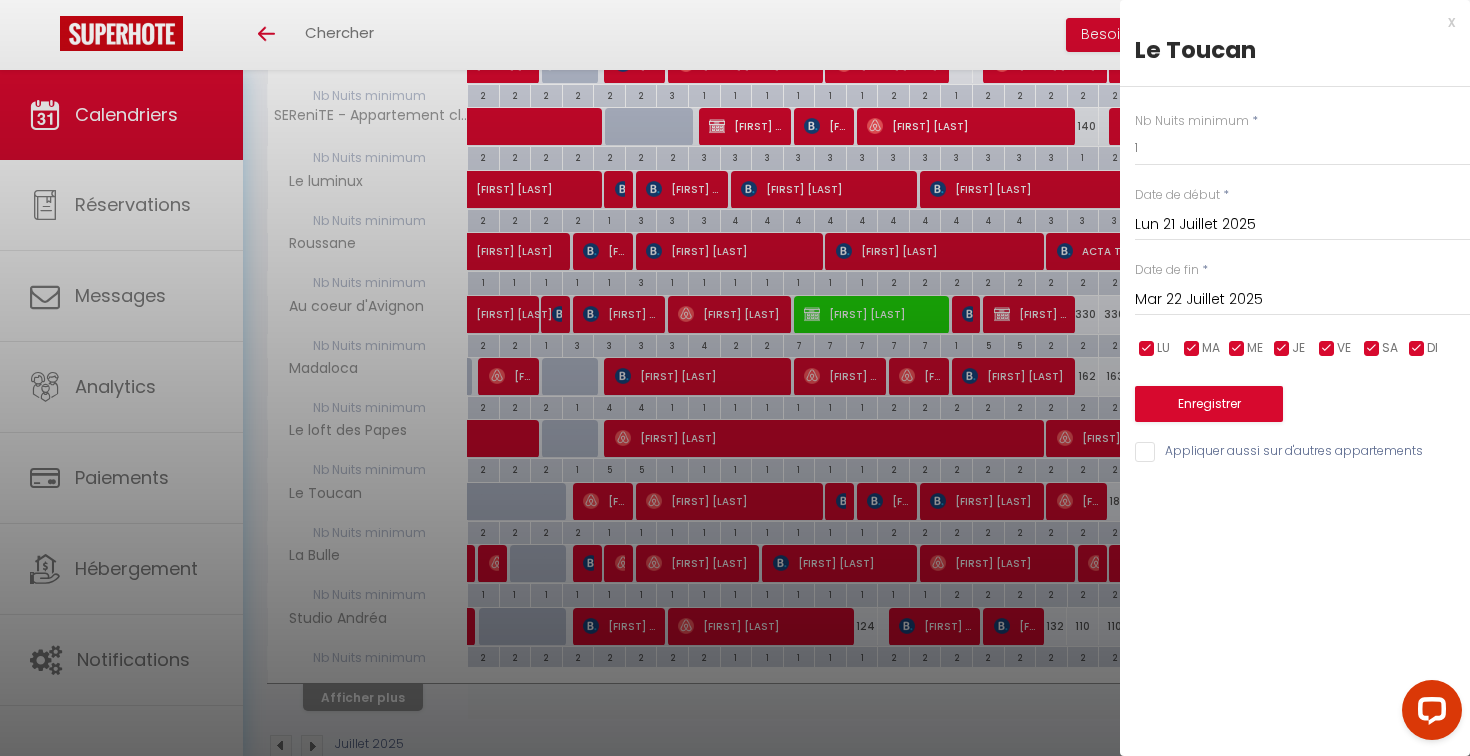 click on "Enregistrer" at bounding box center (1209, 404) 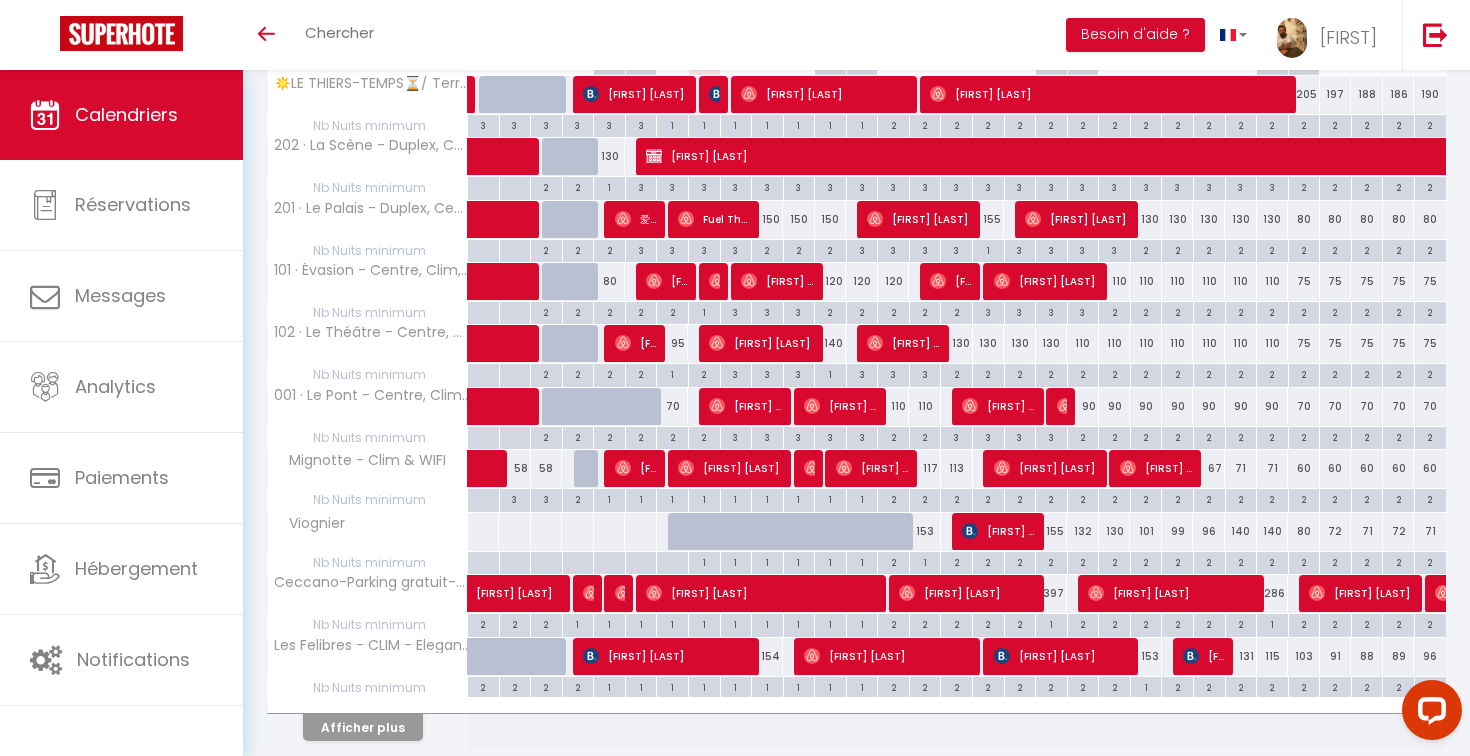 scroll, scrollTop: 342, scrollLeft: 0, axis: vertical 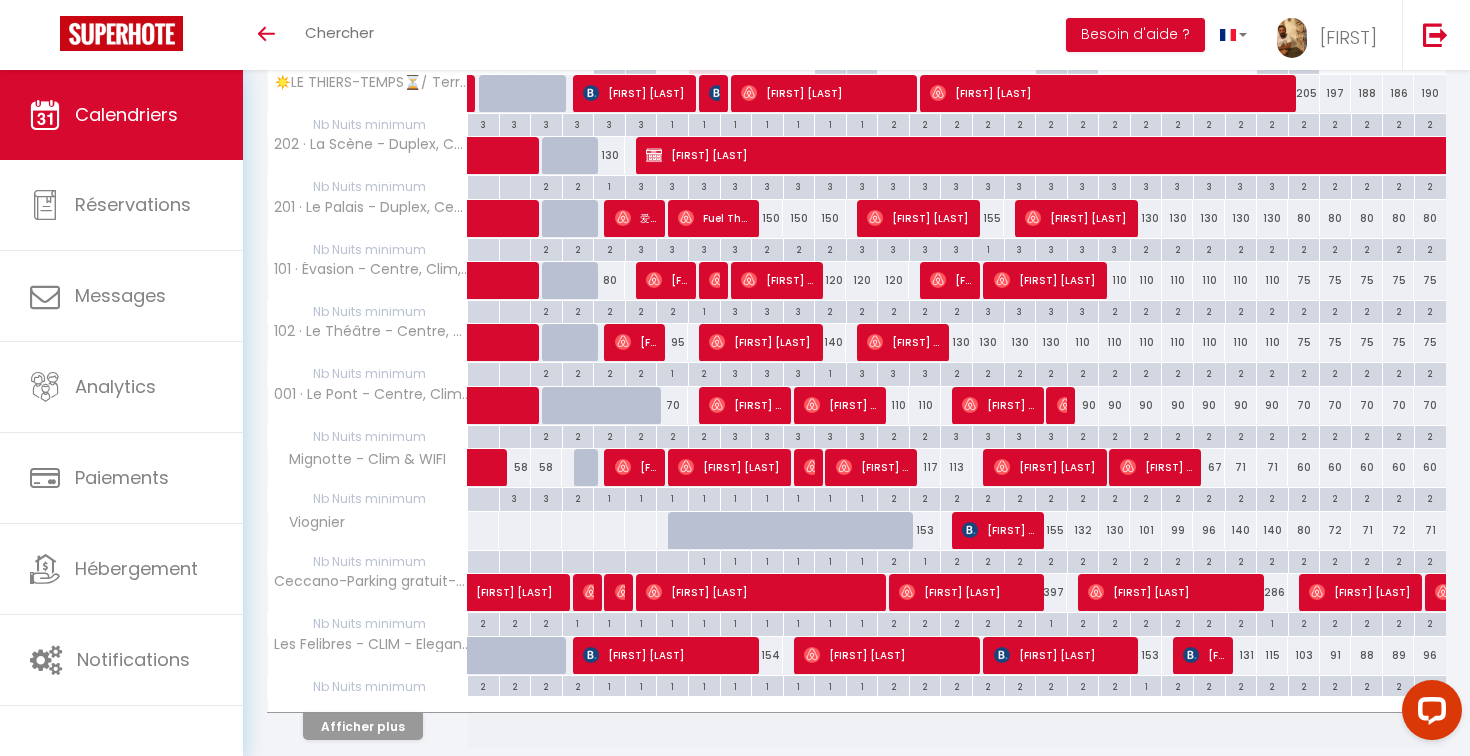 click on "Afficher plus" at bounding box center [363, 726] 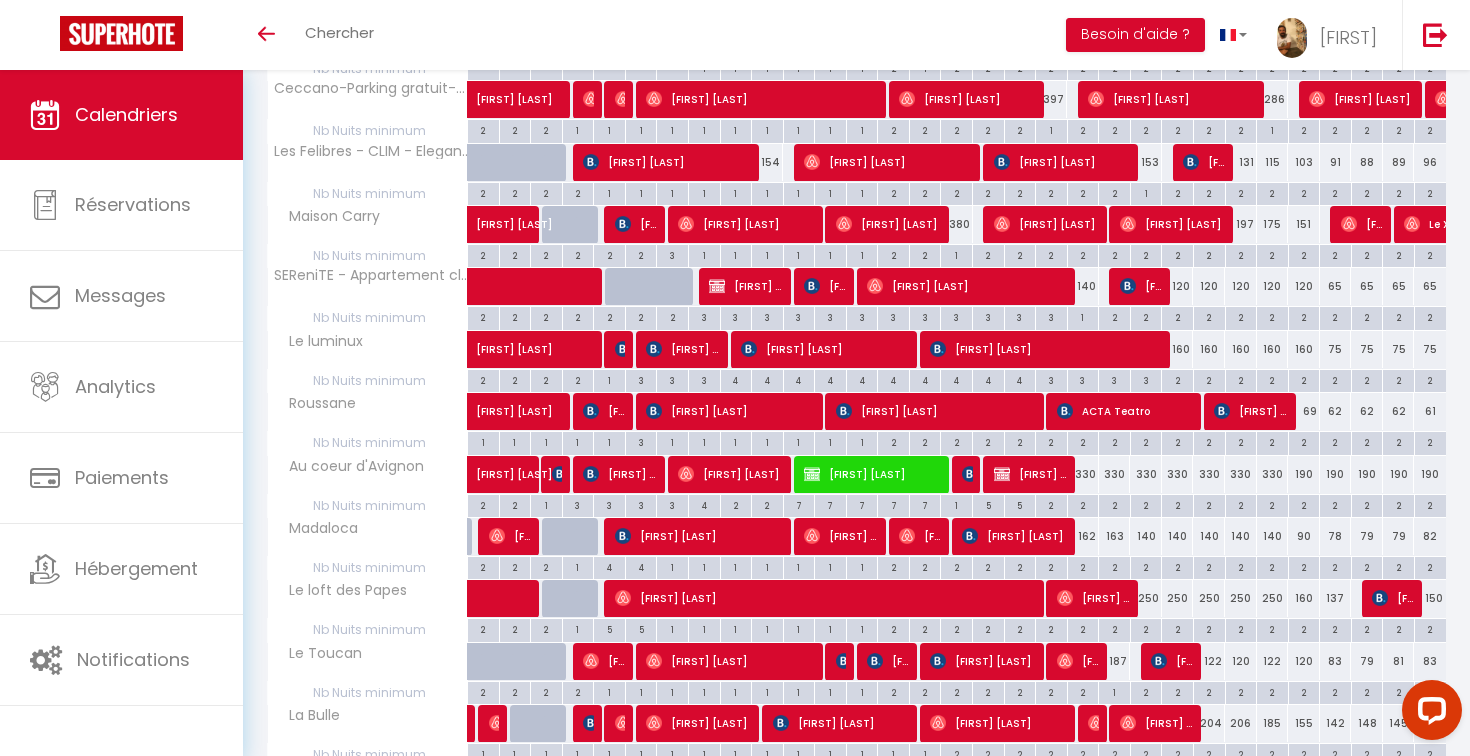scroll, scrollTop: 846, scrollLeft: 0, axis: vertical 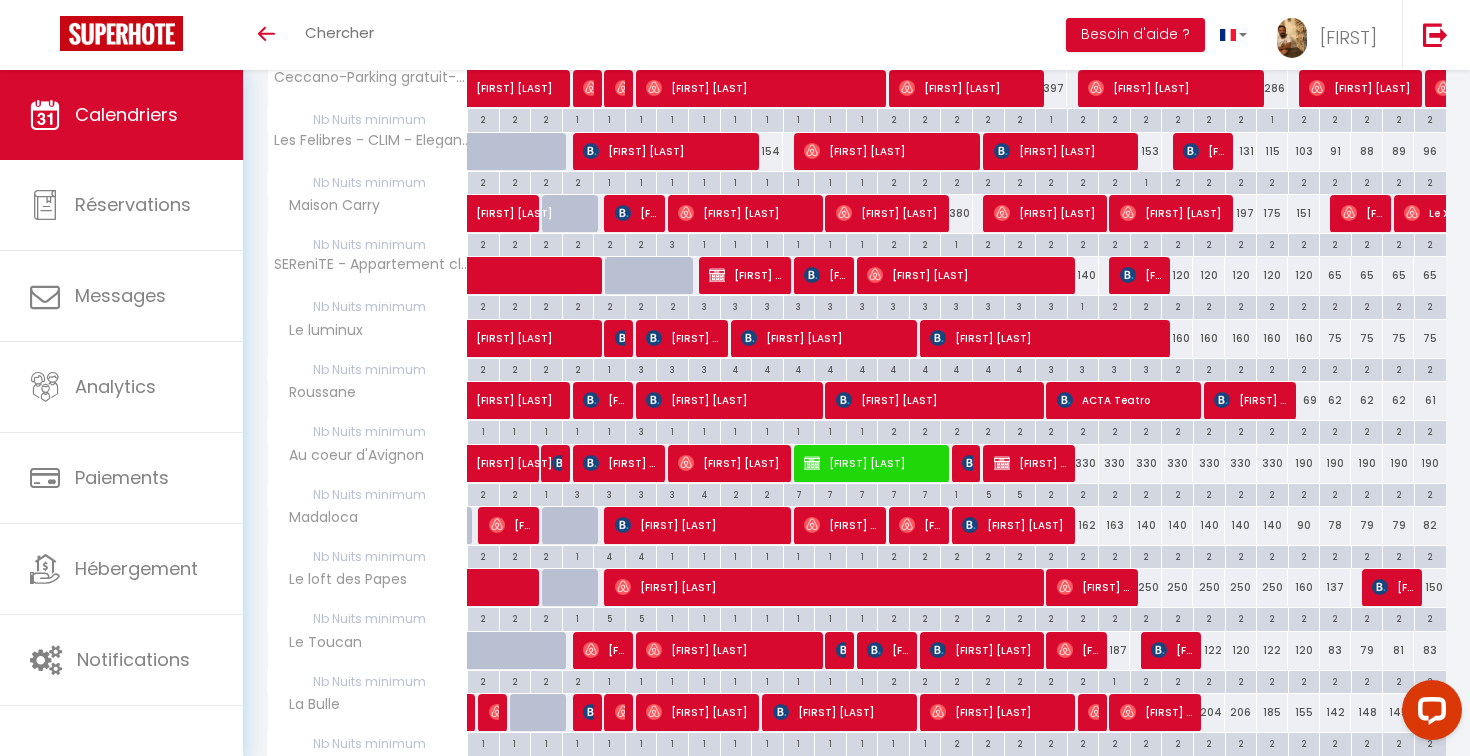 click on "160" at bounding box center (1178, 338) 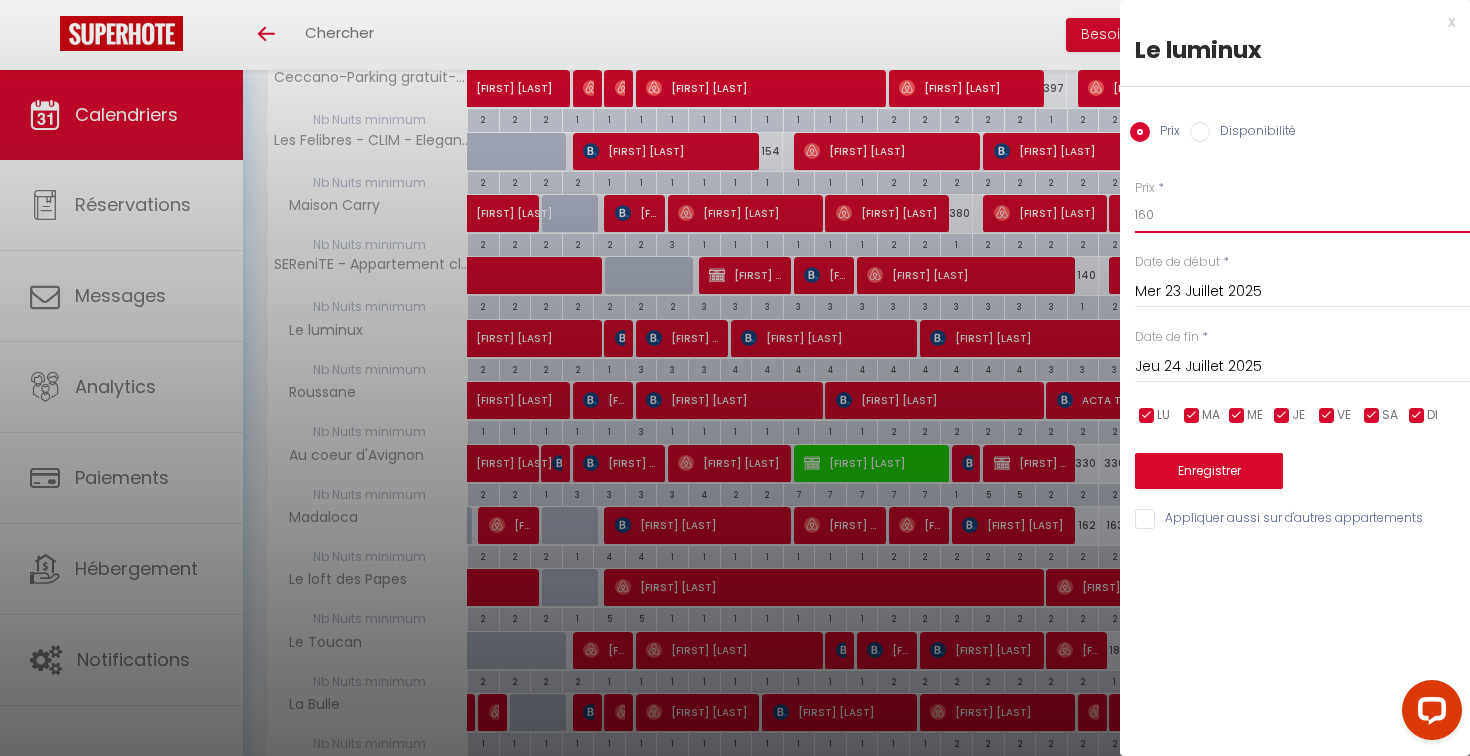 click on "160" at bounding box center [1302, 215] 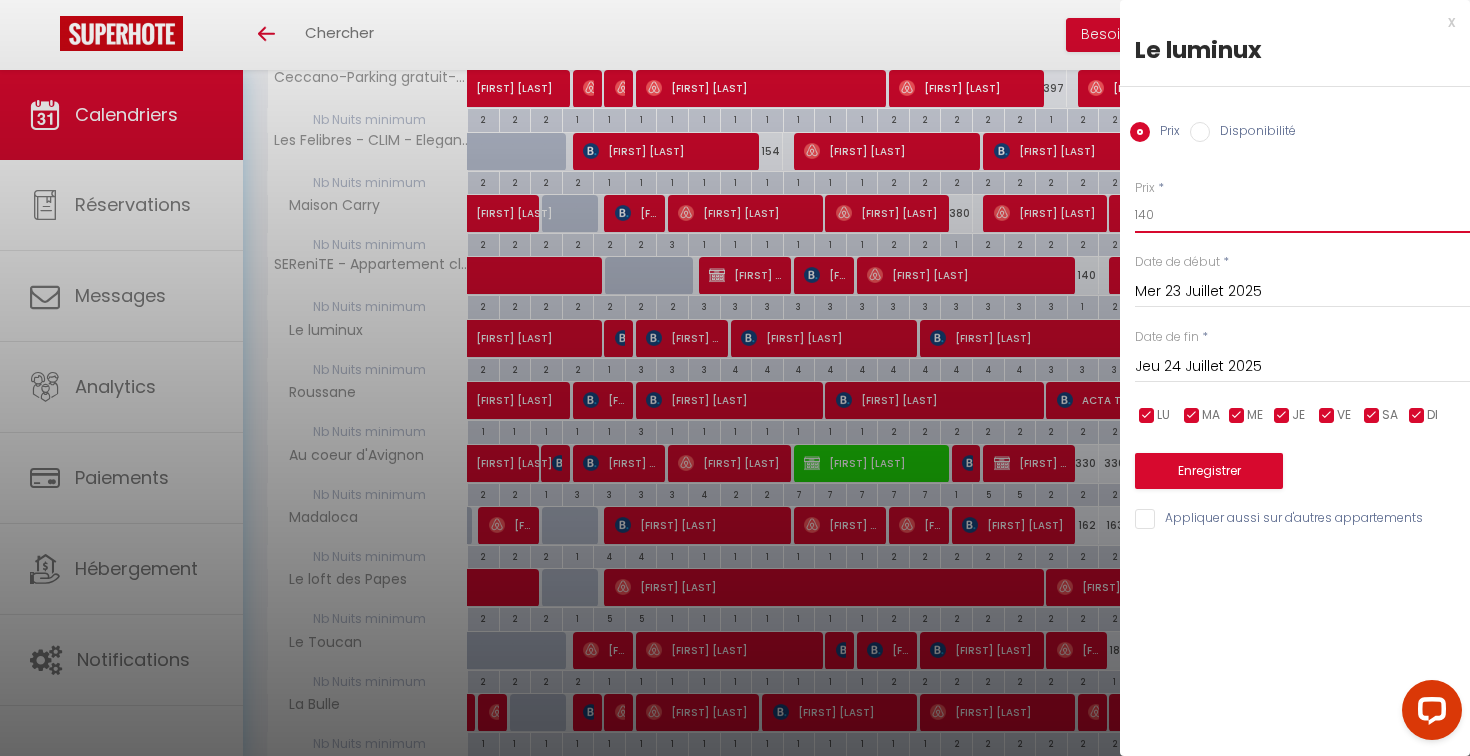 type on "140" 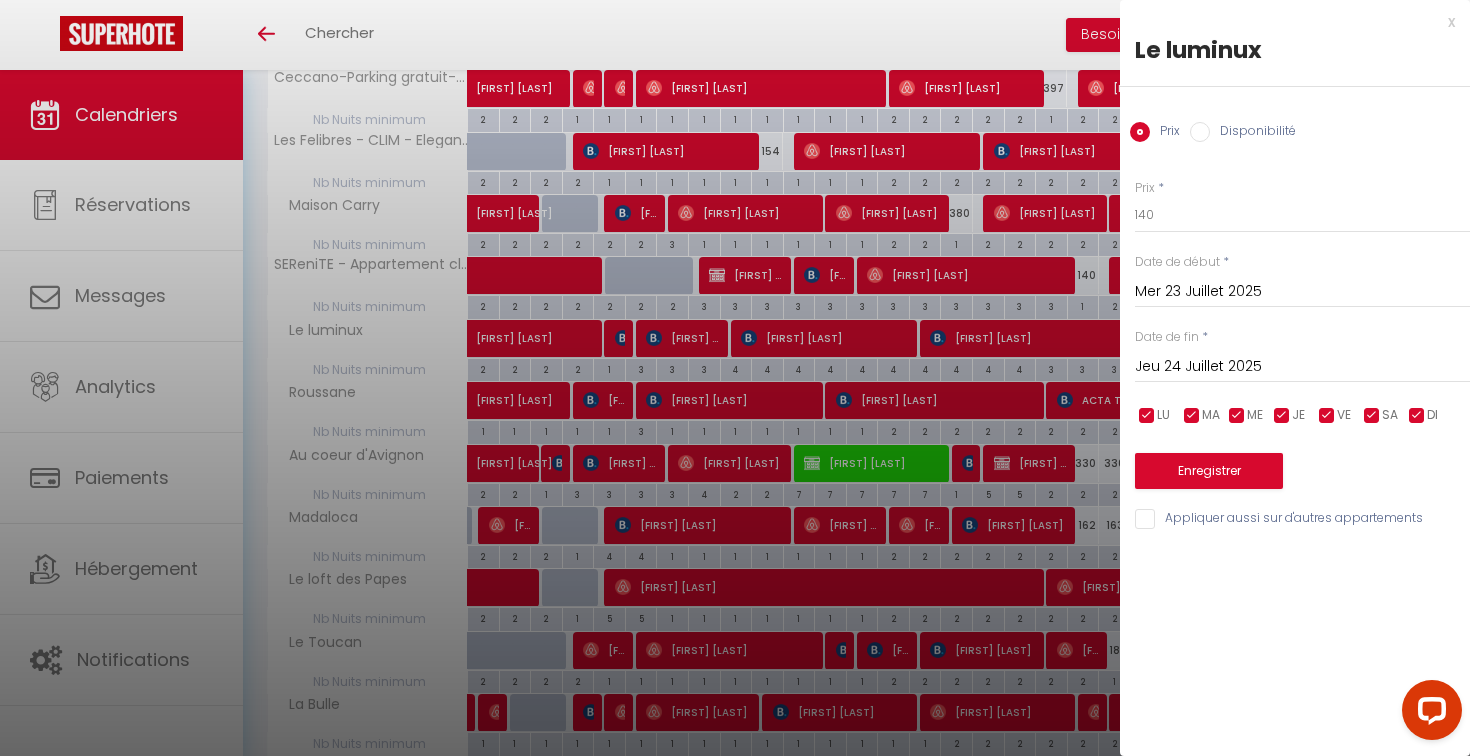 click on "x" at bounding box center (1287, 22) 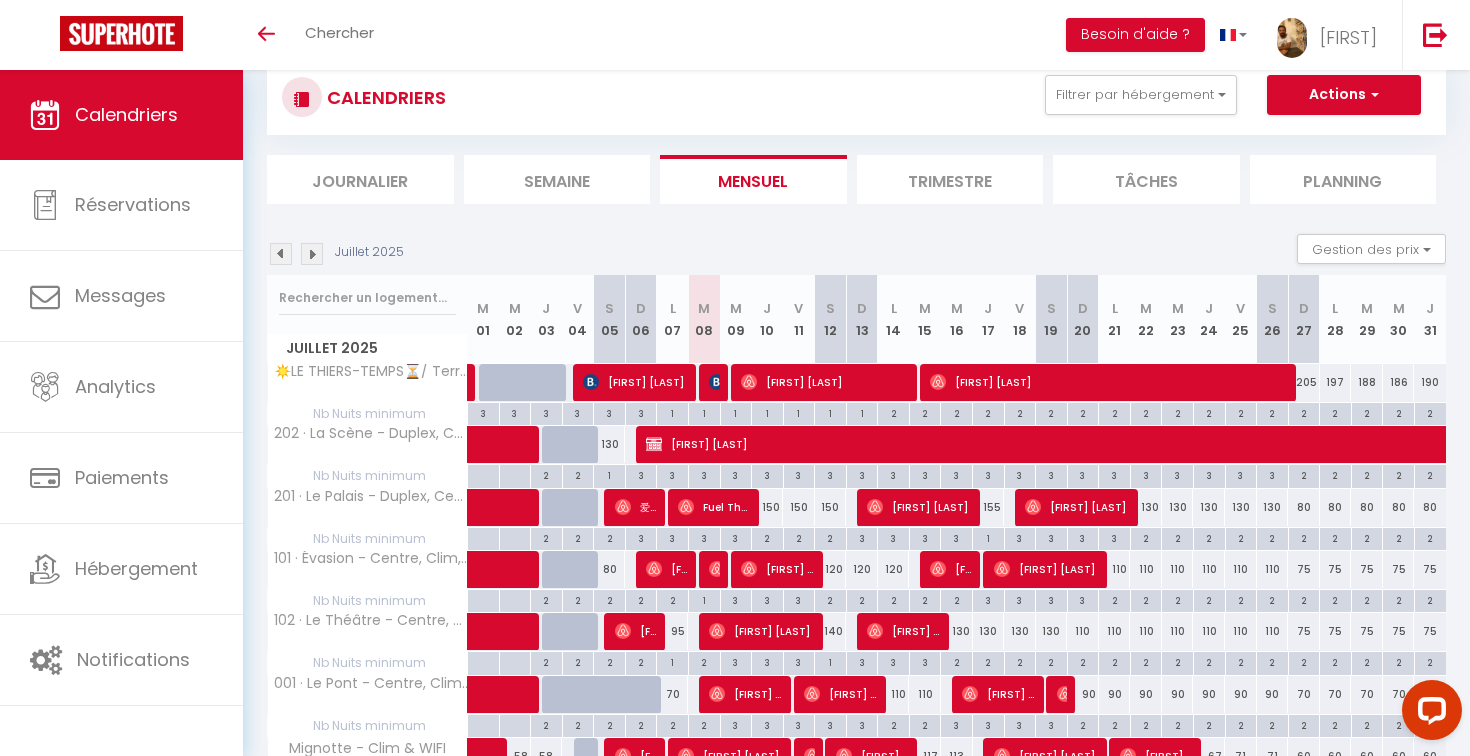 scroll, scrollTop: 3, scrollLeft: 0, axis: vertical 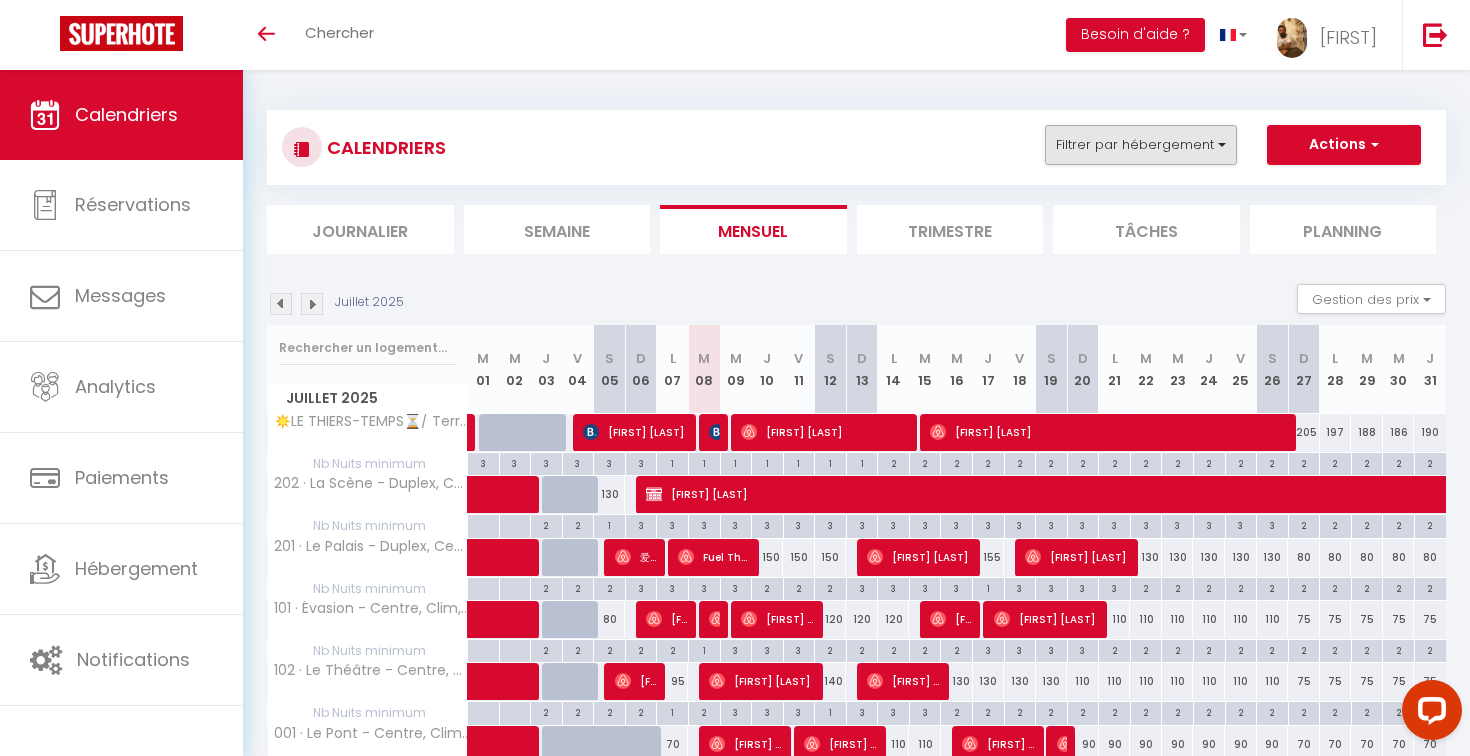 click on "Filtrer par hébergement" at bounding box center [1141, 145] 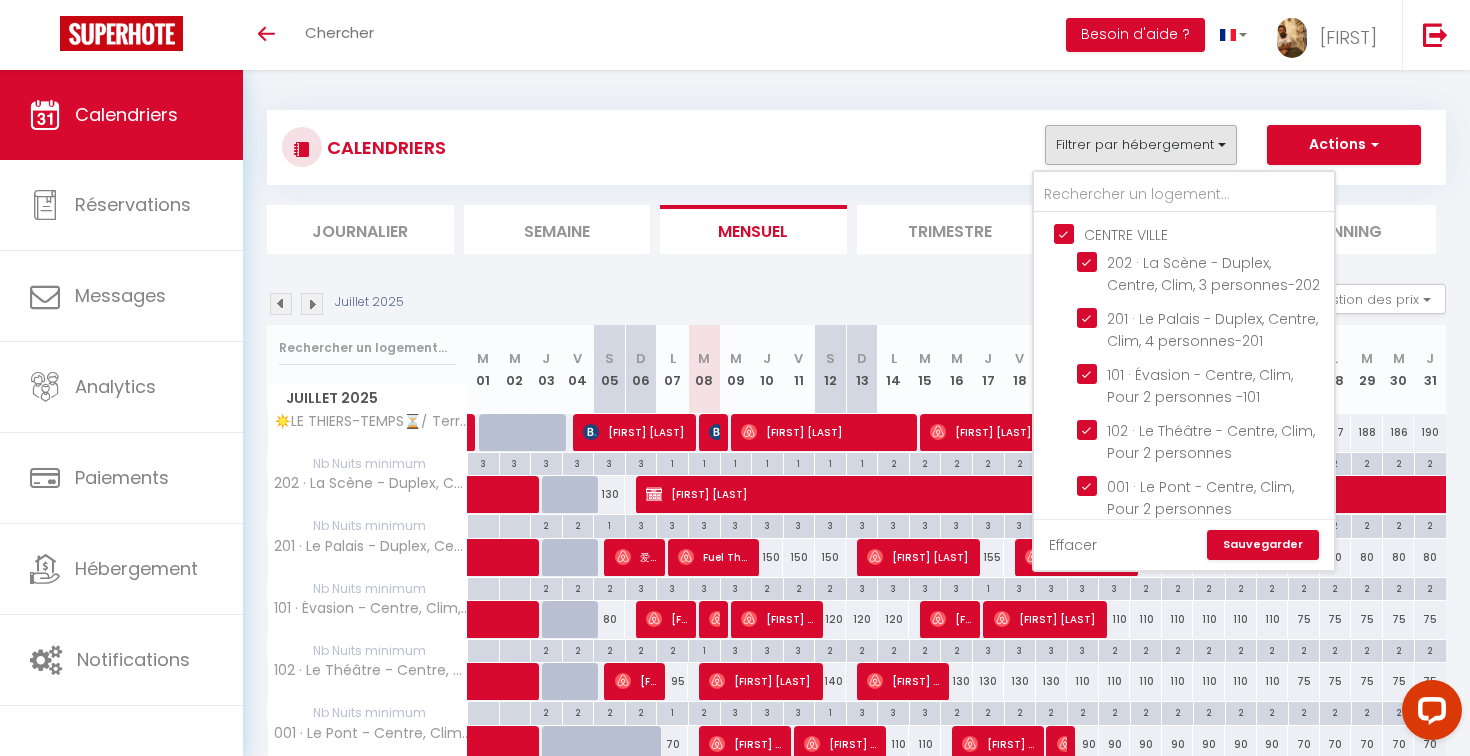 click on "Effacer" at bounding box center [1073, 545] 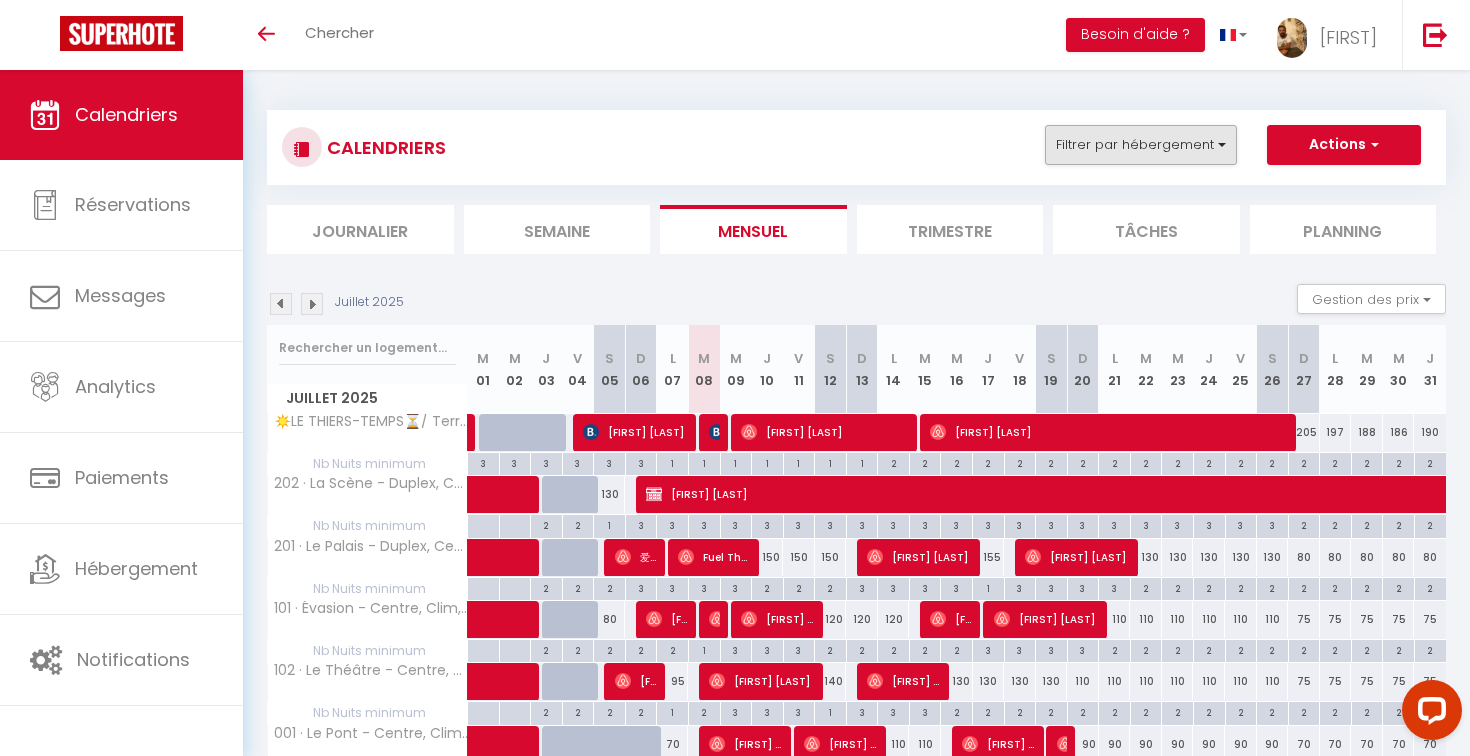 click on "Filtrer par hébergement" at bounding box center (1141, 145) 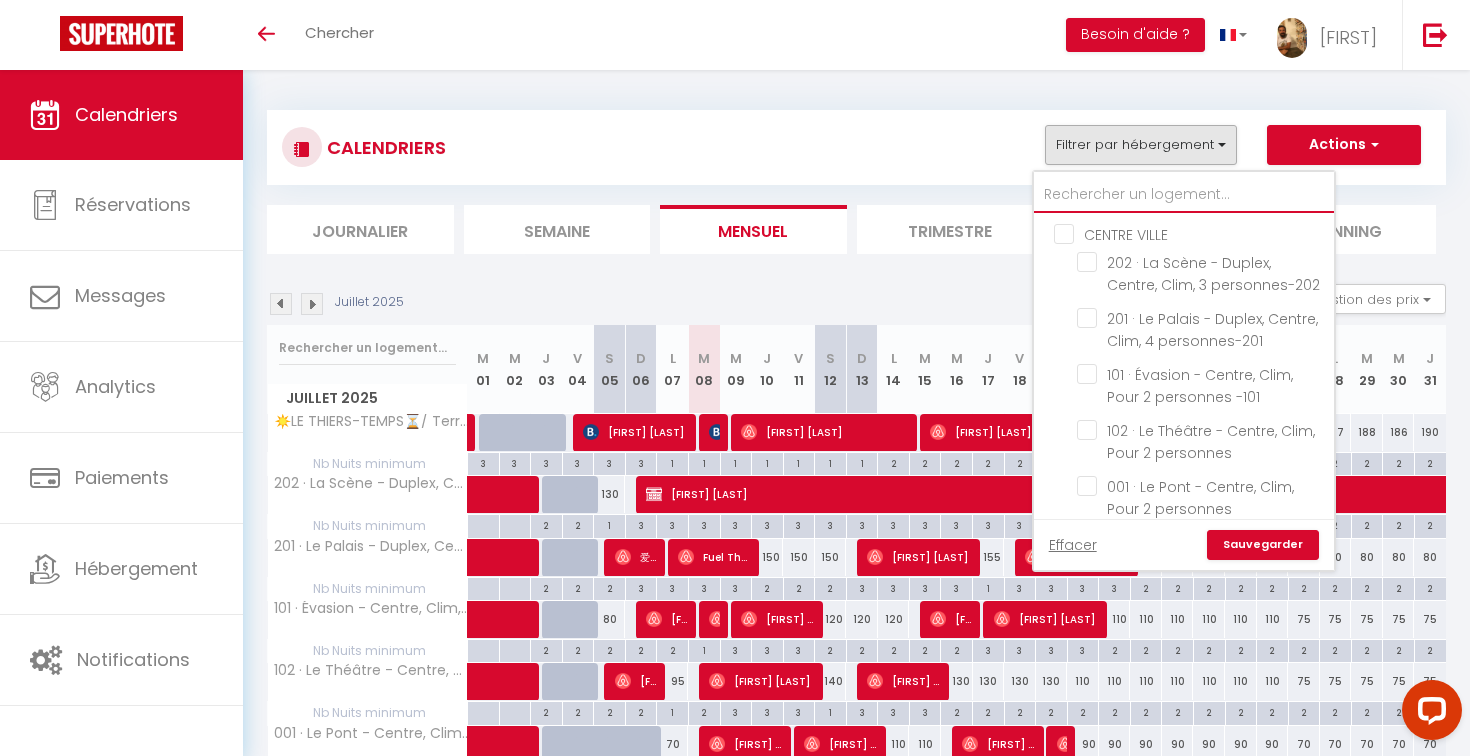 click at bounding box center [1184, 195] 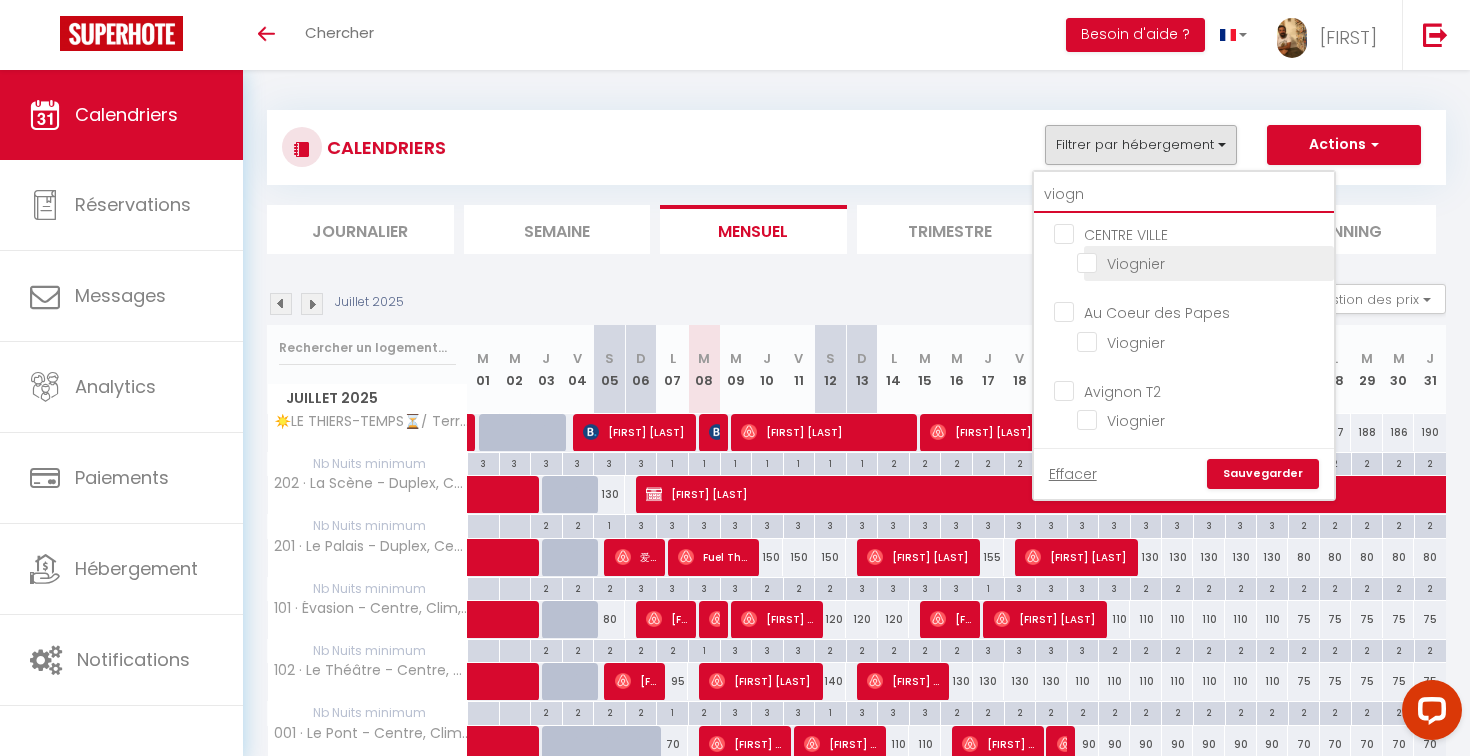 type on "viogn" 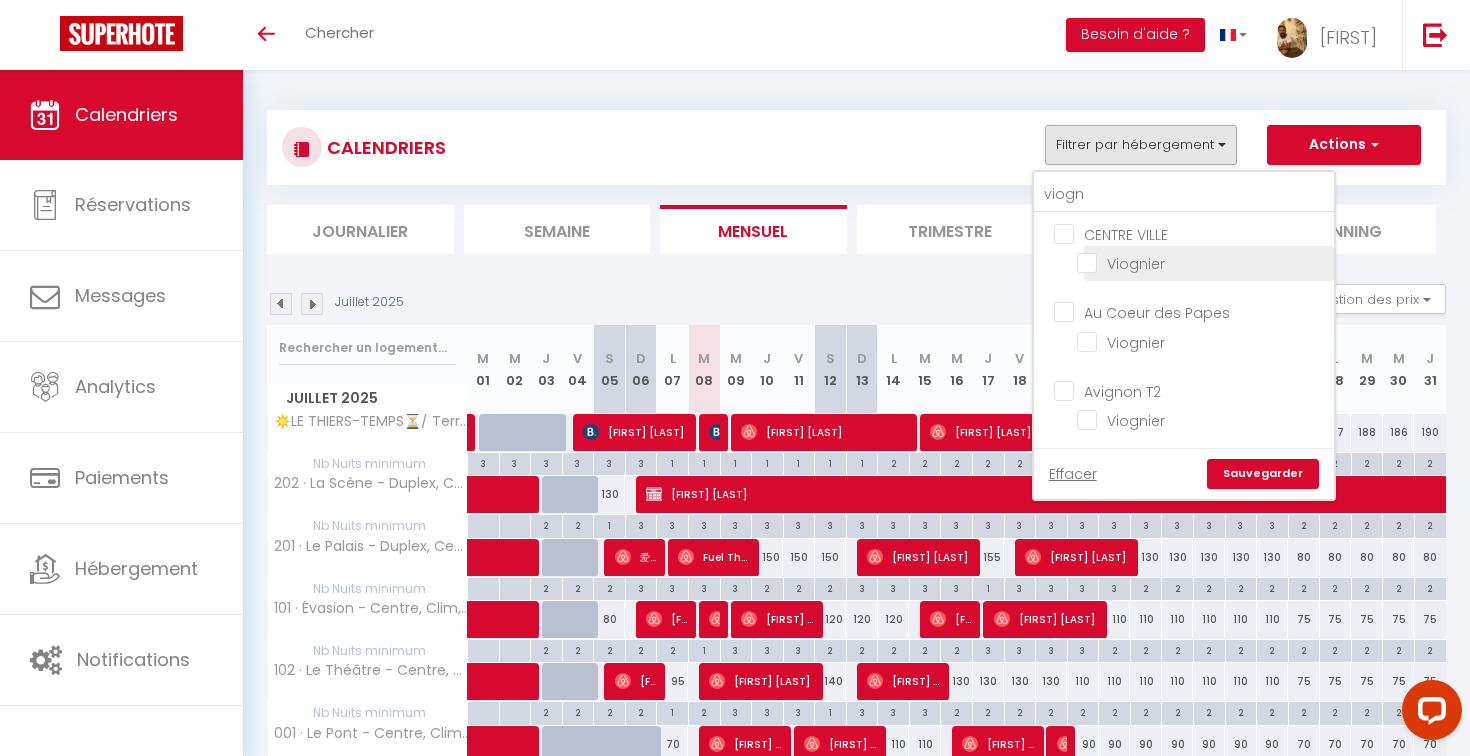 click on "Viognier" at bounding box center (1202, 262) 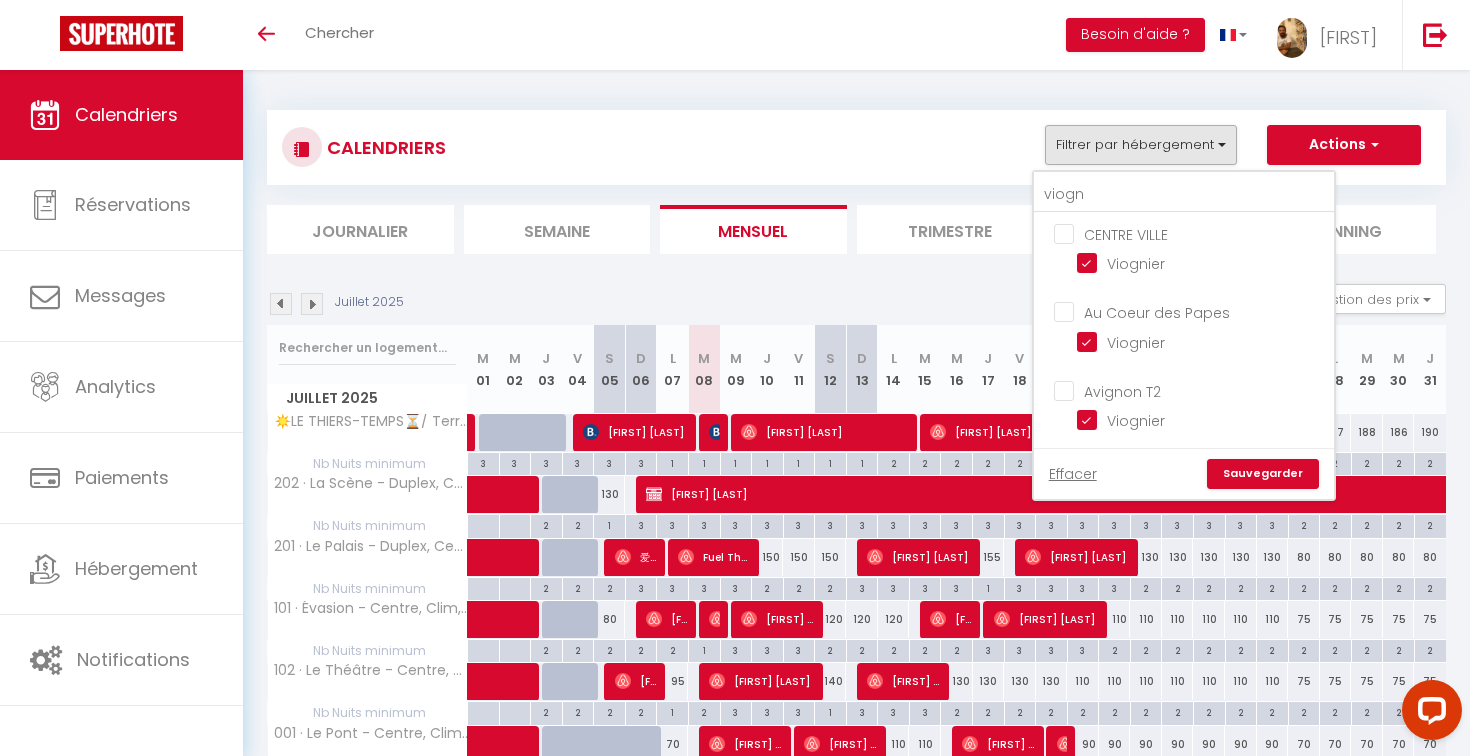 click on "Sauvegarder" at bounding box center (1263, 474) 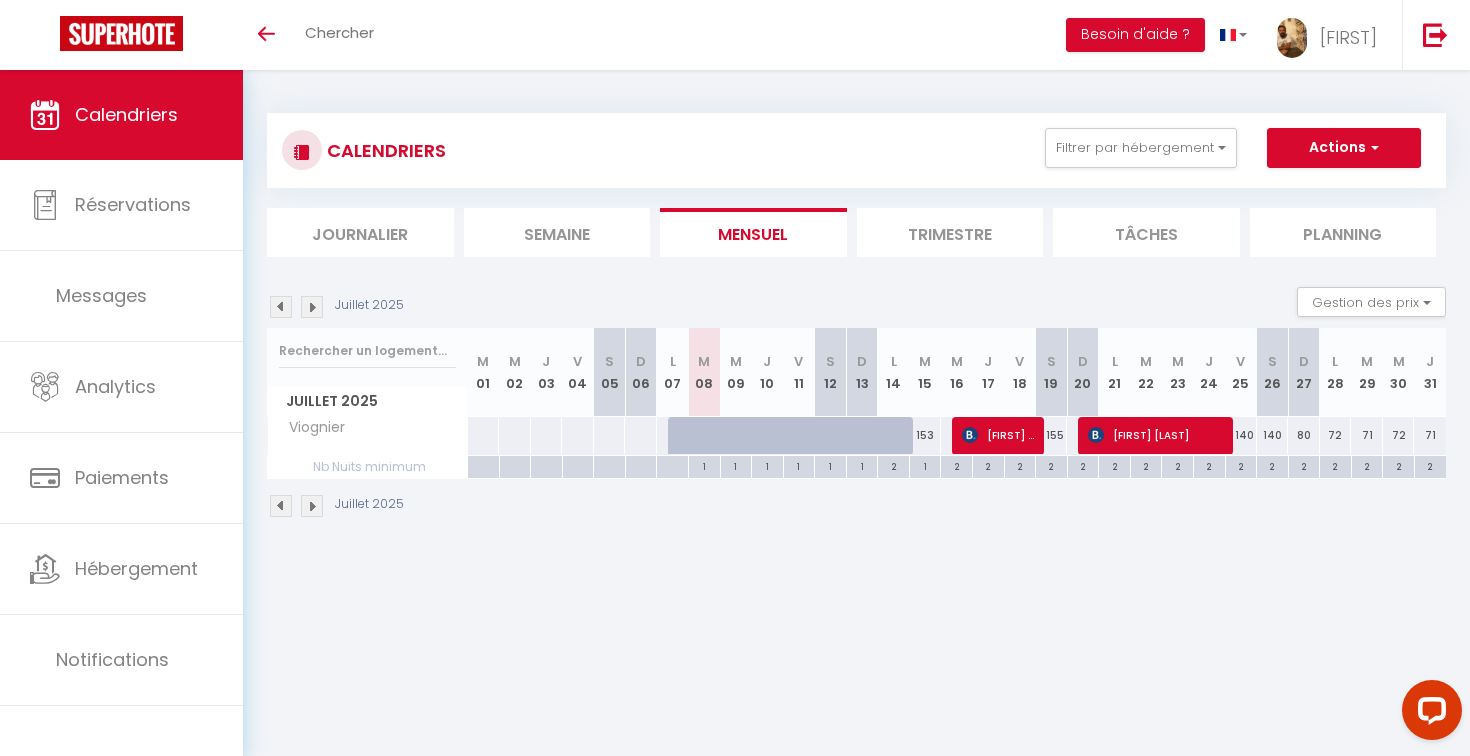 scroll, scrollTop: 0, scrollLeft: 0, axis: both 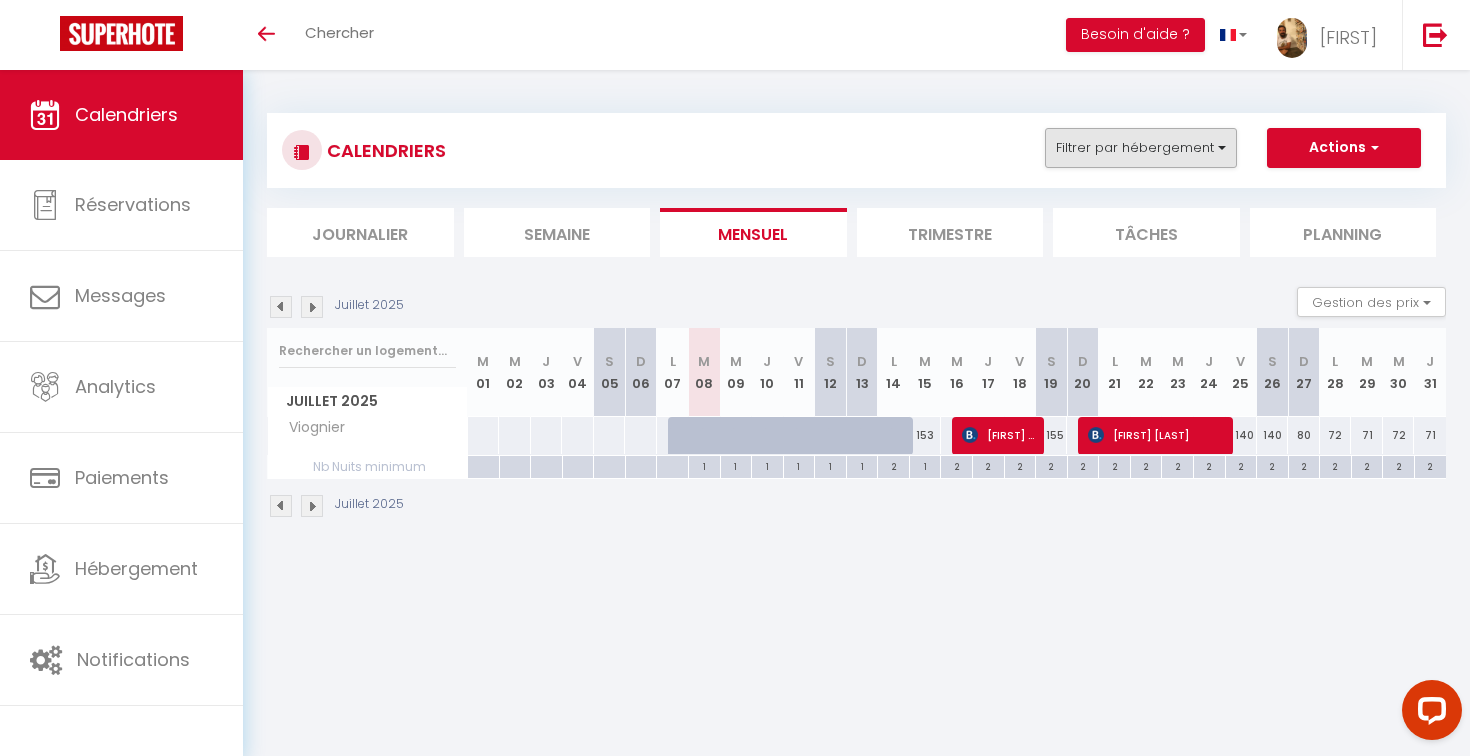 click on "Filtrer par hébergement" at bounding box center (1141, 148) 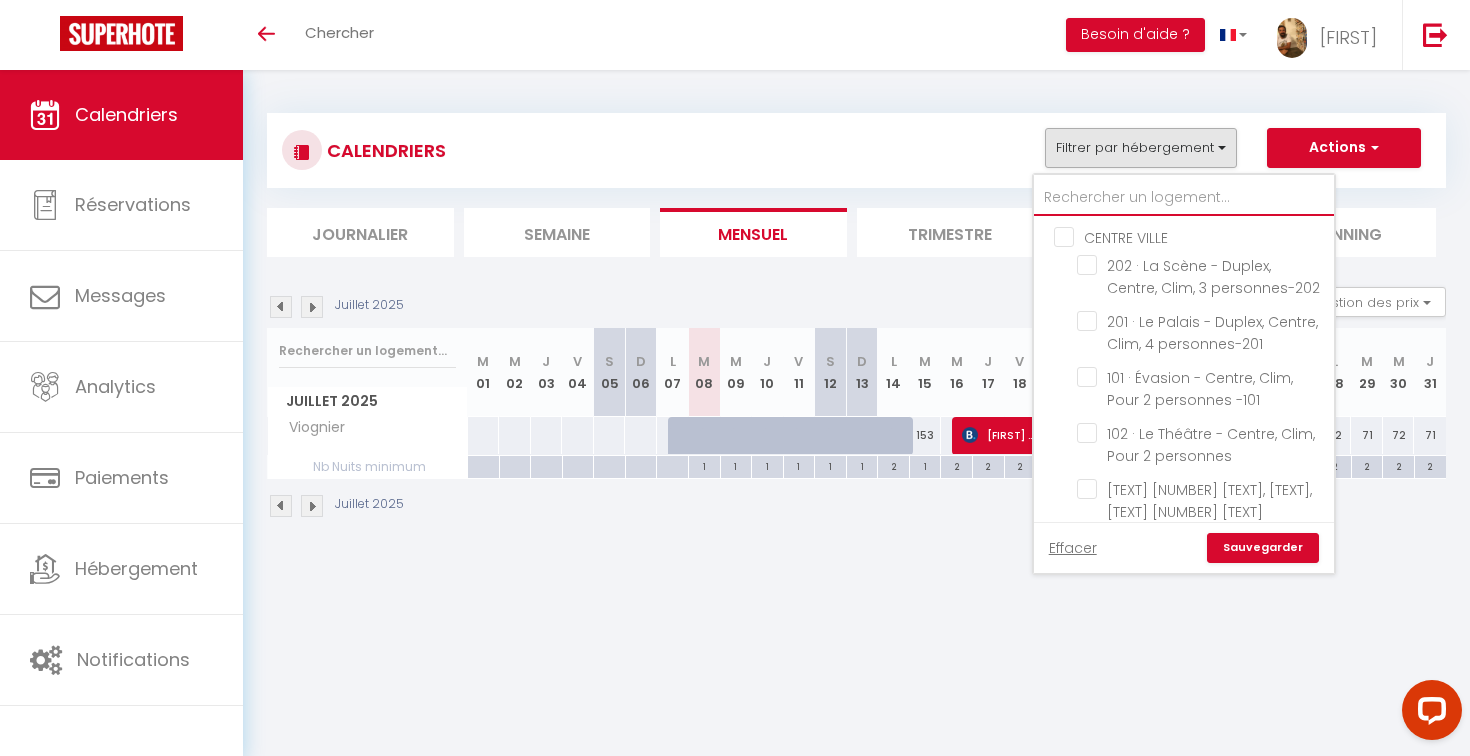 click at bounding box center [1184, 198] 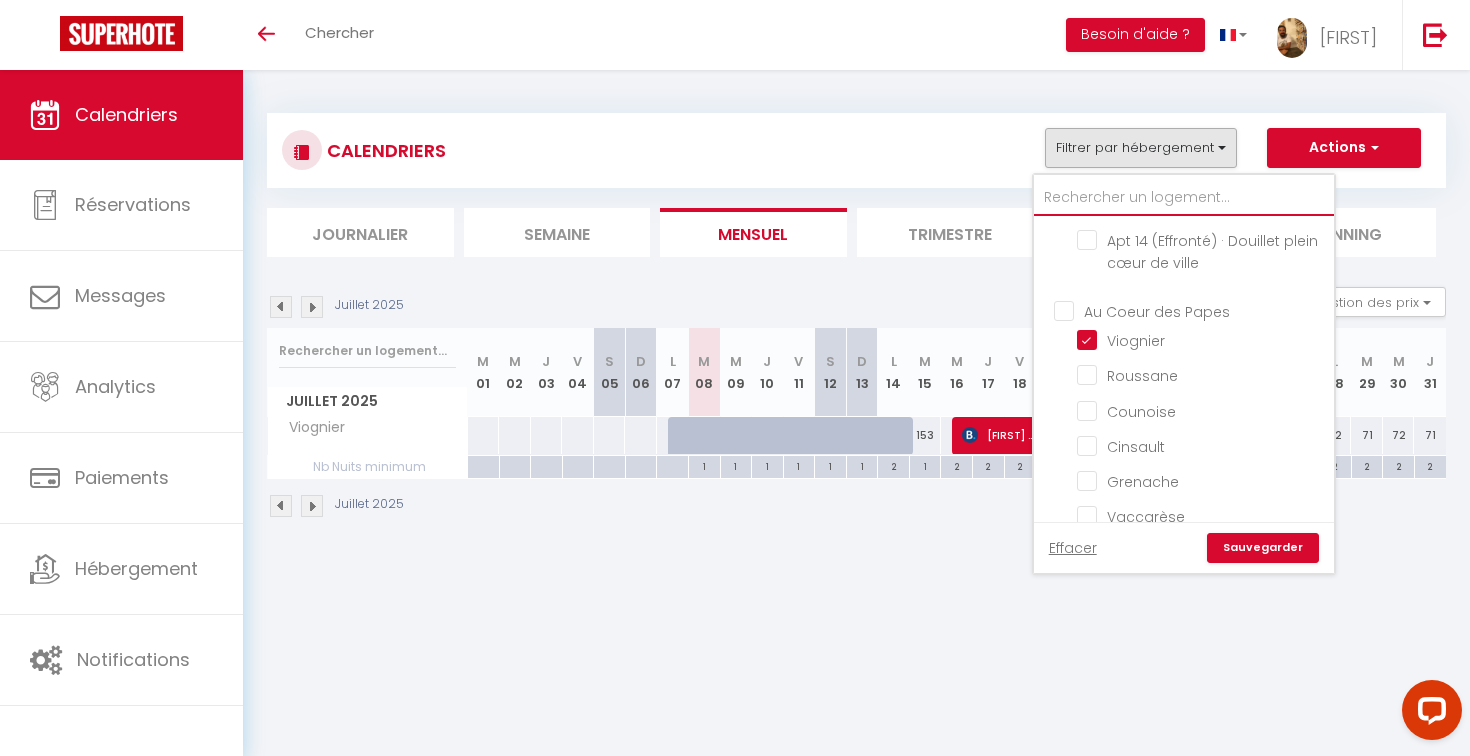 scroll, scrollTop: 7871, scrollLeft: 0, axis: vertical 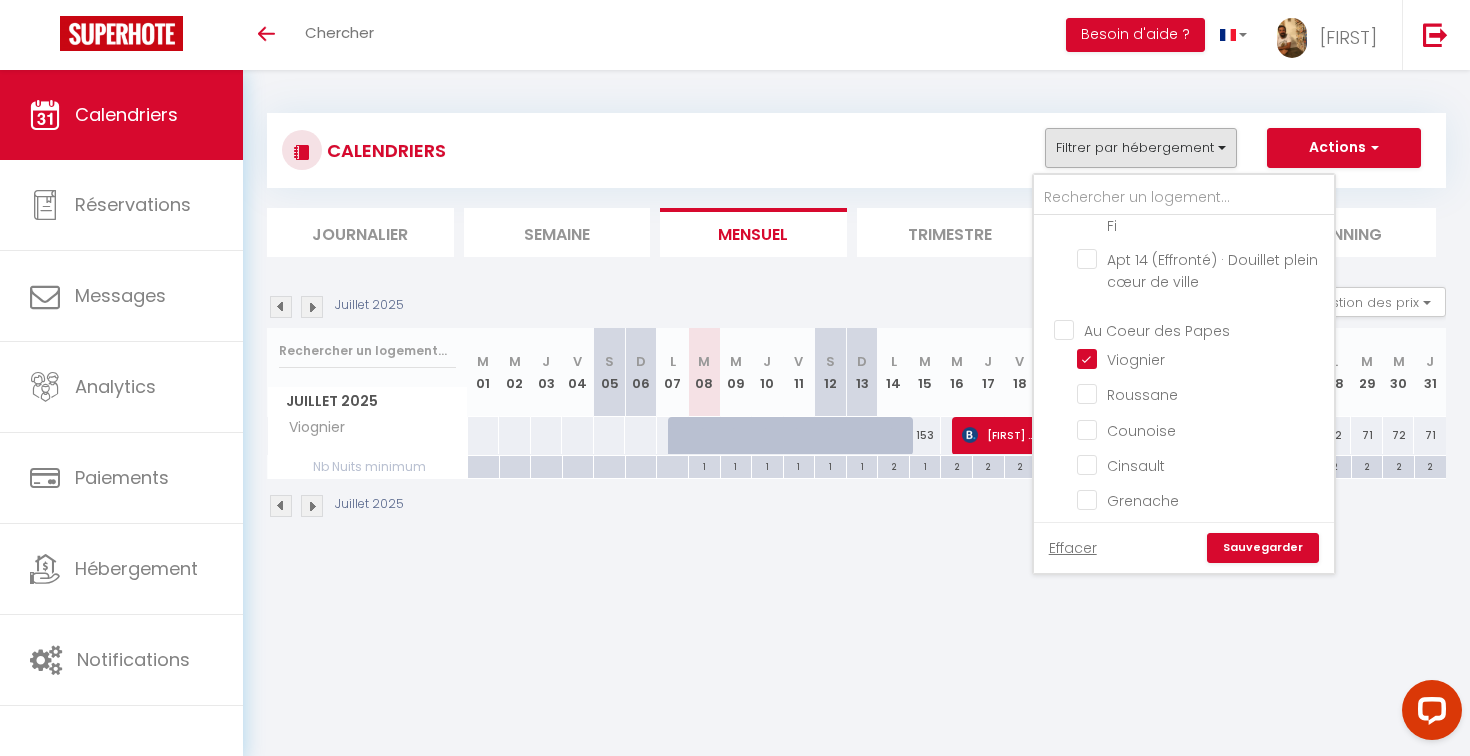 click on "Au Coeur des Papes" at bounding box center [1204, 329] 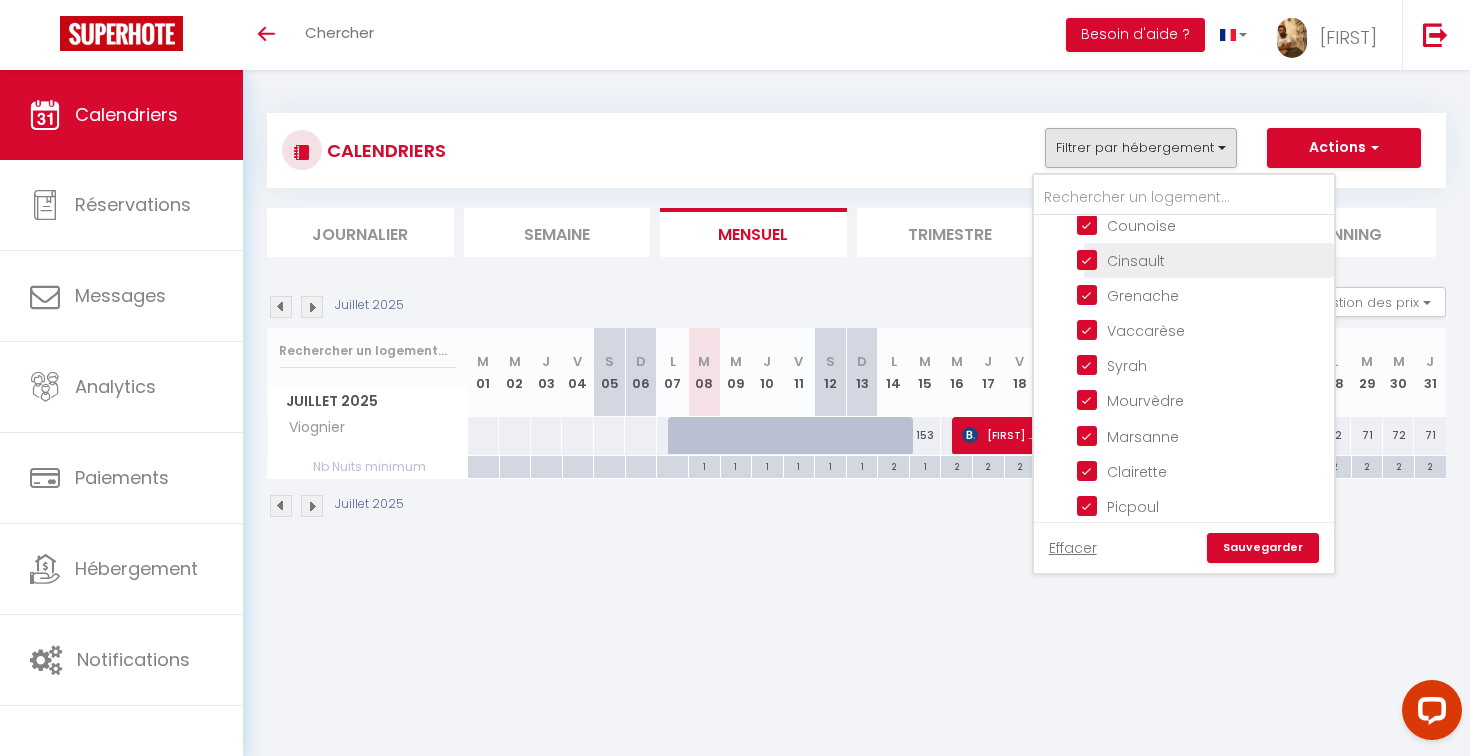 scroll, scrollTop: 8091, scrollLeft: 0, axis: vertical 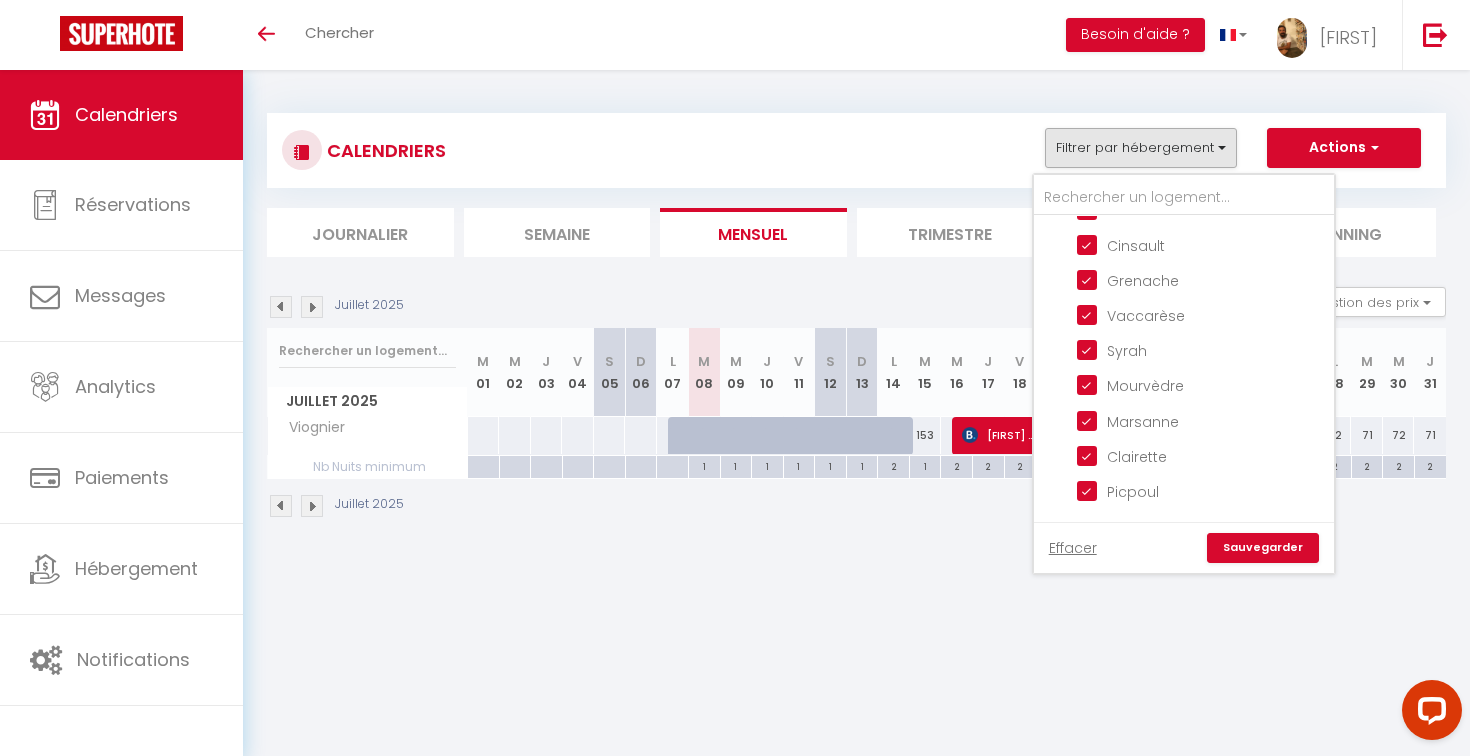 click on "Sauvegarder" at bounding box center [1263, 548] 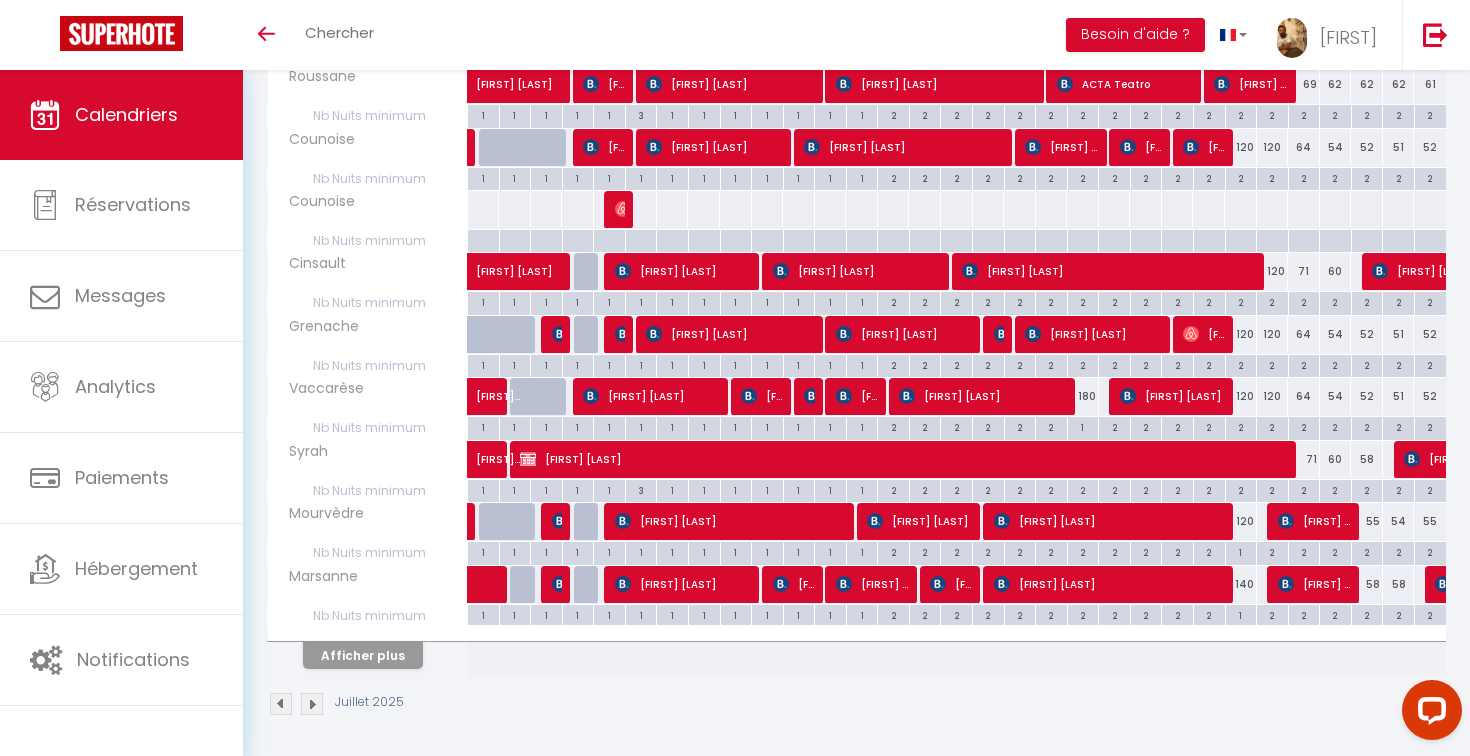 scroll, scrollTop: 411, scrollLeft: 0, axis: vertical 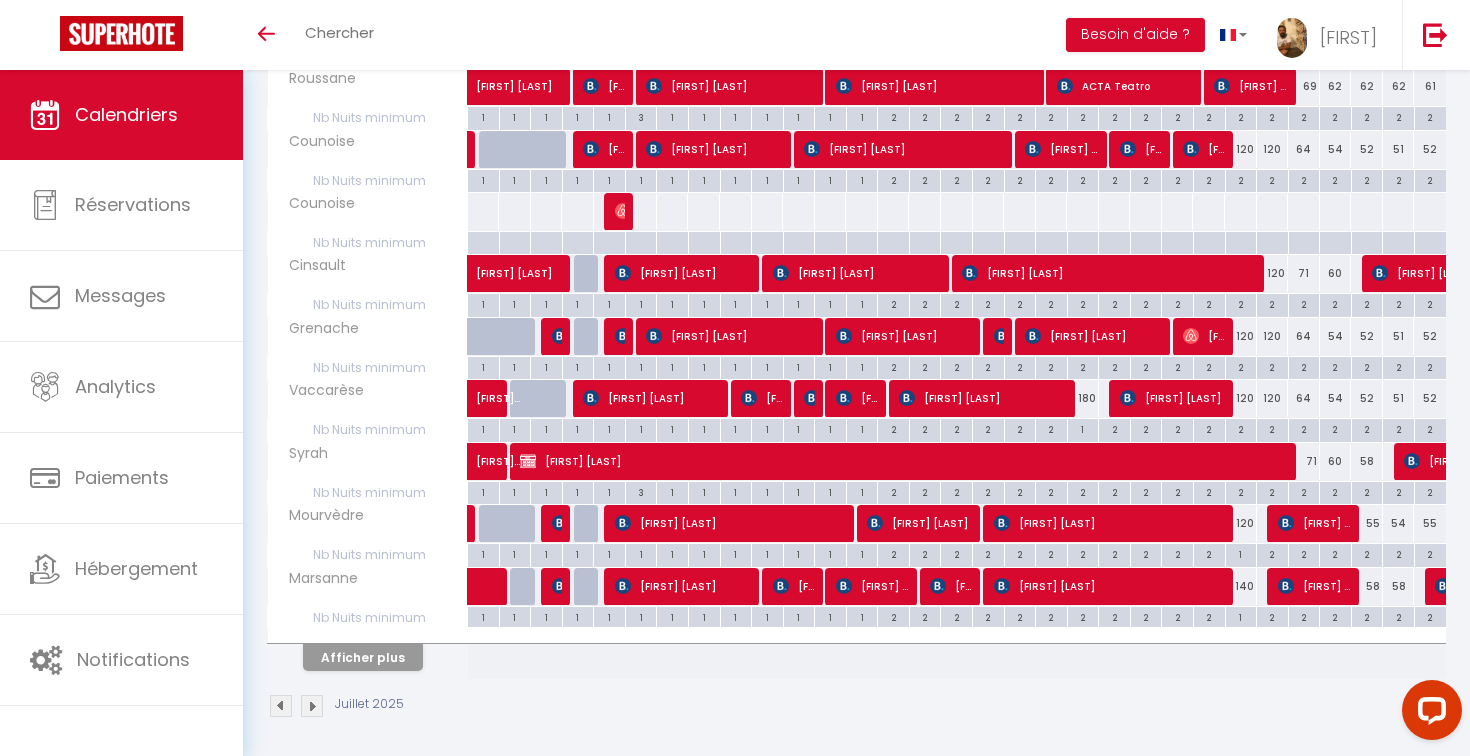click on "Afficher plus" at bounding box center [363, 657] 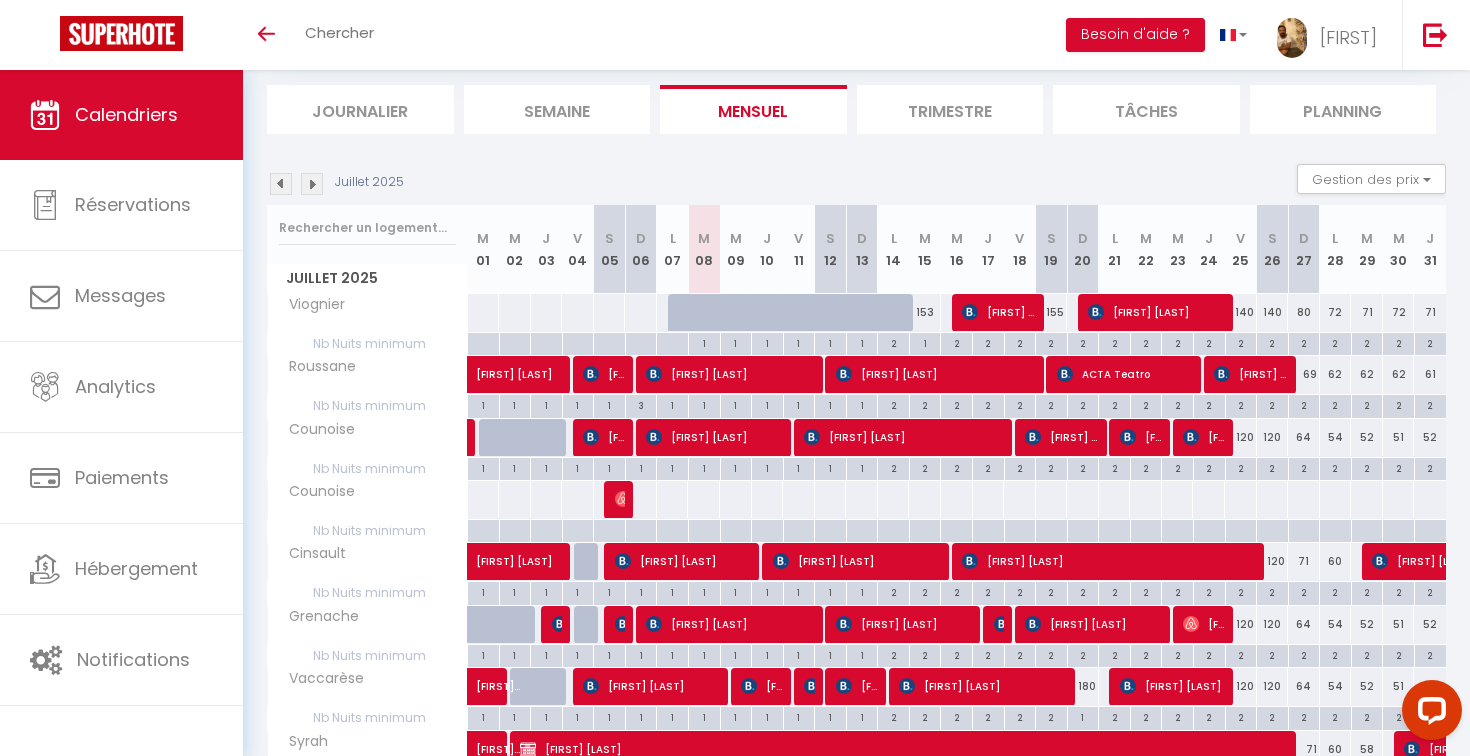 scroll, scrollTop: 52, scrollLeft: 0, axis: vertical 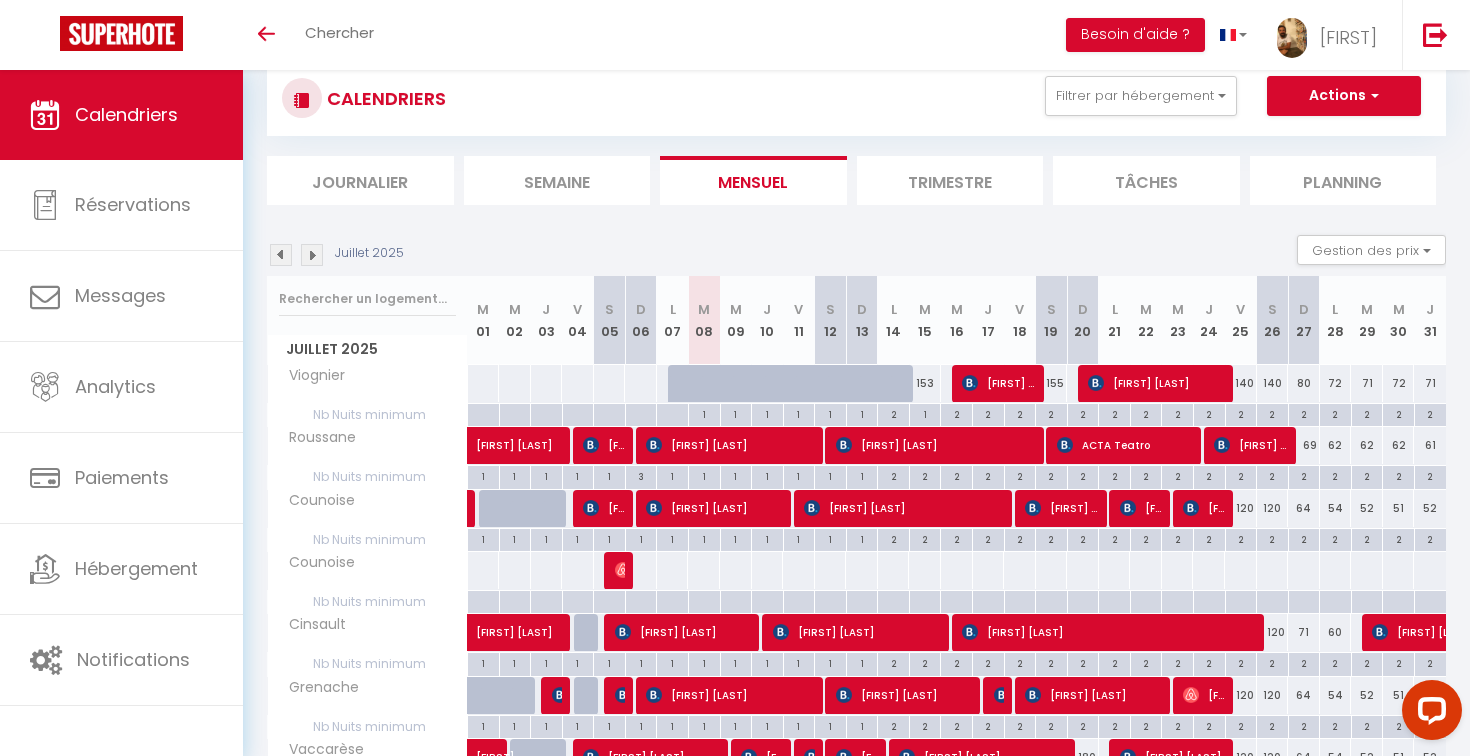 click on "Lourenço Macedo" at bounding box center (999, 383) 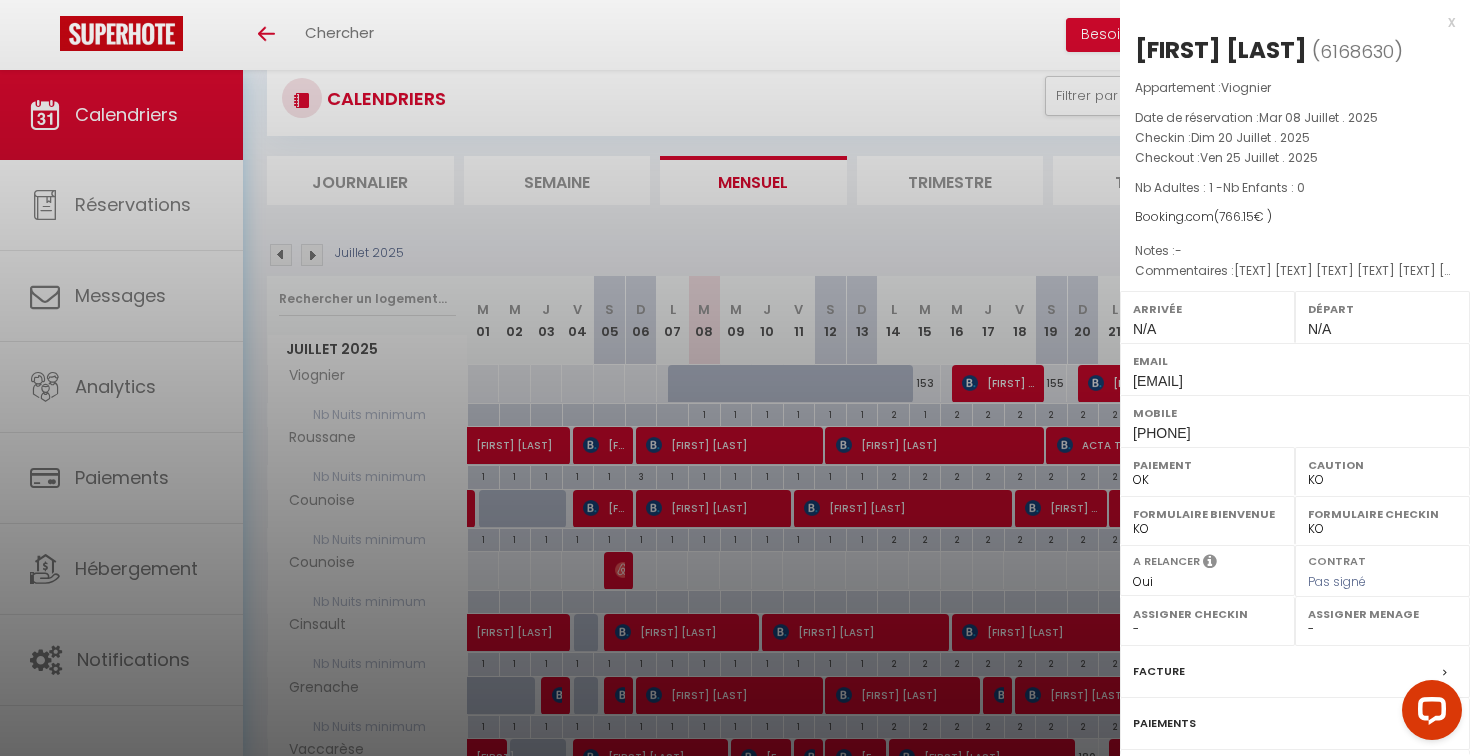 click on "x" at bounding box center [1287, 22] 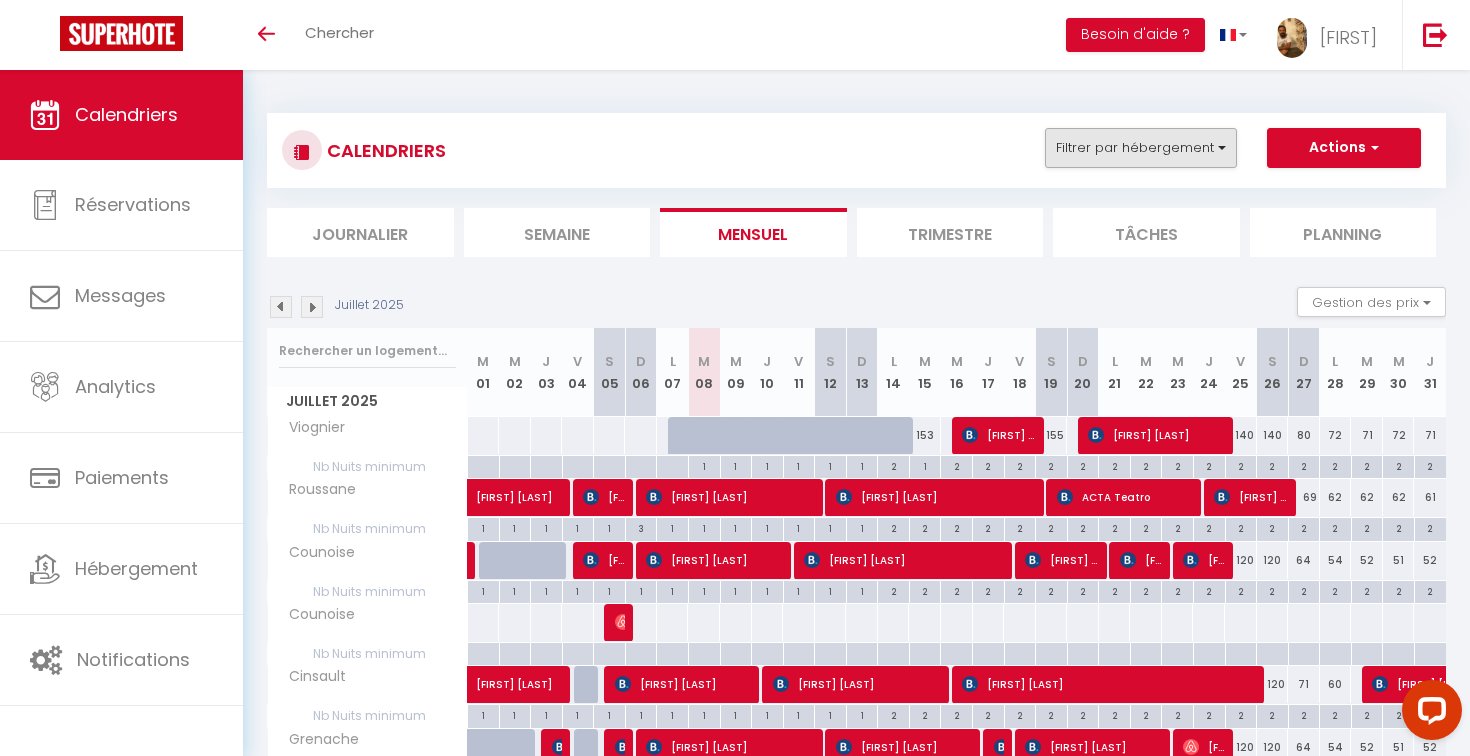 scroll, scrollTop: -2, scrollLeft: 0, axis: vertical 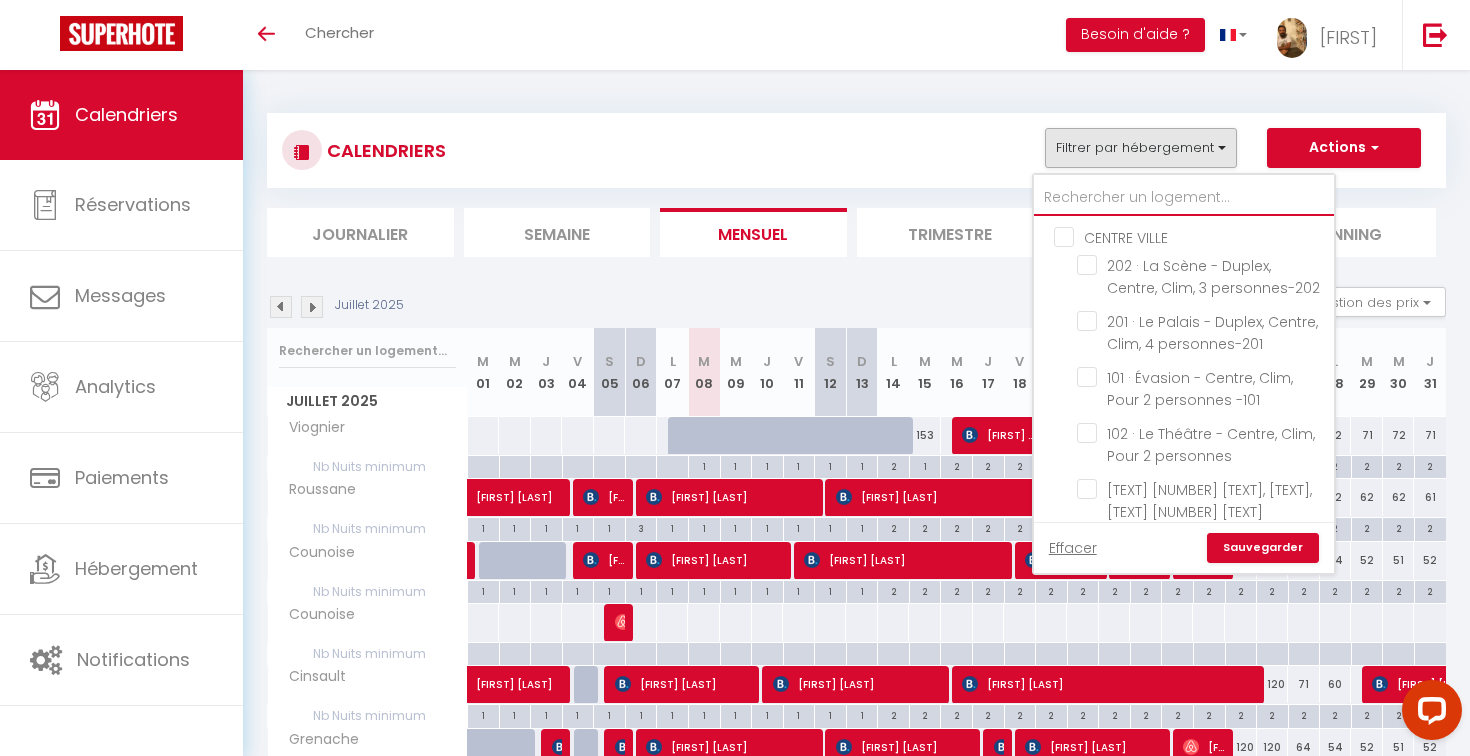 click at bounding box center [1184, 198] 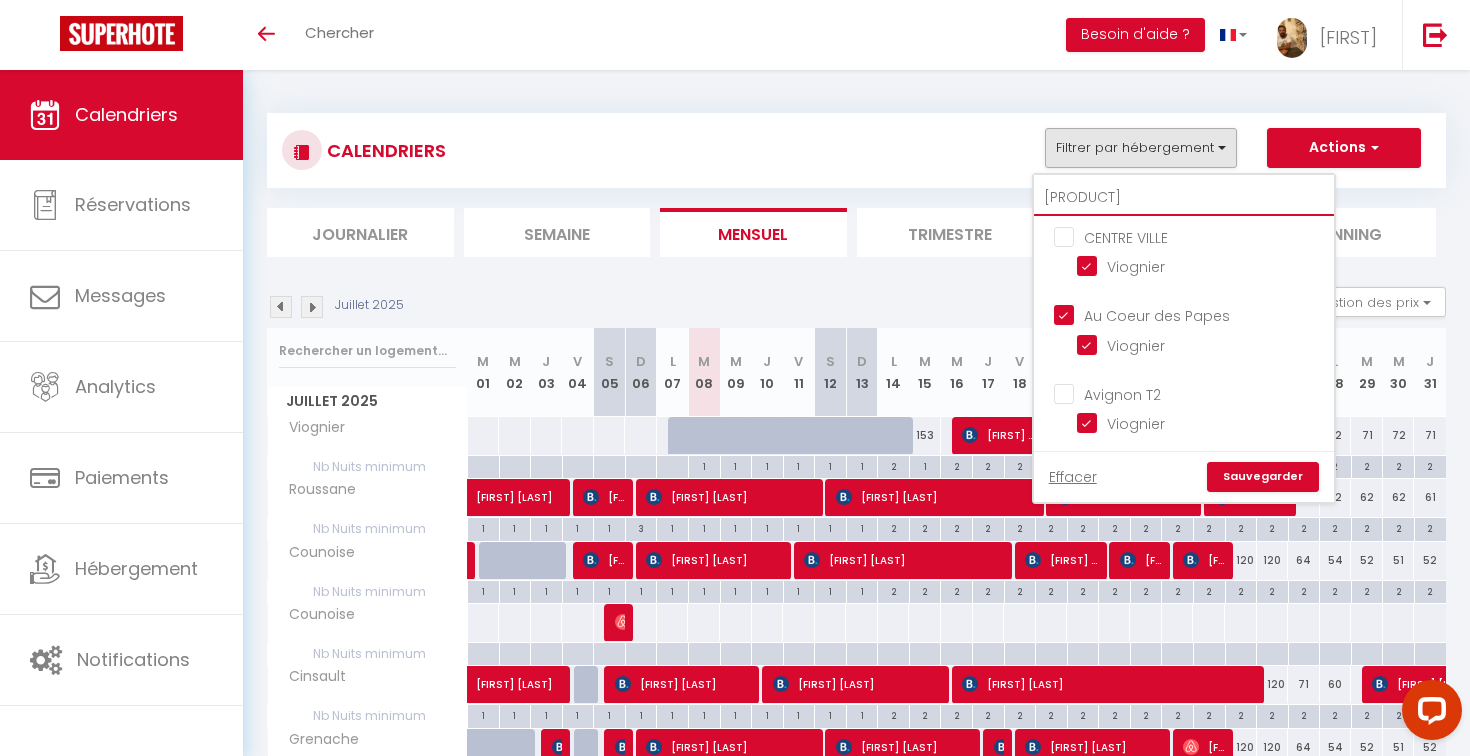 type on "Viognier" 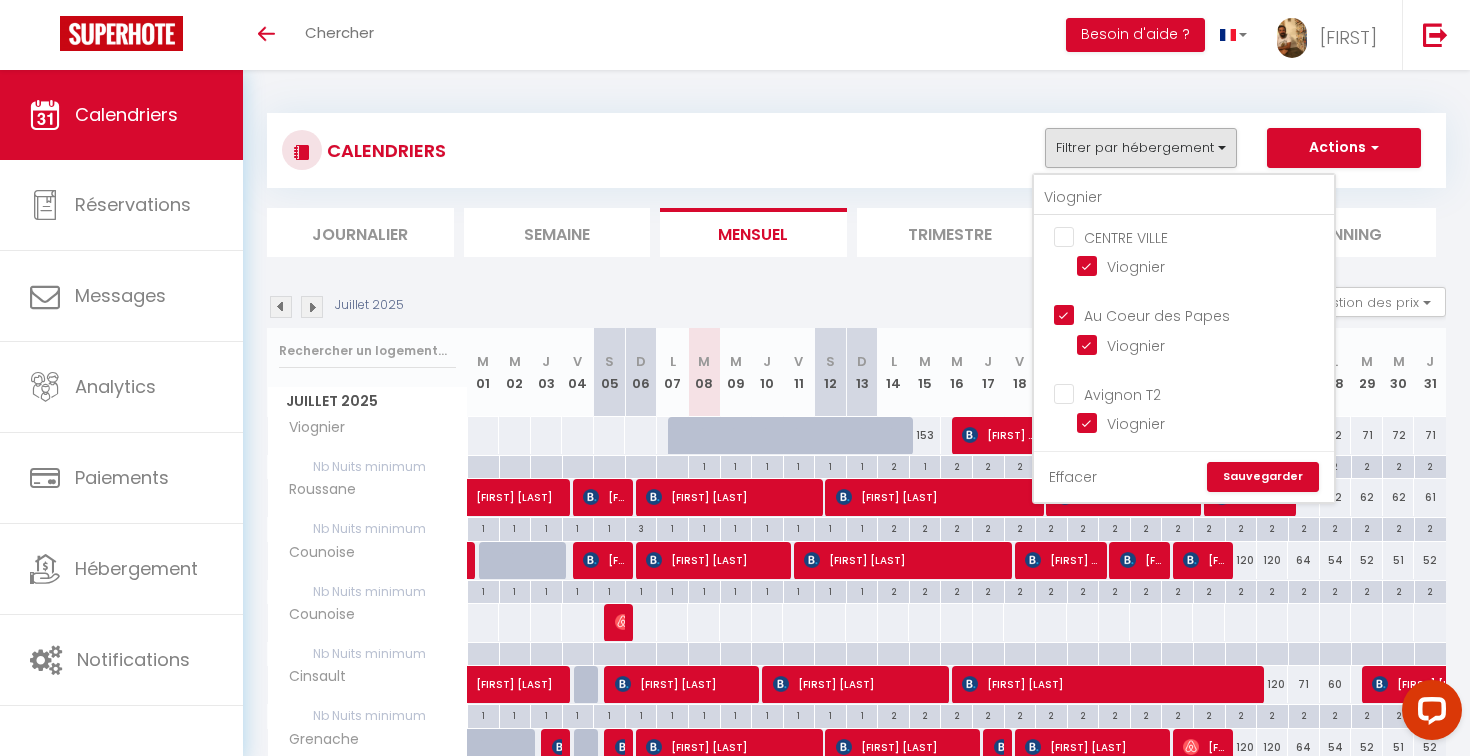 drag, startPoint x: 1110, startPoint y: 241, endPoint x: 1079, endPoint y: 475, distance: 236.0445 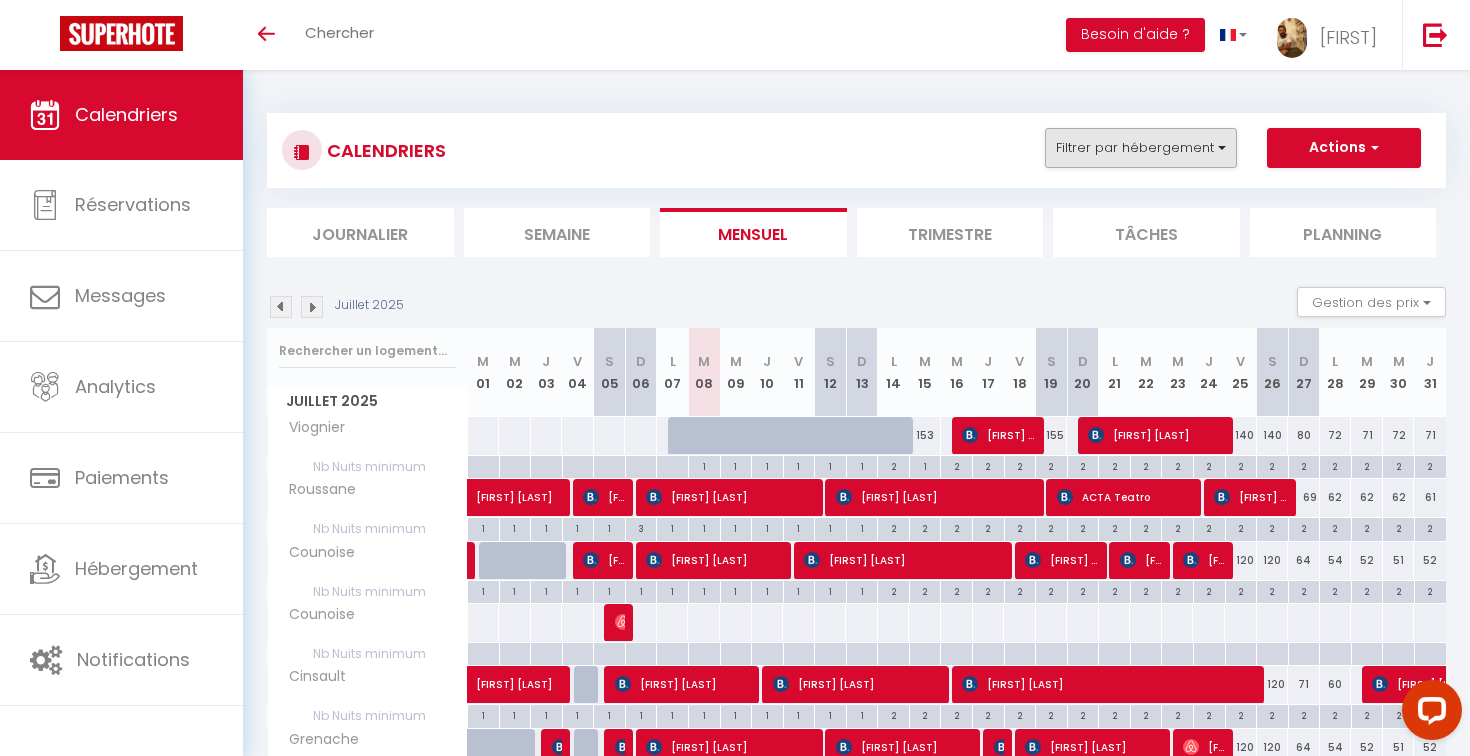 click on "Filtrer par hébergement" at bounding box center [1141, 148] 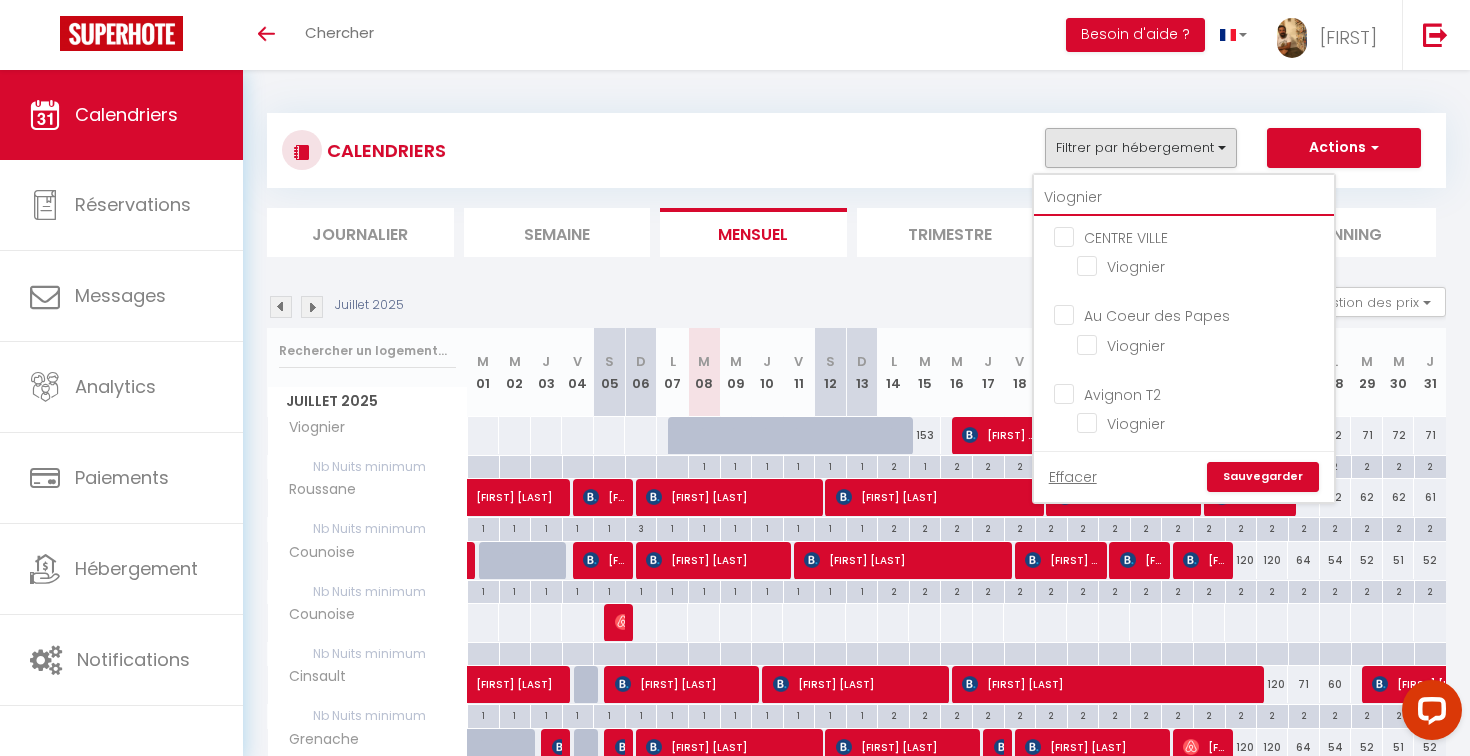 click on "Viognier" at bounding box center (1184, 198) 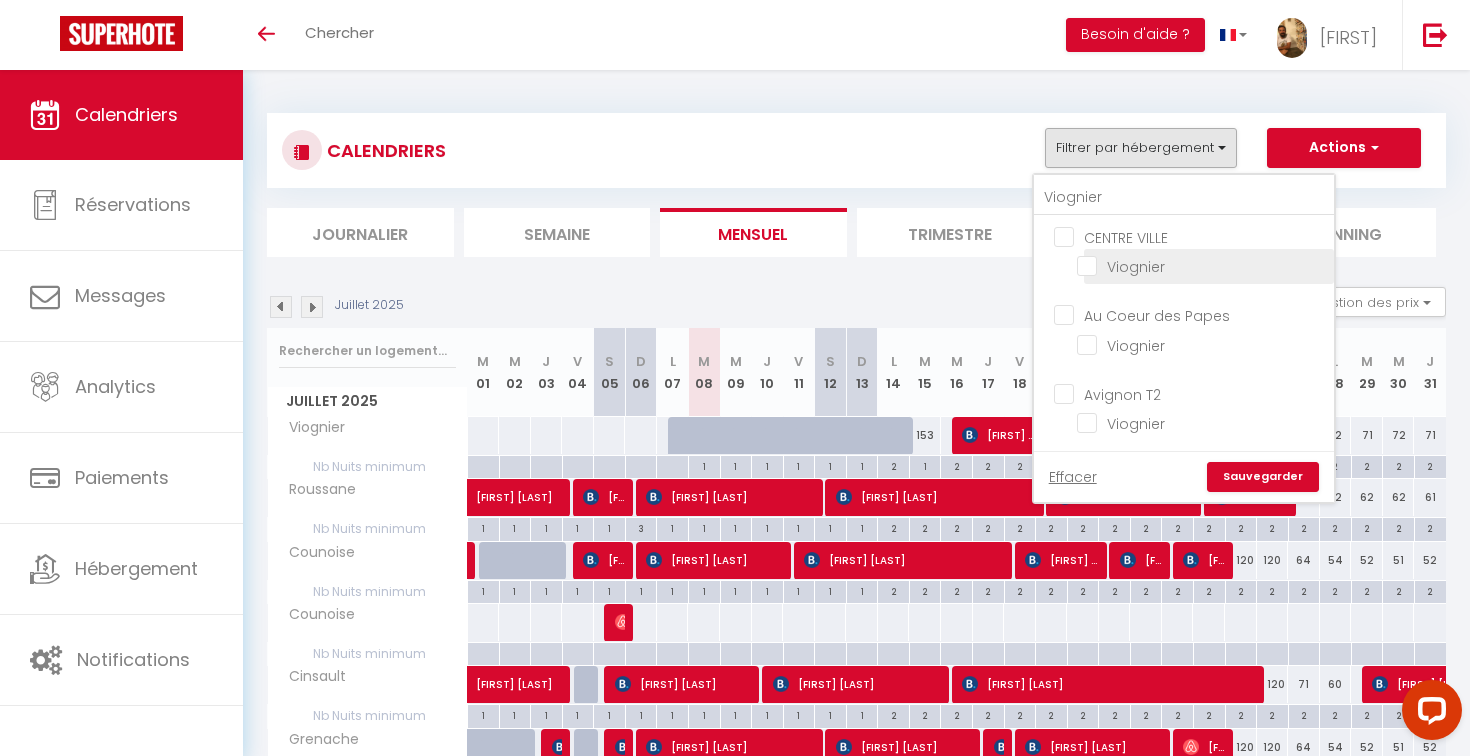 drag, startPoint x: 1120, startPoint y: 244, endPoint x: 1118, endPoint y: 267, distance: 23.086792 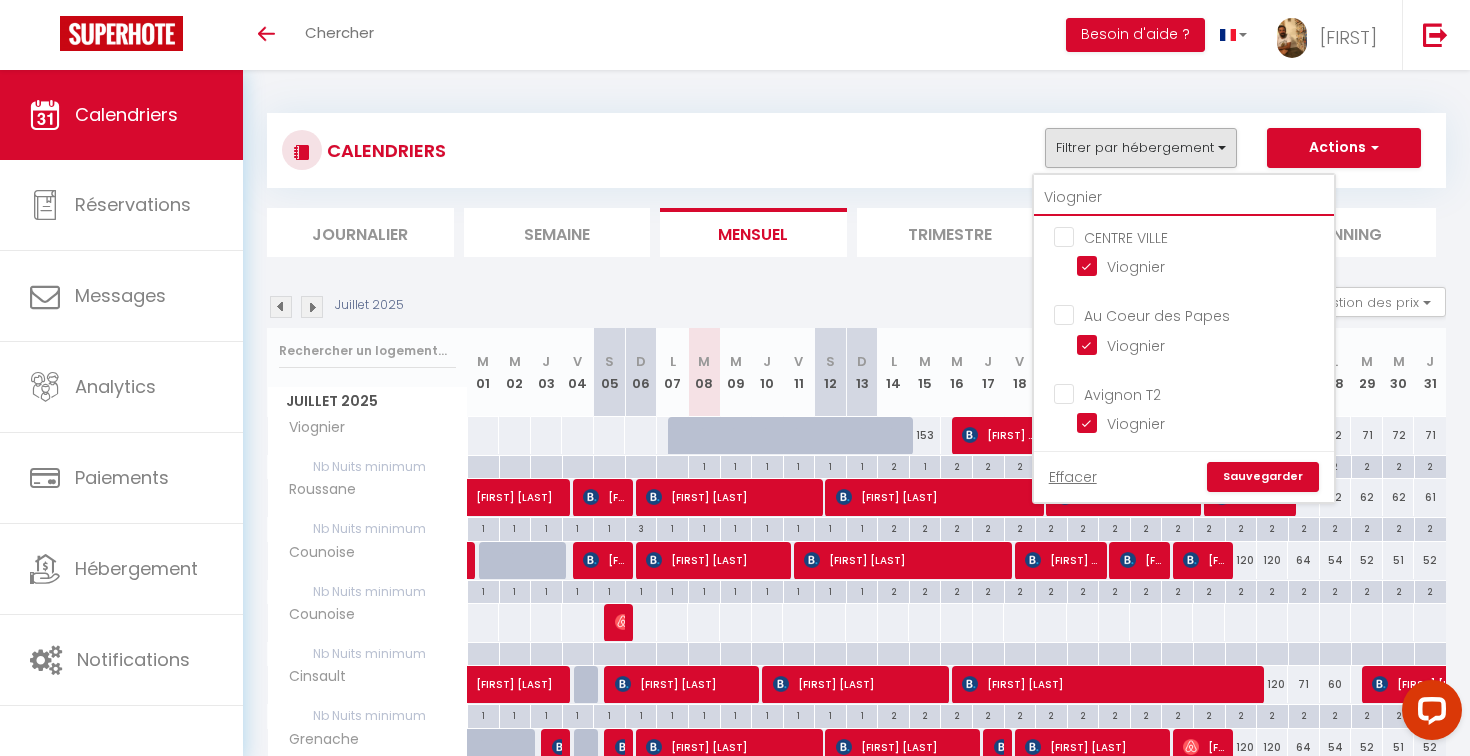 click on "Viognier" at bounding box center (1184, 198) 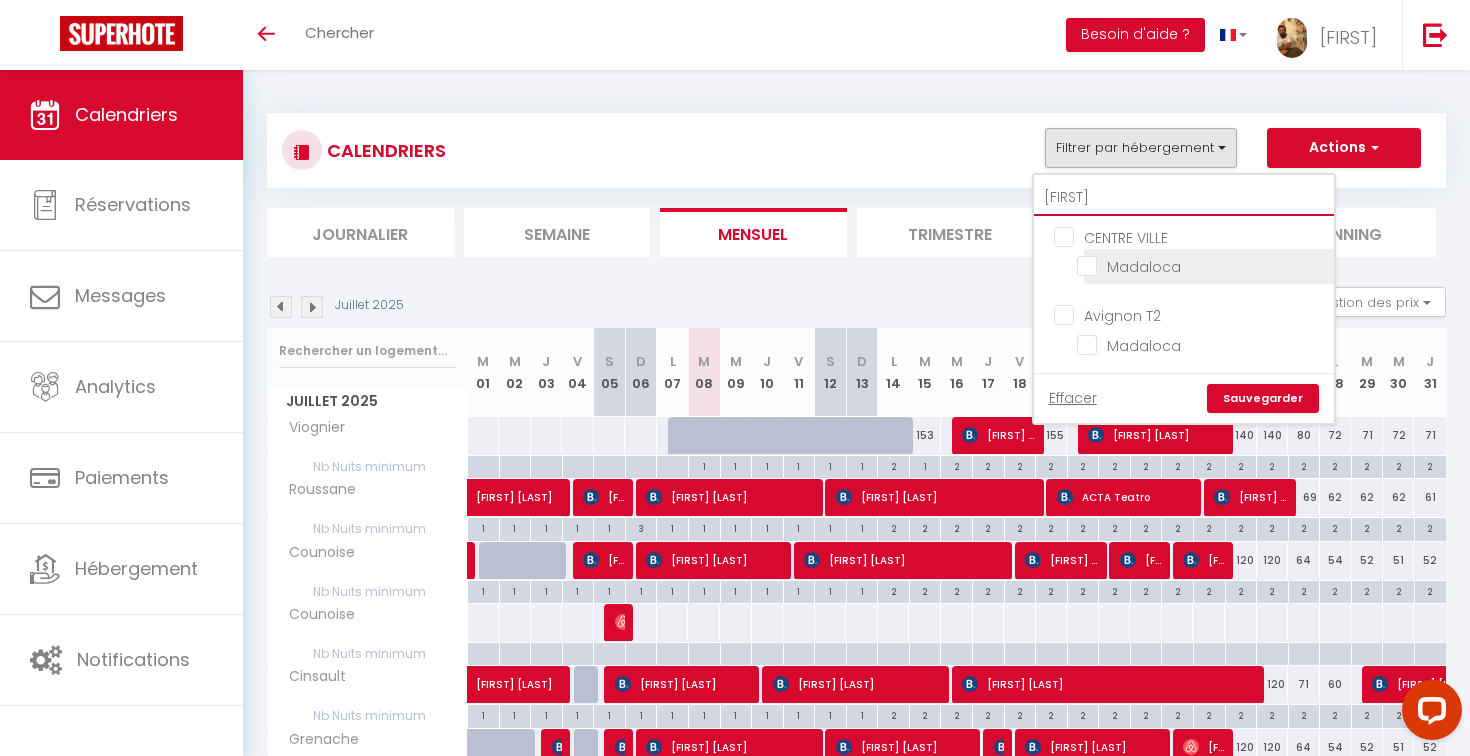 type on "mada" 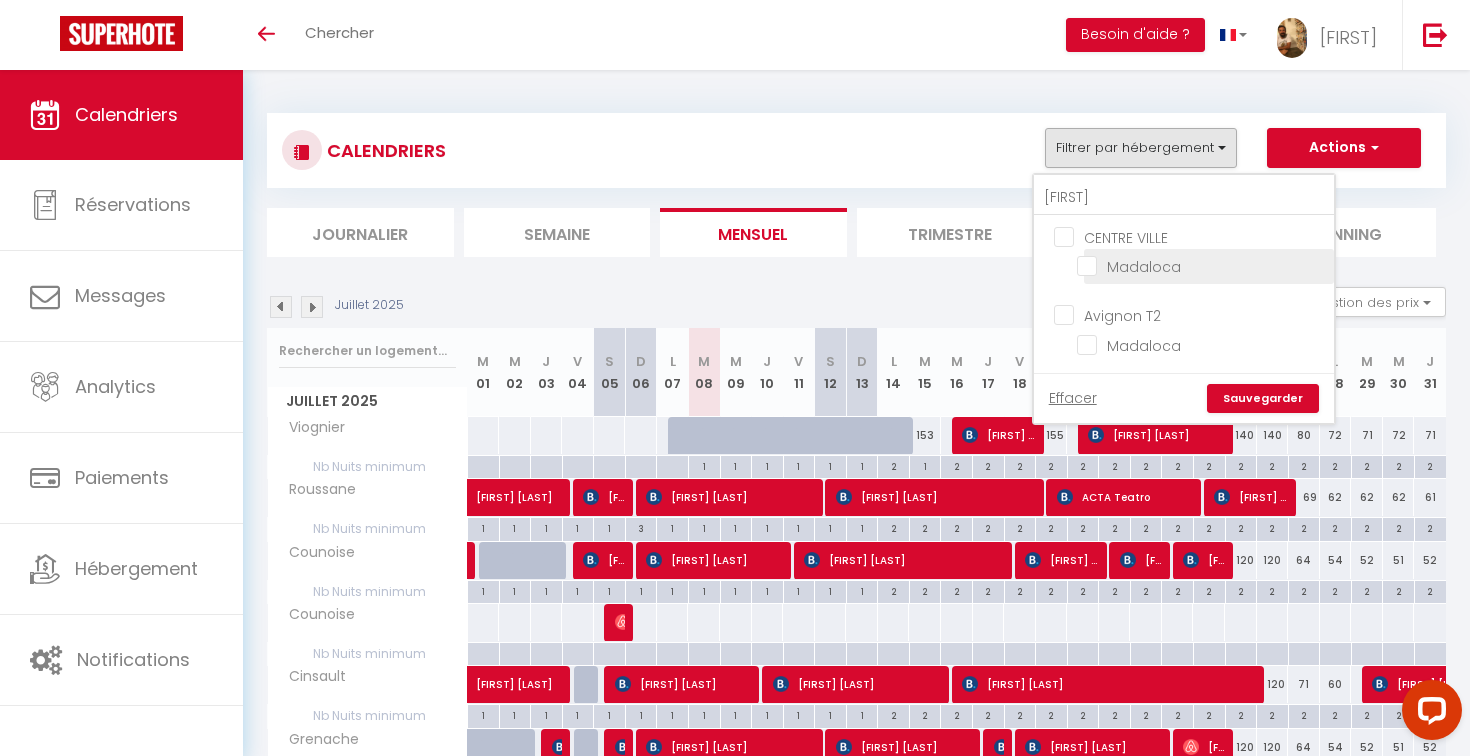 click on "Madaloca" at bounding box center (1202, 265) 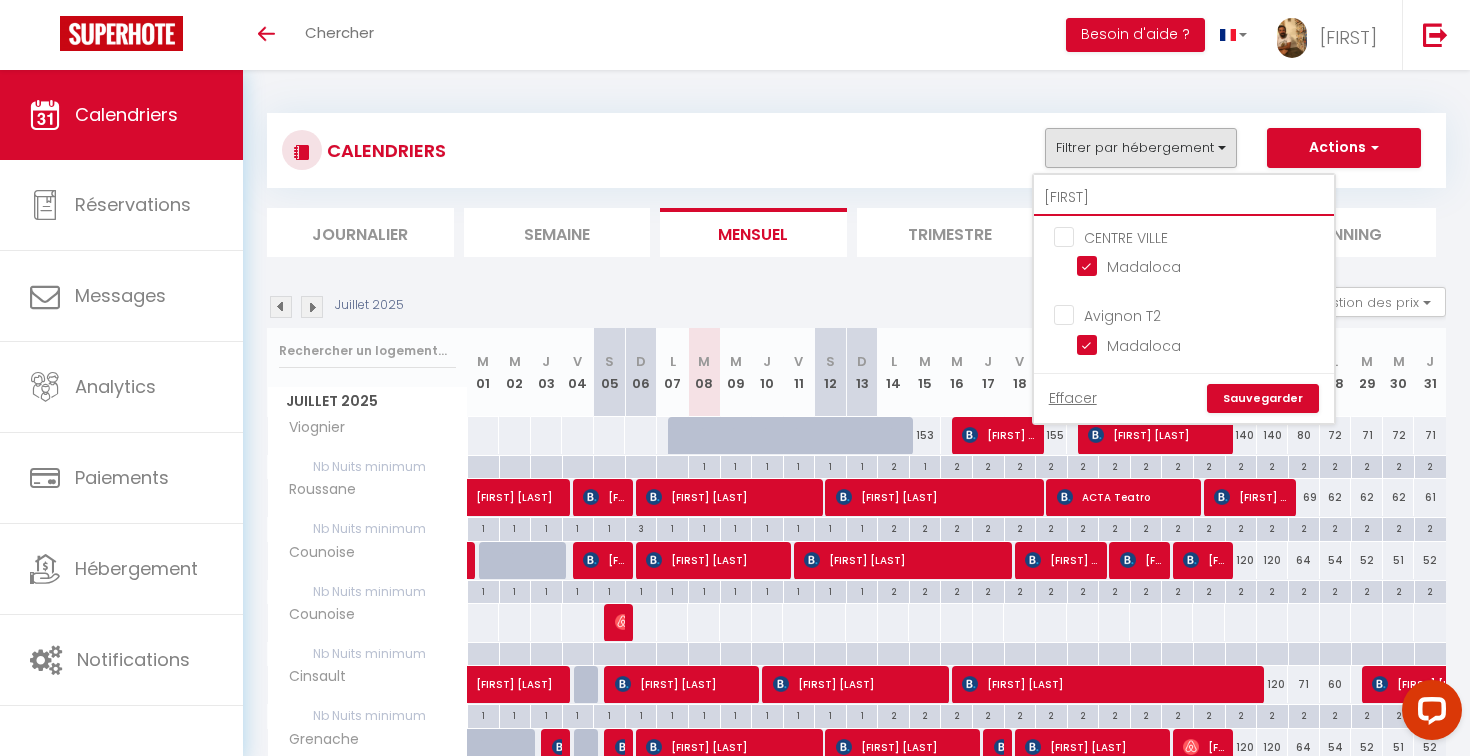 click on "mada" at bounding box center (1184, 198) 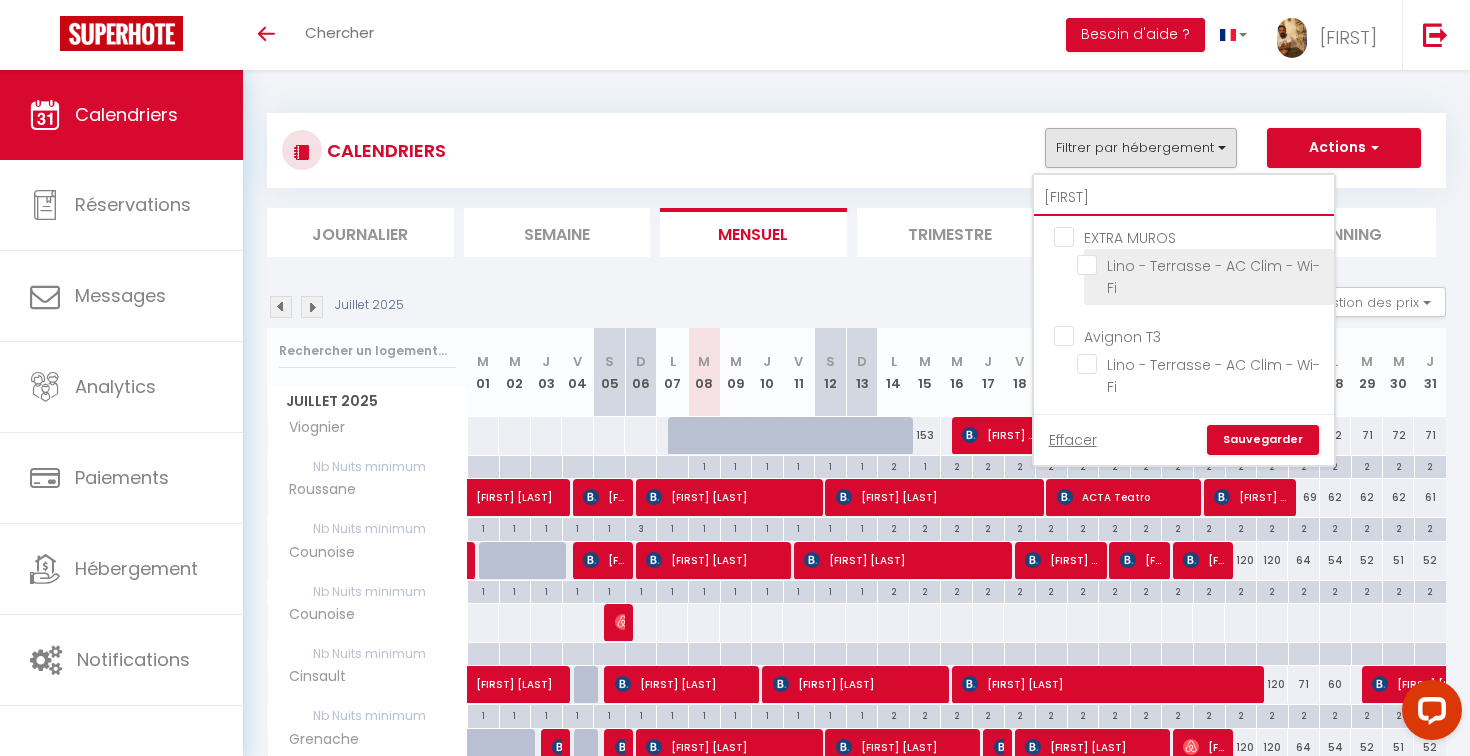 type on "lino" 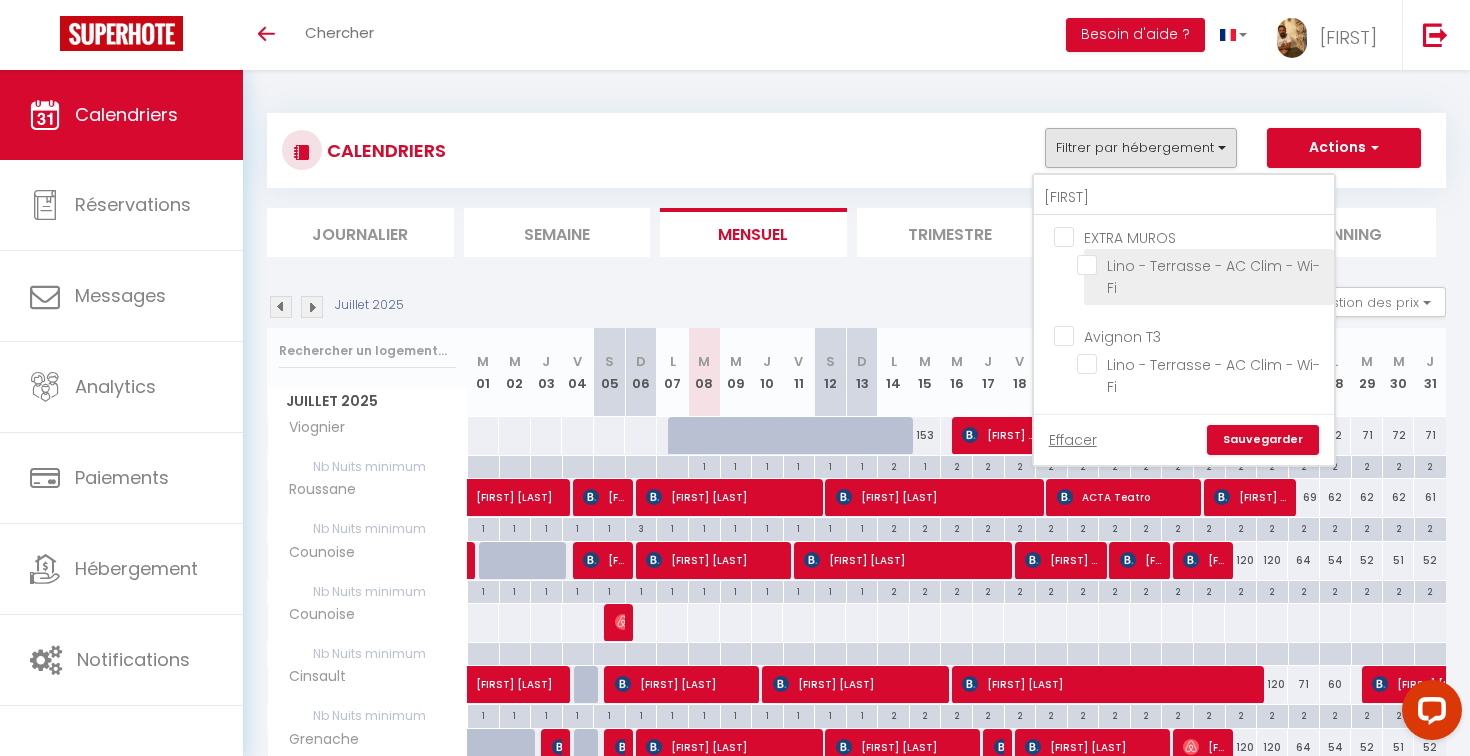 click on "Lino - Terrasse - AC Clim - Wi-Fi" at bounding box center (1202, 265) 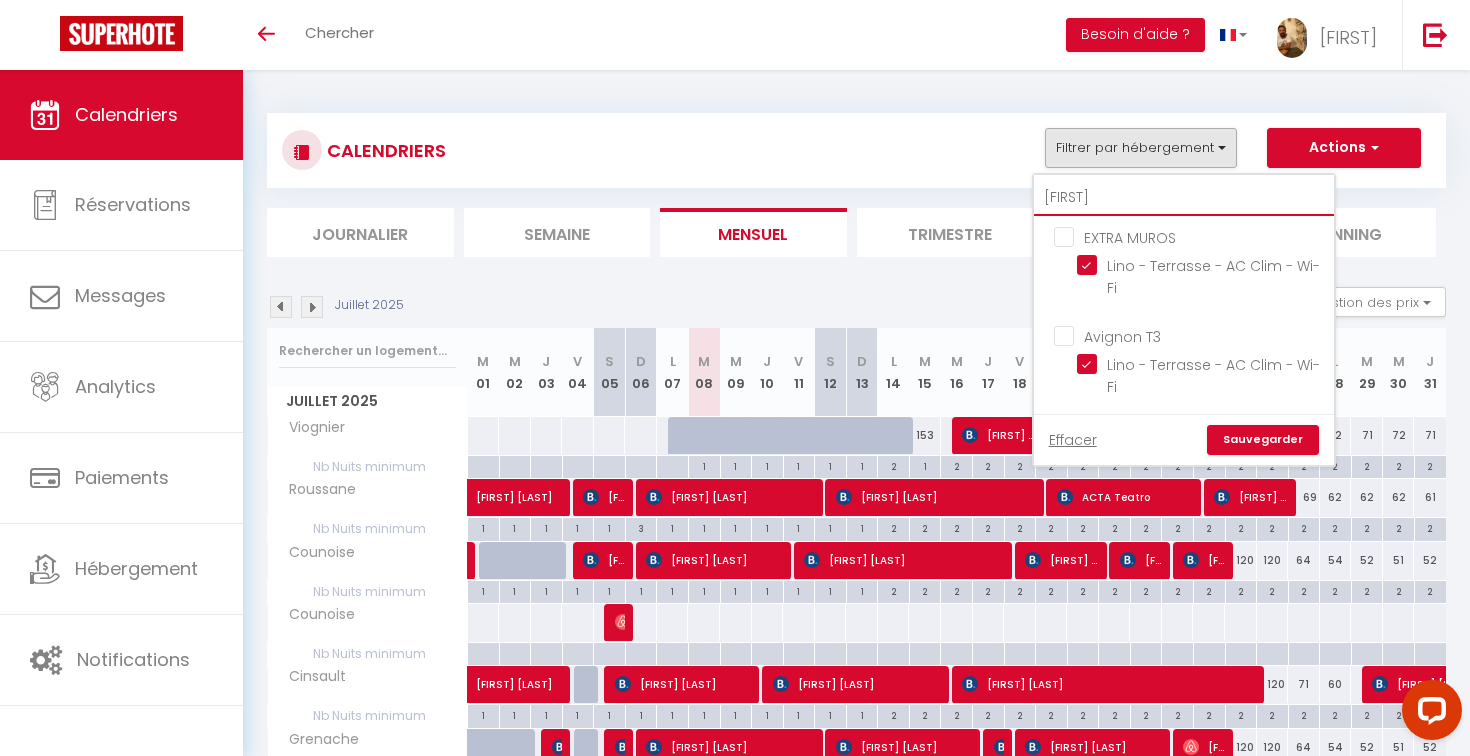 click on "lino" at bounding box center (1184, 198) 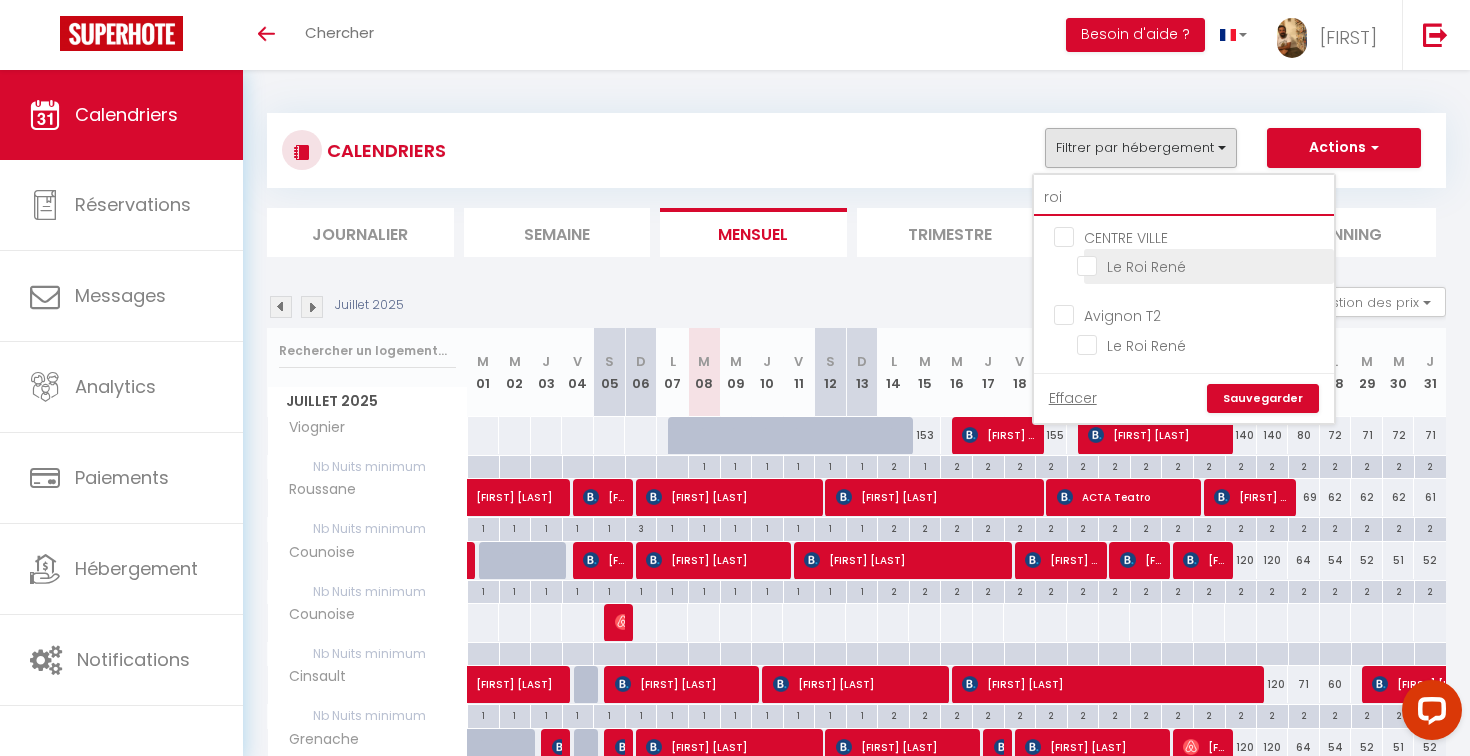 type on "roi" 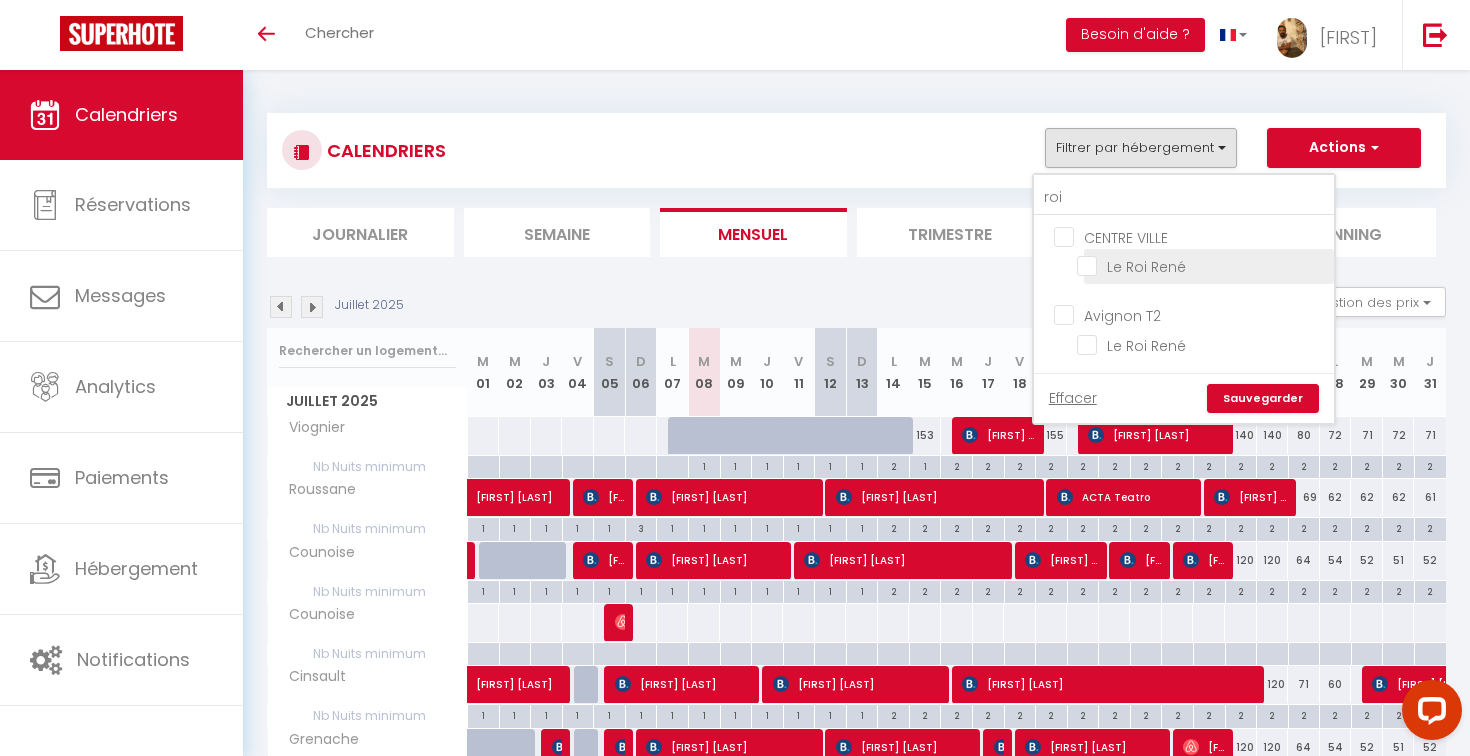 click on "Le Roi René" at bounding box center (1202, 265) 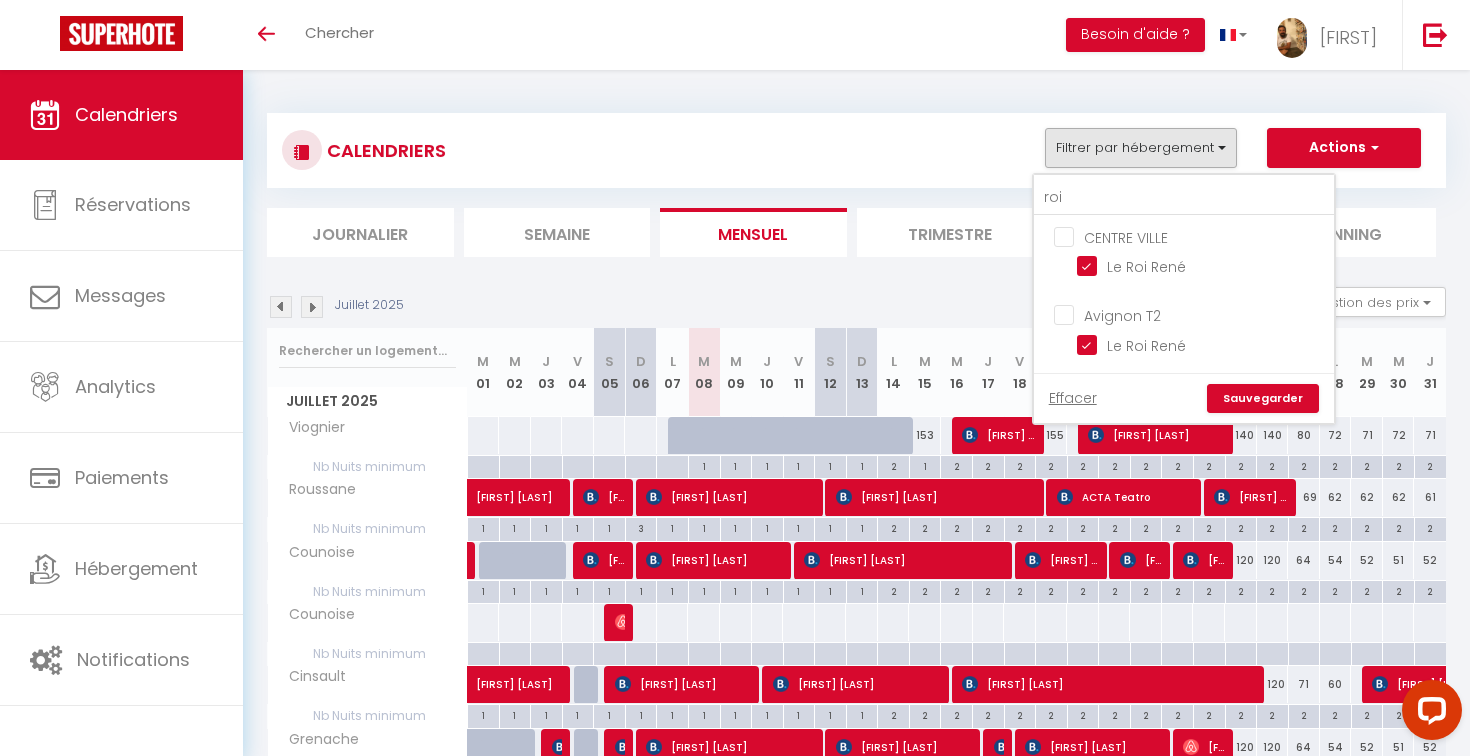click on "Sauvegarder" at bounding box center (1263, 399) 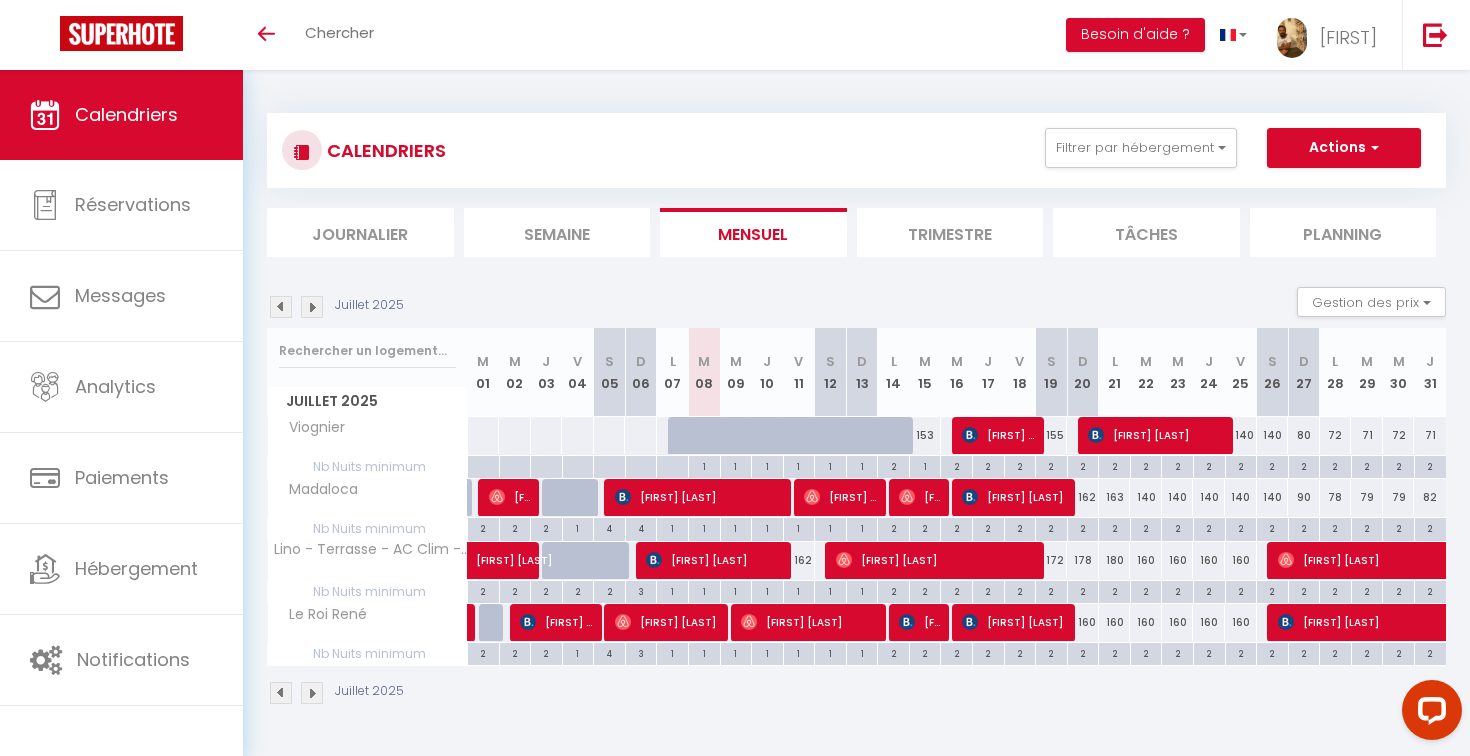 click on "Lourenço Macedo" at bounding box center [999, 435] 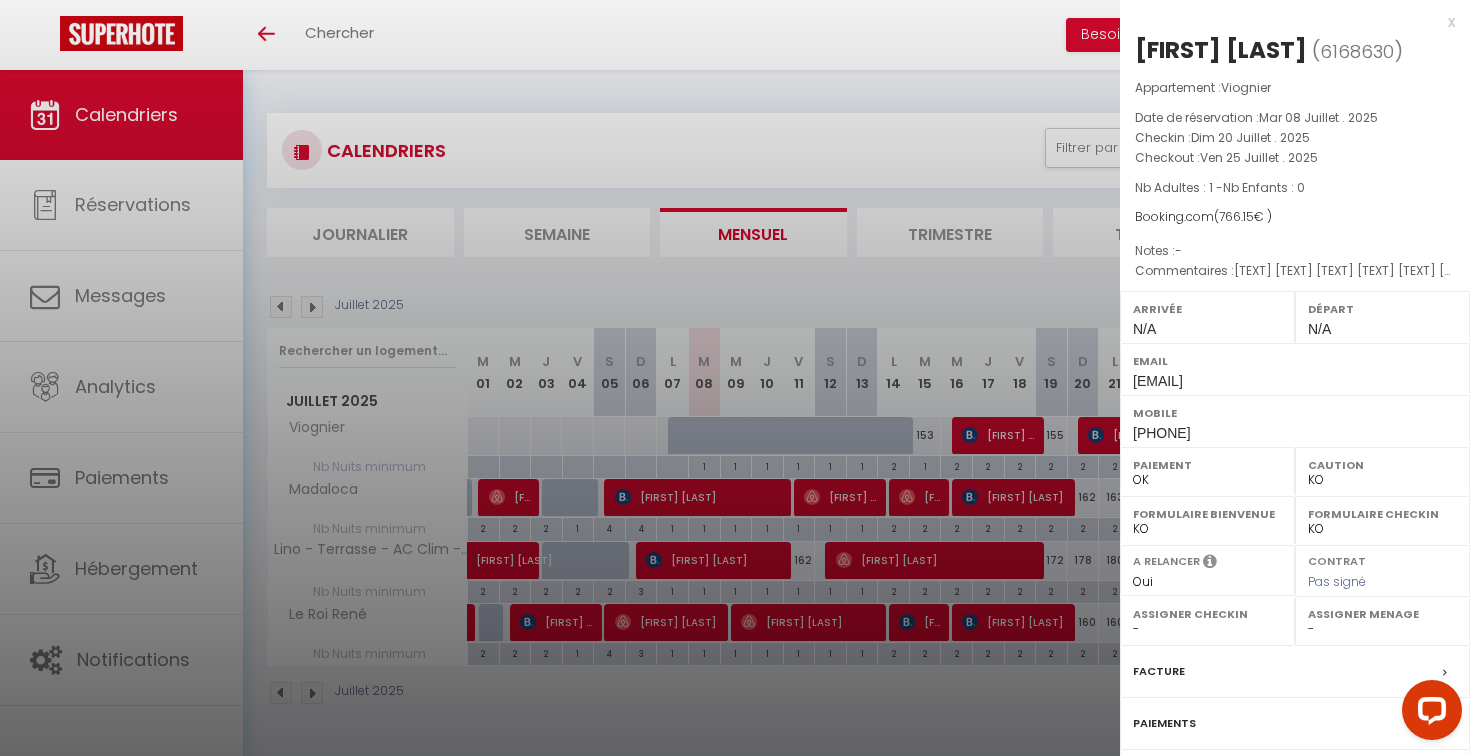 scroll, scrollTop: 0, scrollLeft: 0, axis: both 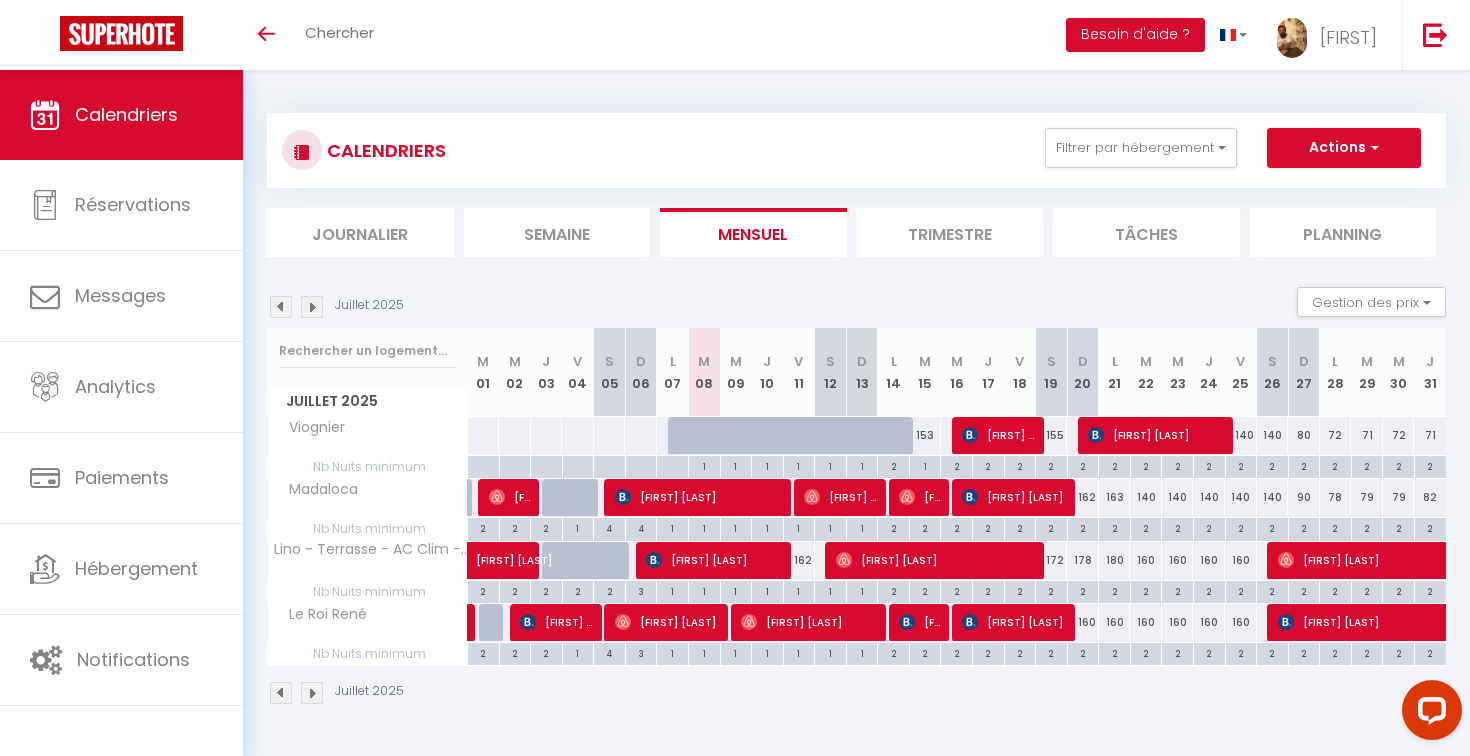 click on "140" at bounding box center [1273, 435] 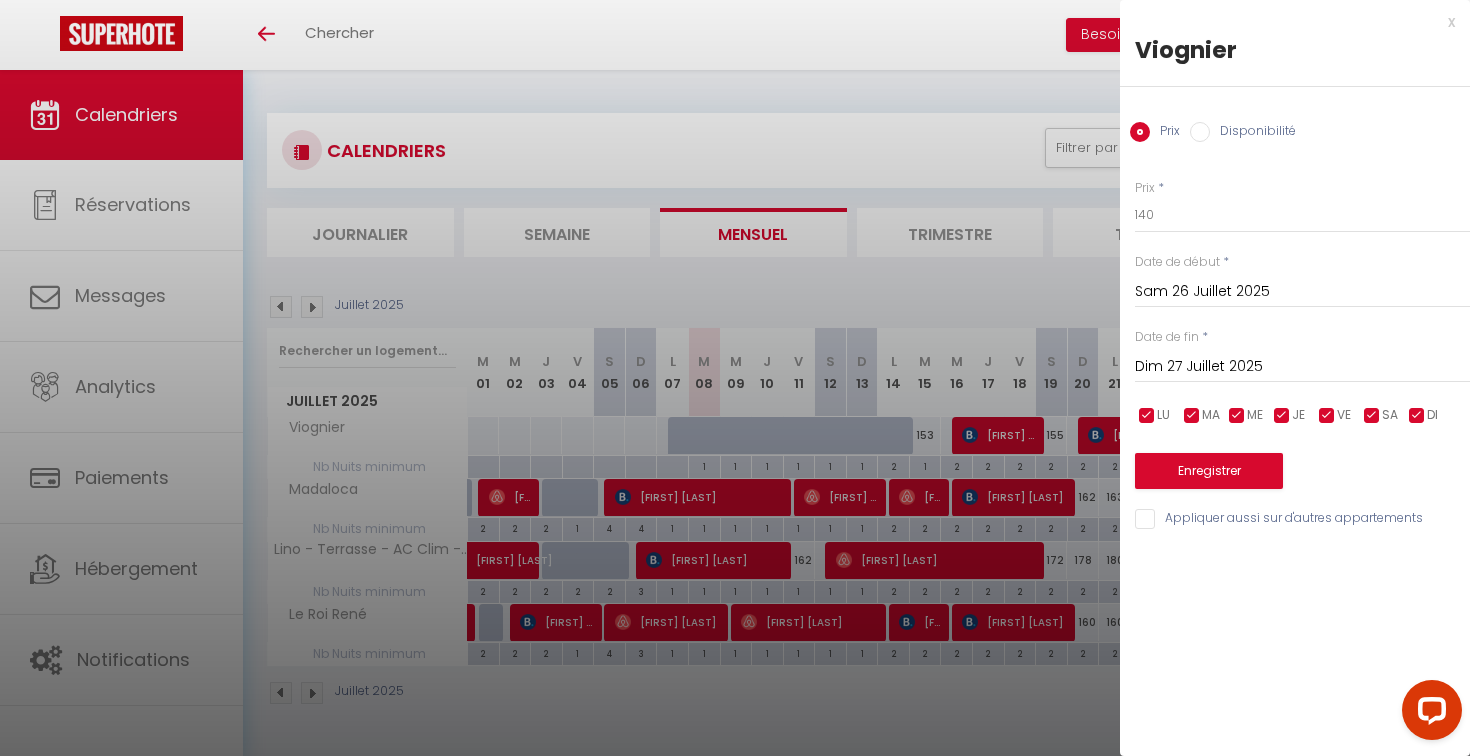 click on "Sam 26 Juillet 2025" at bounding box center [1302, 292] 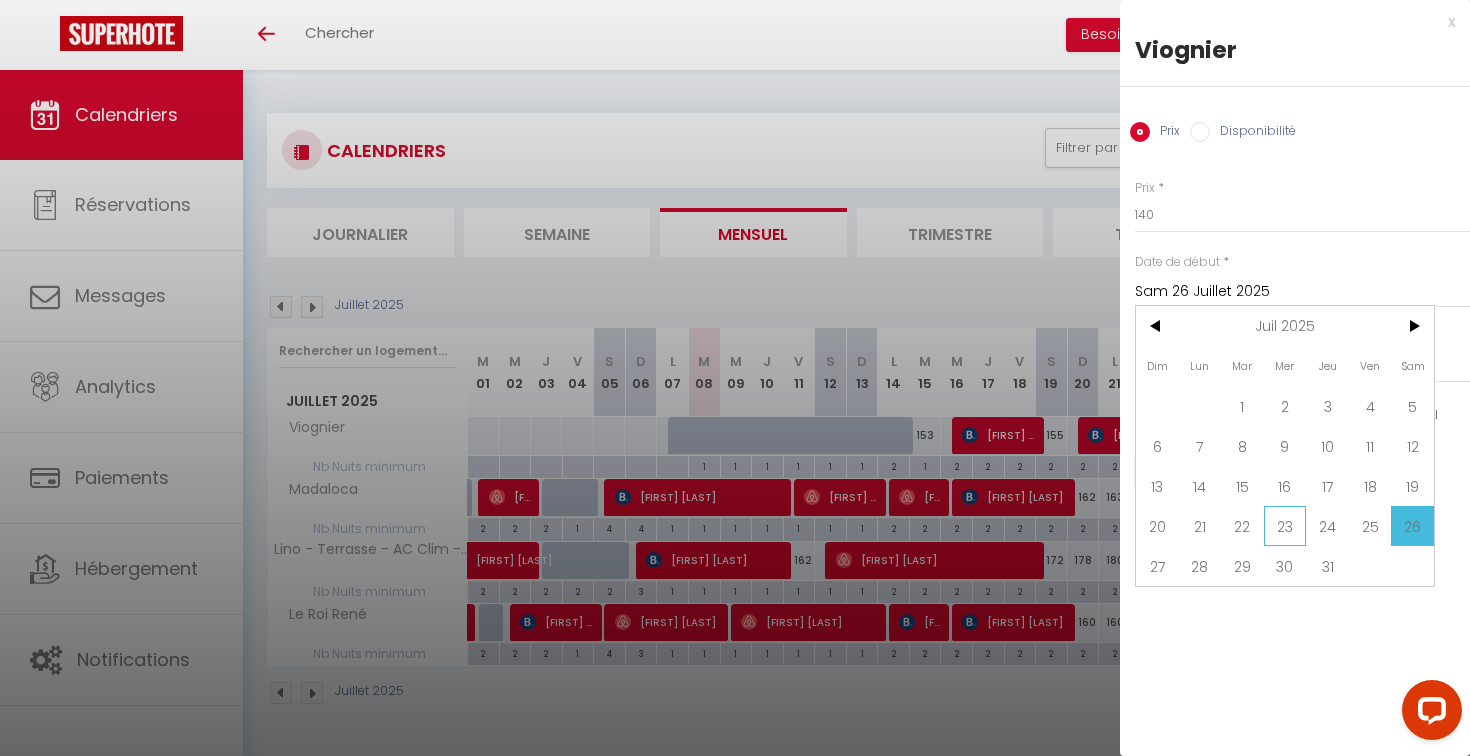 click on "23" at bounding box center [1285, 526] 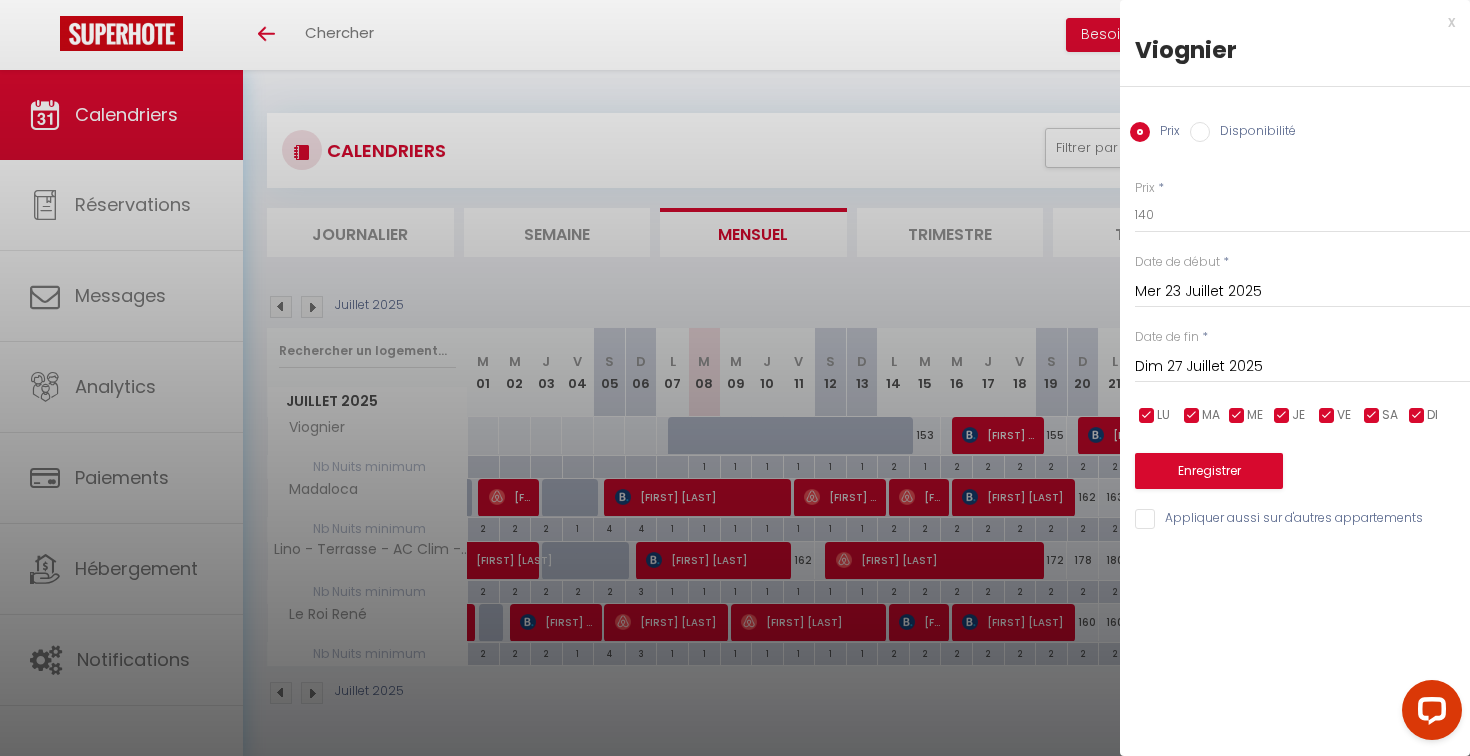 click on "Dim 27 Juillet 2025" at bounding box center (1302, 367) 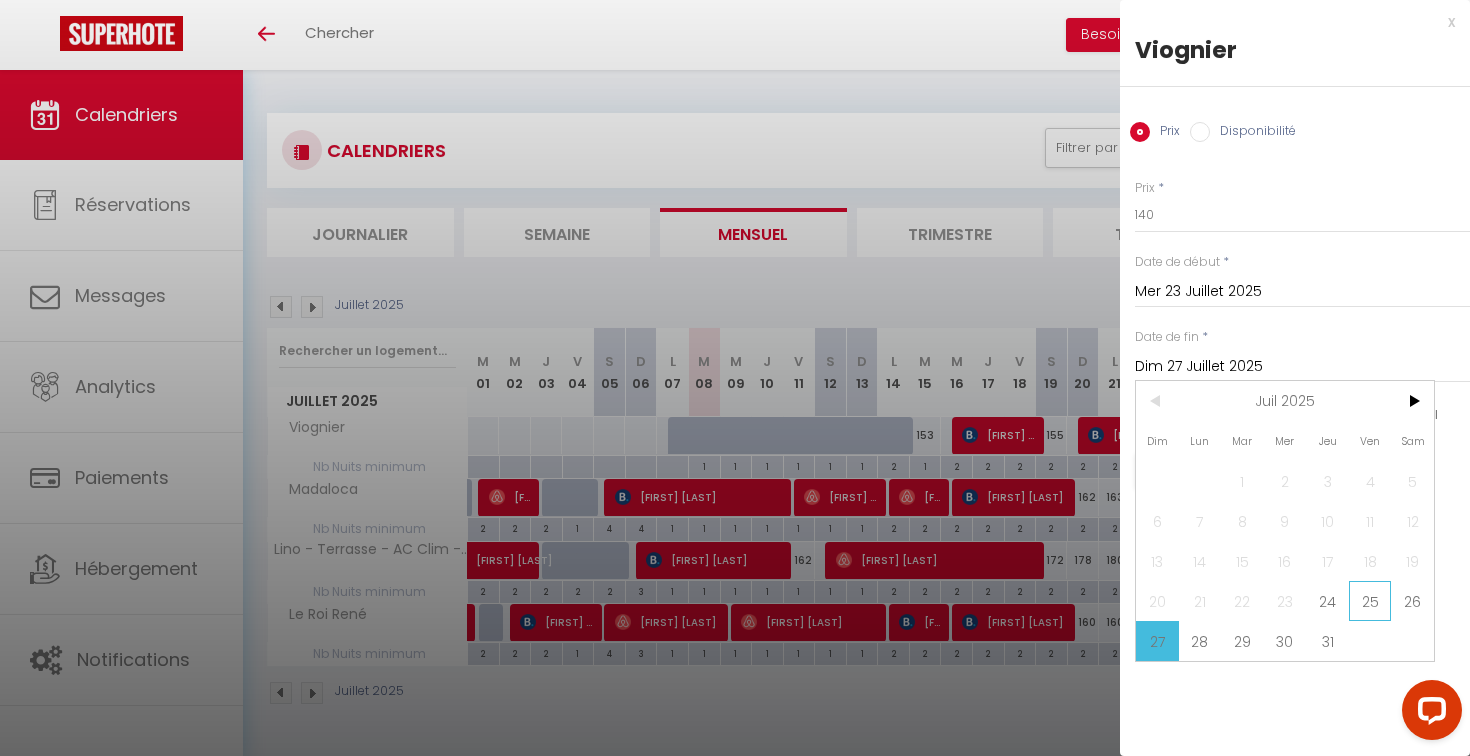 click on "25" at bounding box center [0, 0] 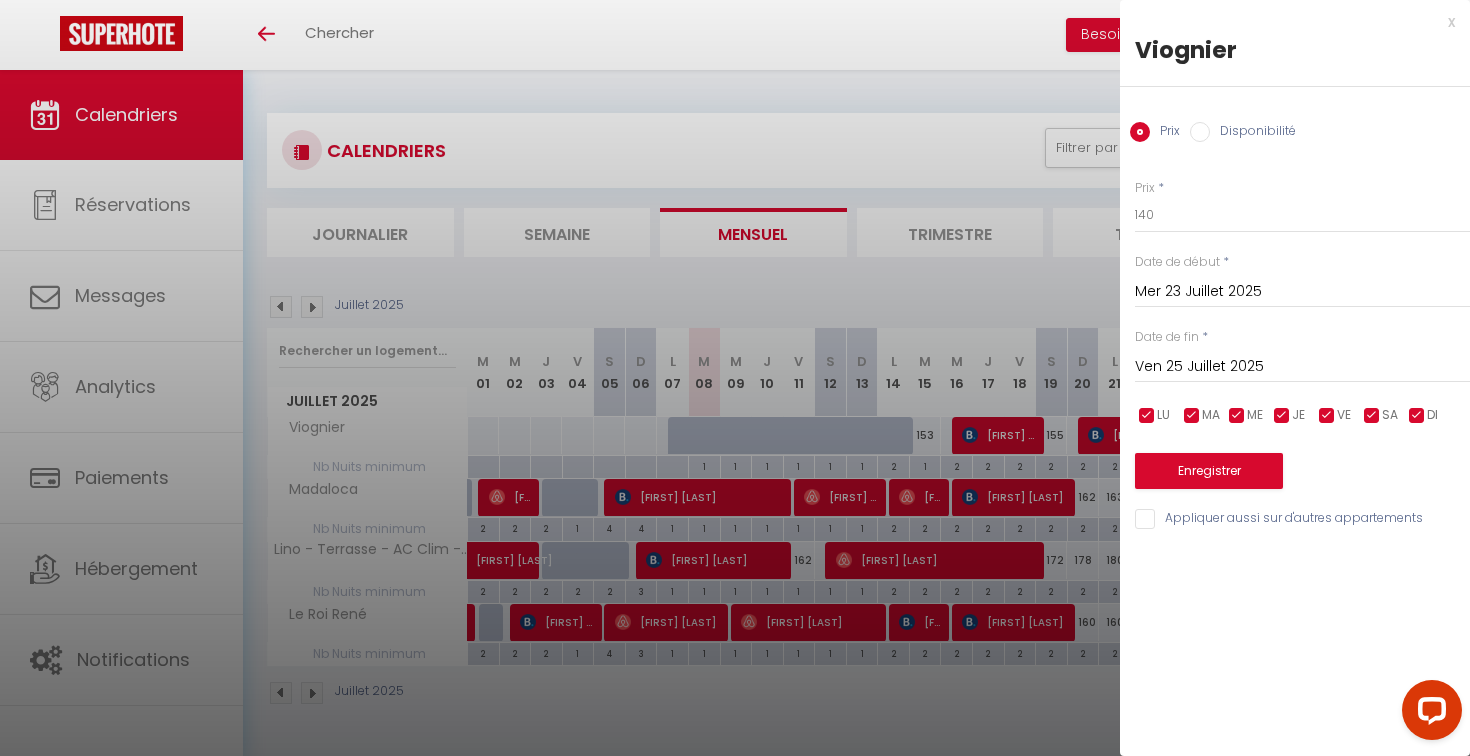 click on "Disponibilité" at bounding box center [1253, 133] 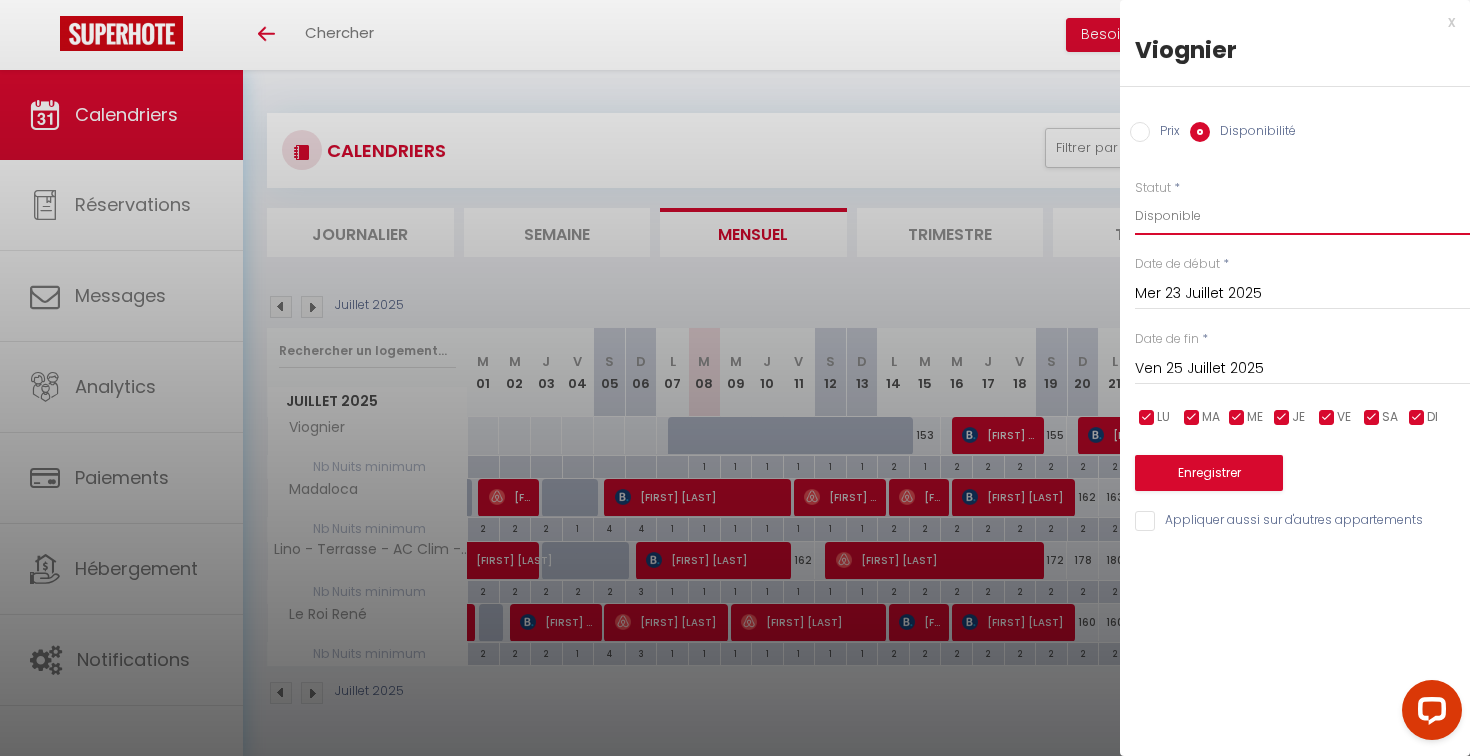 select on "0" 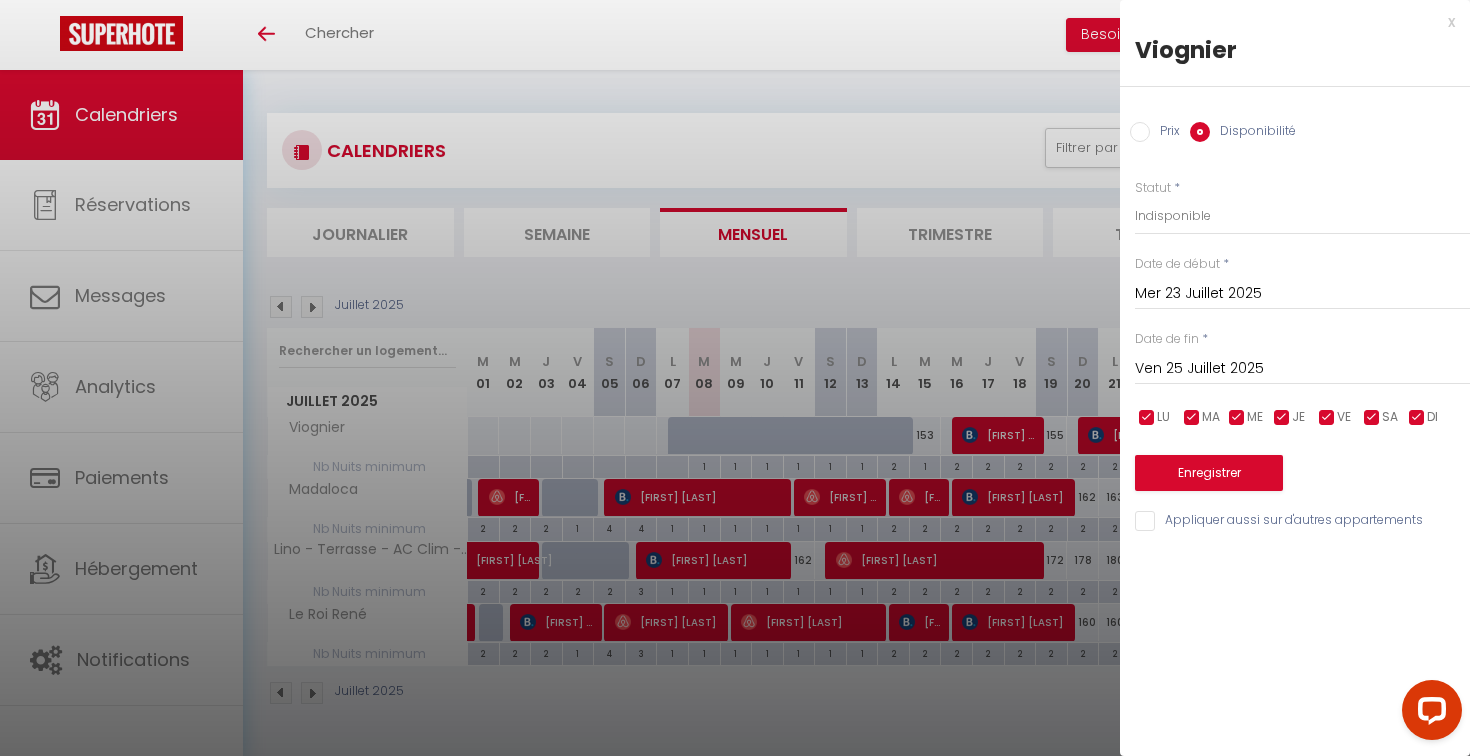 click on "Enregistrer" at bounding box center (1209, 473) 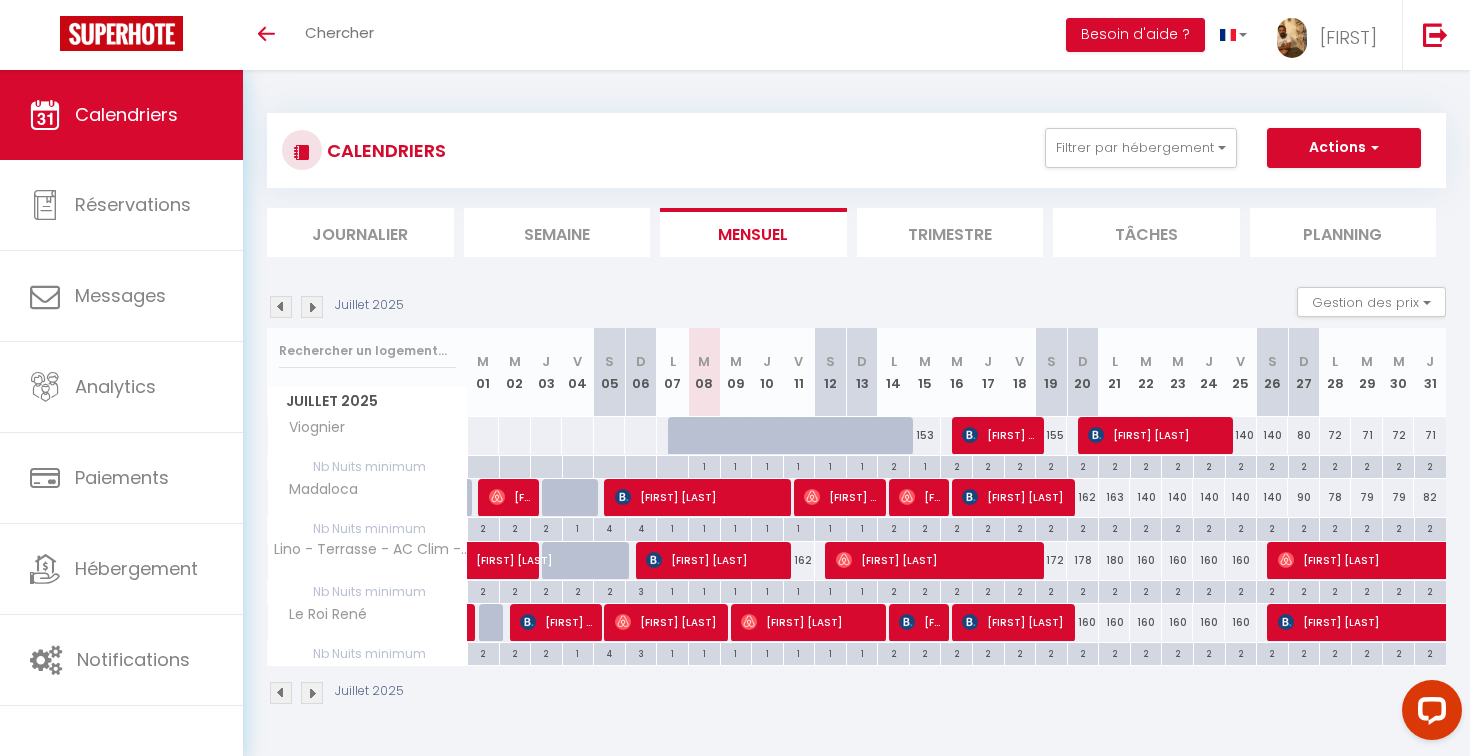 click on "Actions" at bounding box center [1344, 148] 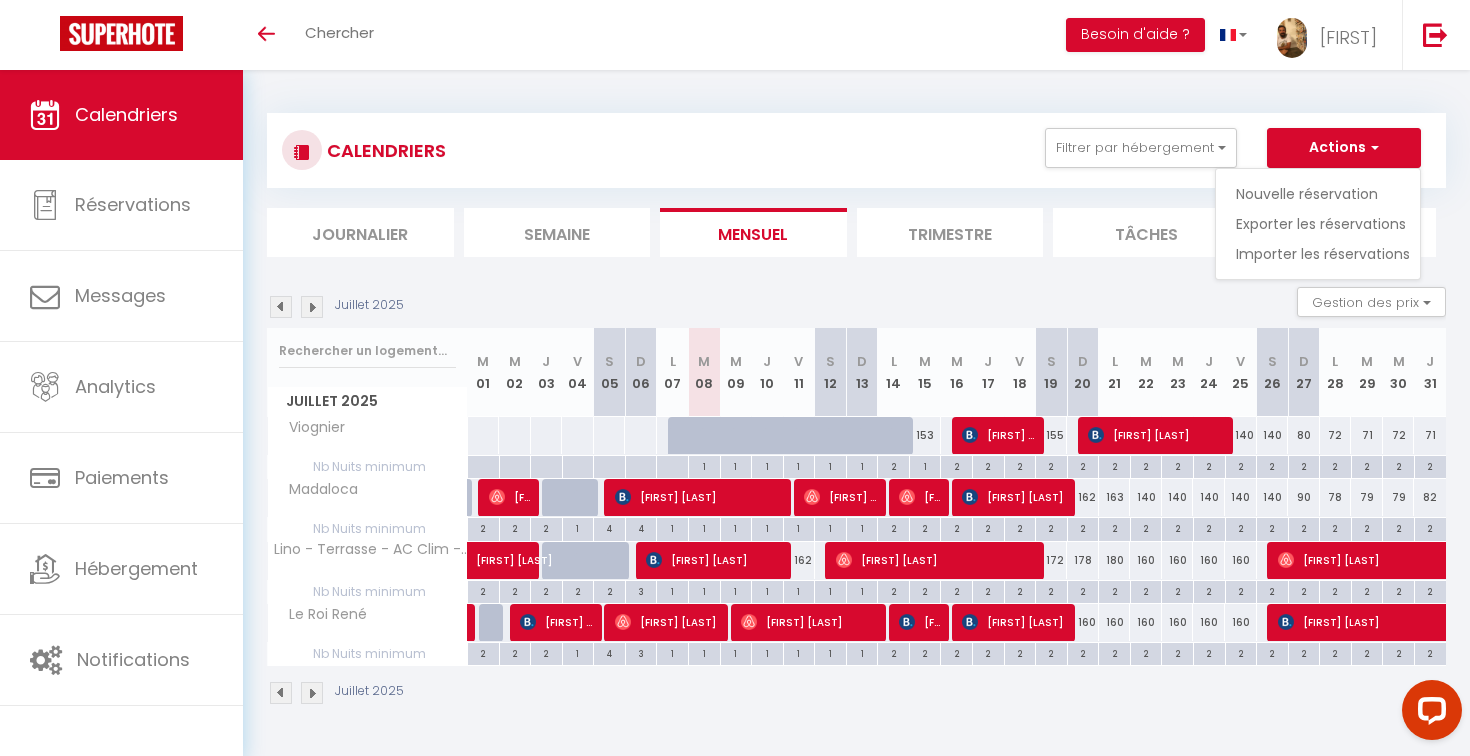 click on "CALENDRIERS
Filtrer par hébergement
roi      CENTRE VILLE       Le Roi René     Avignon T2       Le Roi René    Effacer   Sauvegarder
Actions
Nouvelle réservation   Exporter les réservations   Importer les réservations" at bounding box center [856, 150] 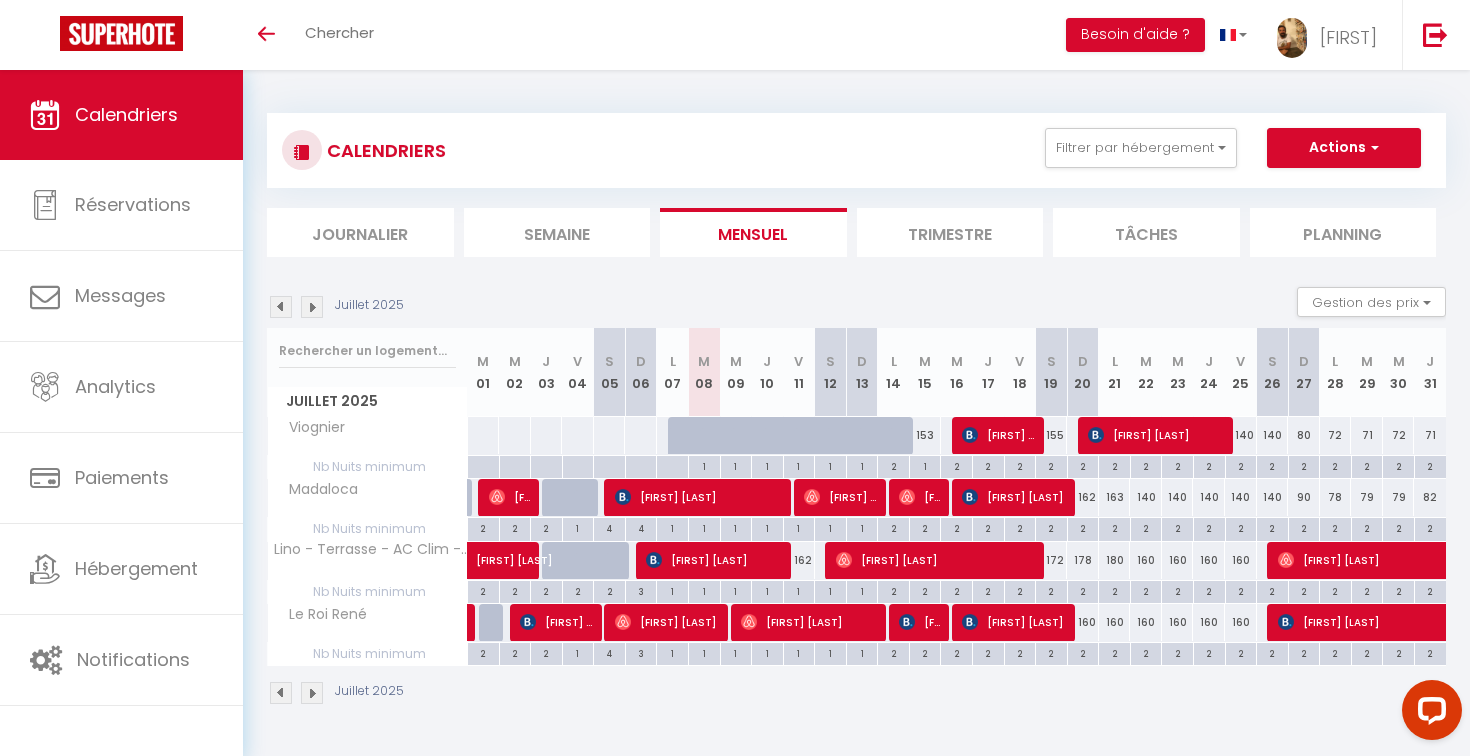 click on "160" at bounding box center (1083, 622) 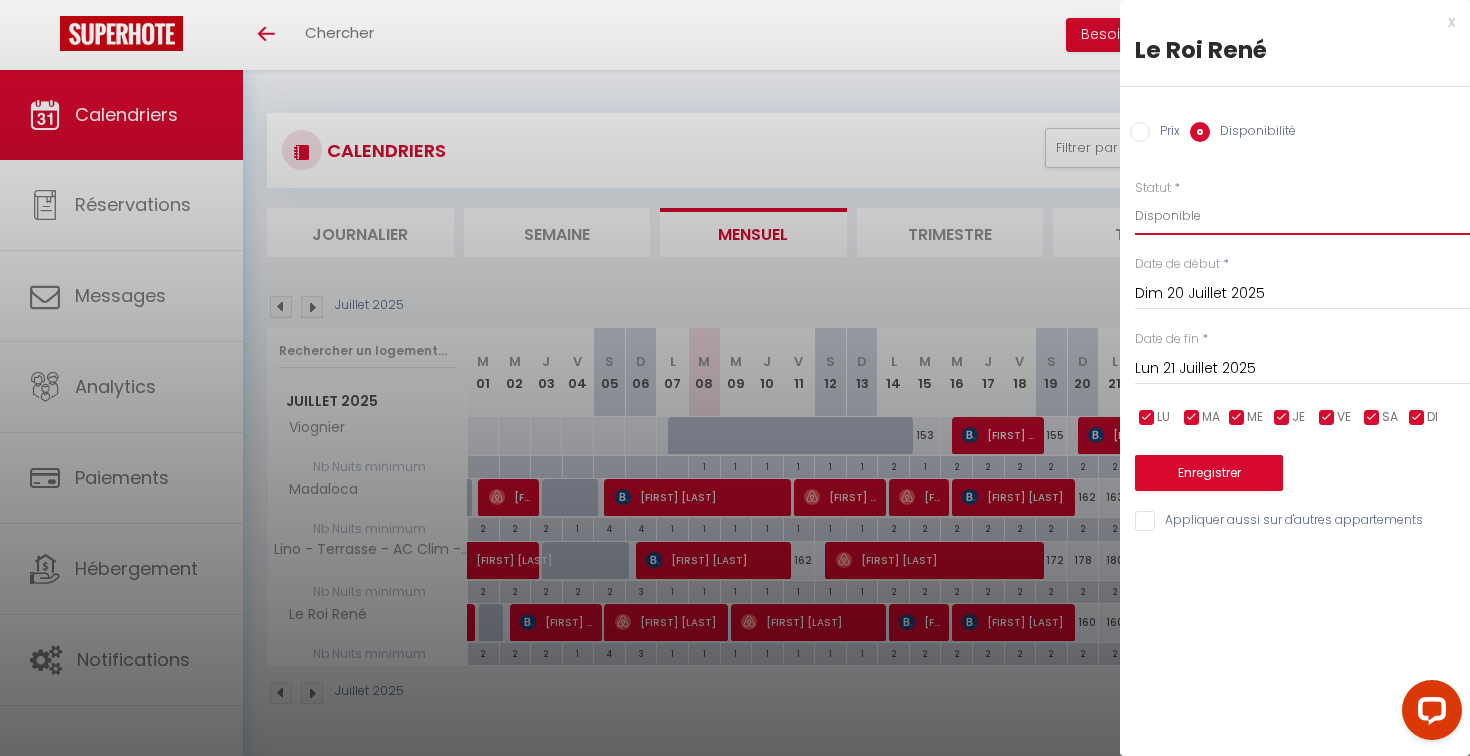 select on "0" 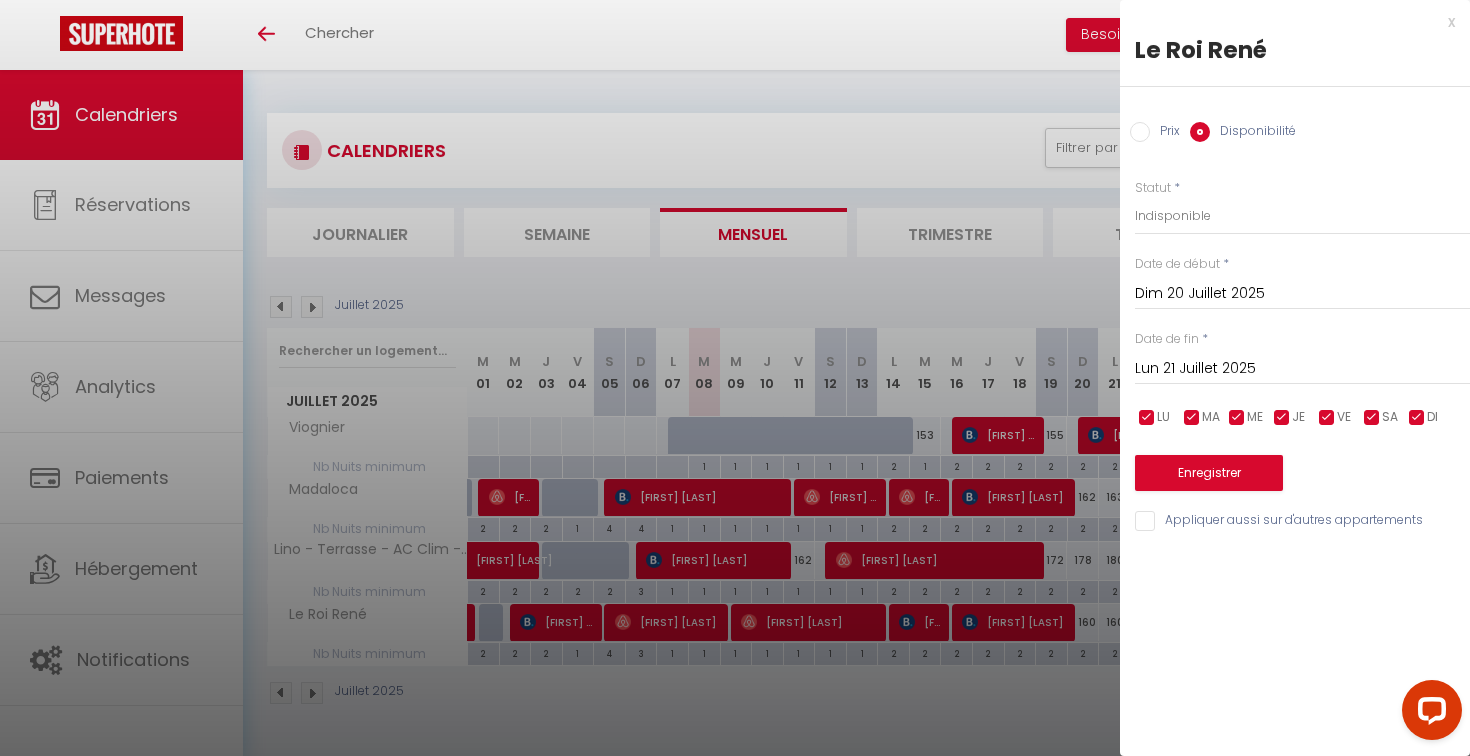 click on "Lun 21 Juillet 2025" at bounding box center [1302, 369] 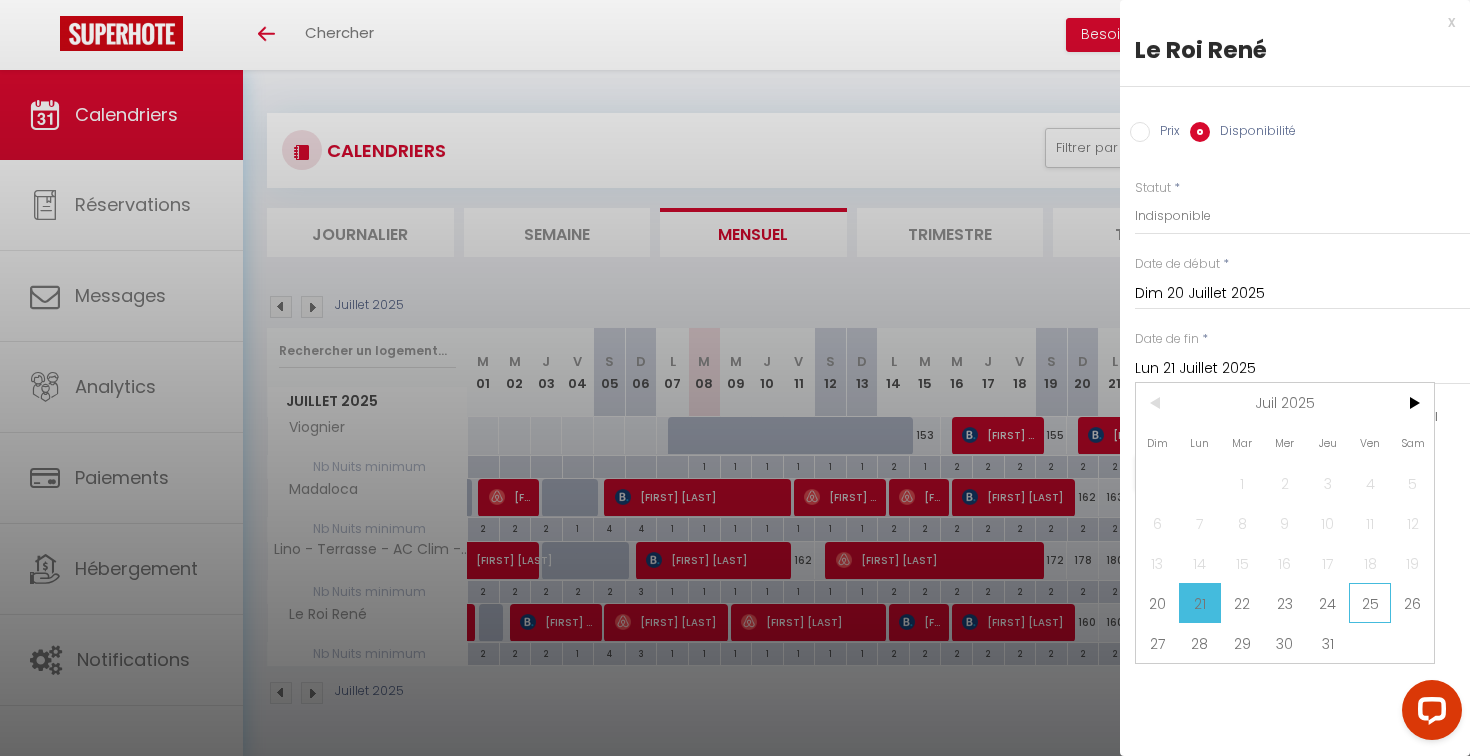click on "25" at bounding box center [0, 0] 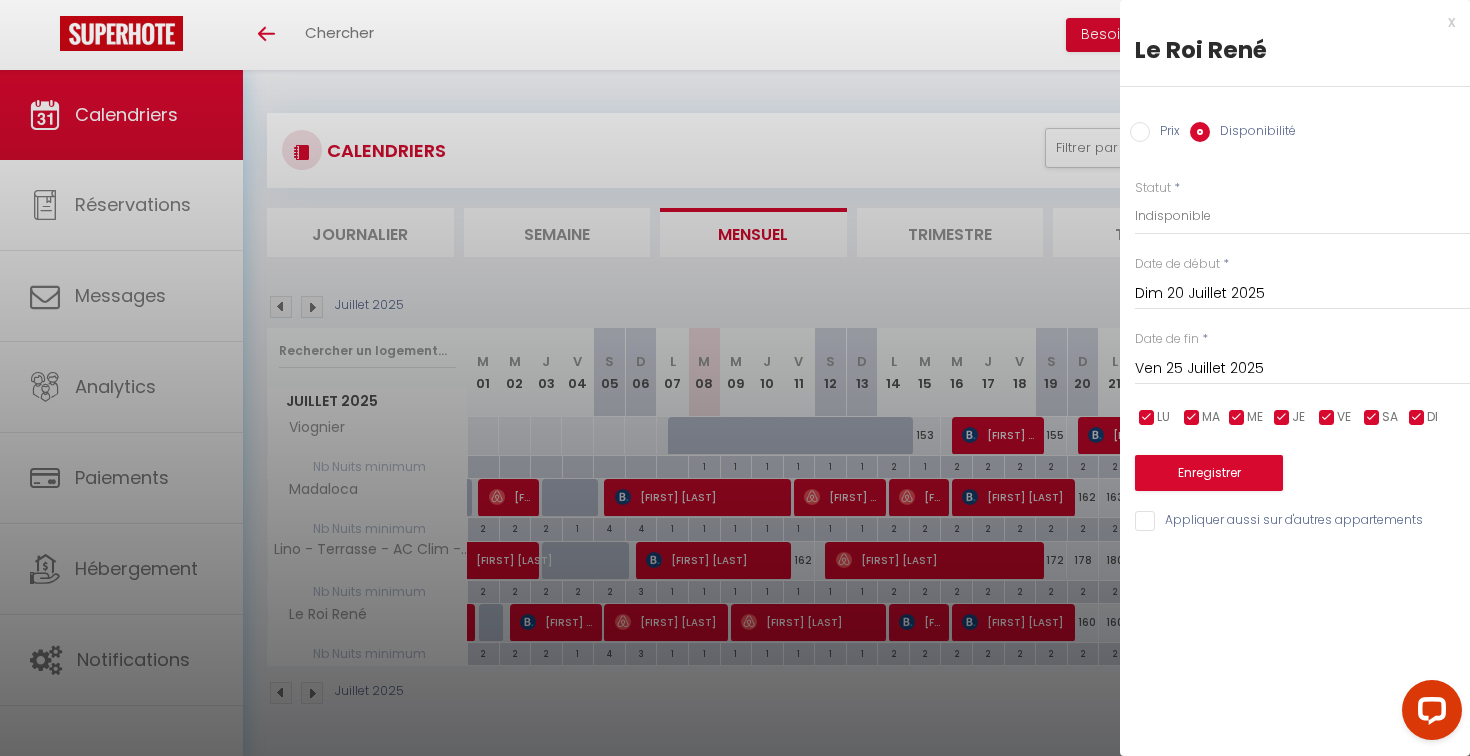 click on "Enregistrer" at bounding box center [1209, 473] 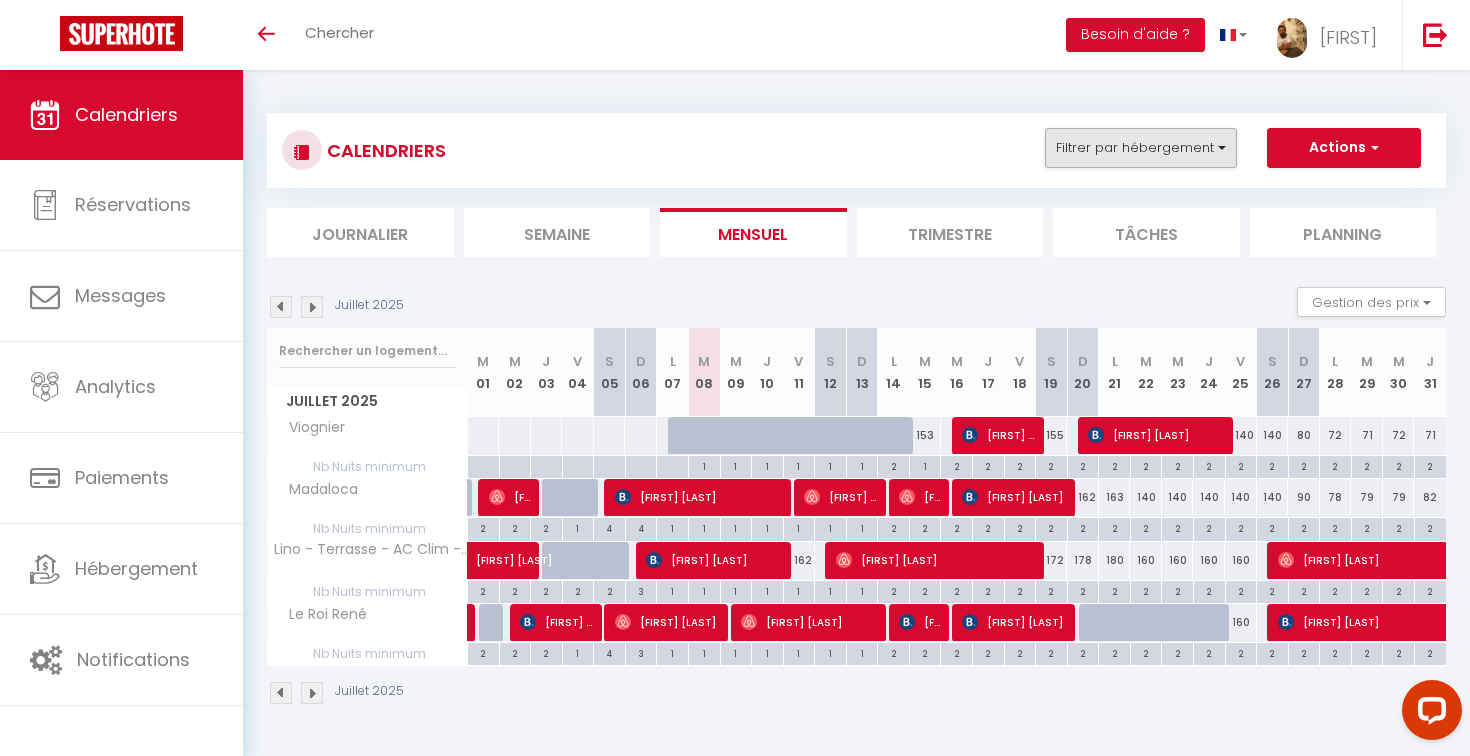 click on "Filtrer par hébergement" at bounding box center (1141, 148) 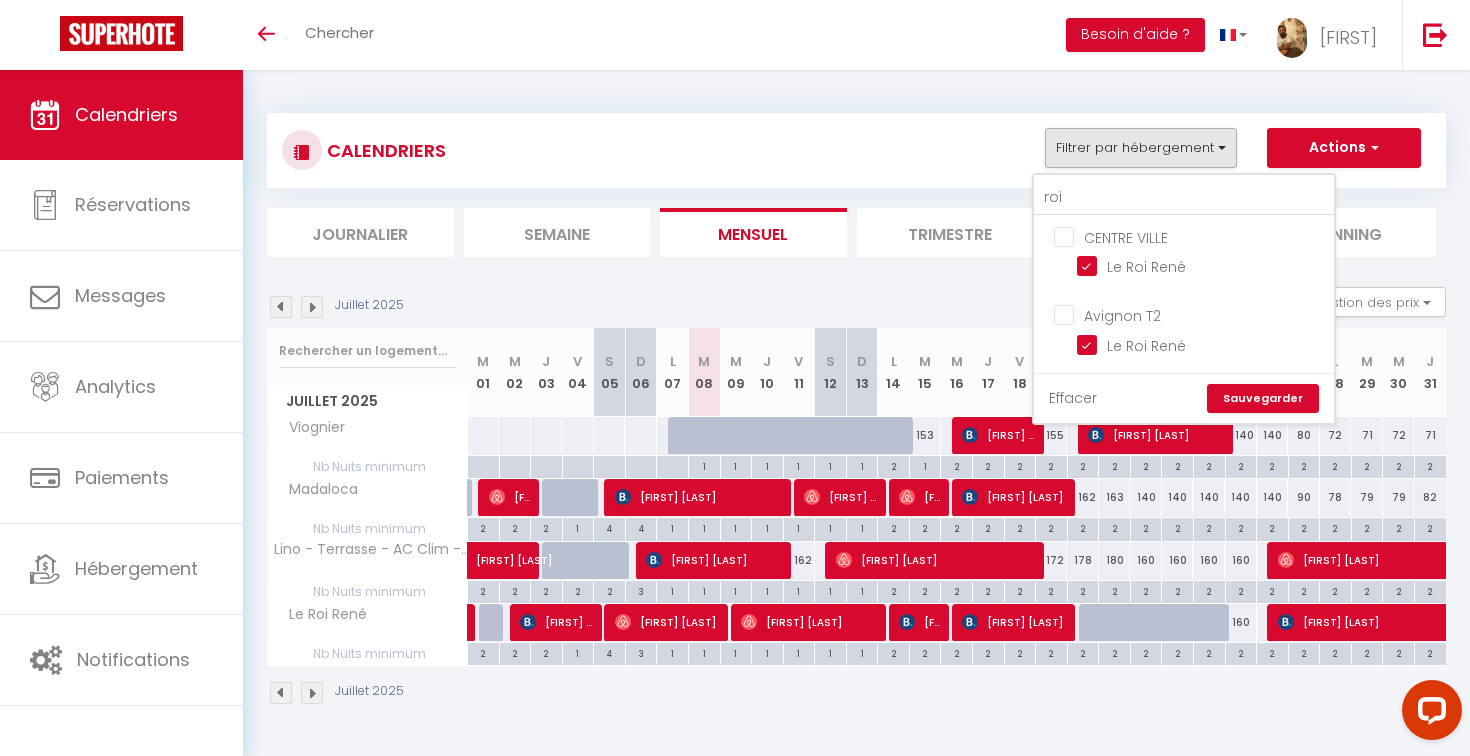 click on "Effacer" at bounding box center [1073, 398] 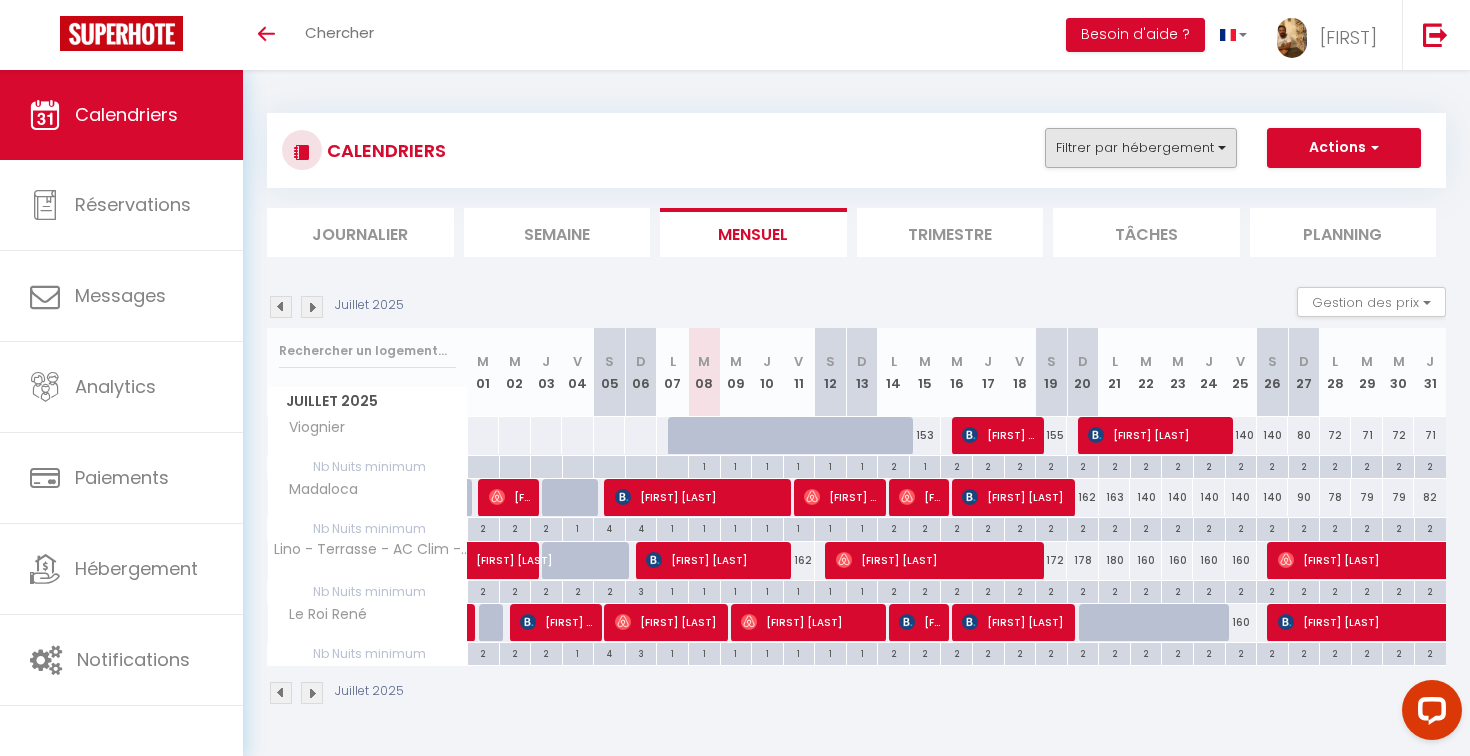 click on "Filtrer par hébergement" at bounding box center [1141, 148] 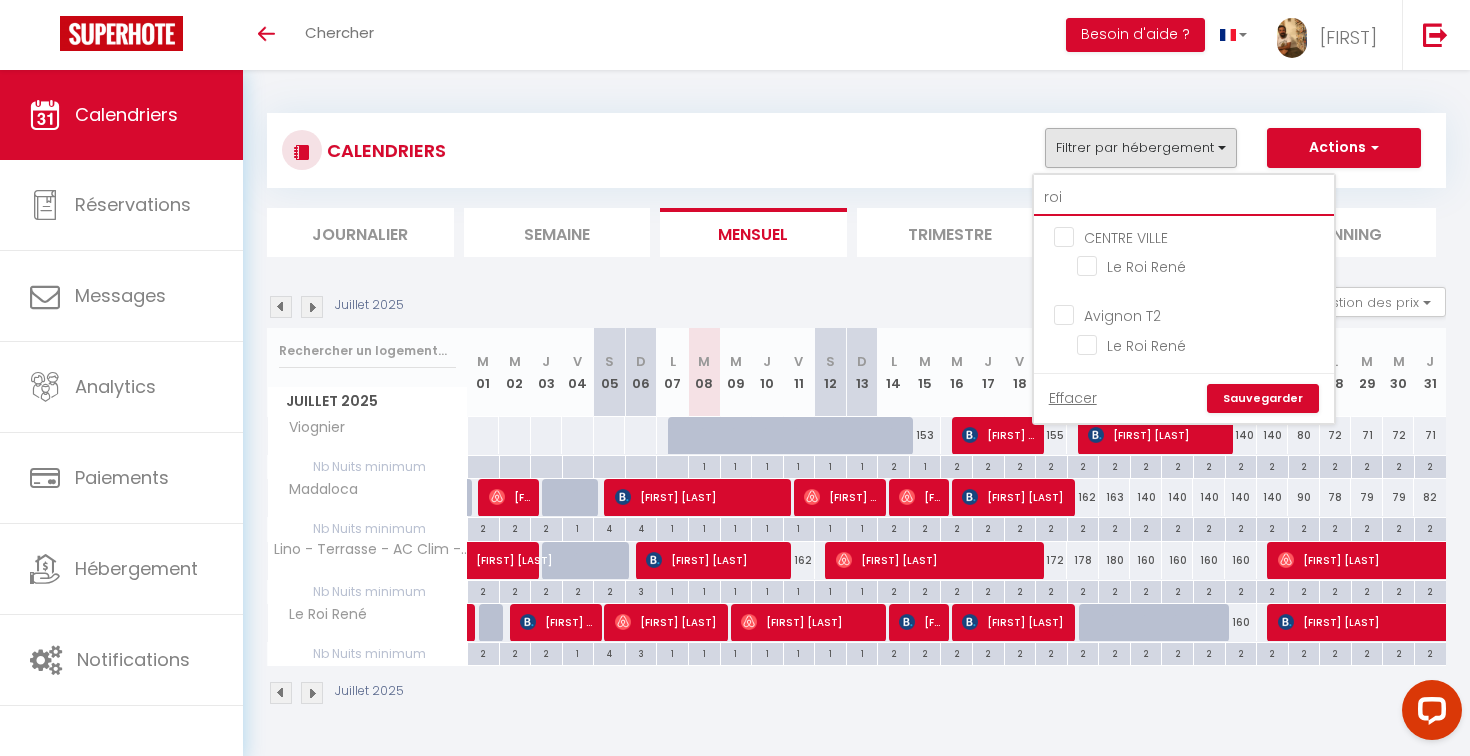 click on "roi" at bounding box center [1184, 198] 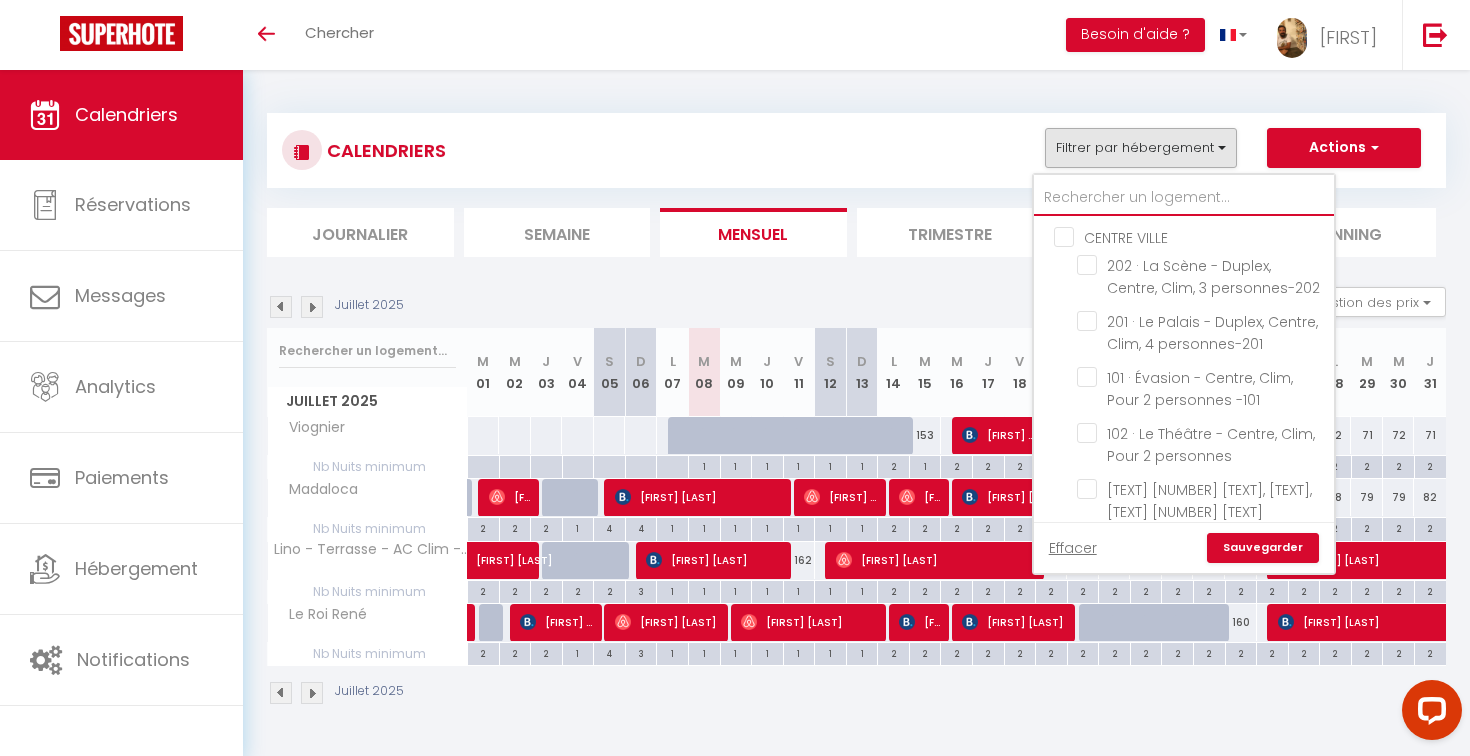type 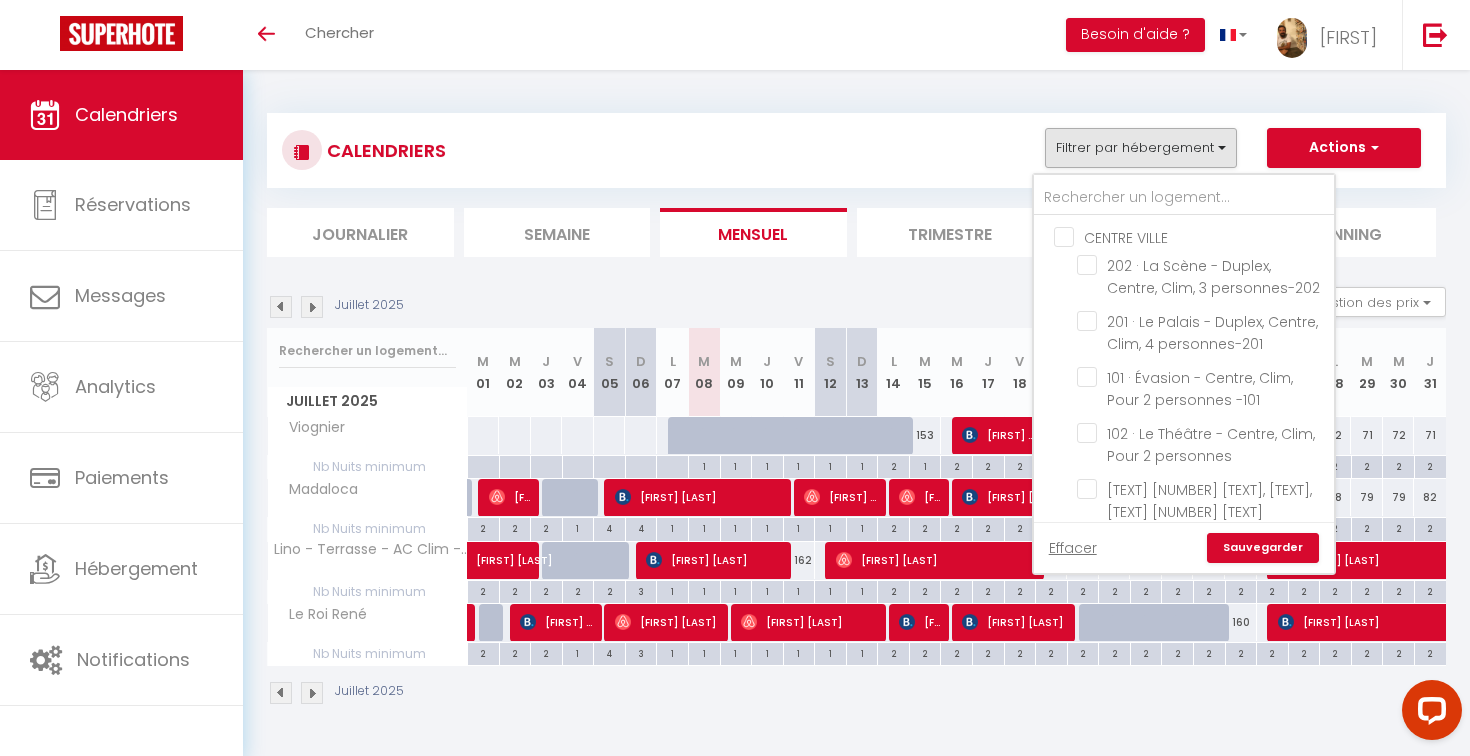 click on "CENTRE VILLE" at bounding box center (1204, 236) 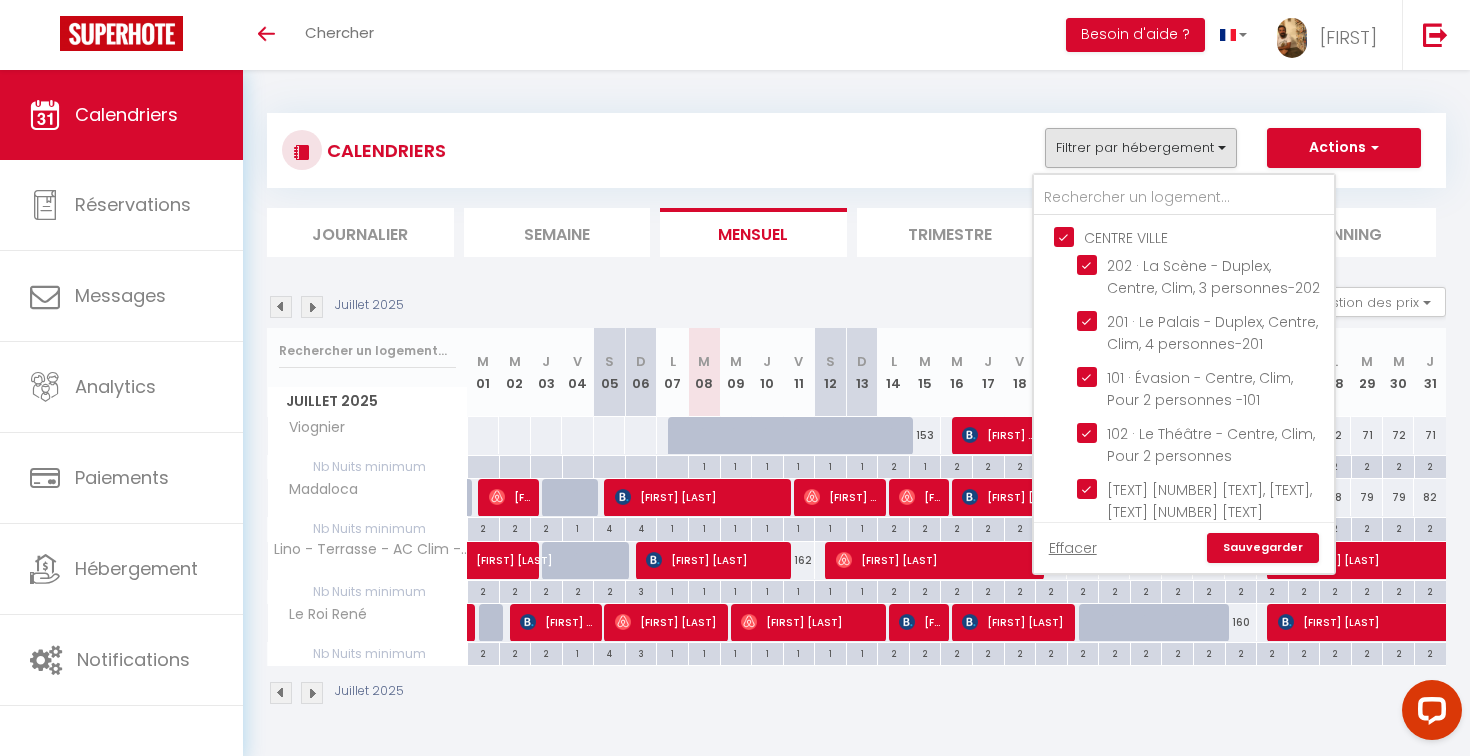 click on "Sauvegarder" at bounding box center [1263, 548] 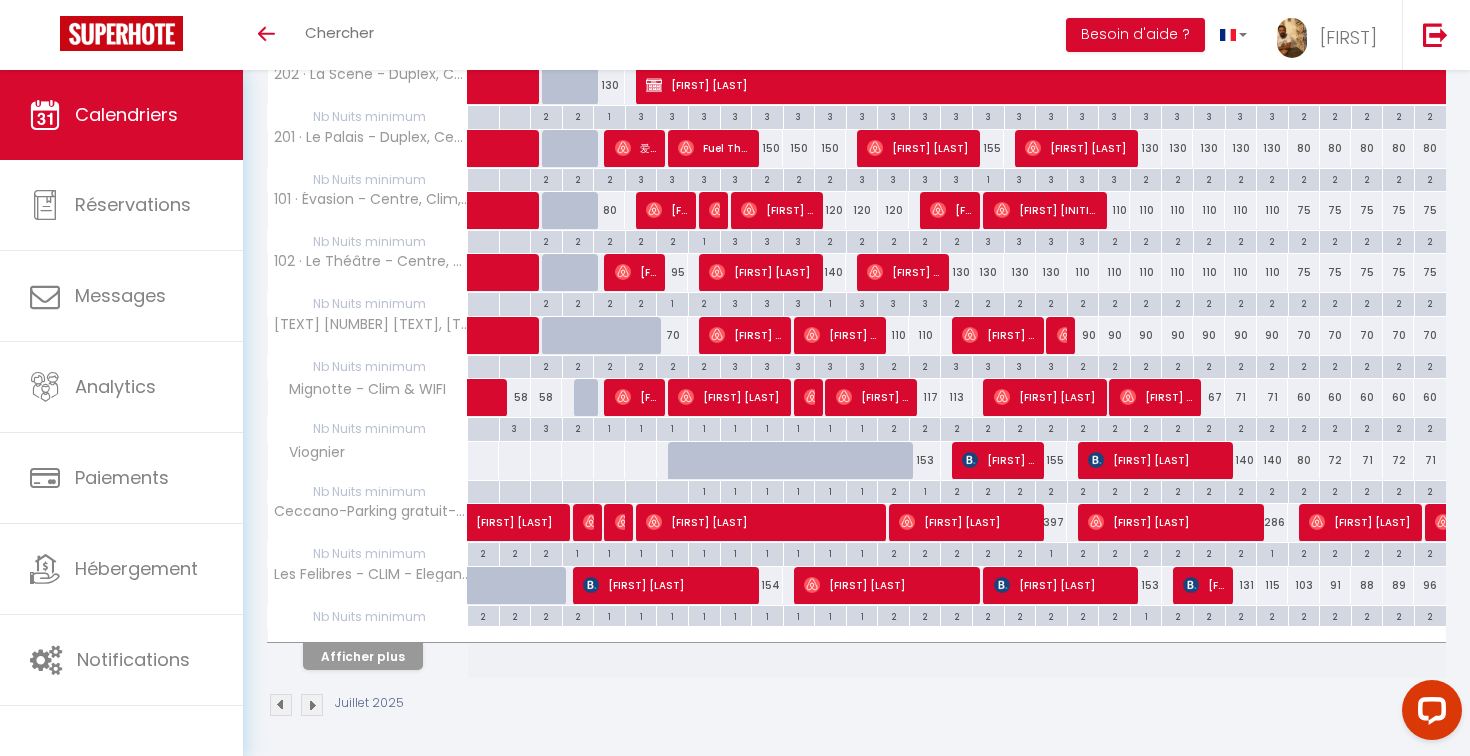 scroll, scrollTop: 411, scrollLeft: 0, axis: vertical 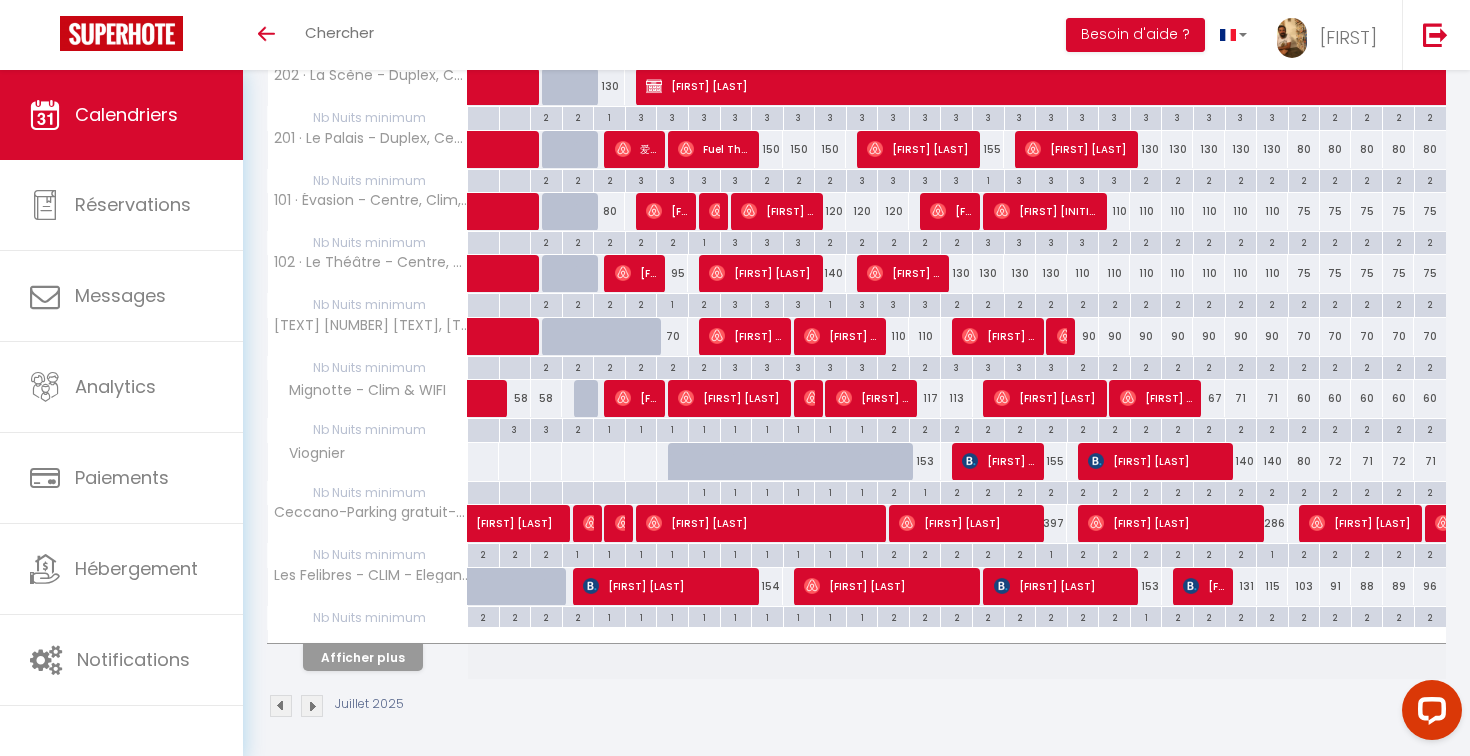 click on "Afficher plus" at bounding box center (363, 657) 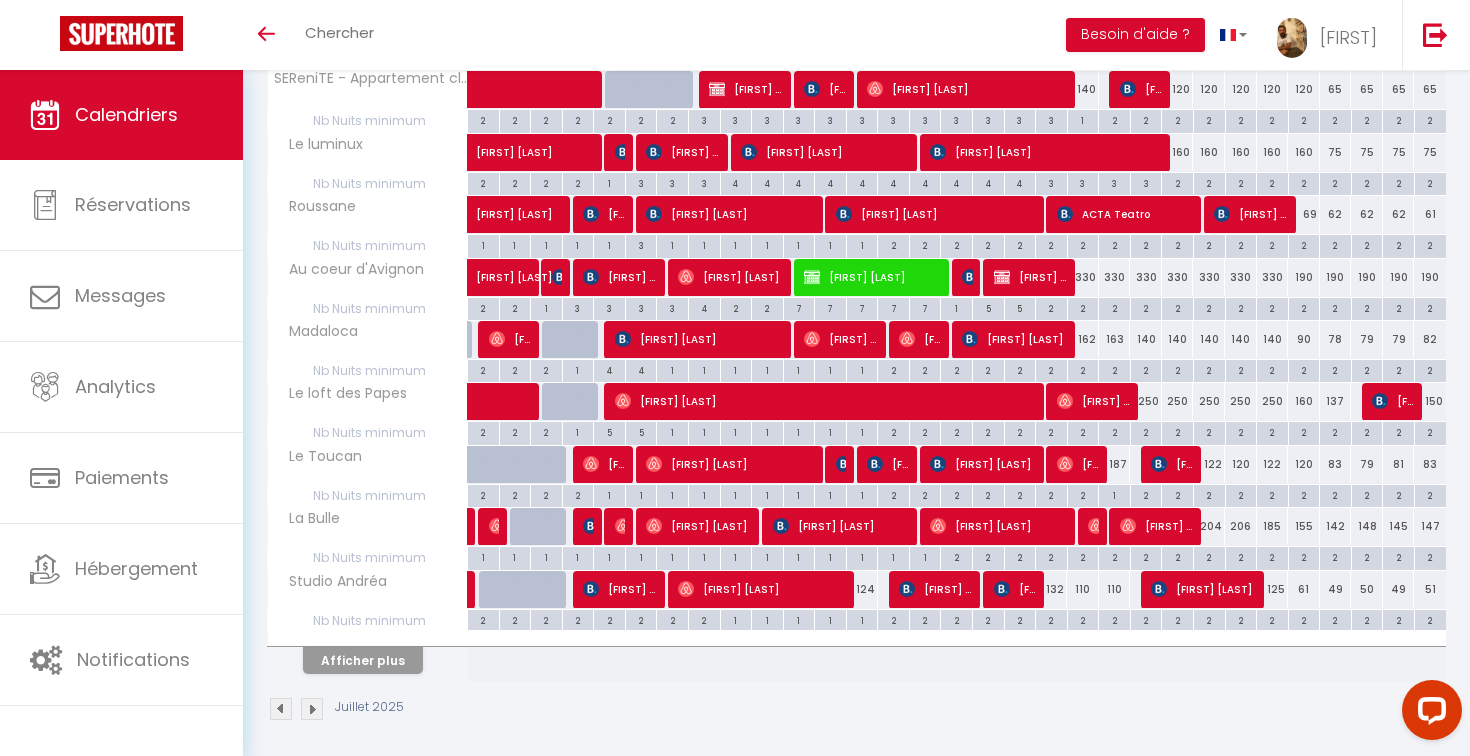 scroll, scrollTop: 1031, scrollLeft: 0, axis: vertical 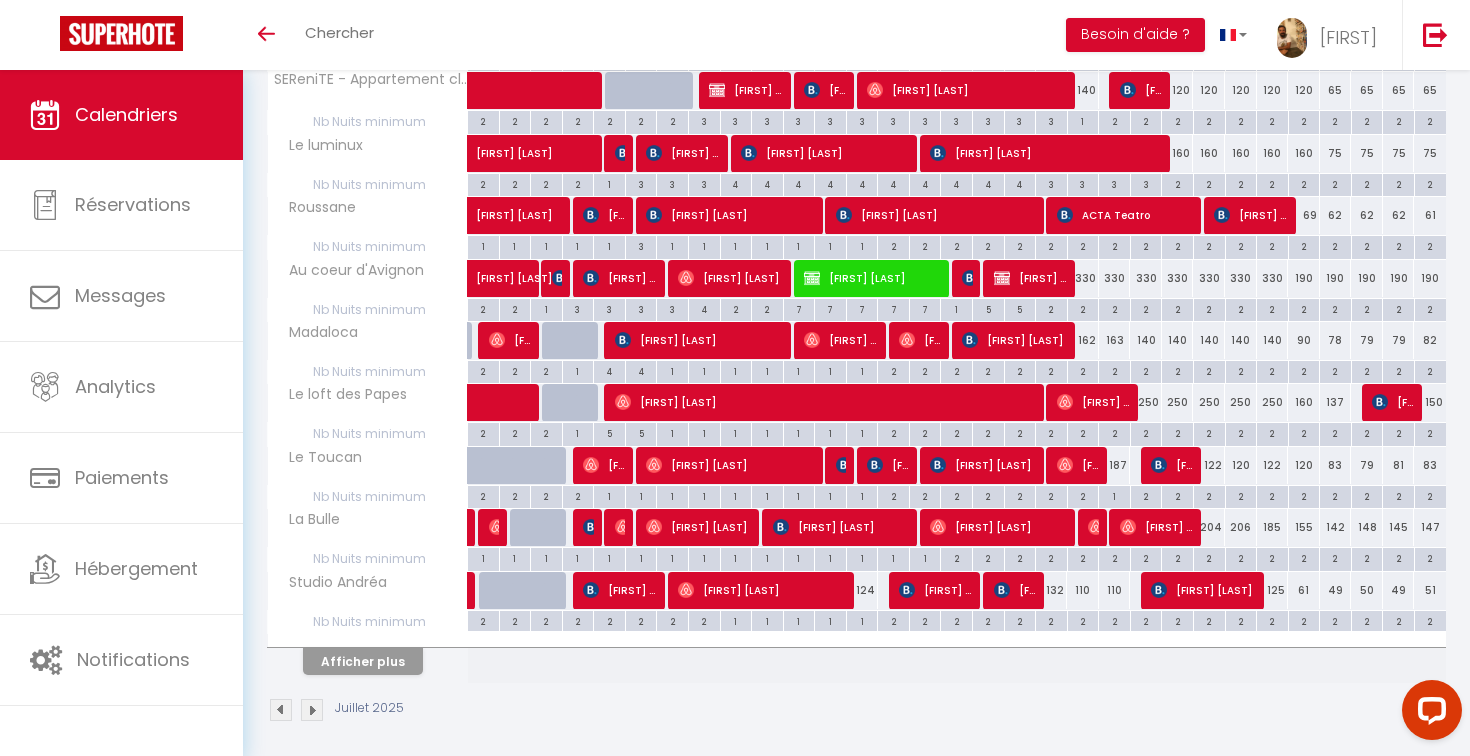 click on "Afficher plus" at bounding box center [363, 661] 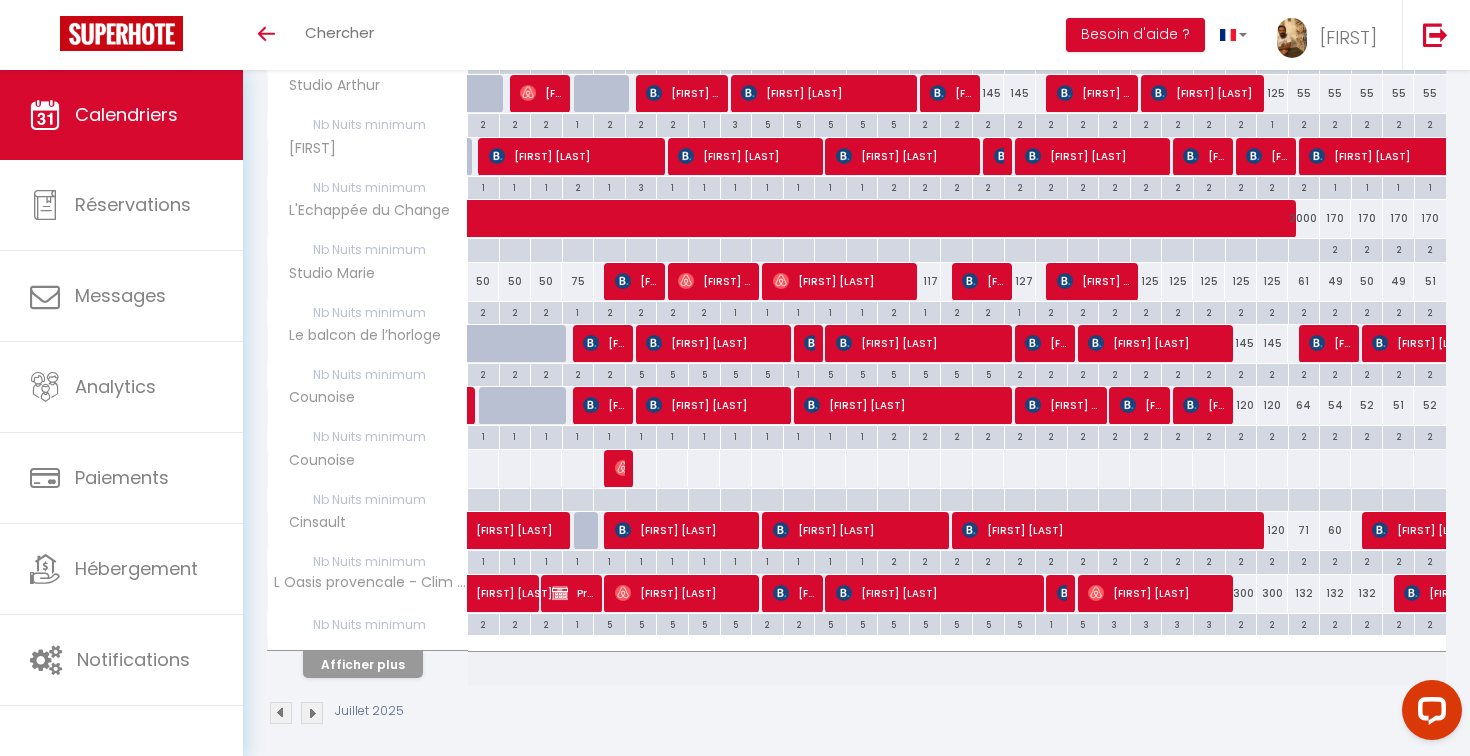 scroll, scrollTop: 1651, scrollLeft: 0, axis: vertical 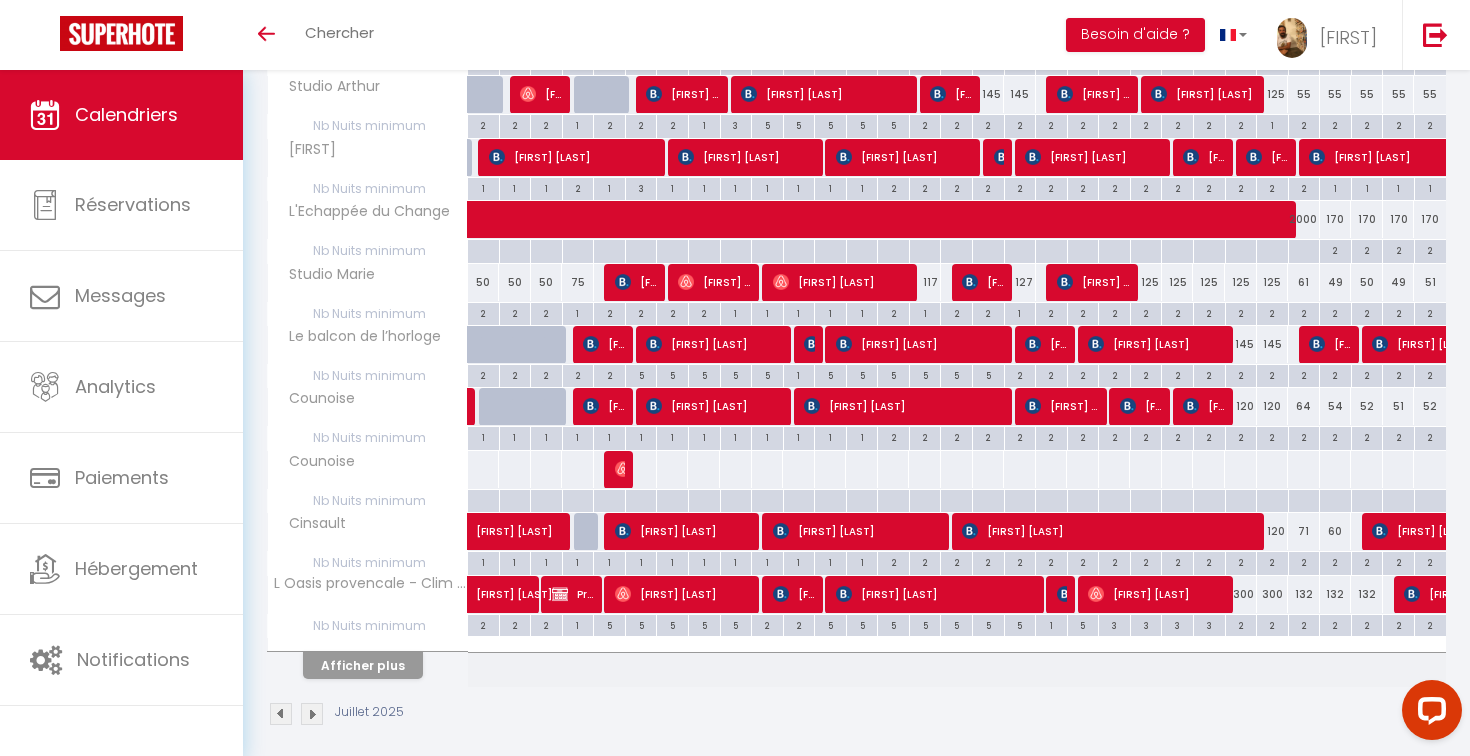 click on "Afficher plus" at bounding box center [363, 665] 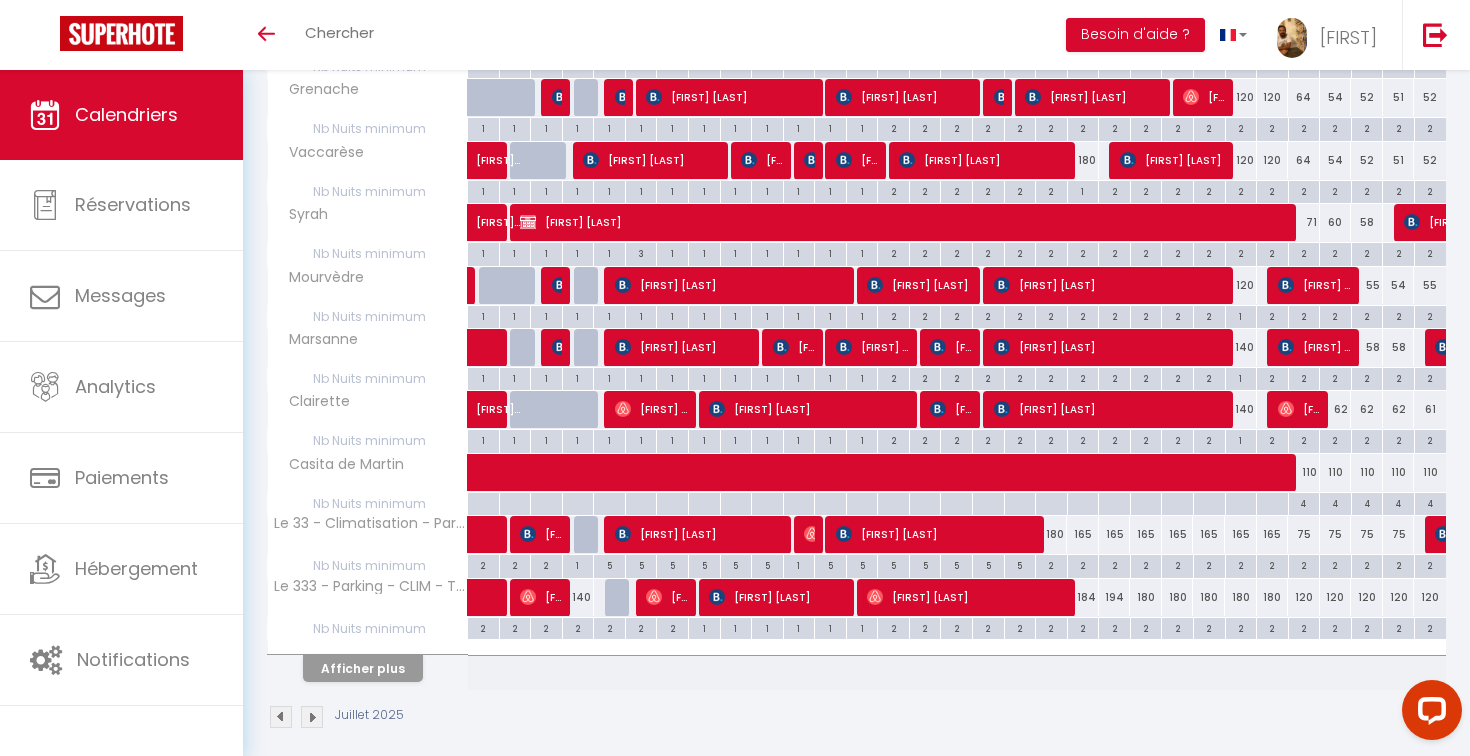scroll, scrollTop: 2271, scrollLeft: 0, axis: vertical 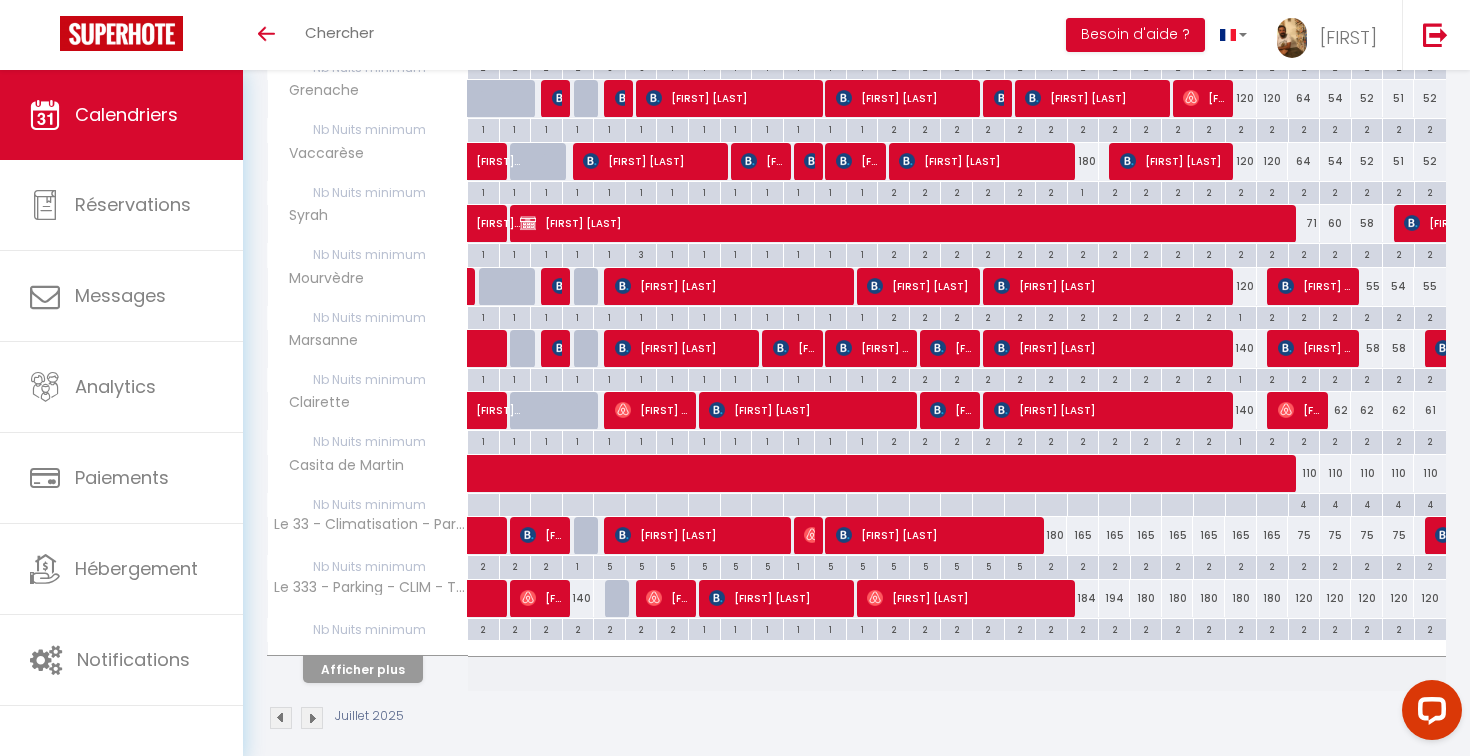 click on "Afficher plus" at bounding box center (363, 669) 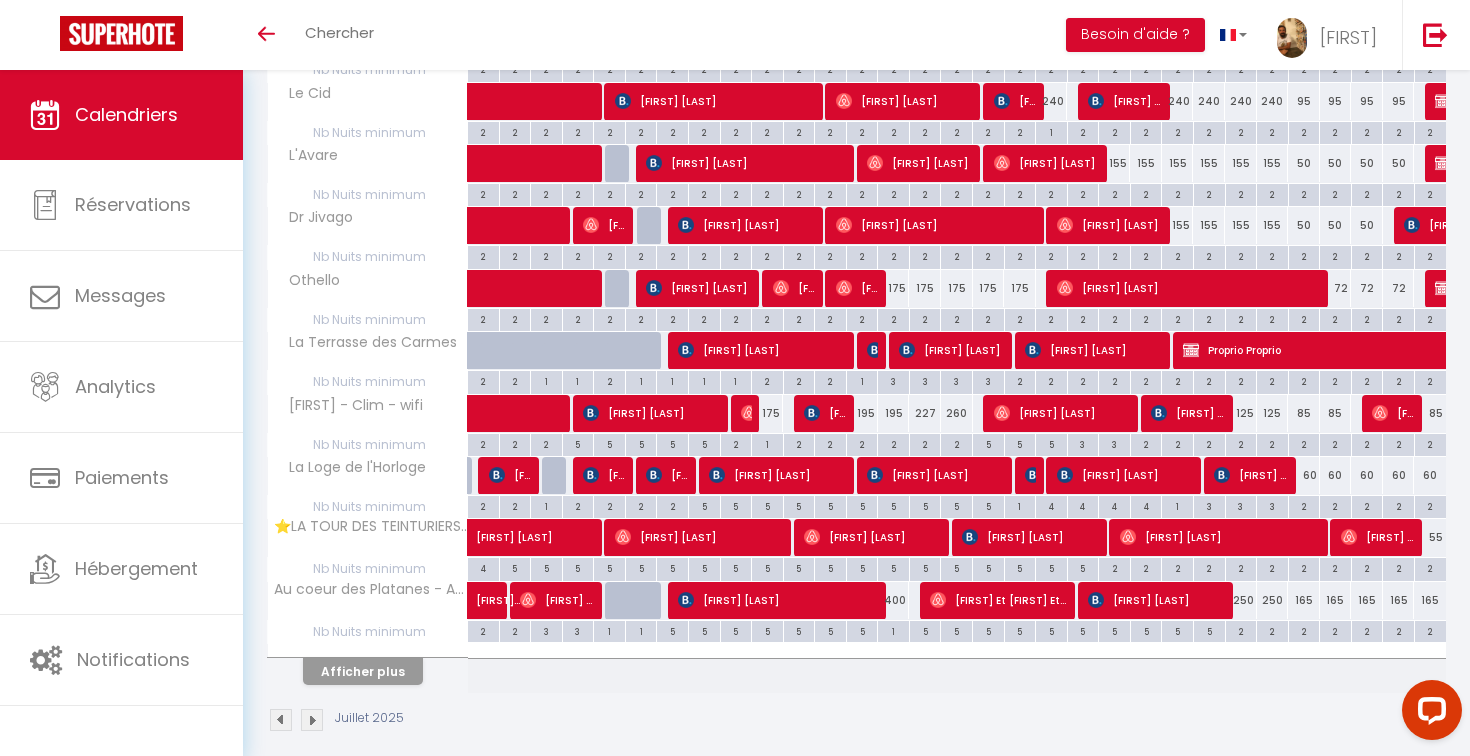 scroll, scrollTop: 2891, scrollLeft: 0, axis: vertical 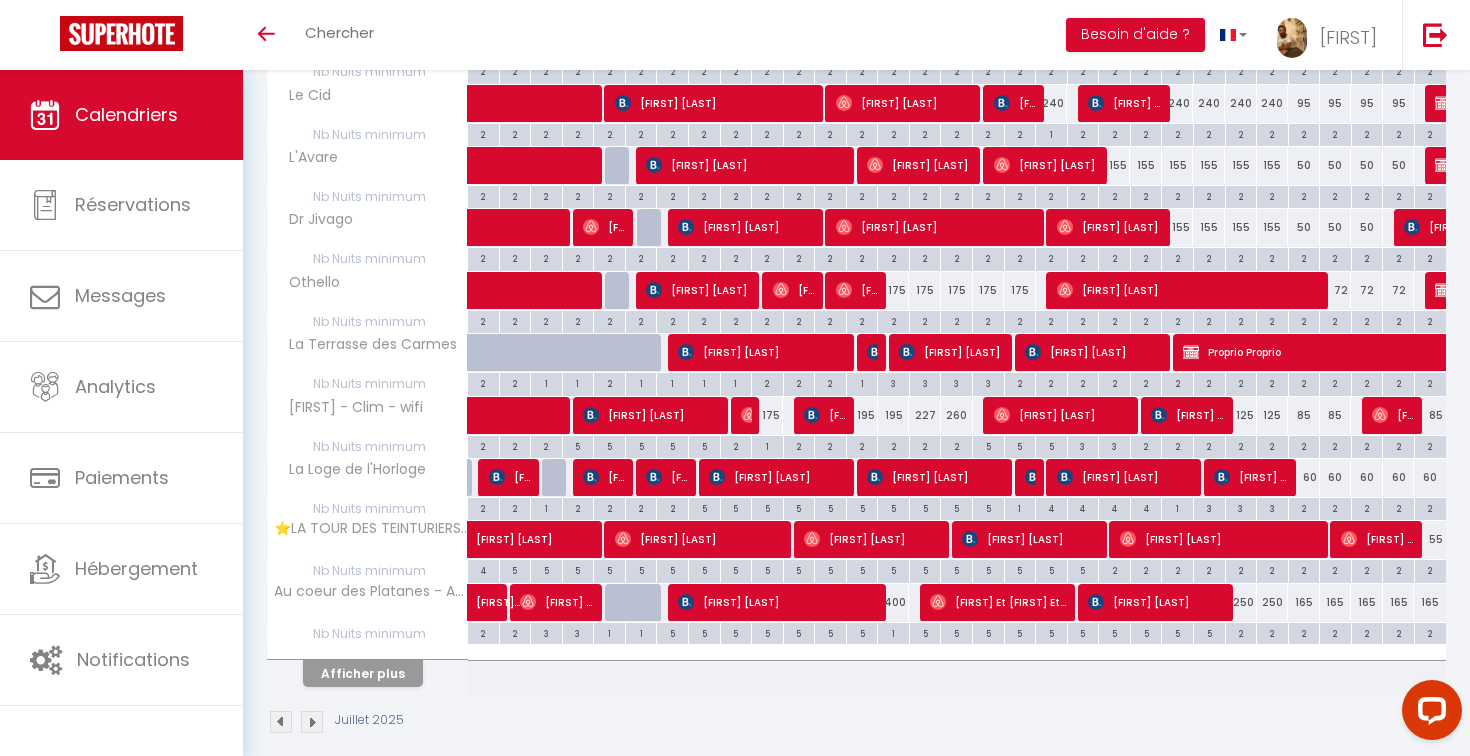 click on "Afficher plus" at bounding box center (363, 673) 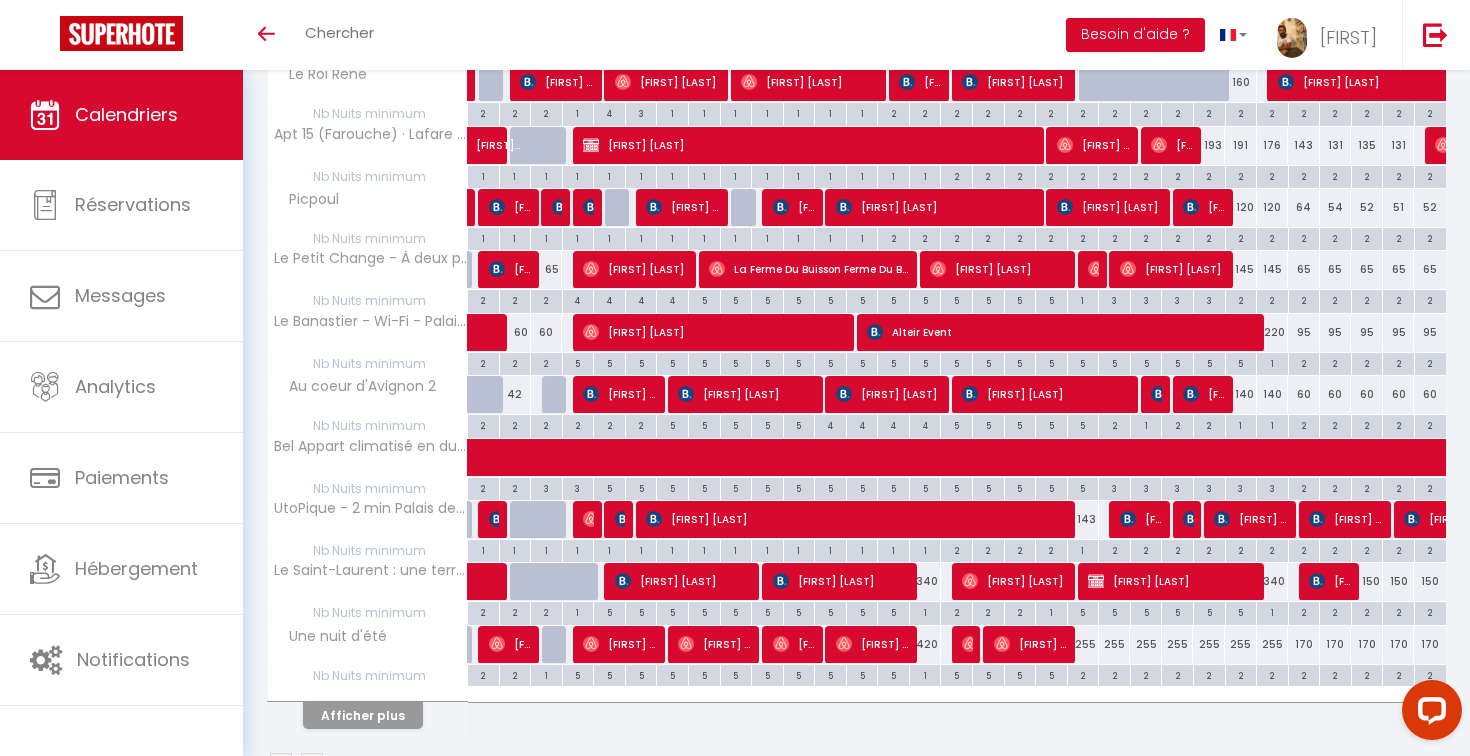 scroll, scrollTop: 3481, scrollLeft: 0, axis: vertical 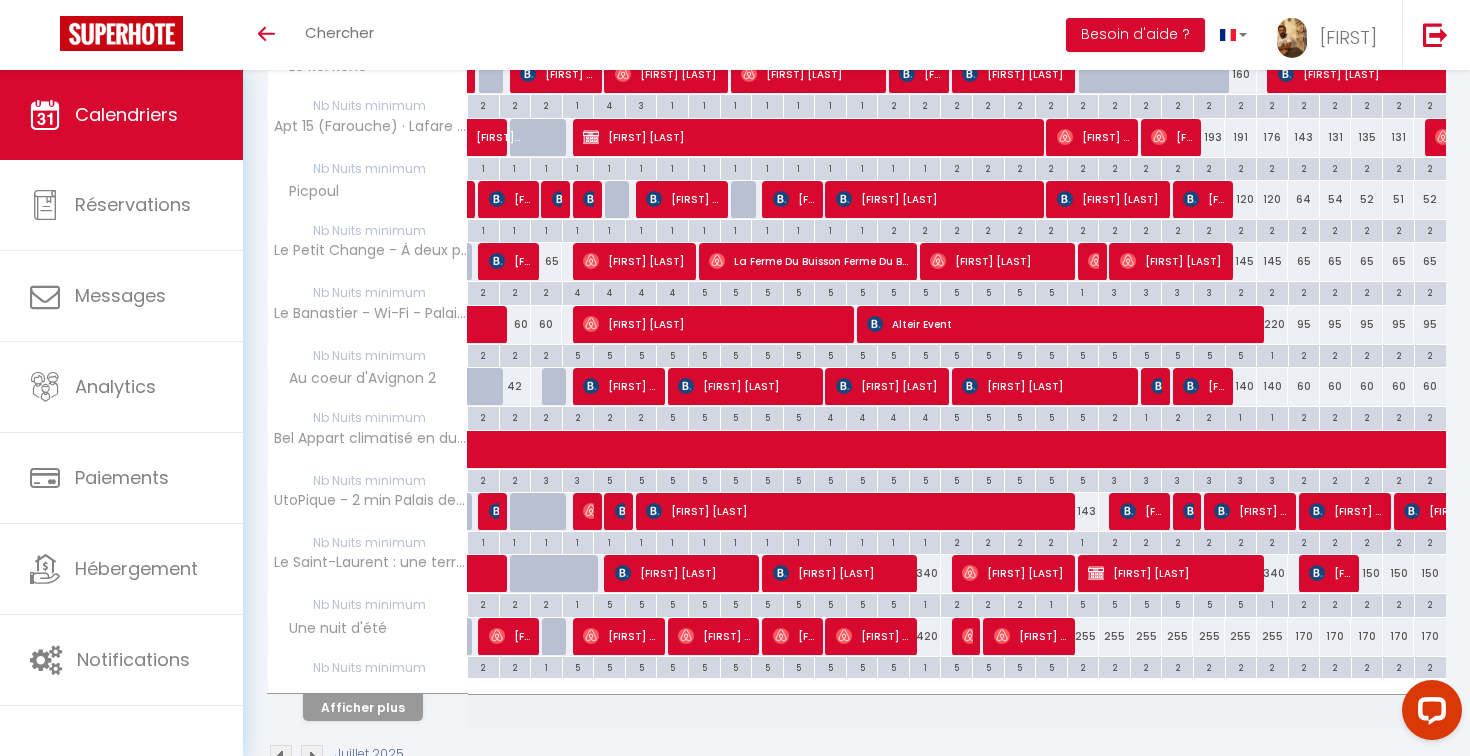 click on "Afficher plus" at bounding box center [363, 707] 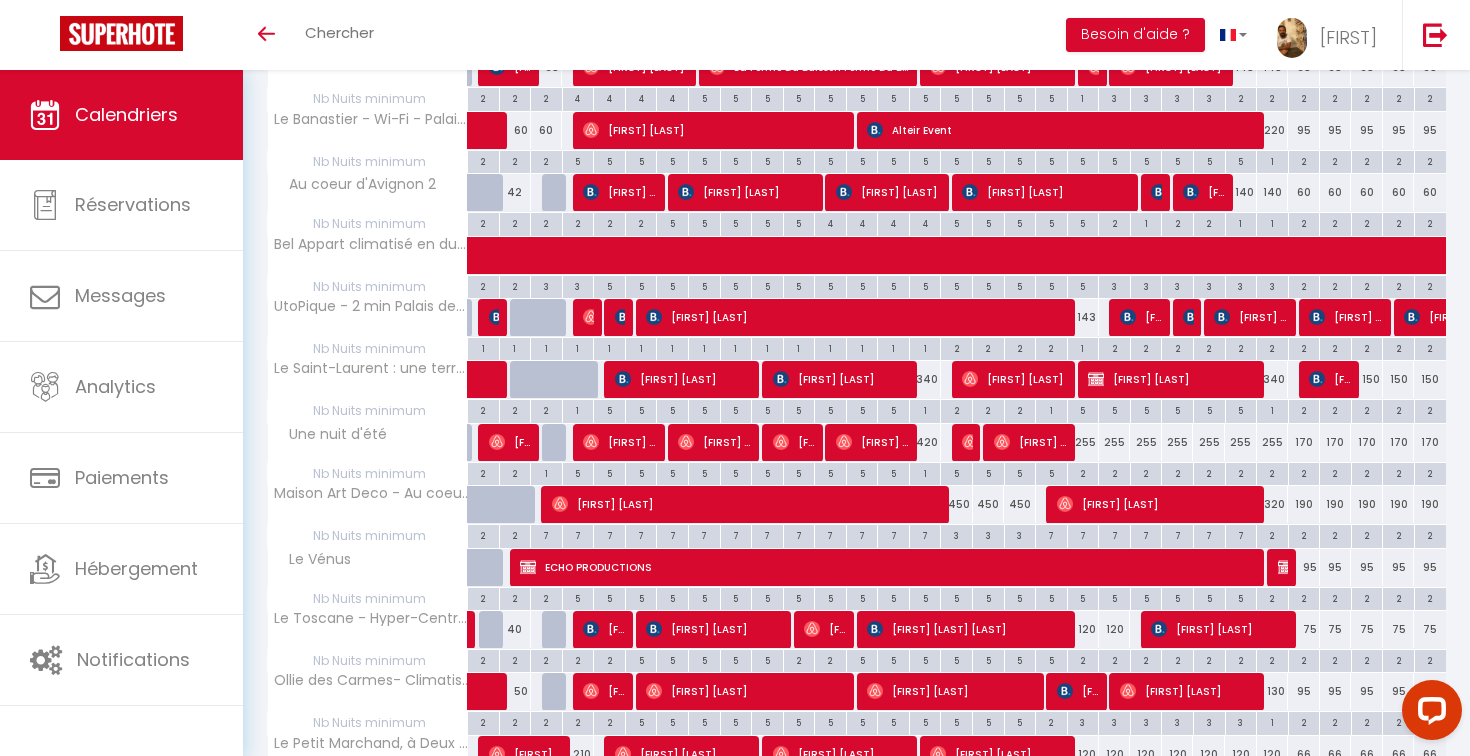 scroll, scrollTop: 3689, scrollLeft: 0, axis: vertical 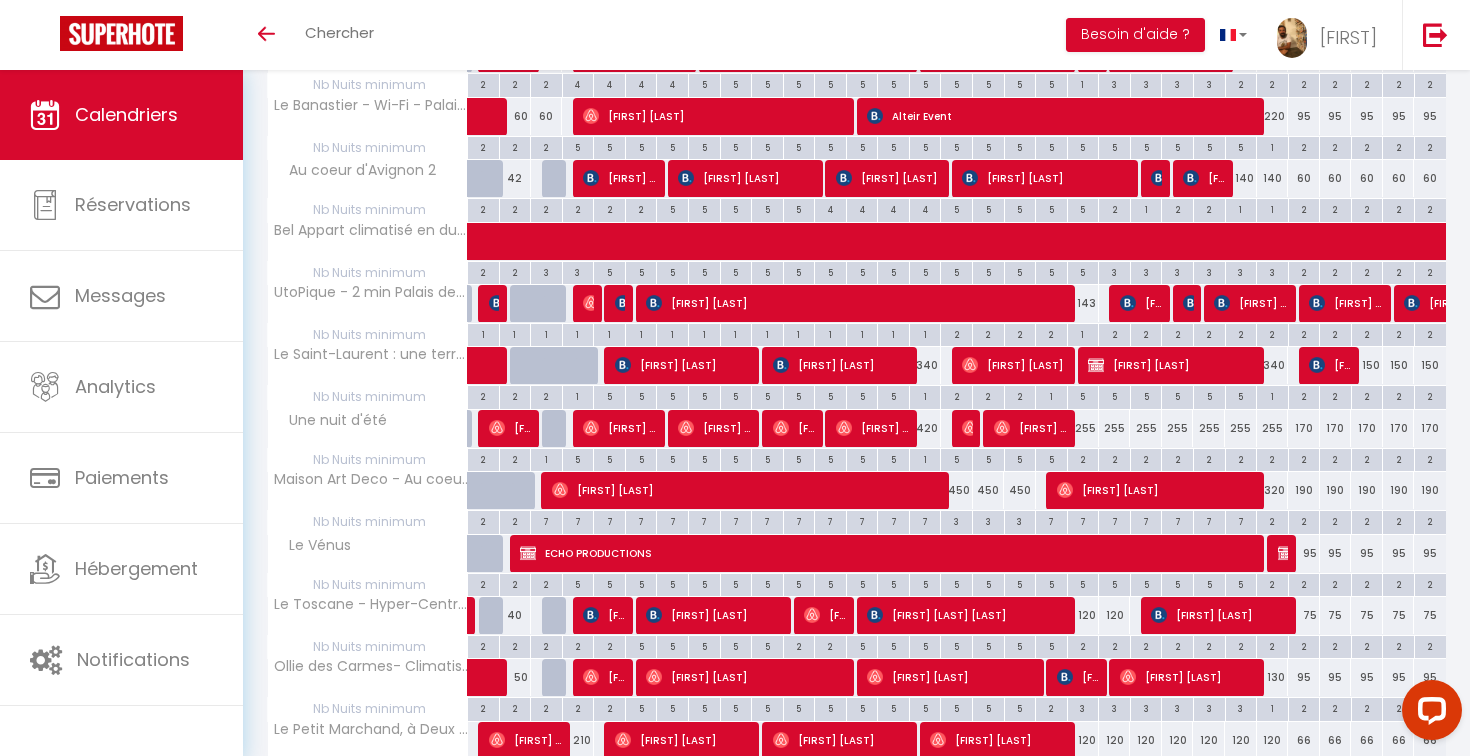 click on "450" at bounding box center [957, 490] 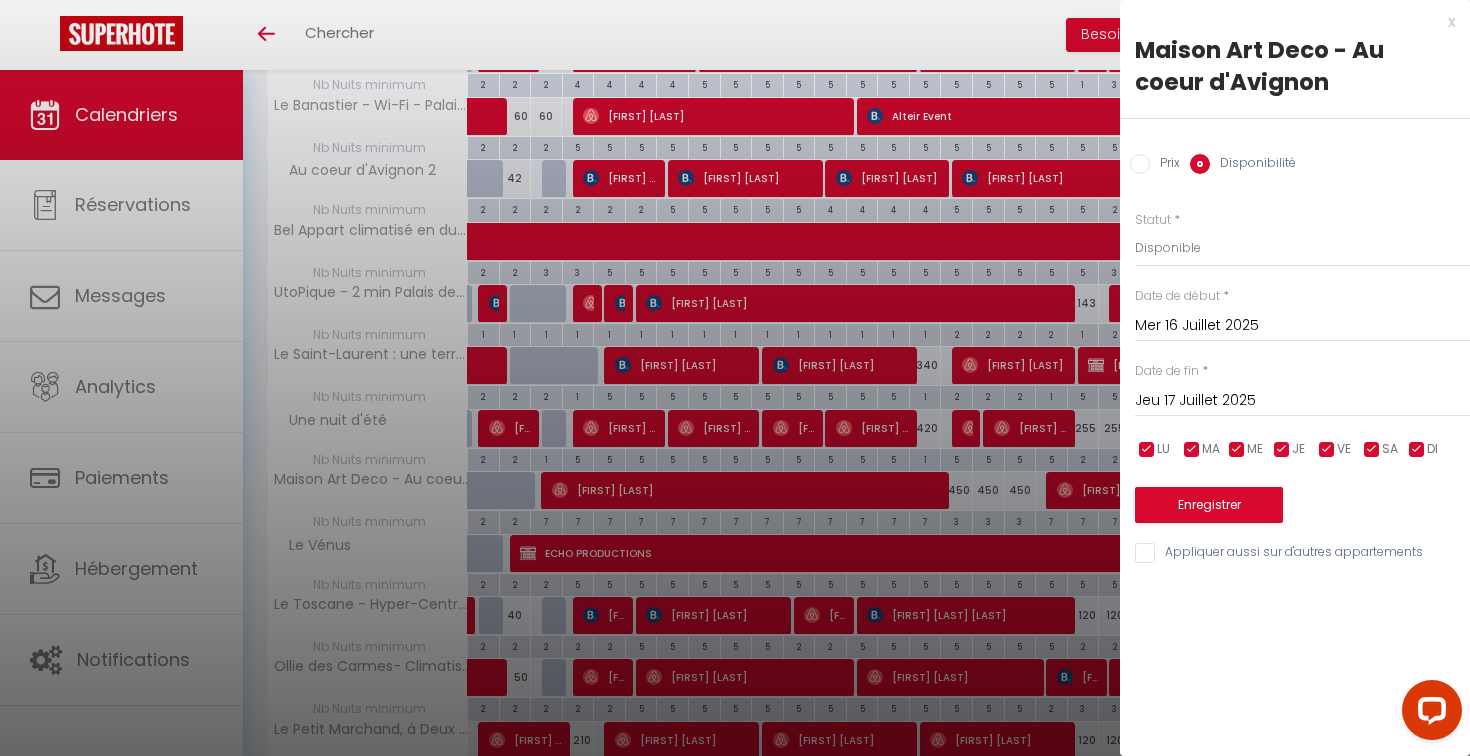 click on "Prix" at bounding box center (1165, 165) 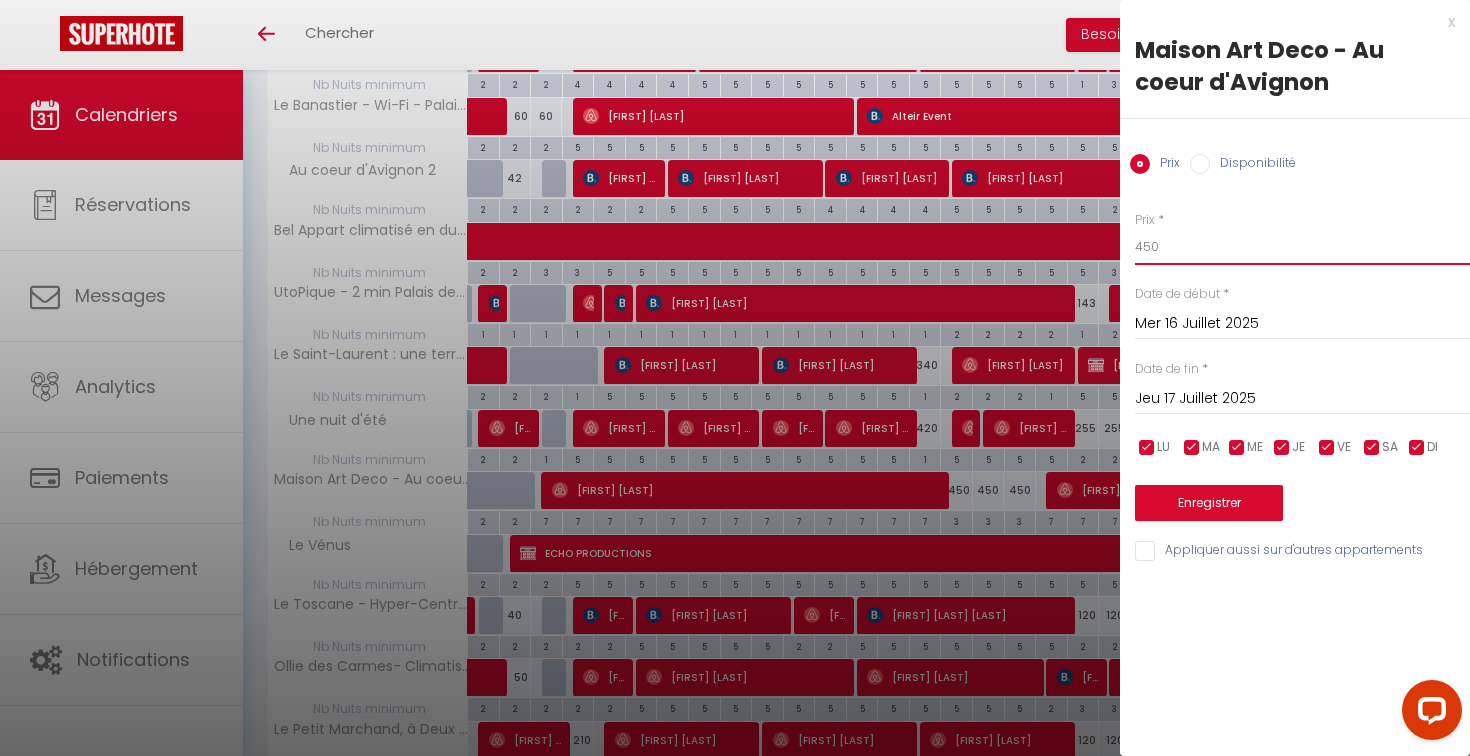 click on "450" at bounding box center [1302, 247] 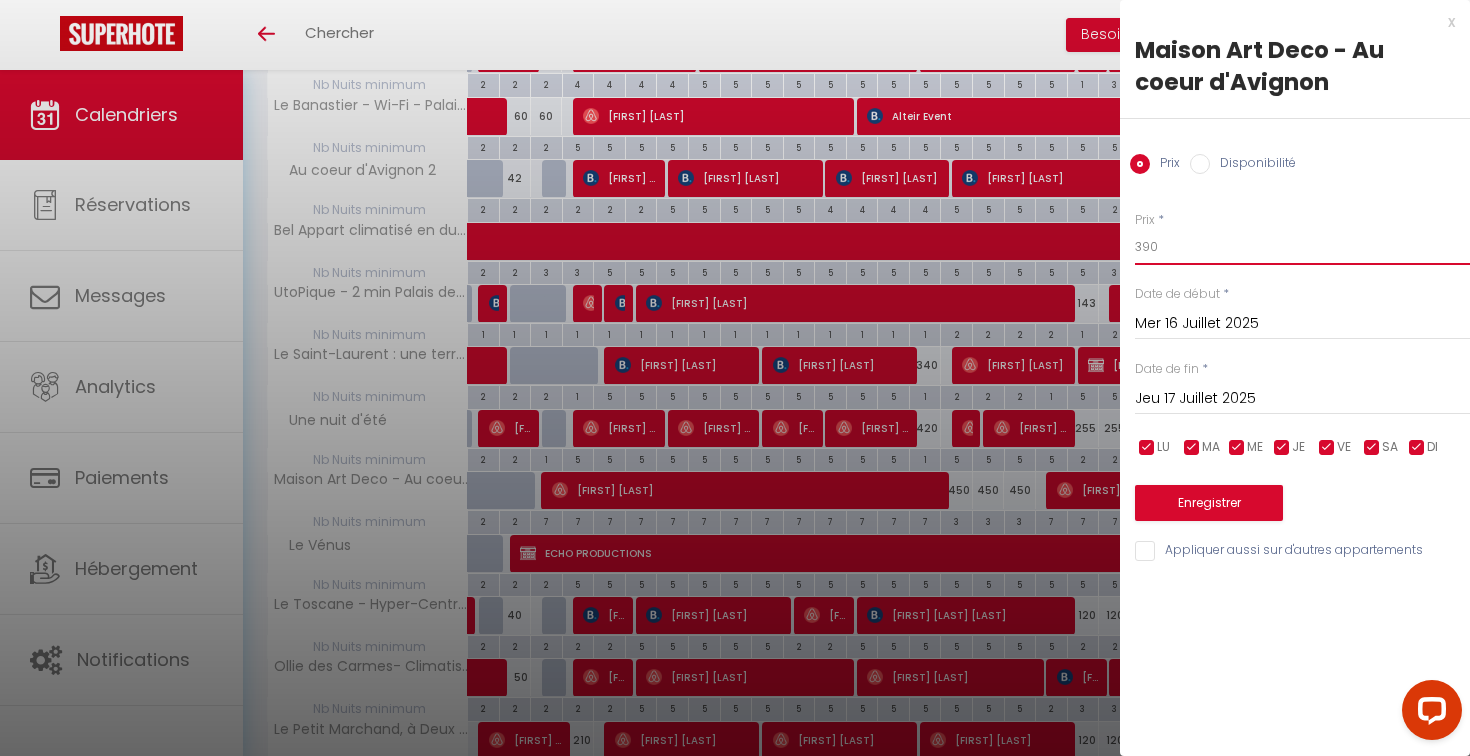 type on "390" 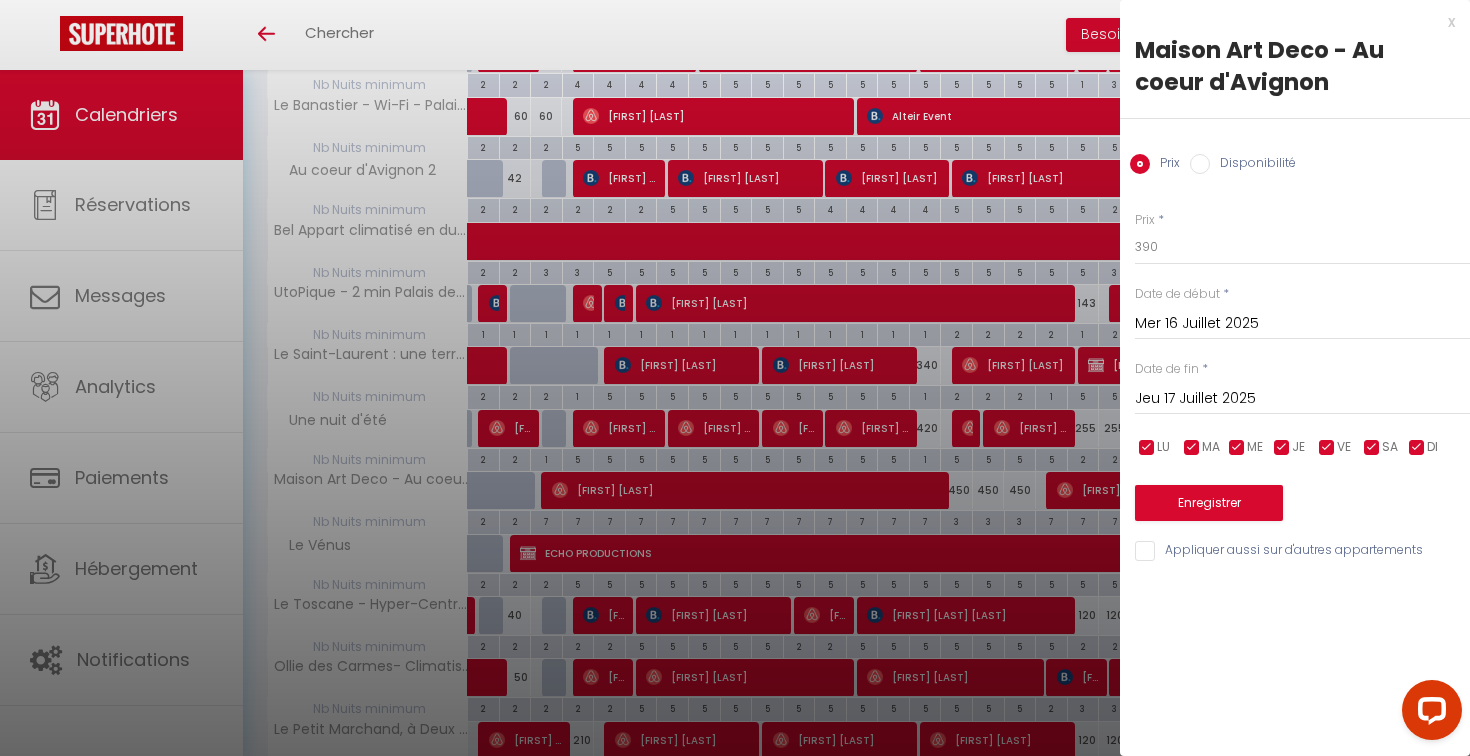 click on "Jeu 17 Juillet 2025" at bounding box center (1302, 399) 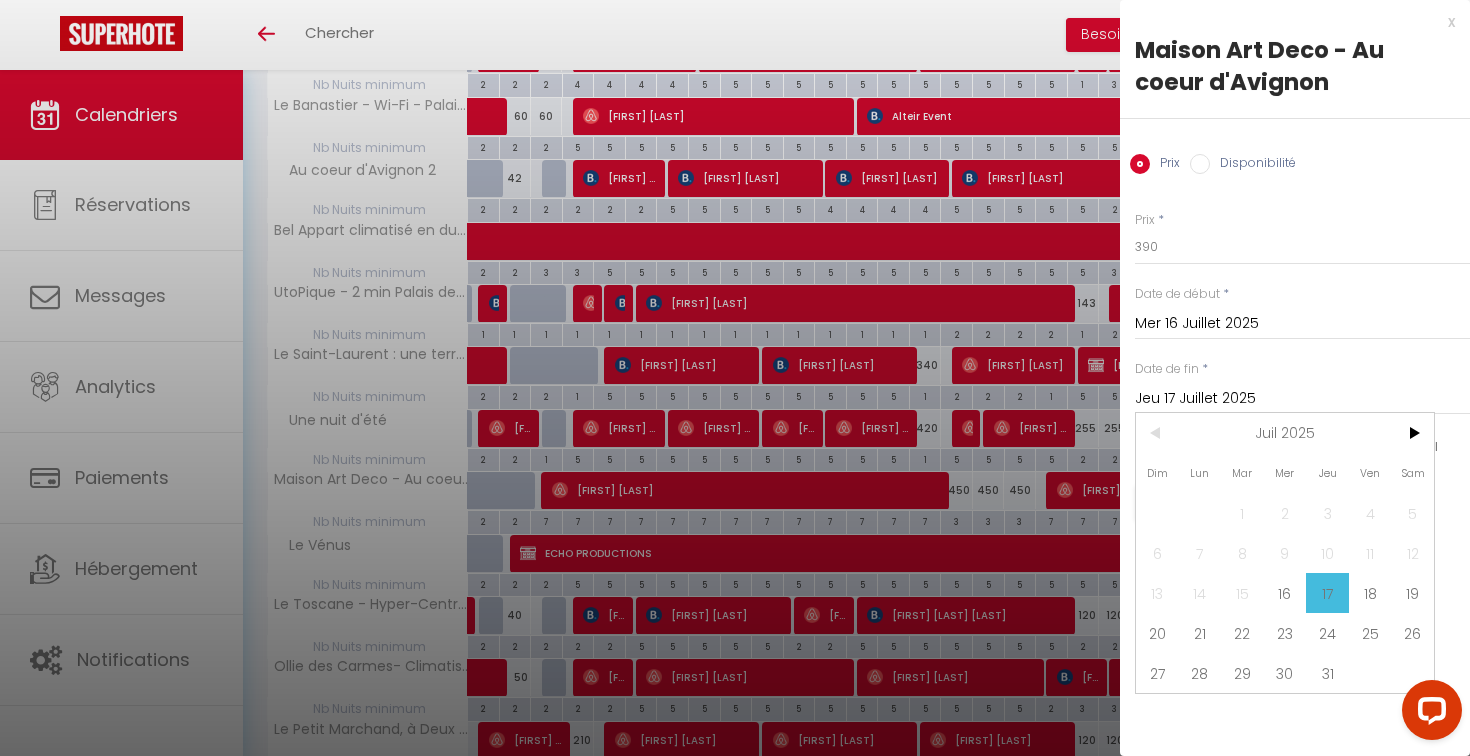 click on "19" at bounding box center [0, 0] 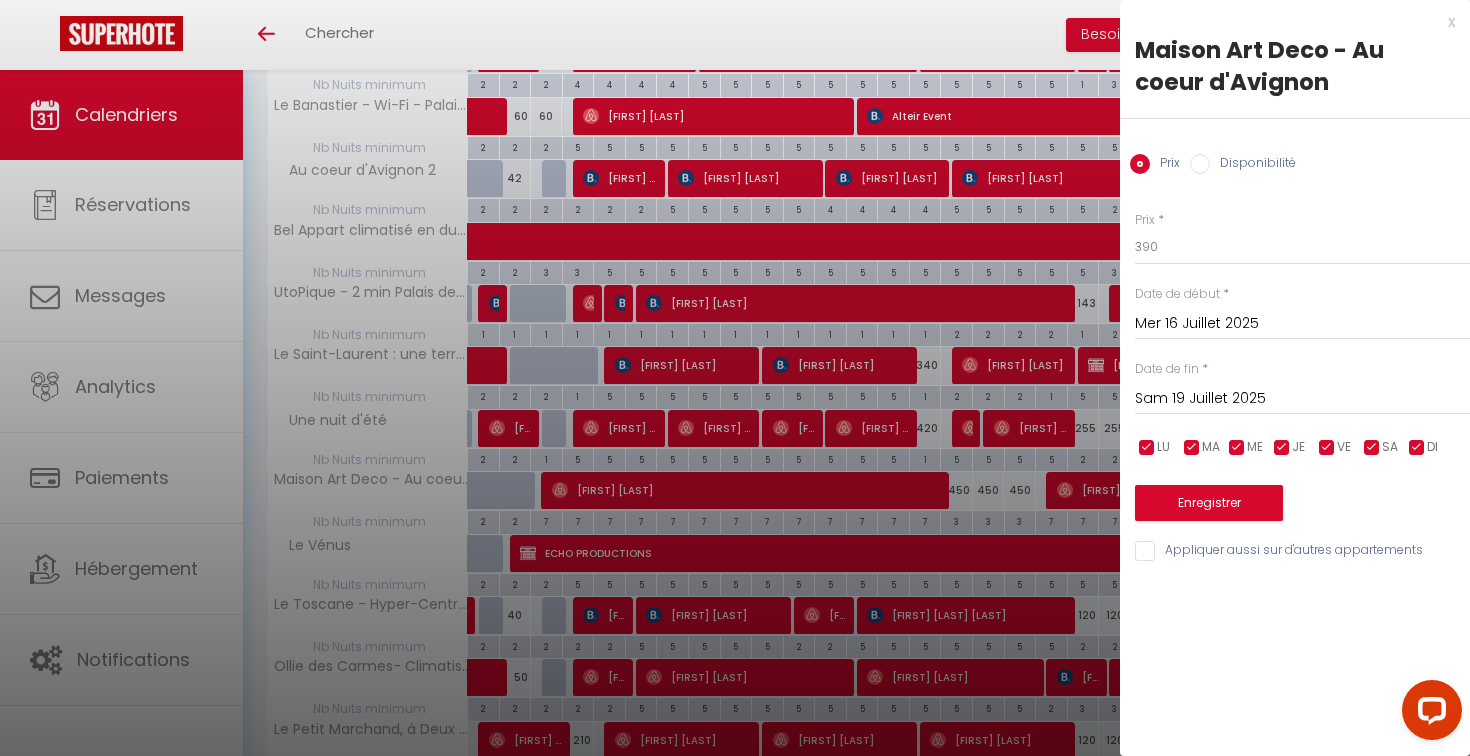 click on "Enregistrer" at bounding box center [1209, 503] 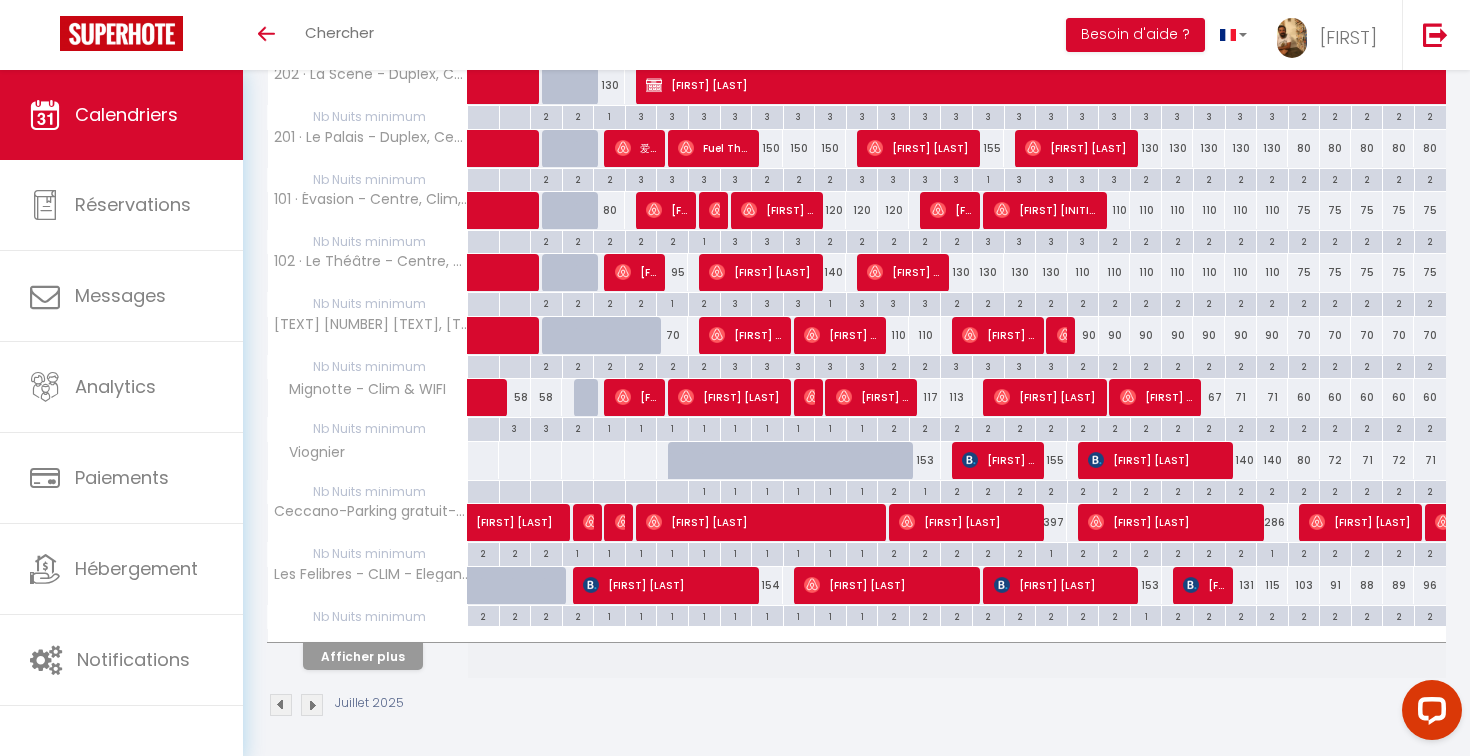 scroll, scrollTop: 411, scrollLeft: 0, axis: vertical 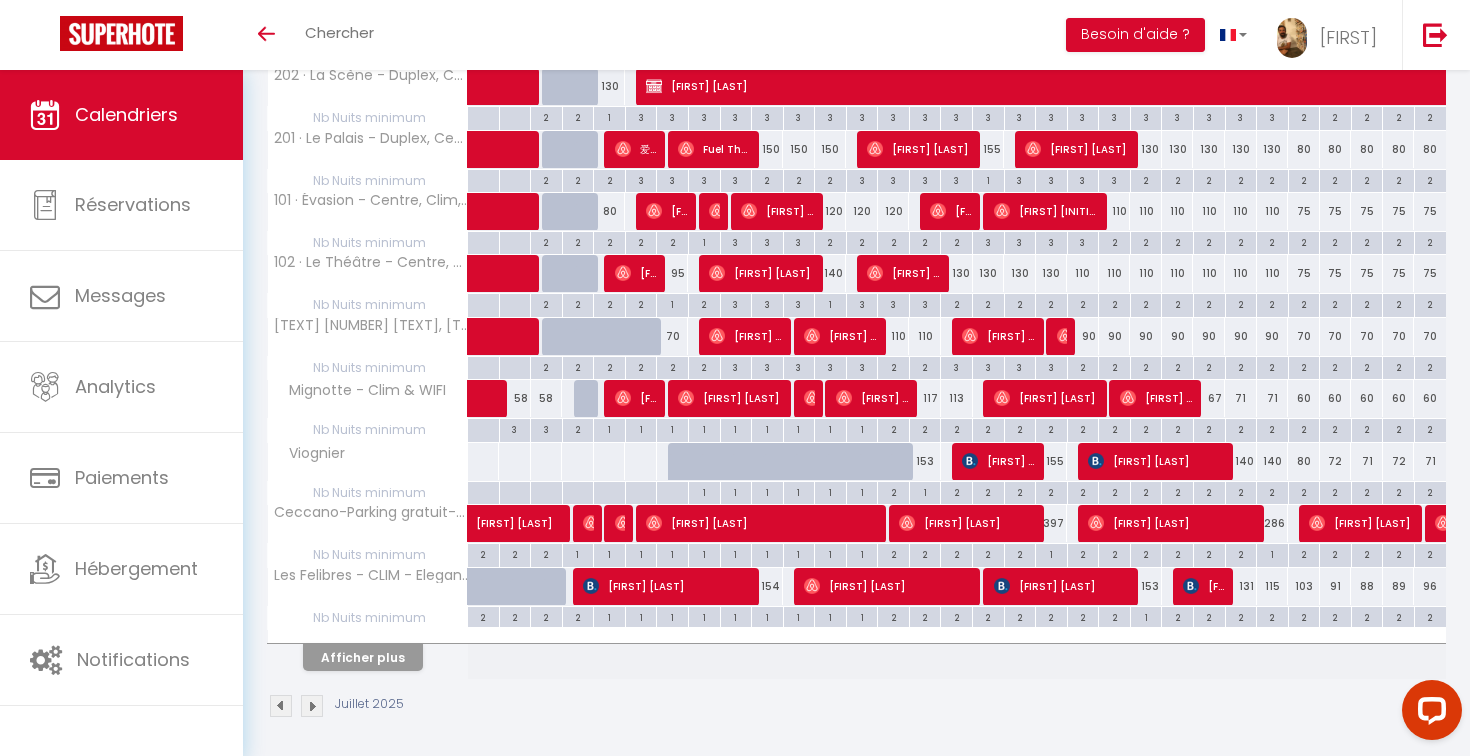 click on "Afficher plus" at bounding box center [363, 657] 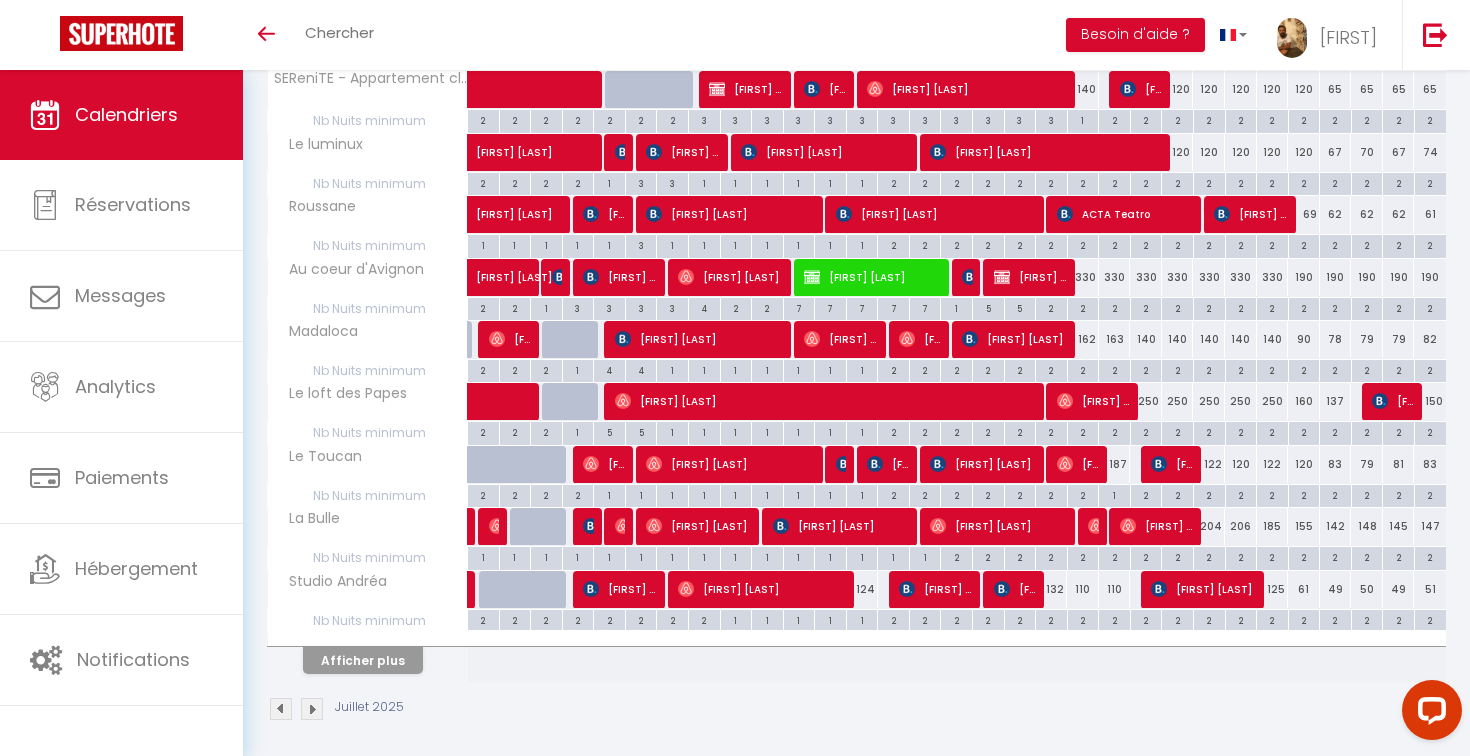scroll, scrollTop: 1031, scrollLeft: 0, axis: vertical 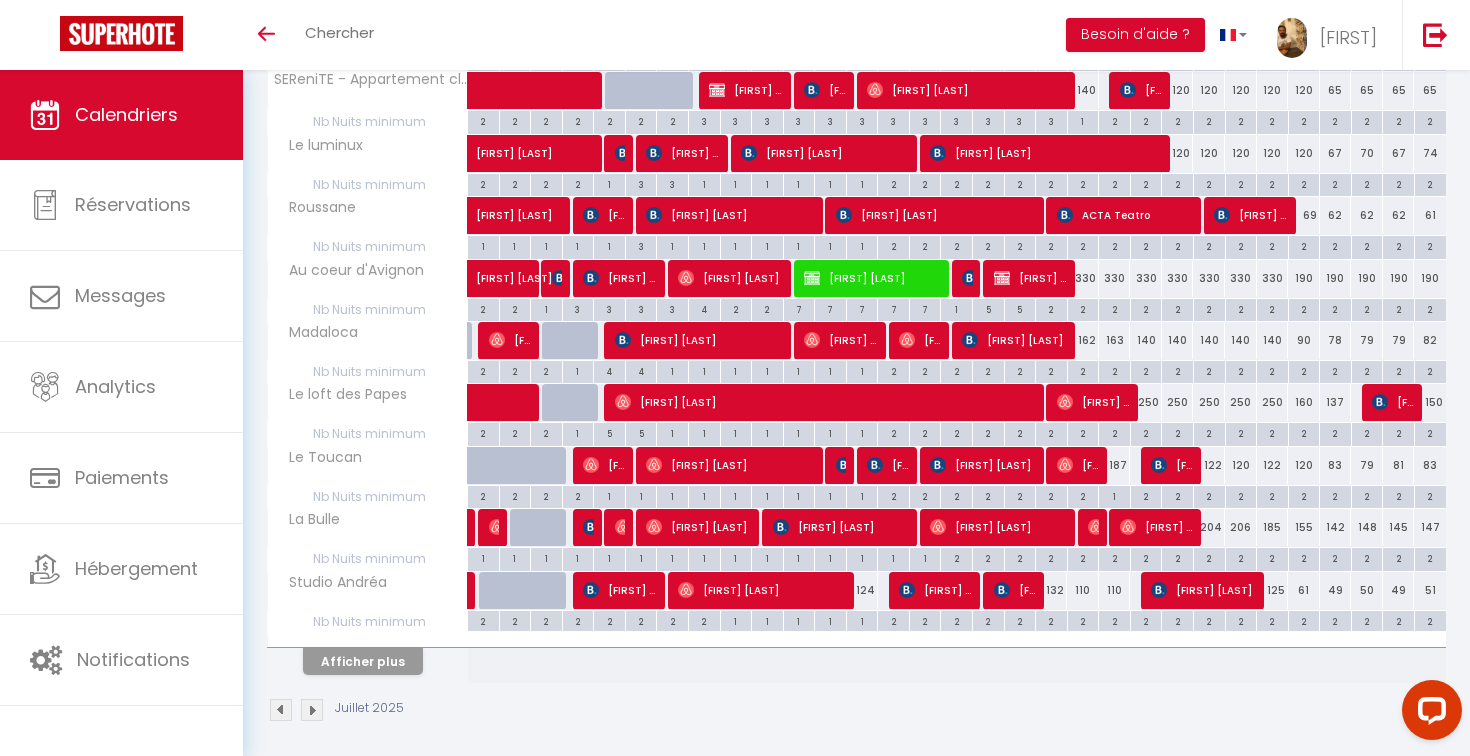 click on "Afficher plus" at bounding box center [363, 661] 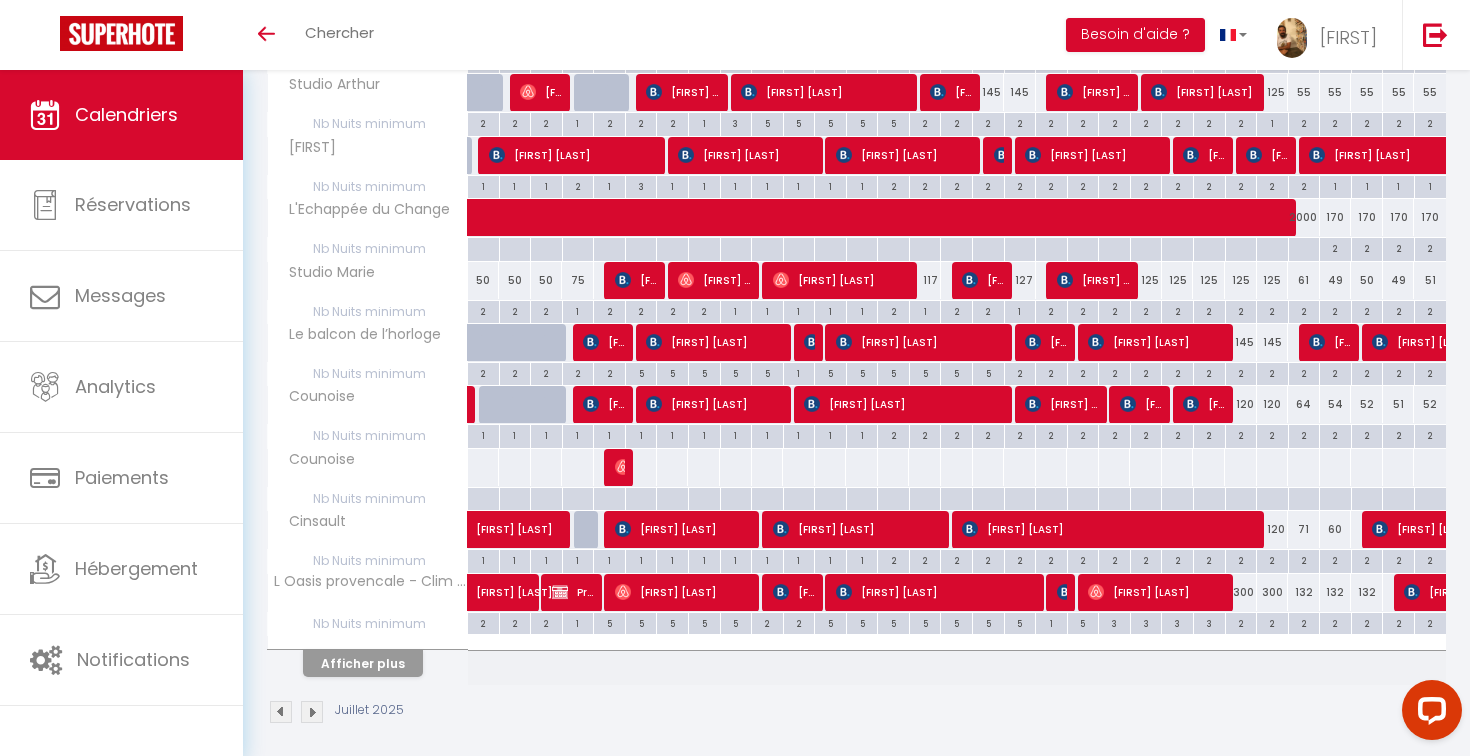 scroll, scrollTop: 1651, scrollLeft: 0, axis: vertical 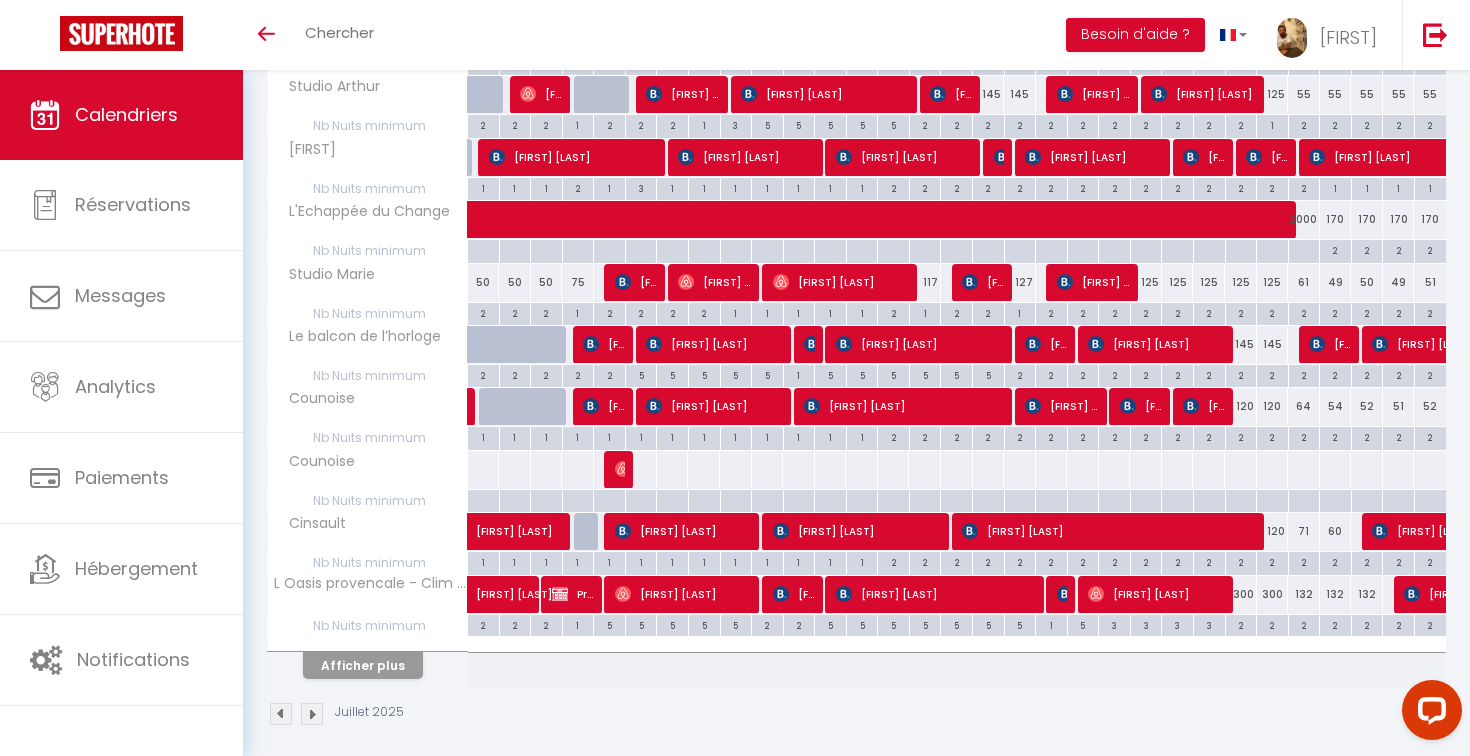 click on "Afficher plus" at bounding box center [363, 665] 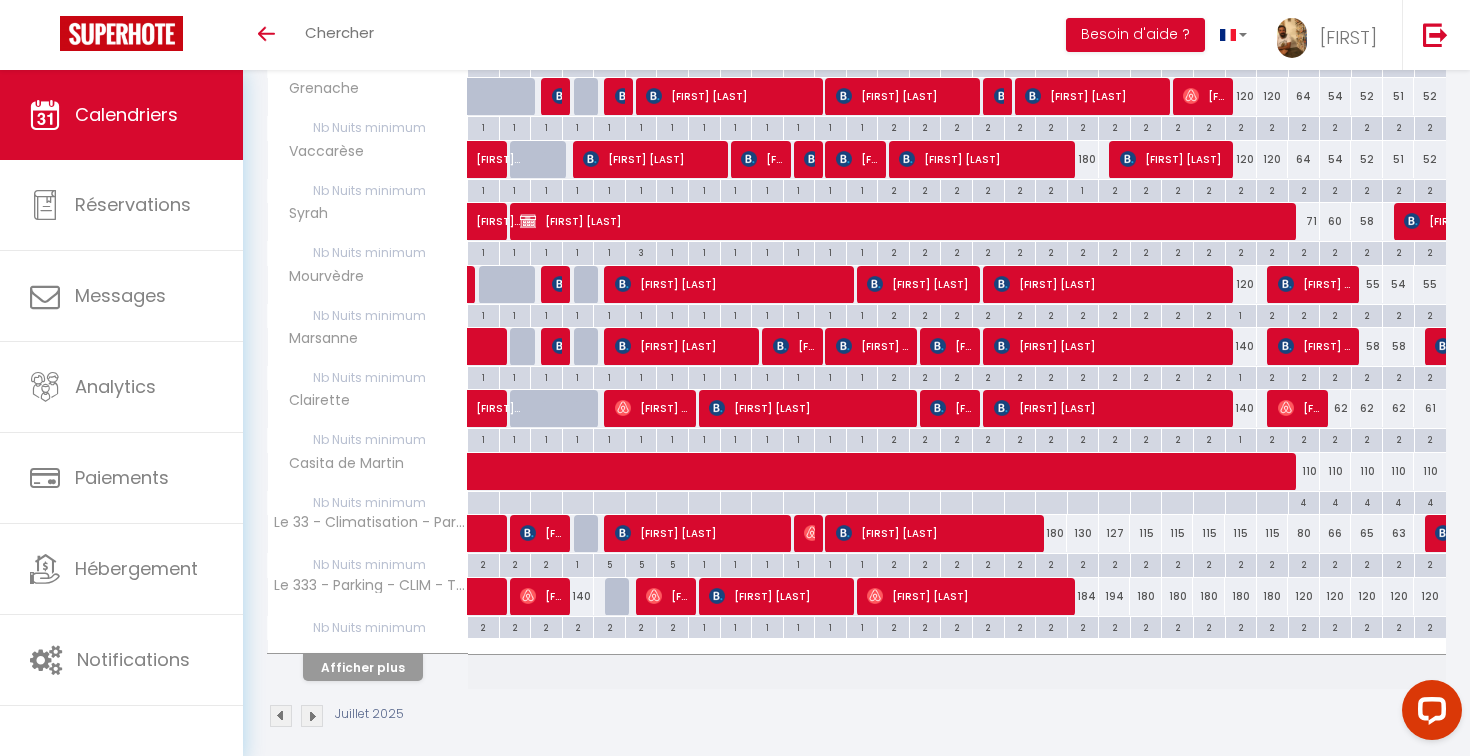 scroll, scrollTop: 2271, scrollLeft: 0, axis: vertical 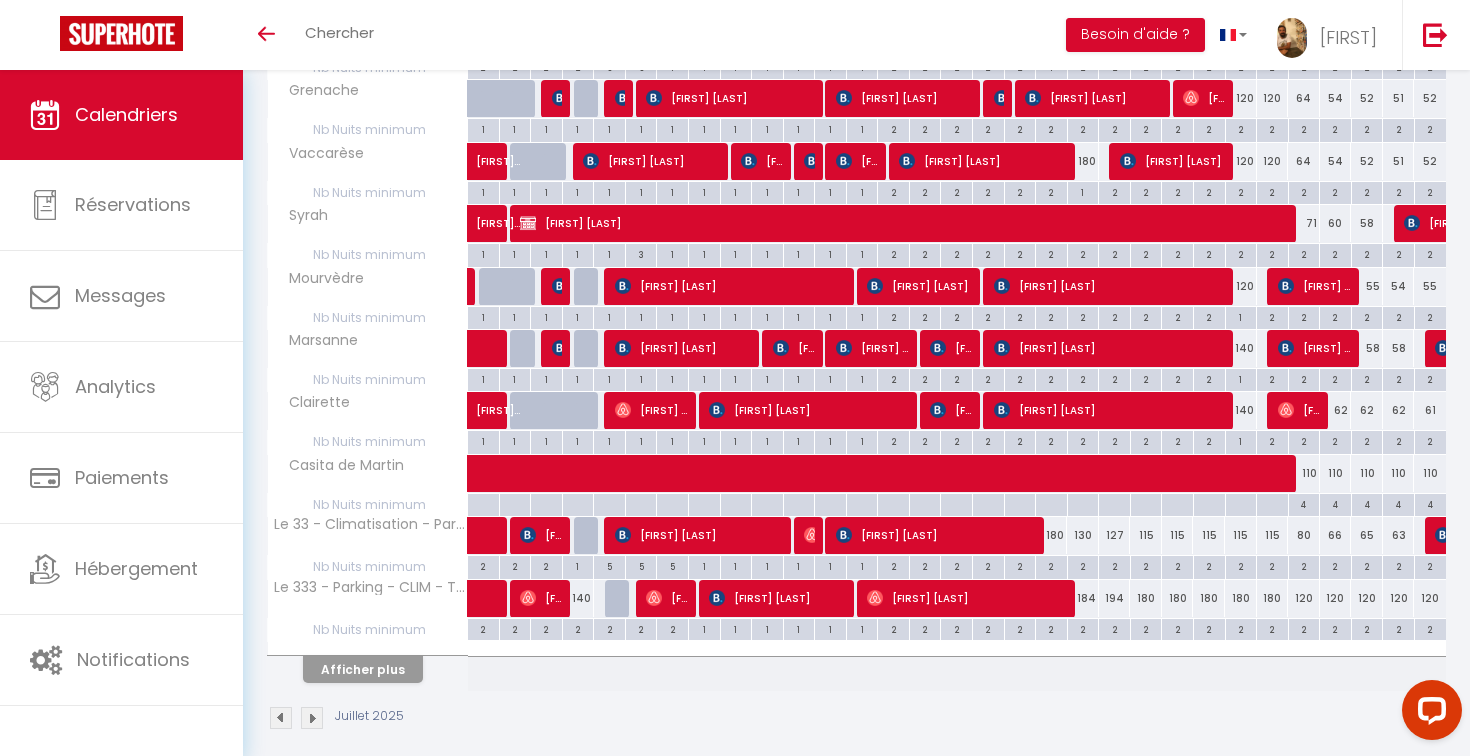 click on "Afficher plus" at bounding box center (363, 669) 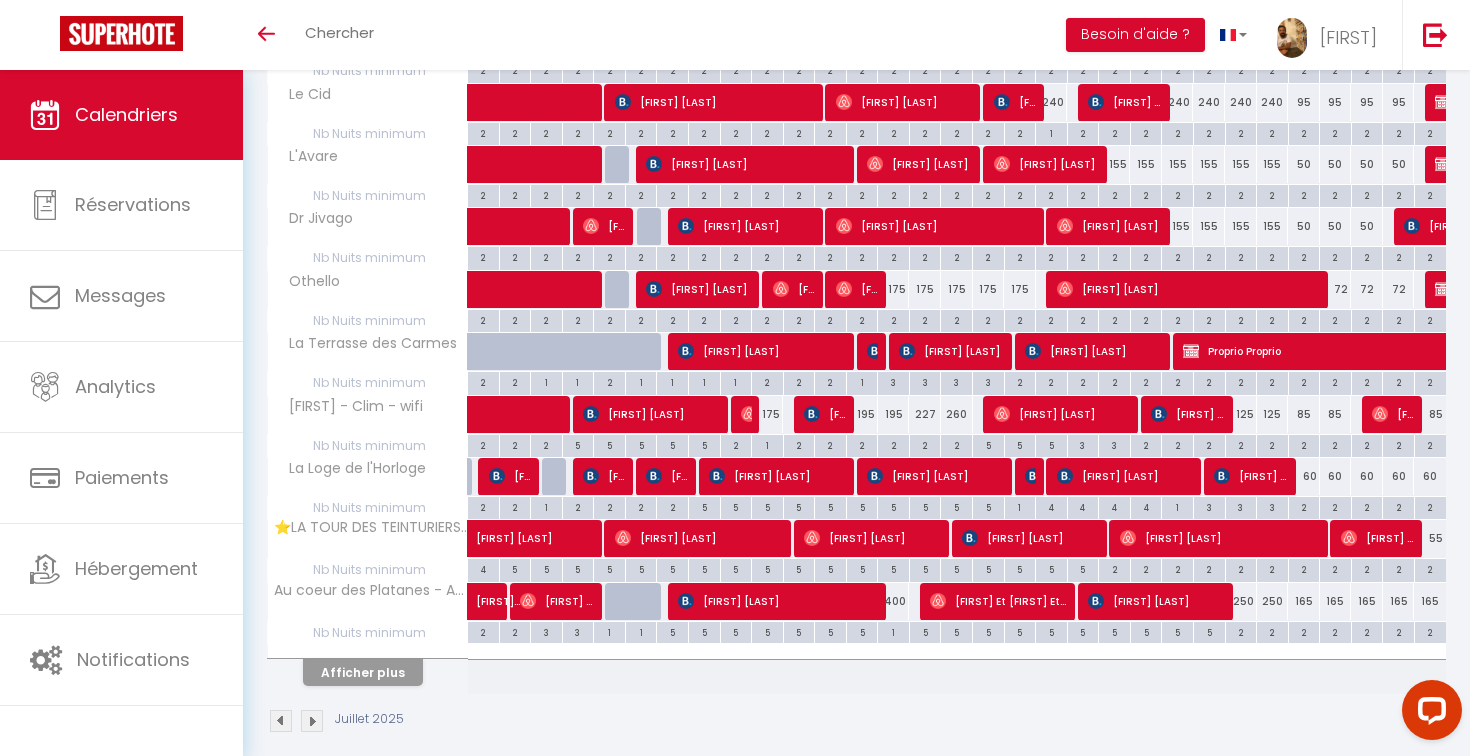 scroll, scrollTop: 2891, scrollLeft: 0, axis: vertical 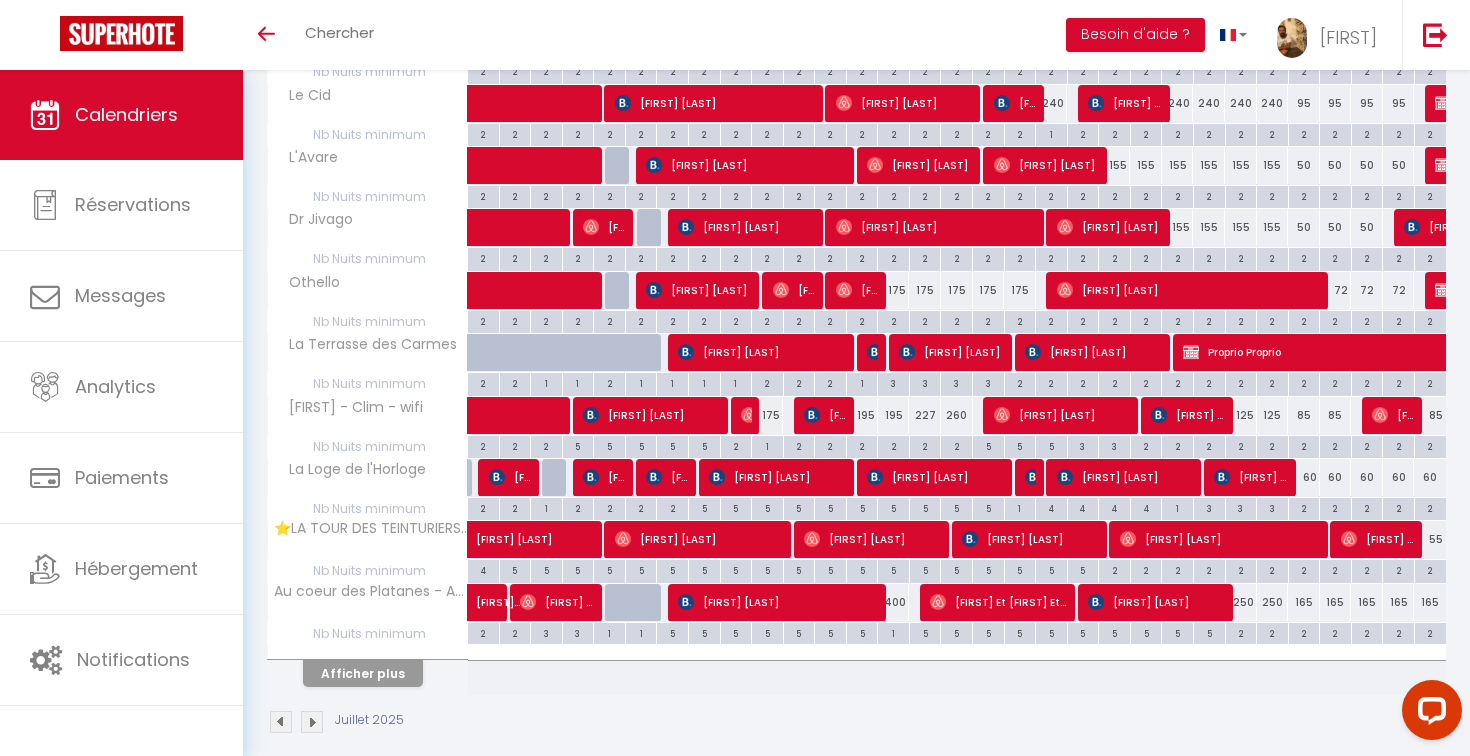 click on "Afficher plus" at bounding box center (363, 673) 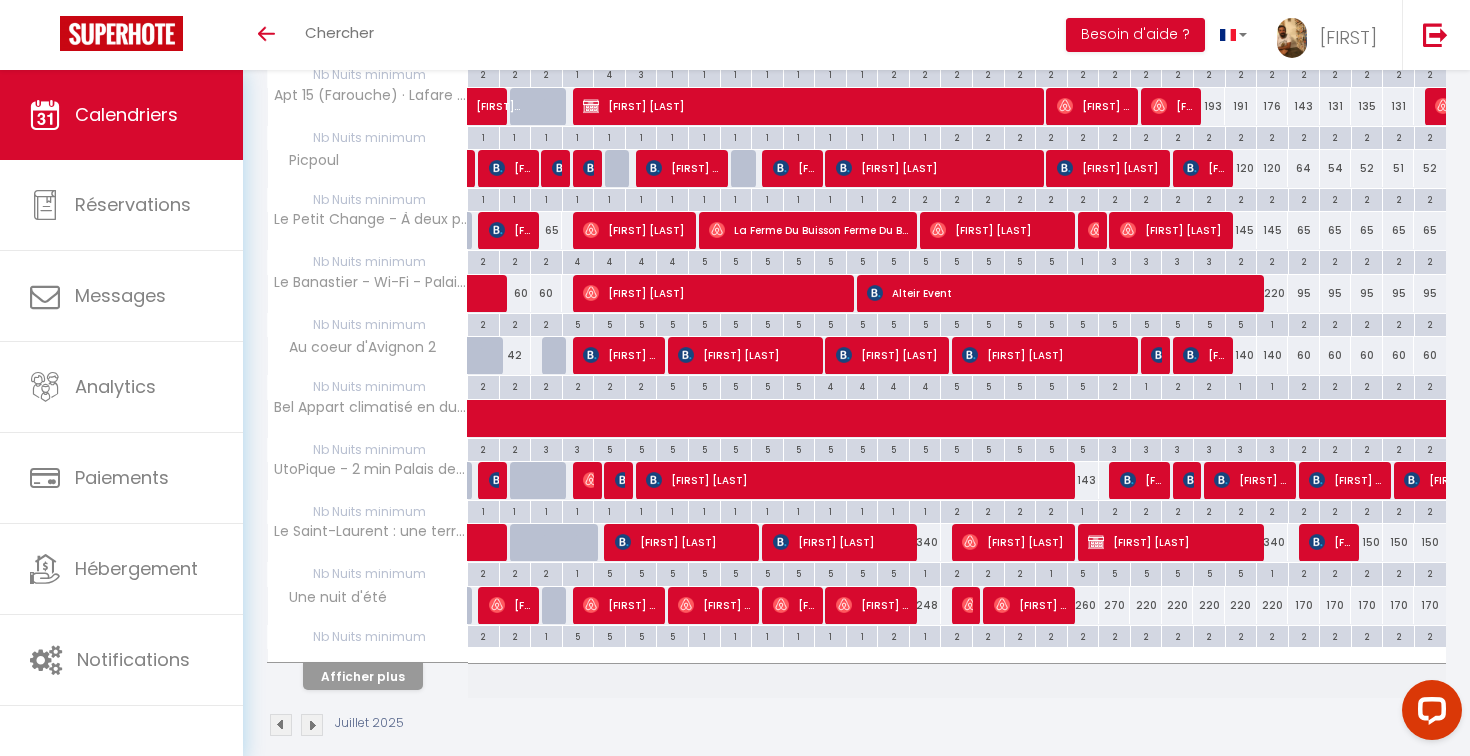 scroll, scrollTop: 3511, scrollLeft: 0, axis: vertical 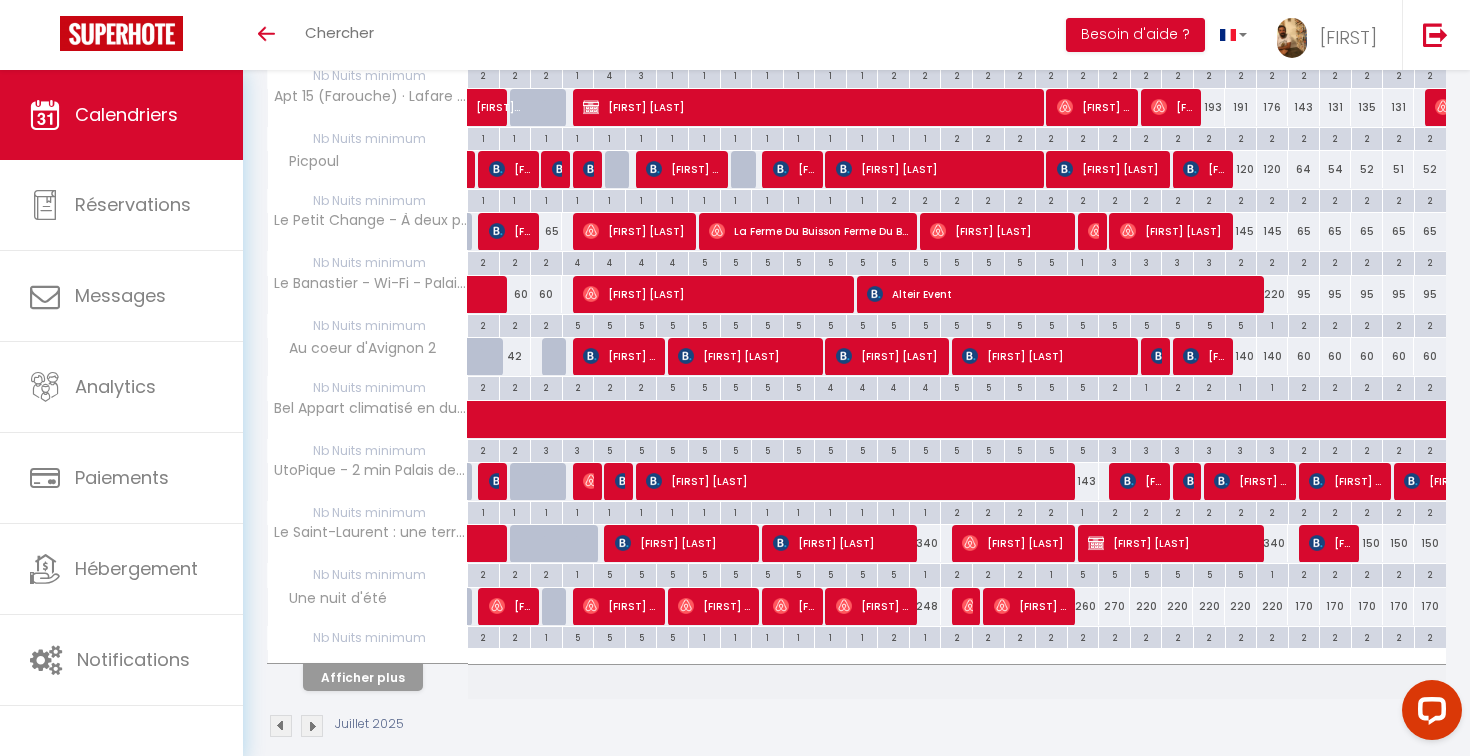 click on "Afficher plus" at bounding box center [363, 677] 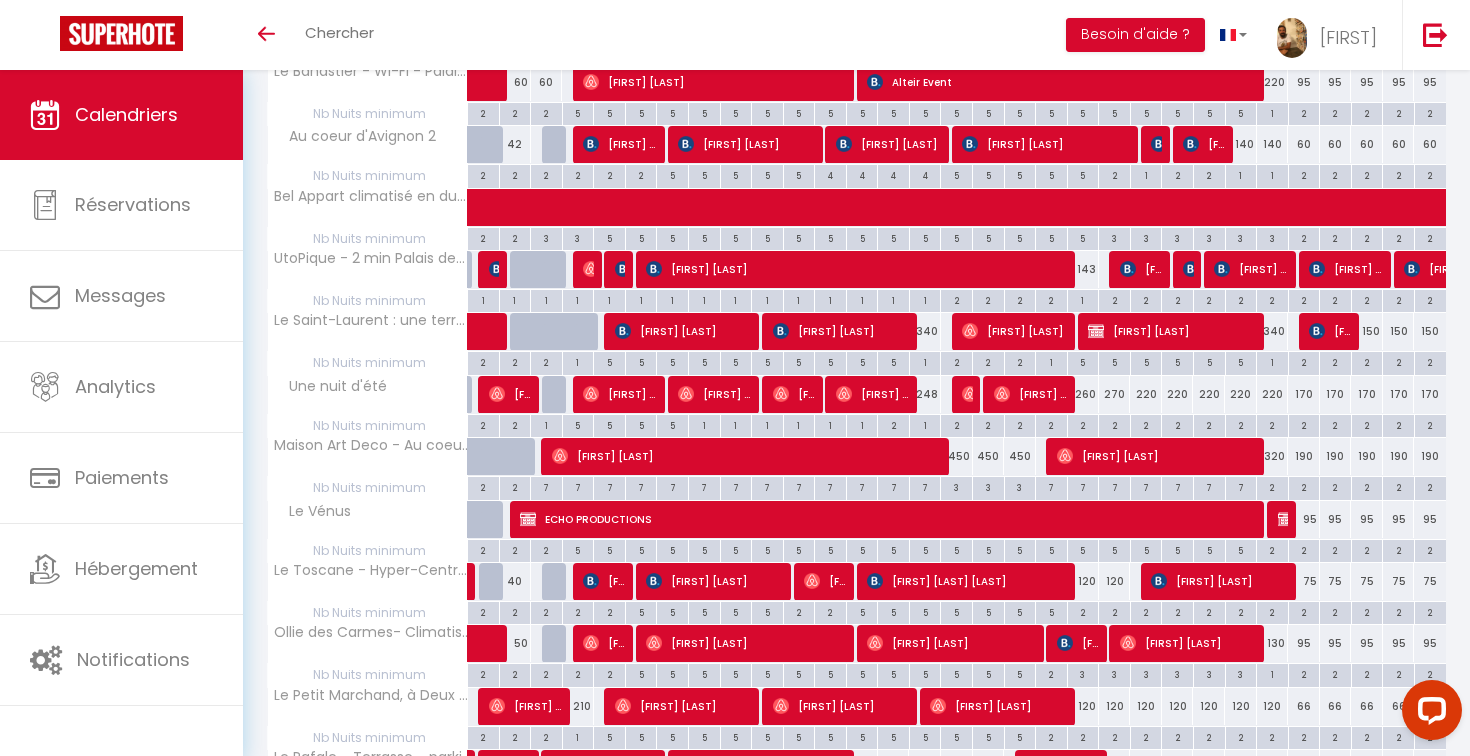 scroll, scrollTop: 3779, scrollLeft: 0, axis: vertical 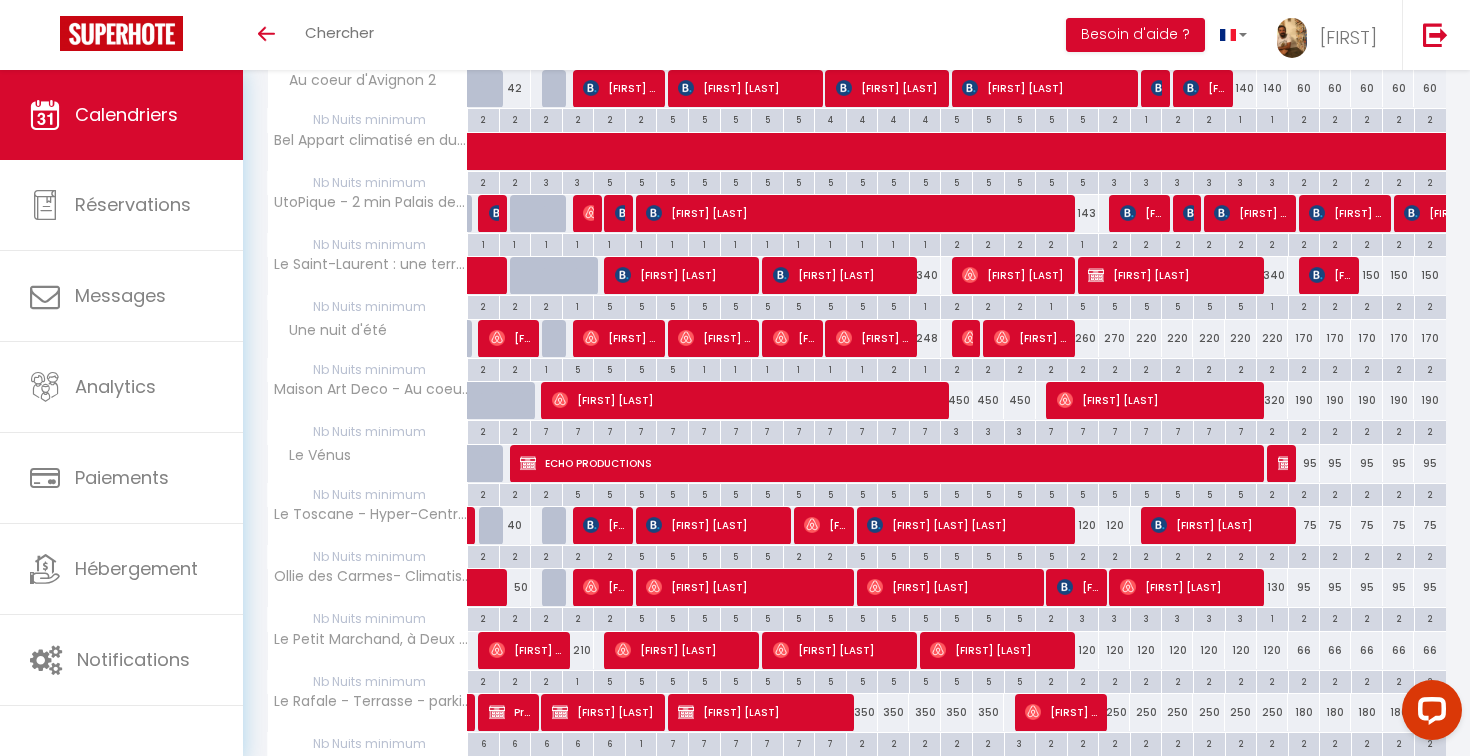 click on "450" at bounding box center (957, 400) 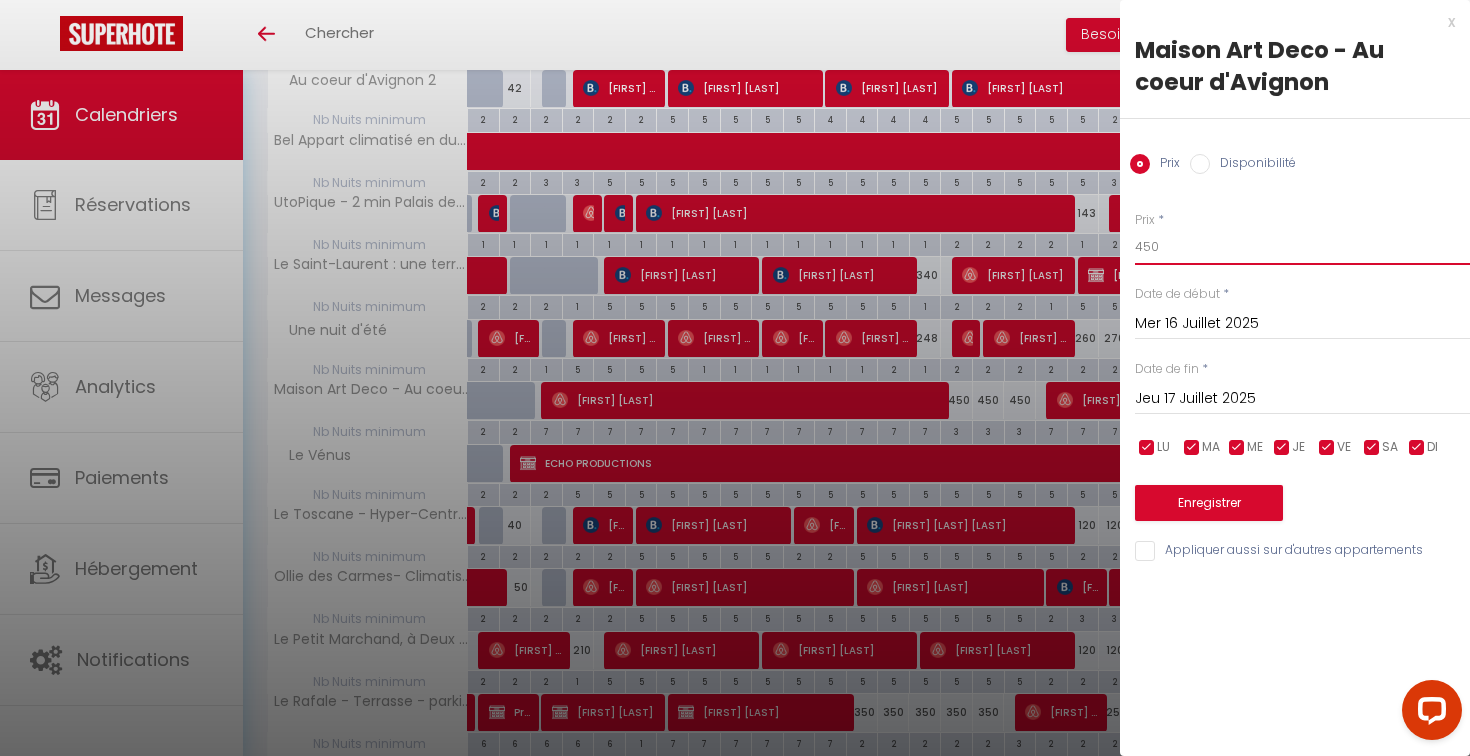 click on "450" at bounding box center [1302, 247] 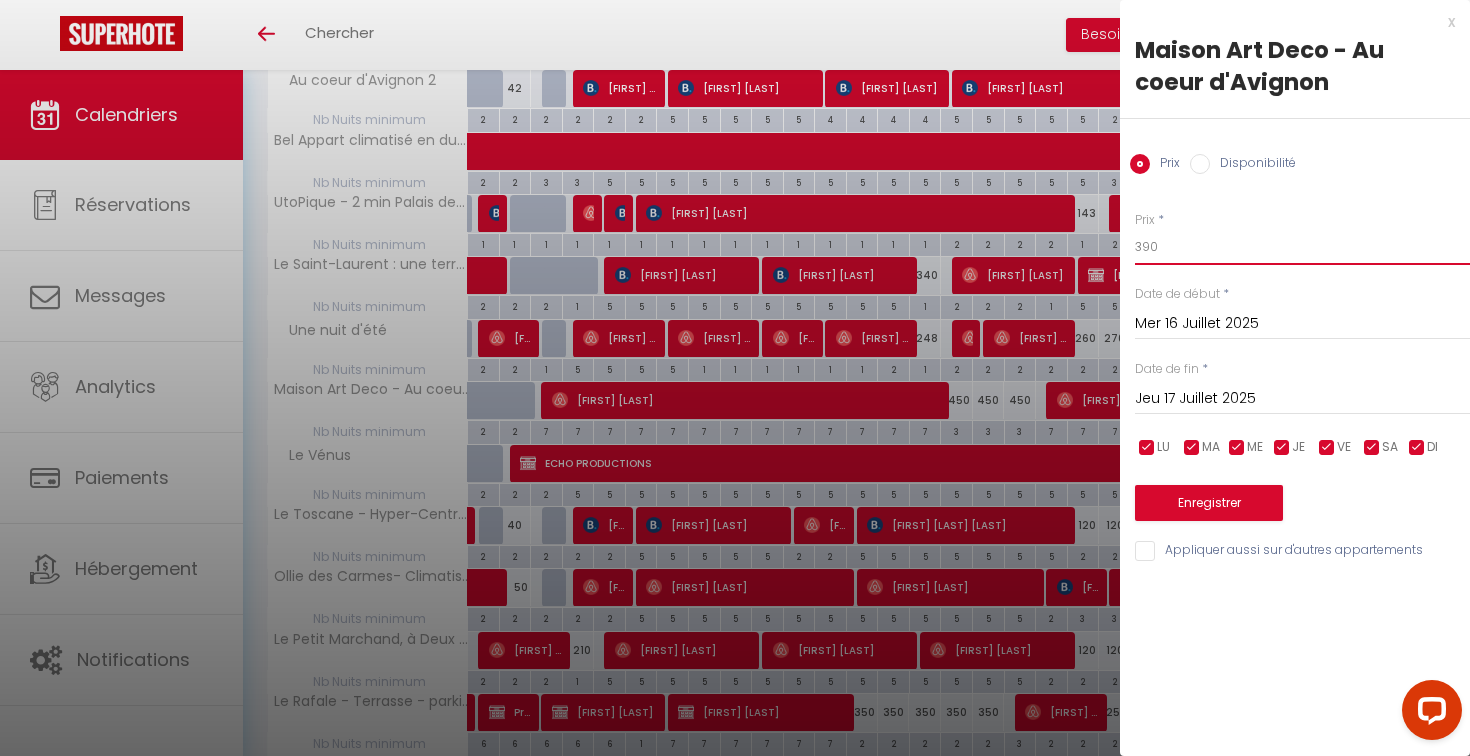 type on "390" 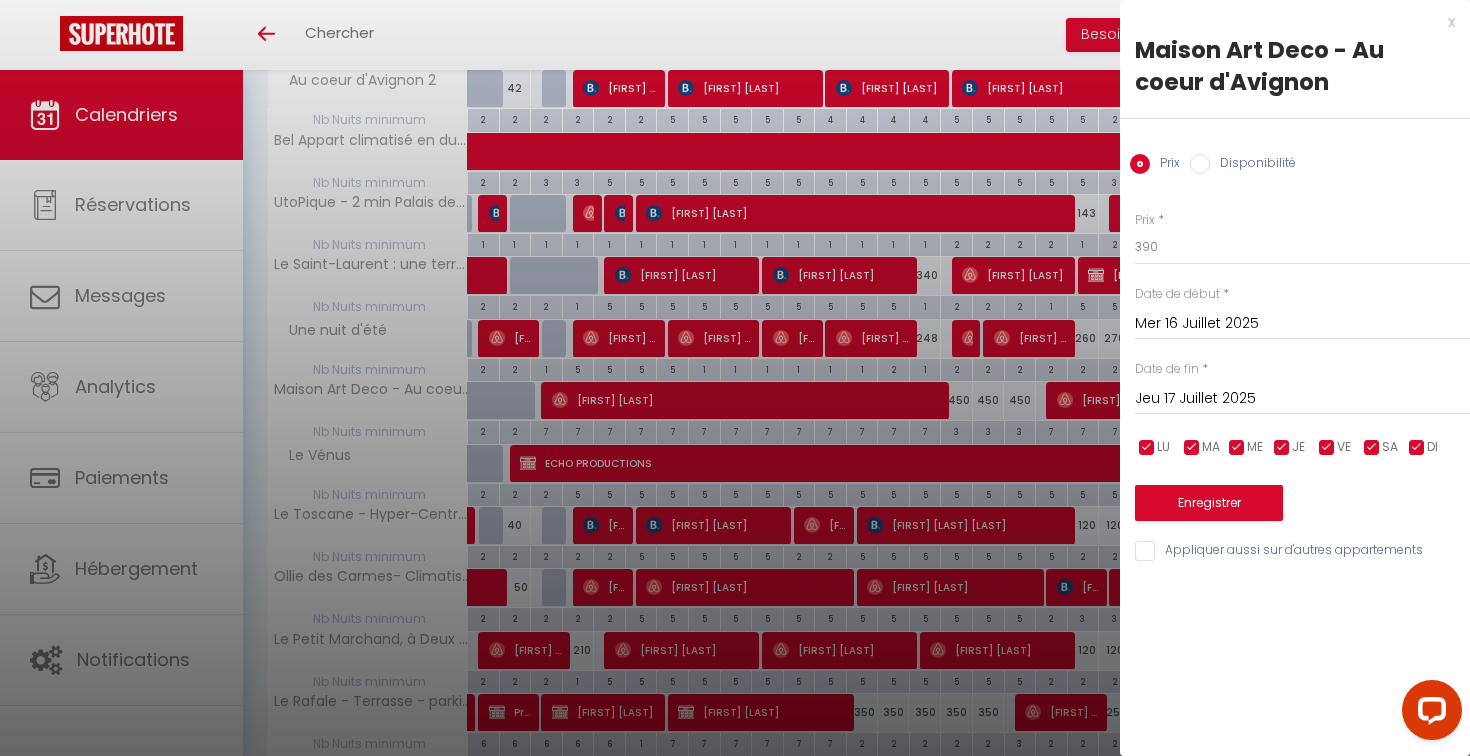 click on "Jeu 17 Juillet 2025" at bounding box center [1302, 399] 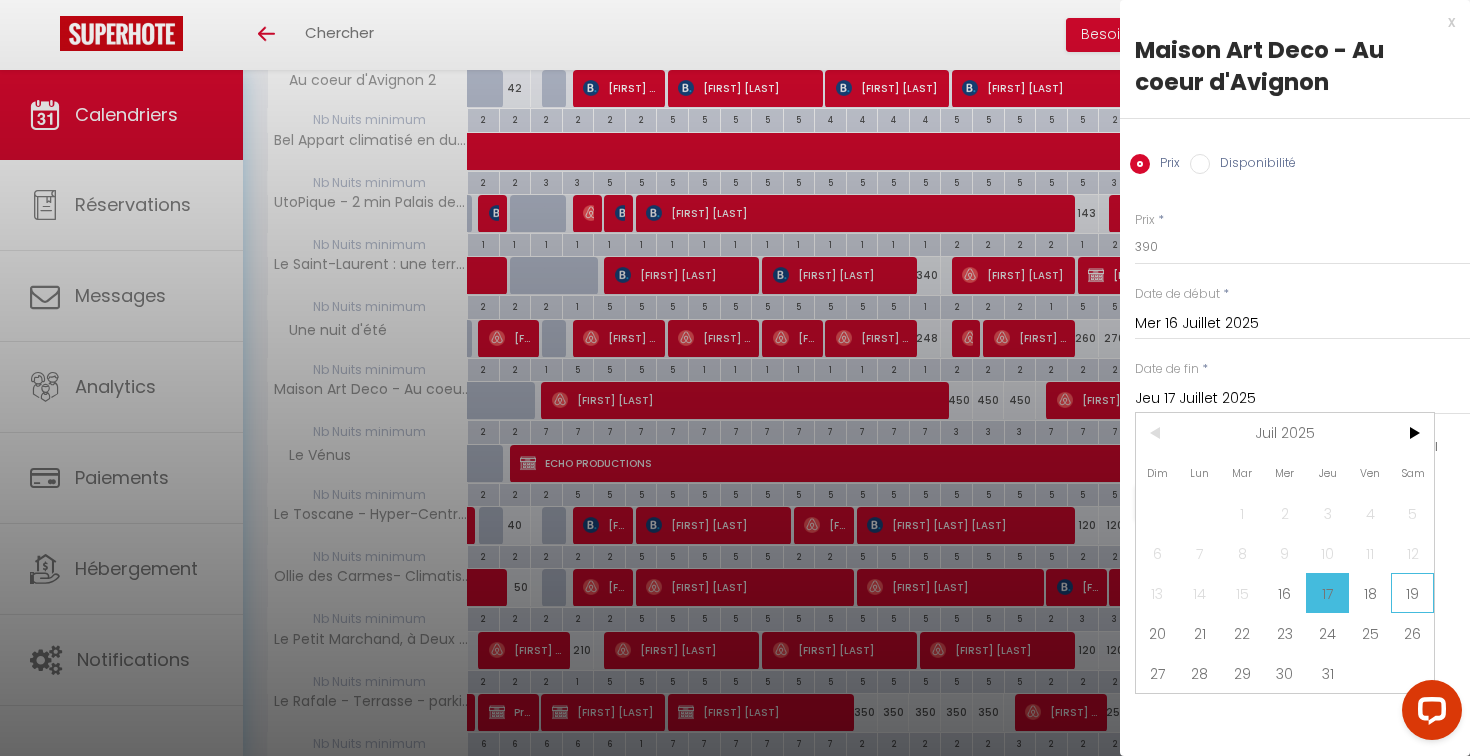 click on "19" at bounding box center [0, 0] 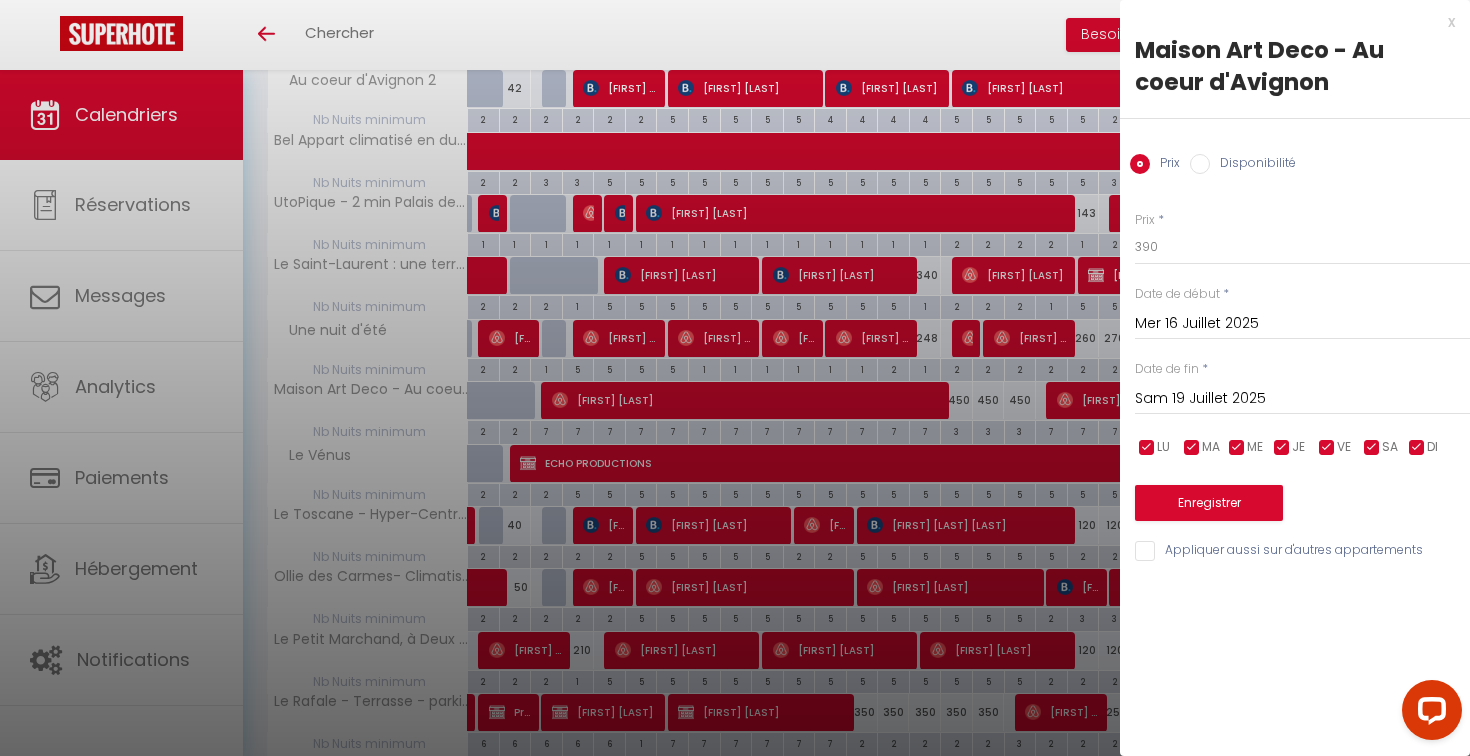 click on "Enregistrer" at bounding box center [1209, 503] 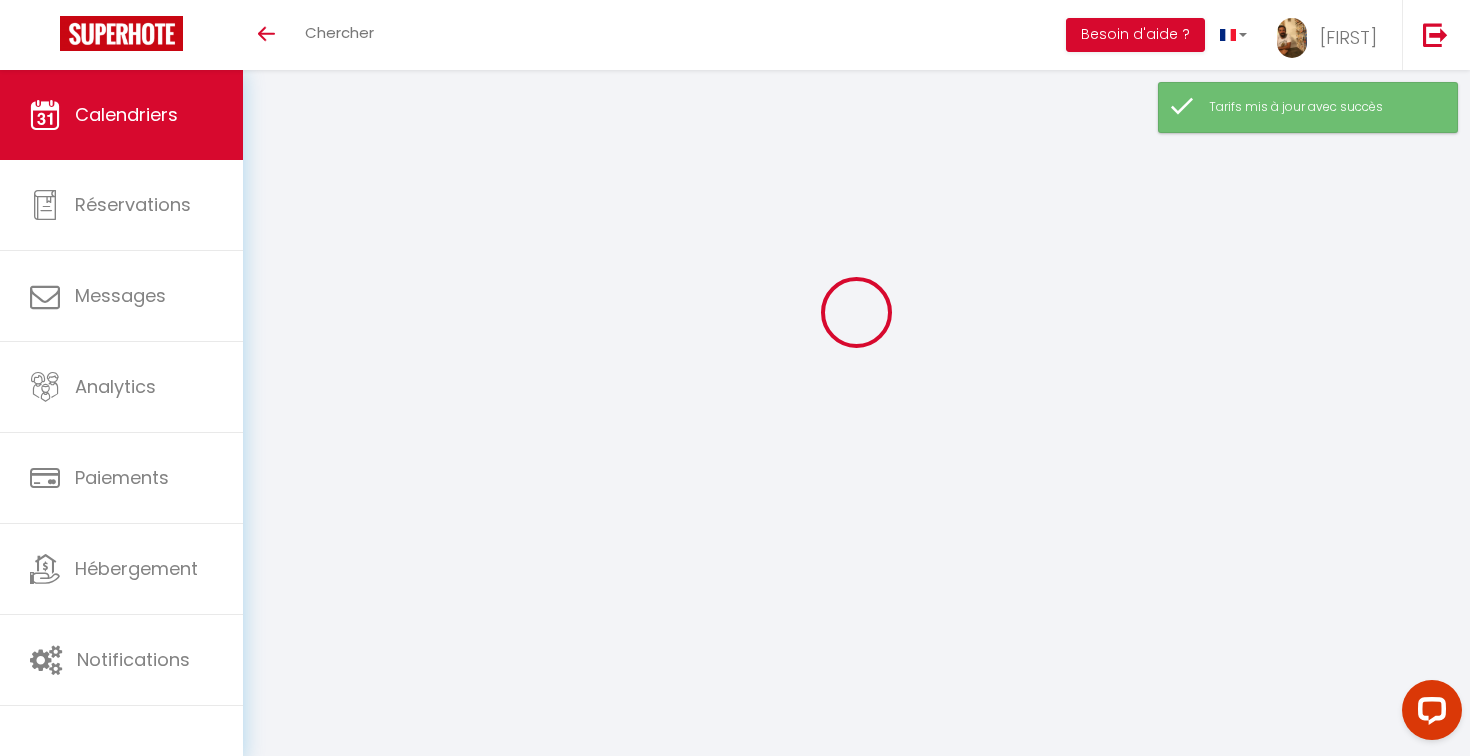 scroll, scrollTop: 70, scrollLeft: 0, axis: vertical 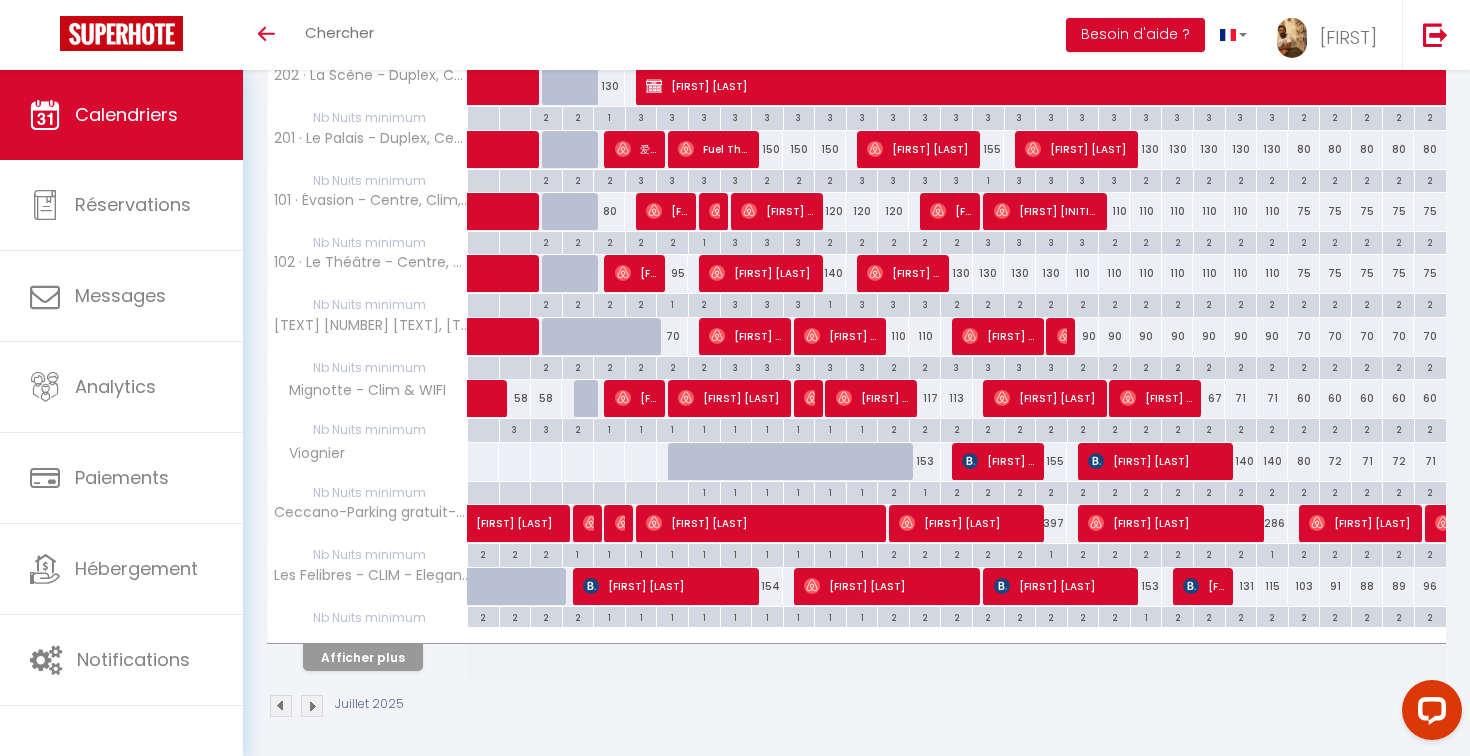 click on "Afficher plus" at bounding box center (363, 657) 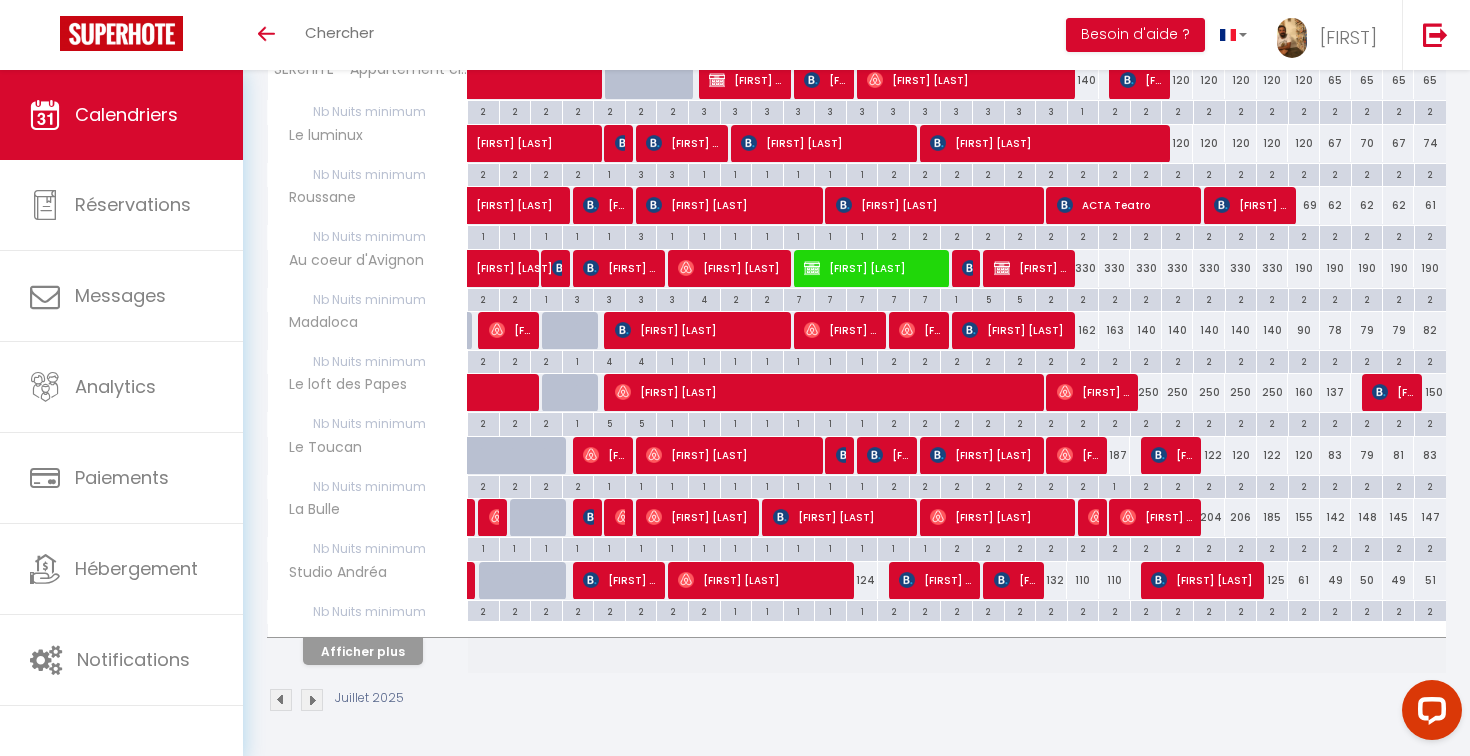 scroll, scrollTop: 1032, scrollLeft: 0, axis: vertical 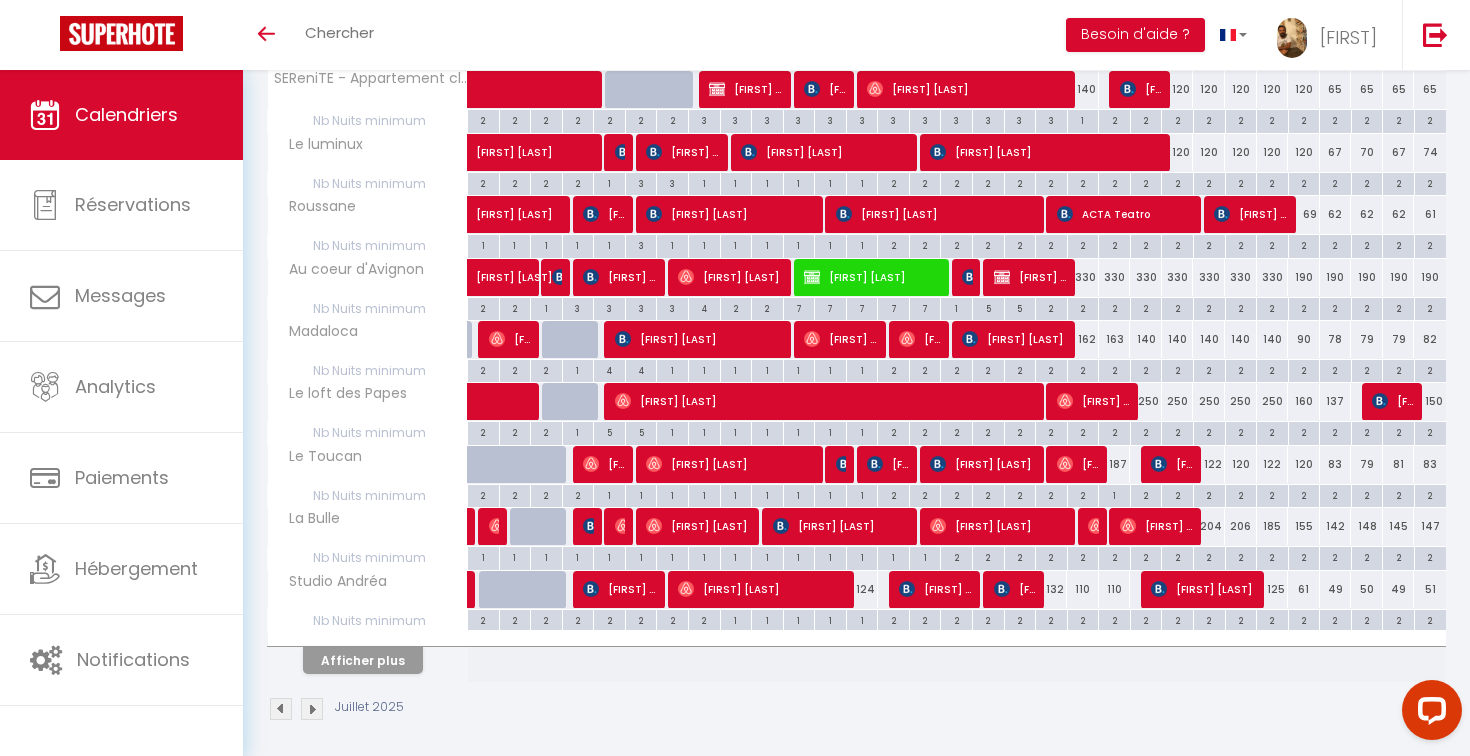 click on "Afficher plus" at bounding box center [363, 660] 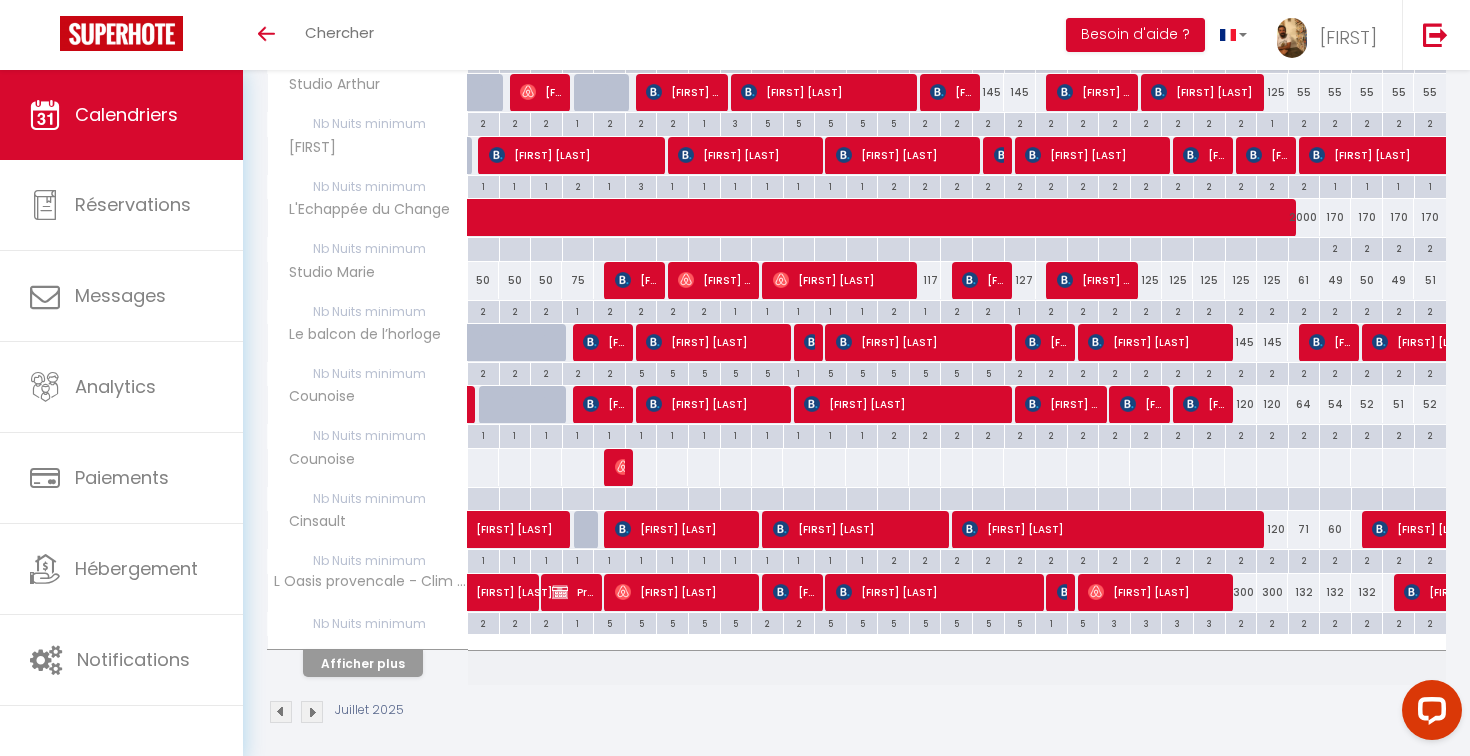 scroll, scrollTop: 1652, scrollLeft: 0, axis: vertical 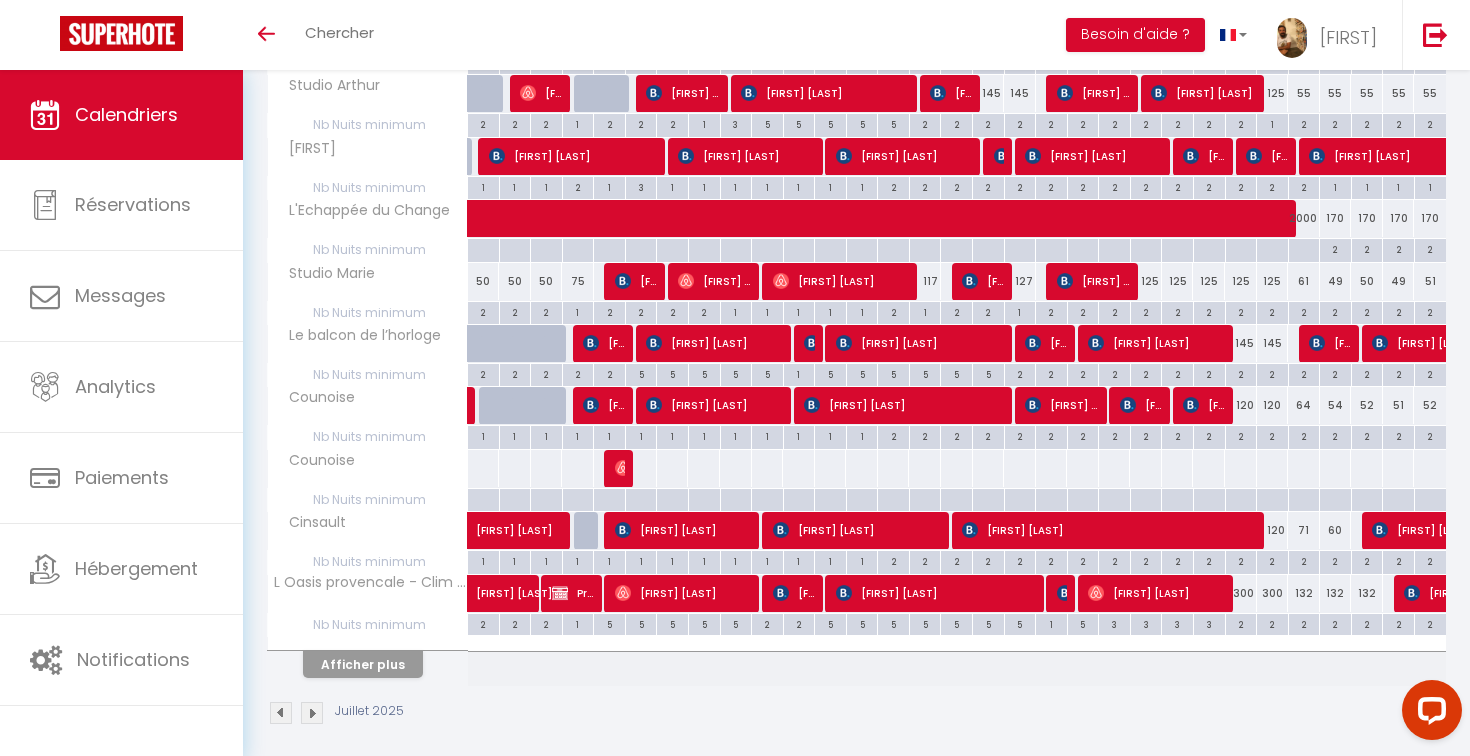 click on "Afficher plus" at bounding box center (363, 664) 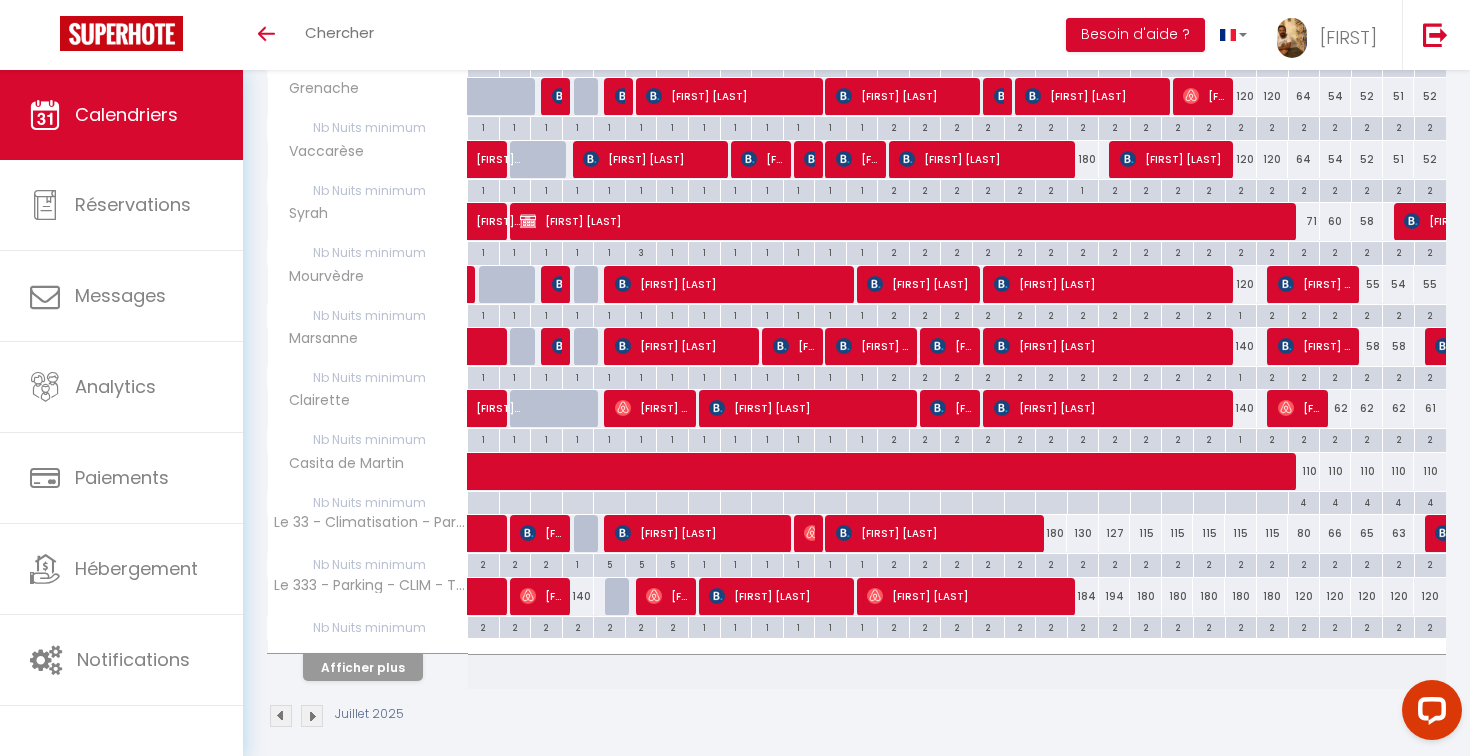 scroll, scrollTop: 2271, scrollLeft: 0, axis: vertical 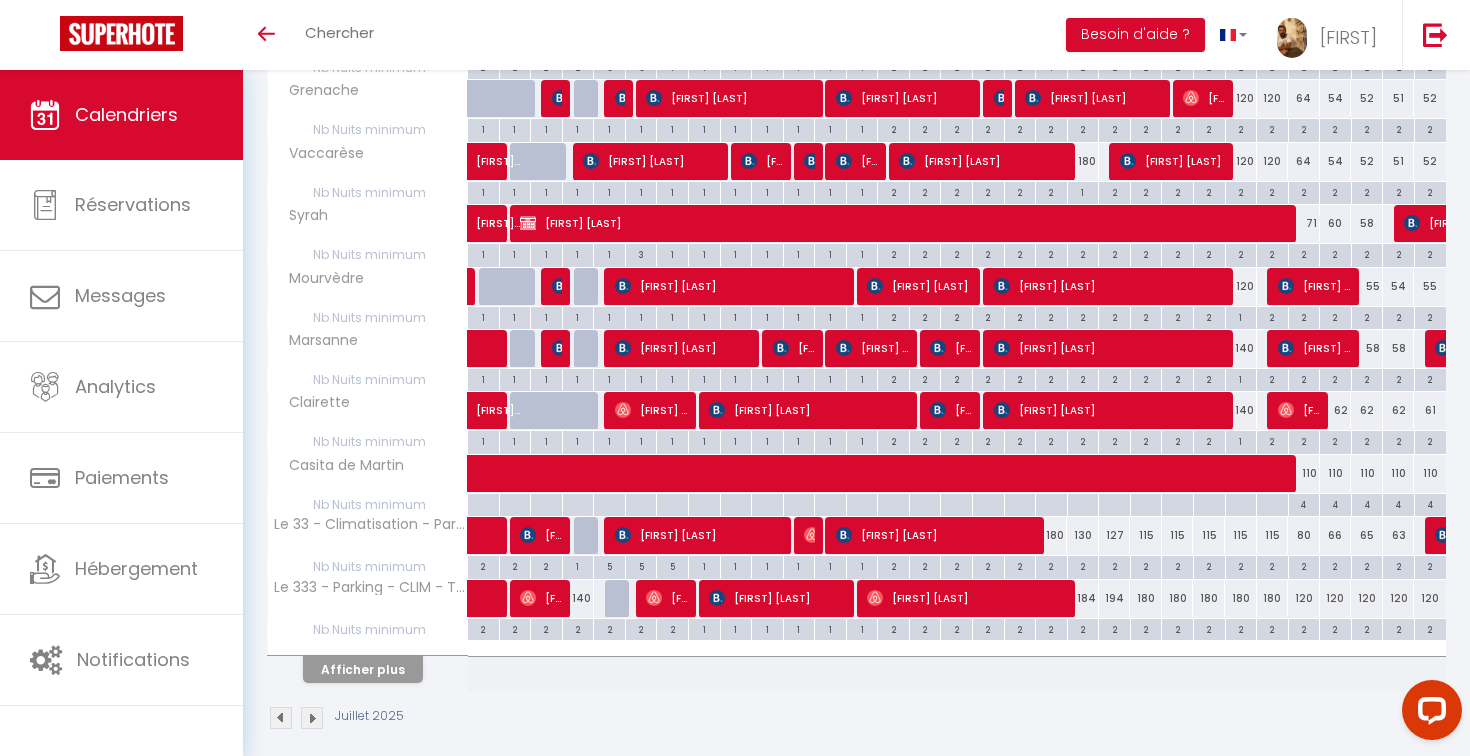 click on "Afficher plus" at bounding box center (363, 669) 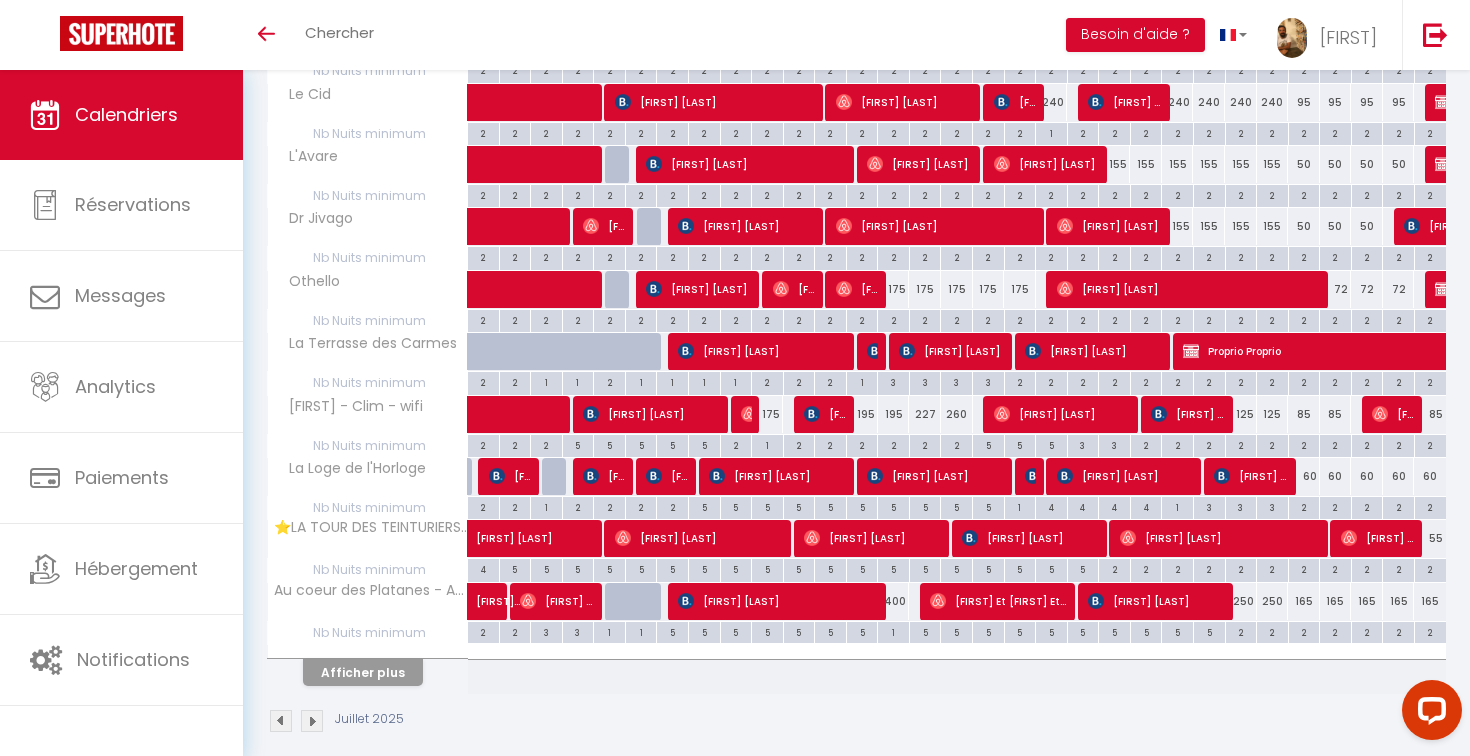 scroll, scrollTop: 2891, scrollLeft: 0, axis: vertical 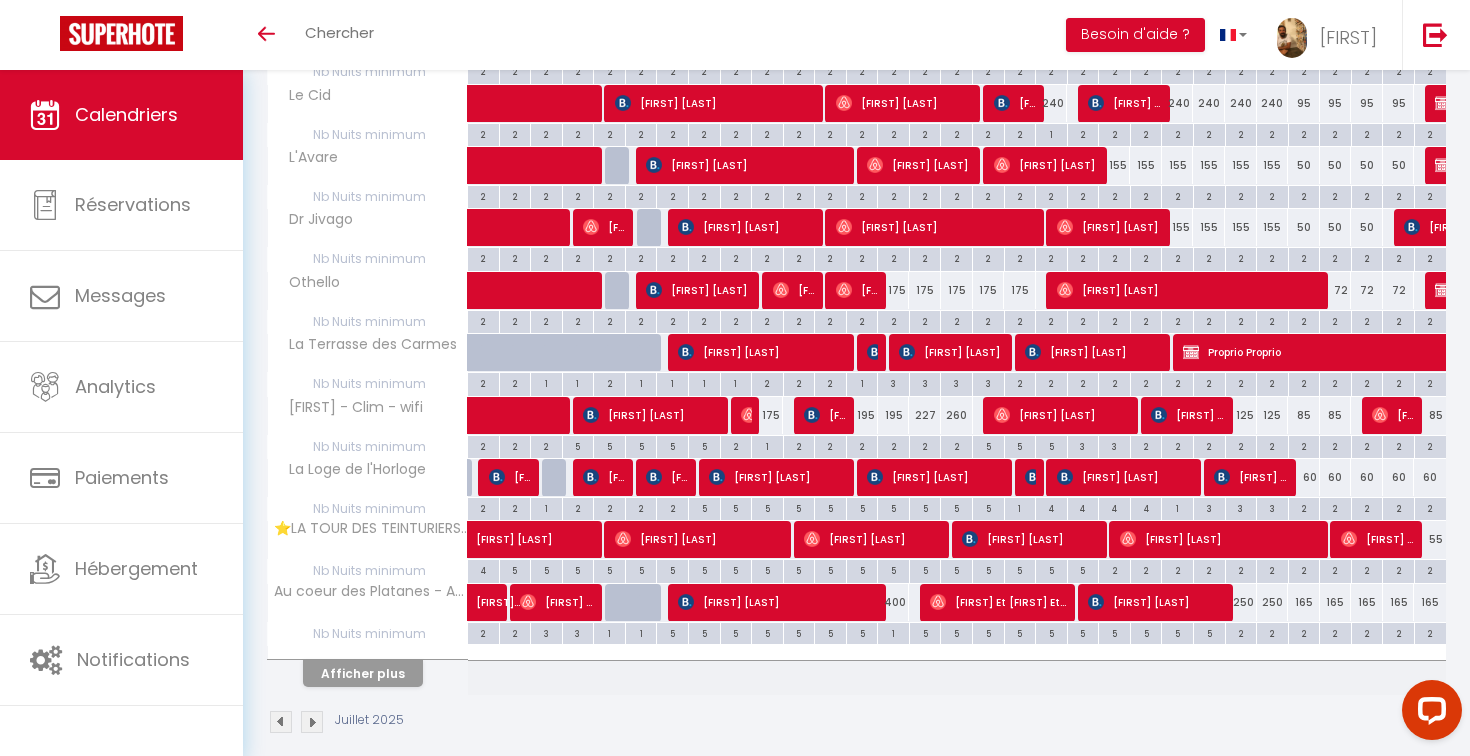 click on "Afficher plus" at bounding box center [363, 673] 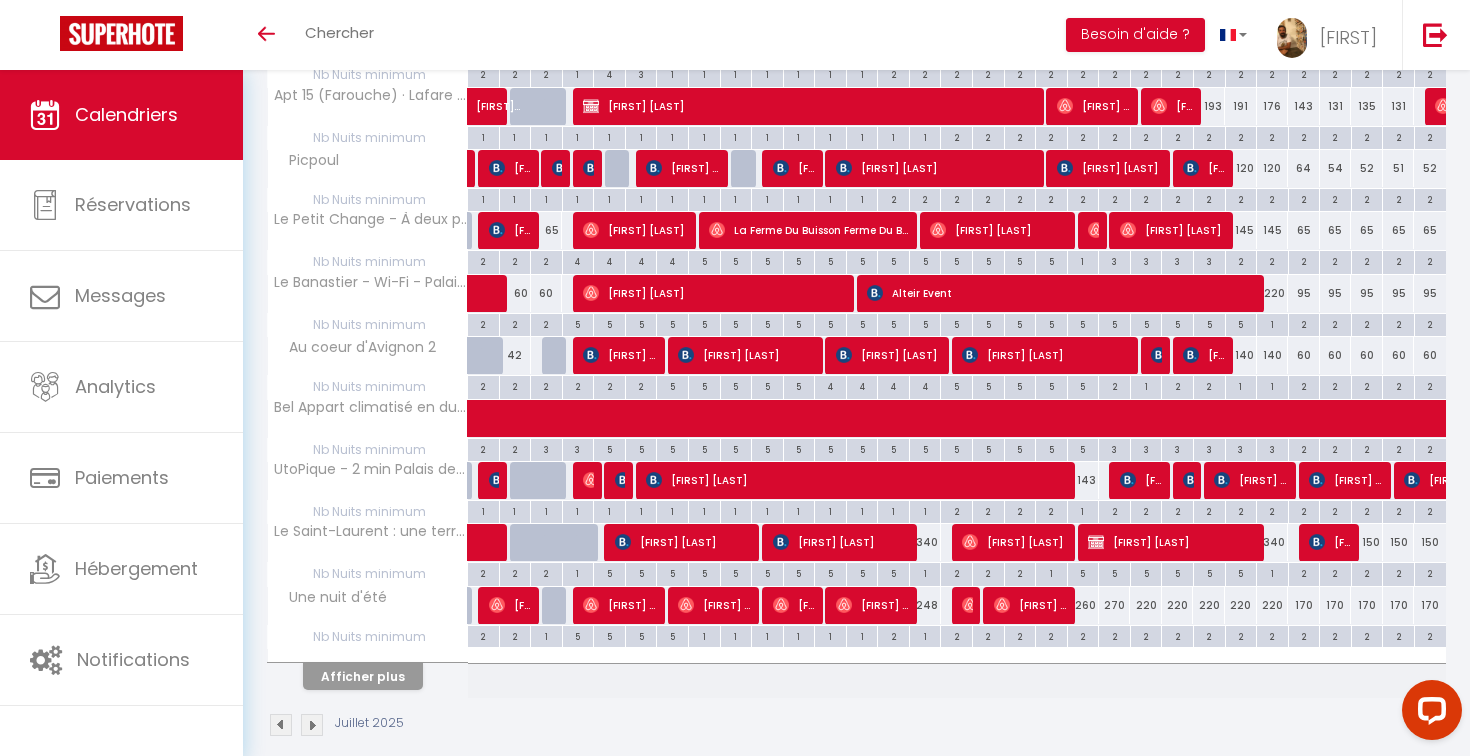 scroll, scrollTop: 3511, scrollLeft: 0, axis: vertical 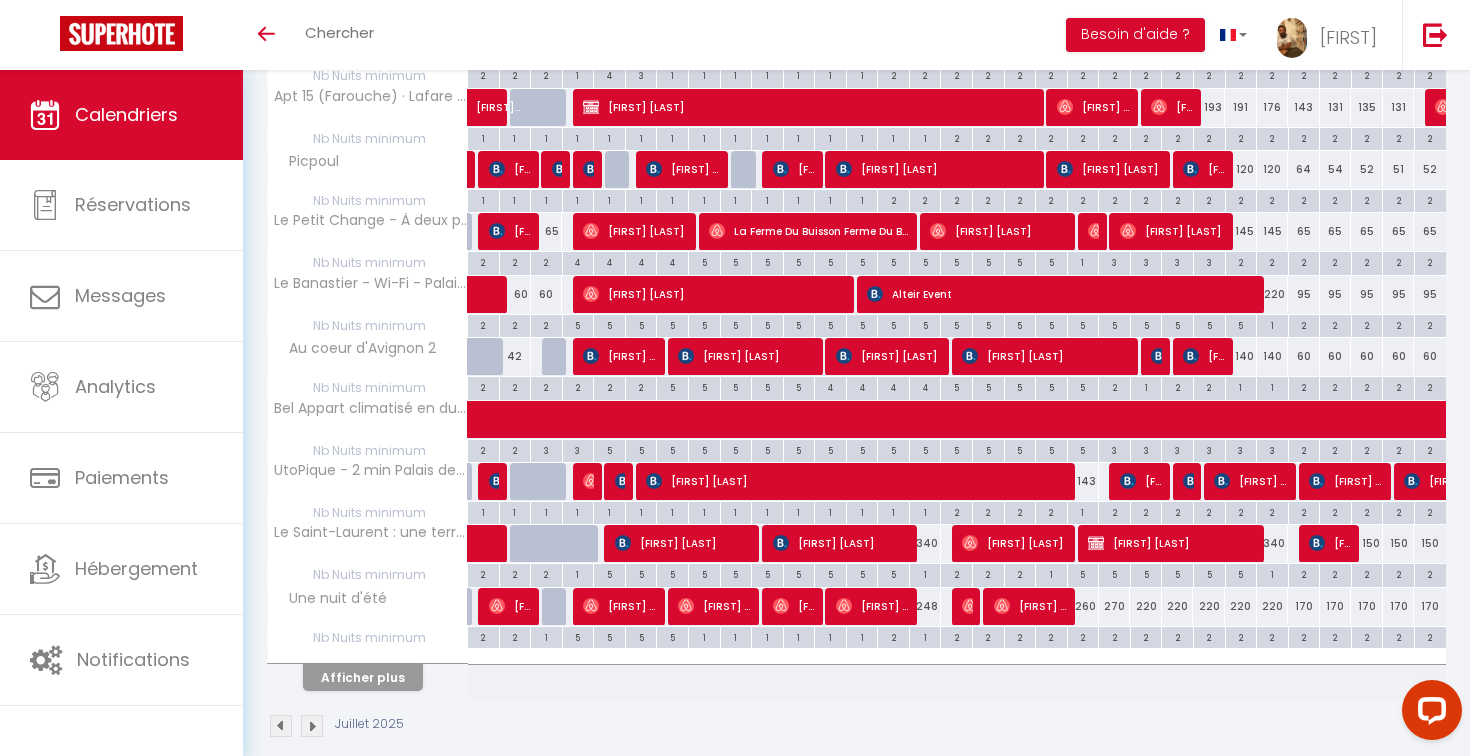 click on "Afficher plus" at bounding box center (363, 677) 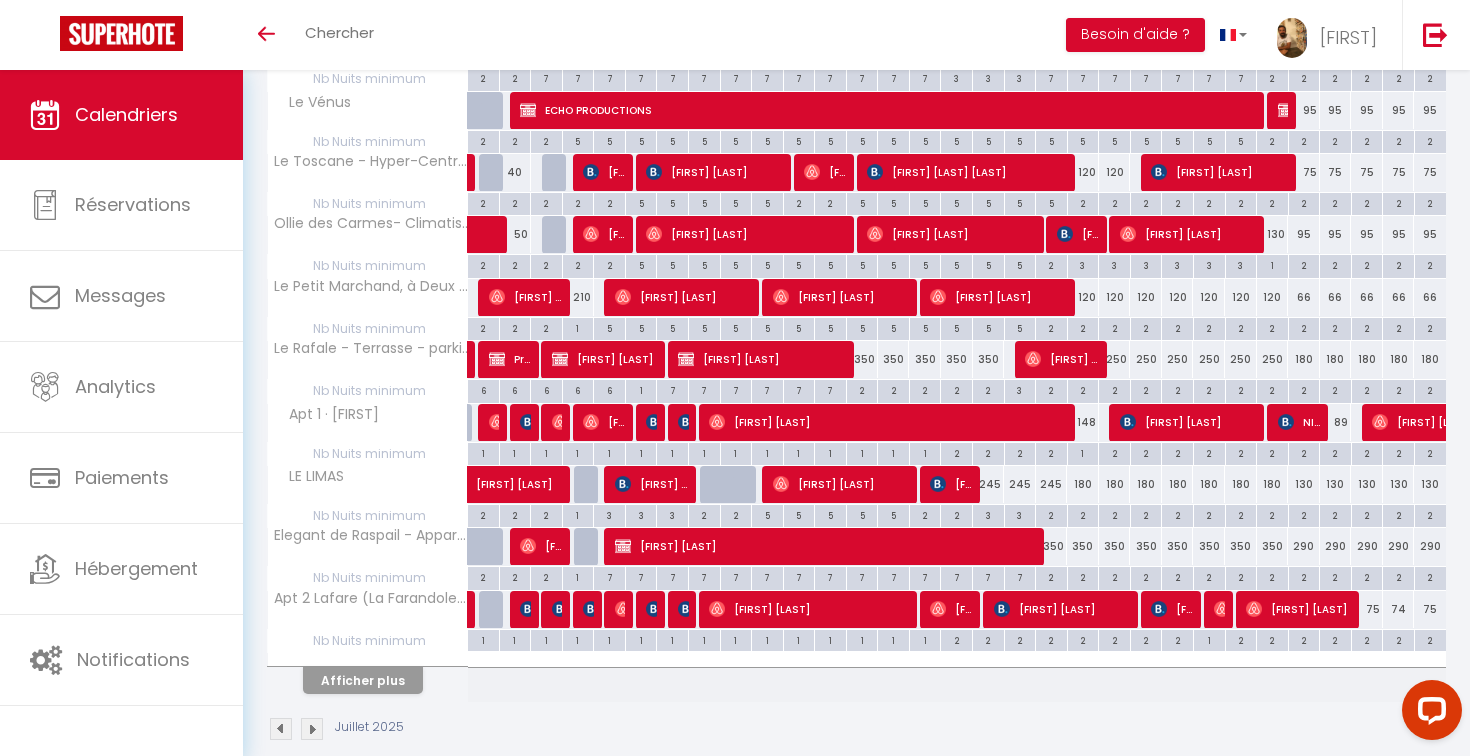 scroll, scrollTop: 4131, scrollLeft: 0, axis: vertical 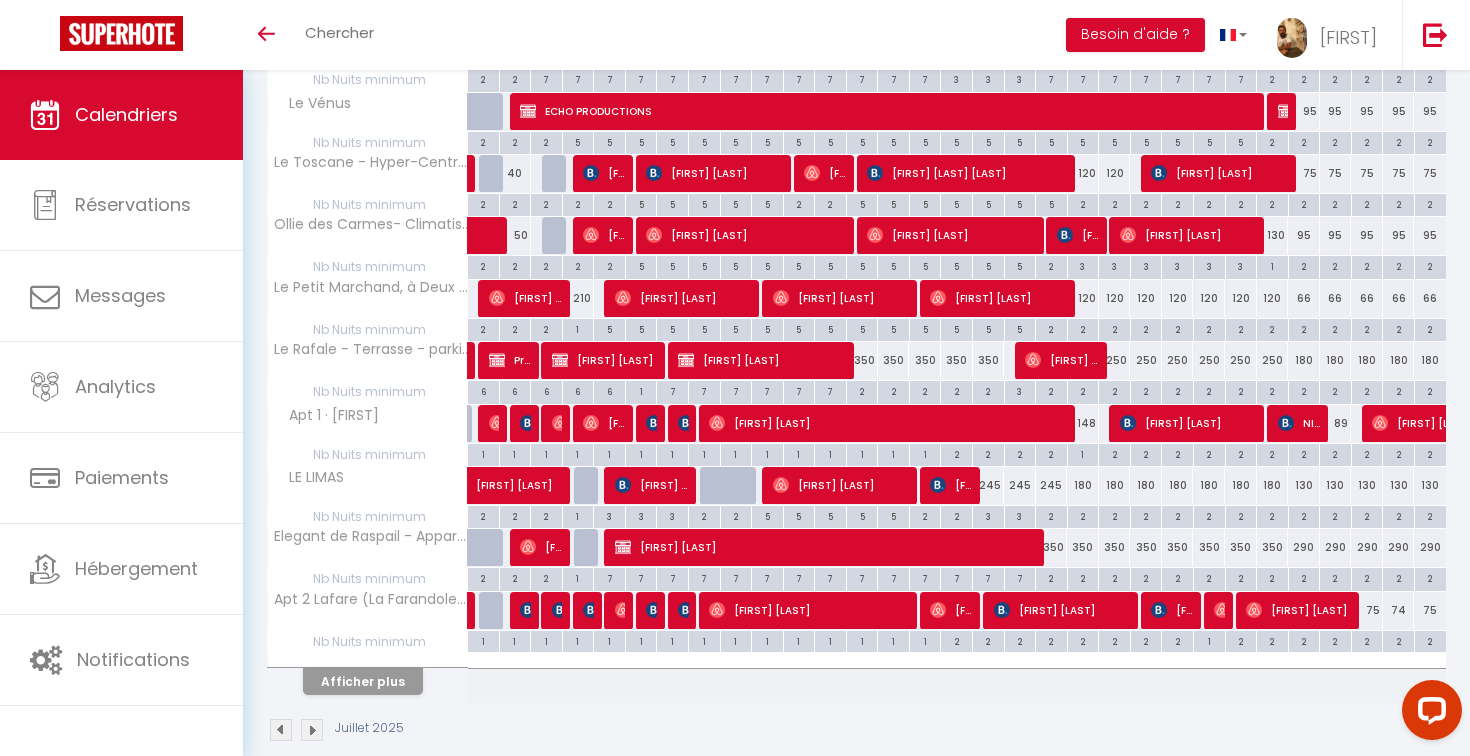 click on "Afficher plus" at bounding box center (363, 681) 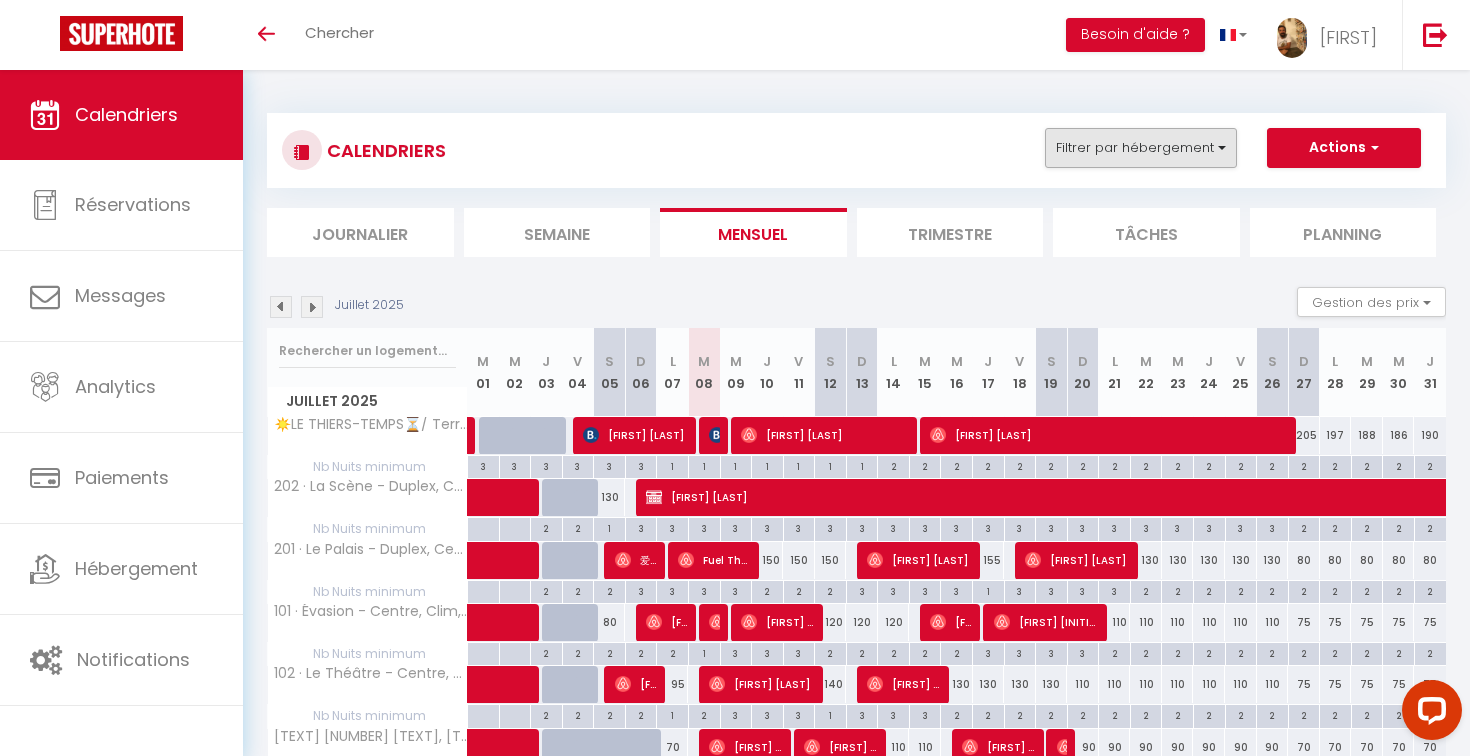 scroll, scrollTop: -1, scrollLeft: 0, axis: vertical 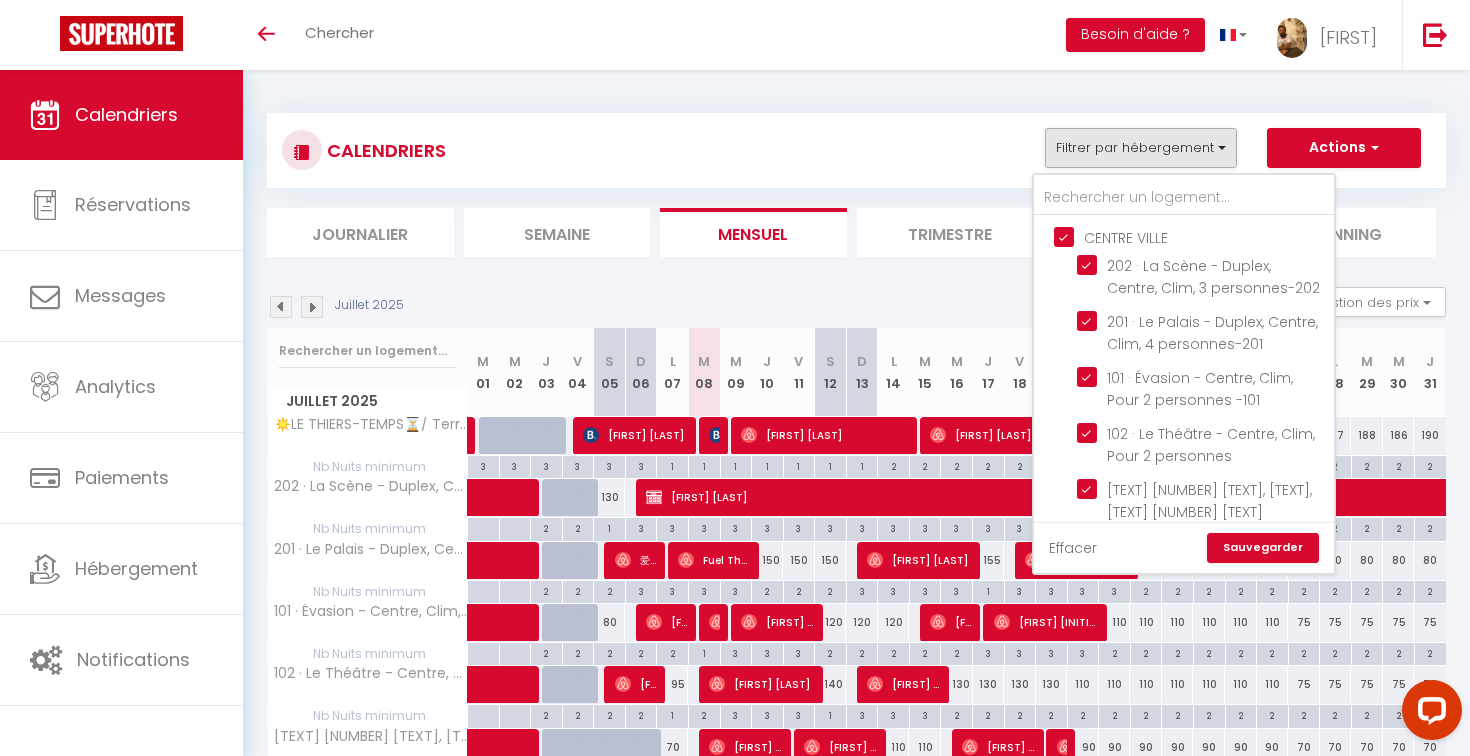 click on "Effacer" at bounding box center (1073, 548) 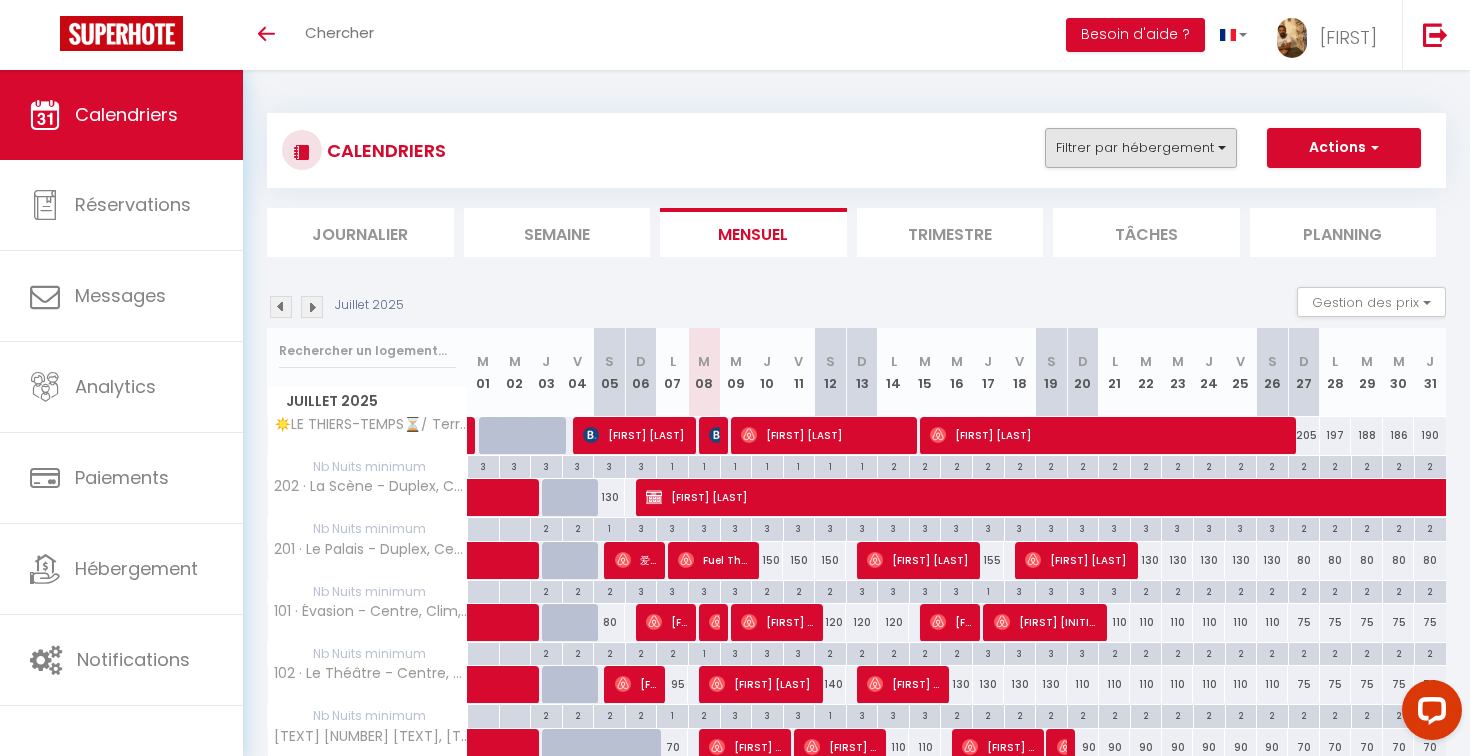 click on "Filtrer par hébergement" at bounding box center [1141, 148] 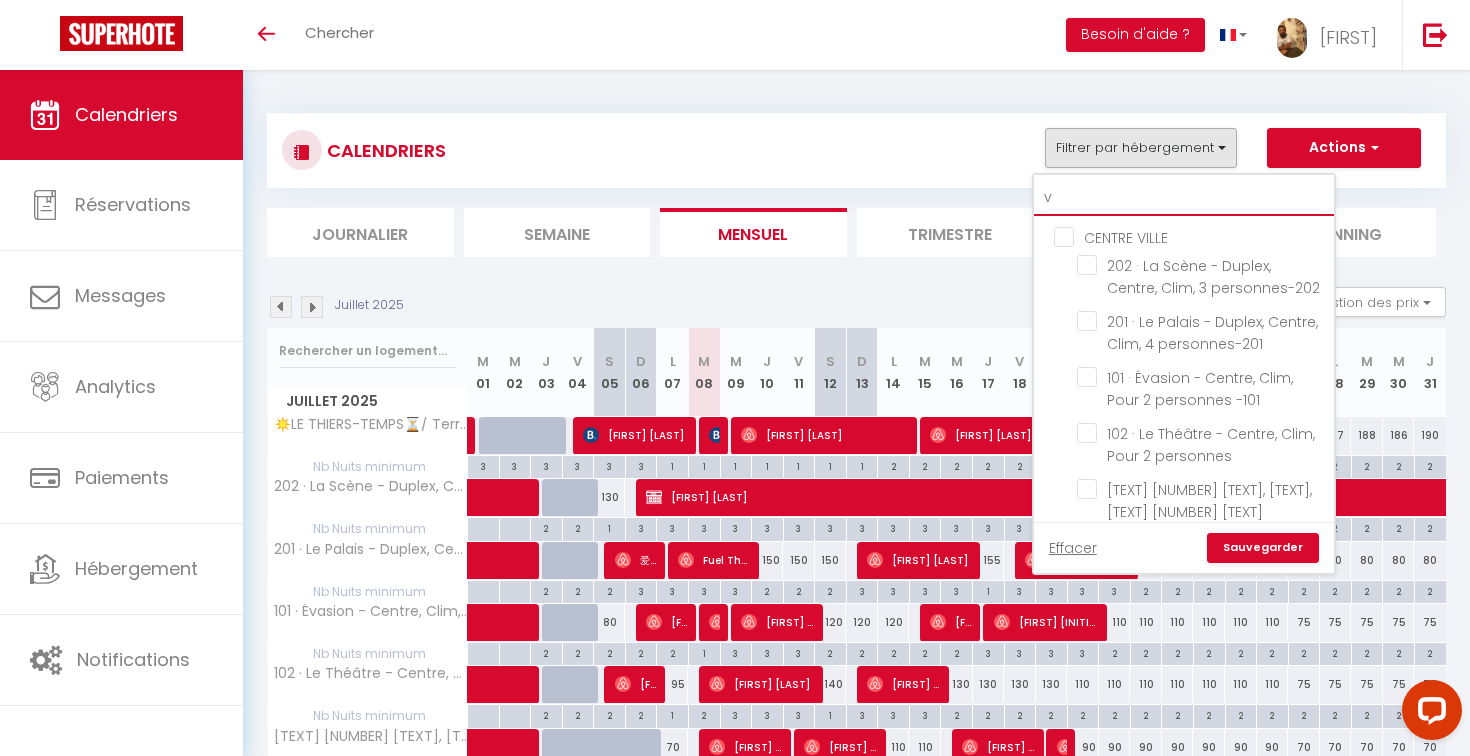 click on "v" at bounding box center (1184, 198) 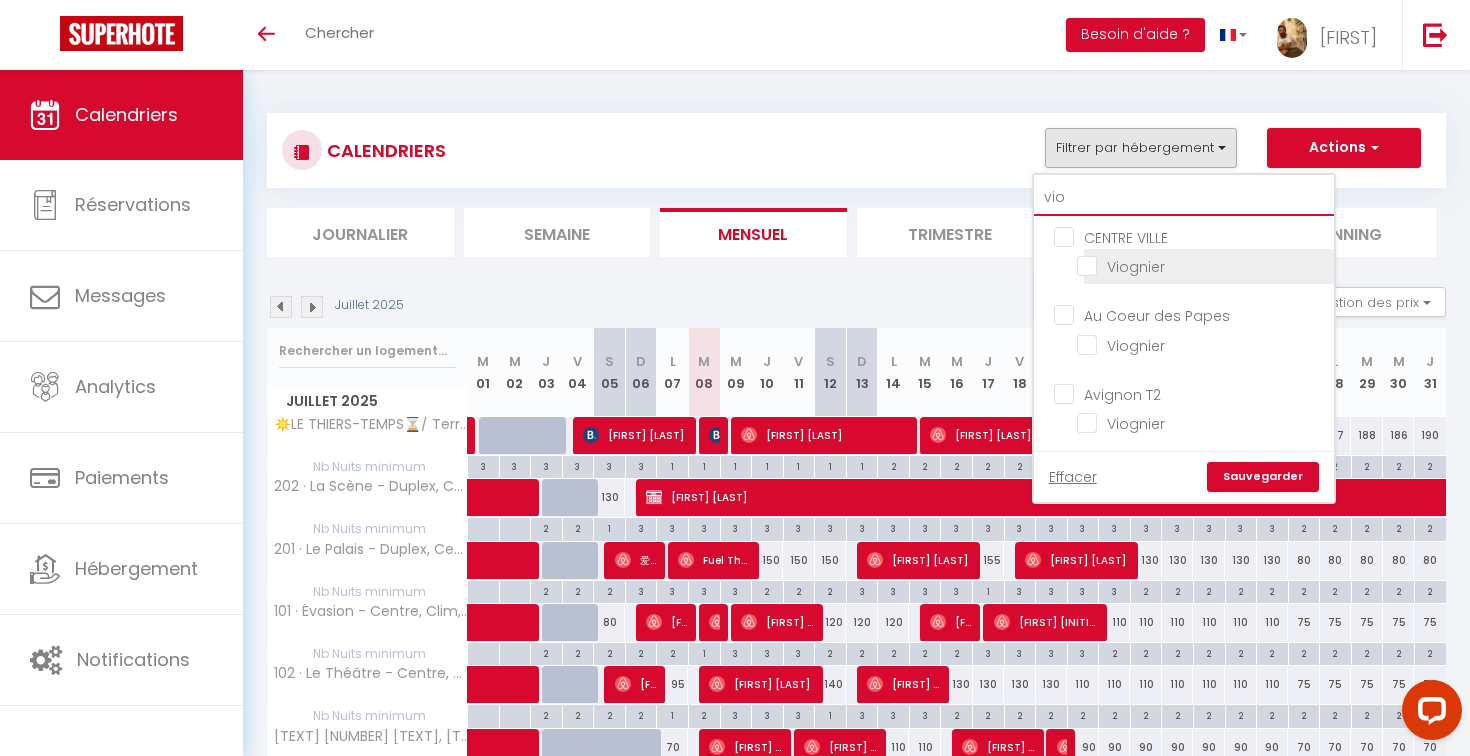 type on "vio" 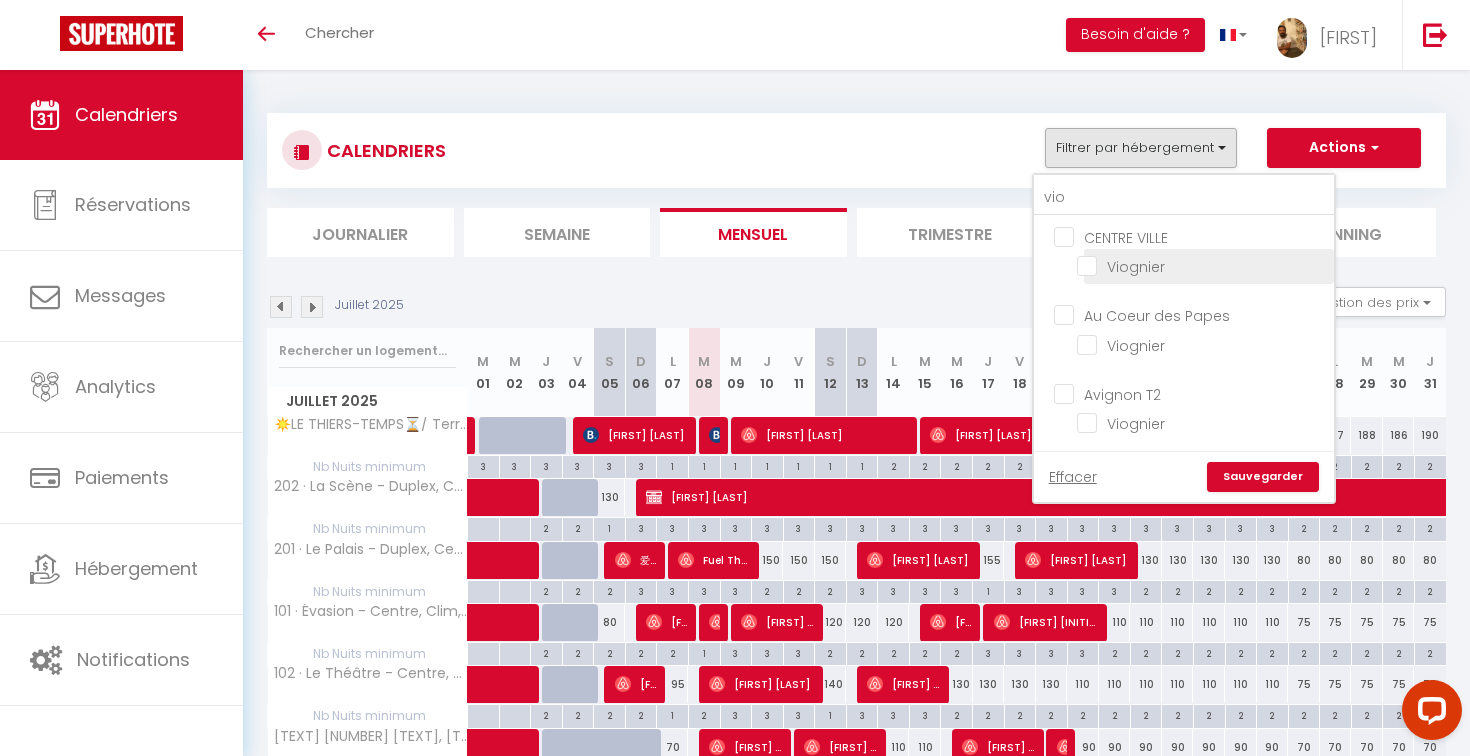 click on "Viognier" at bounding box center [1209, 266] 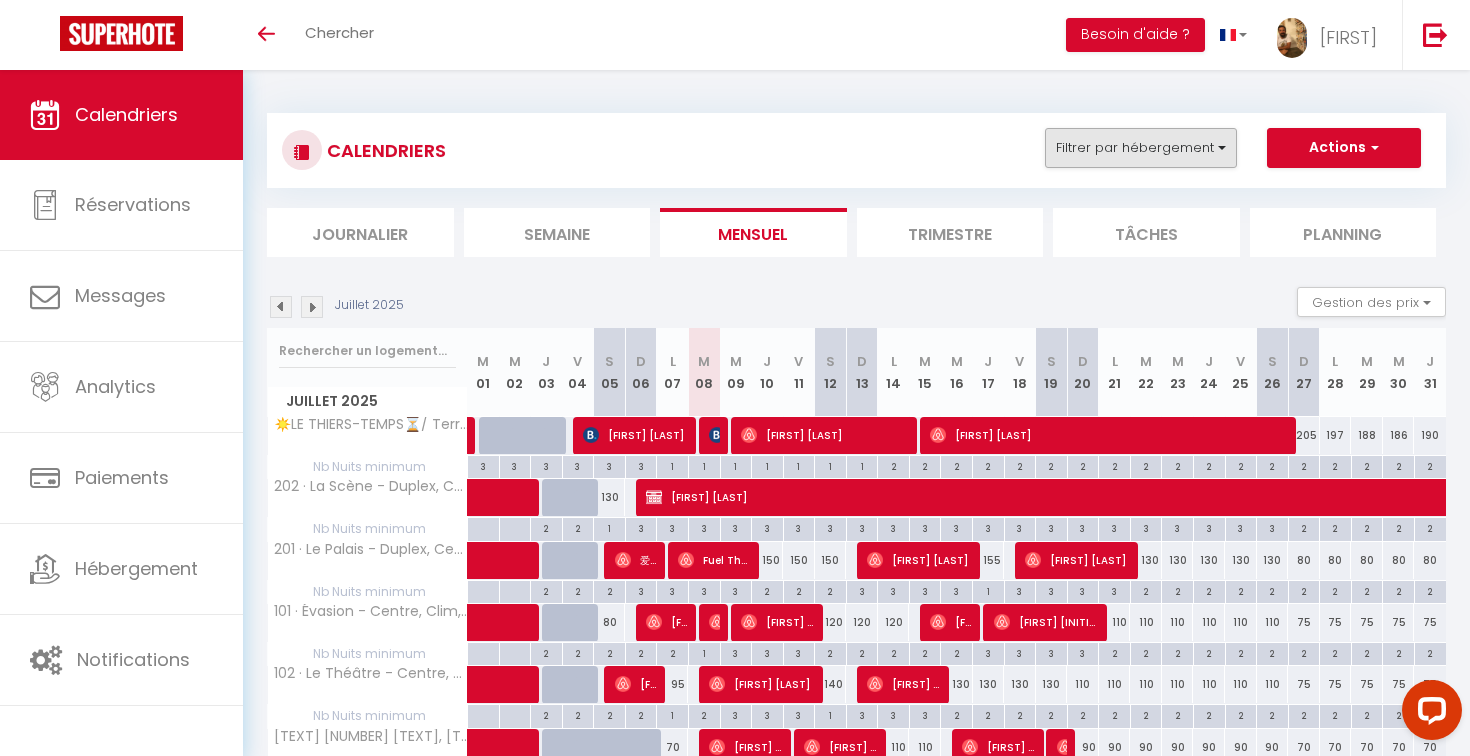 click on "Filtrer par hébergement" at bounding box center (1141, 148) 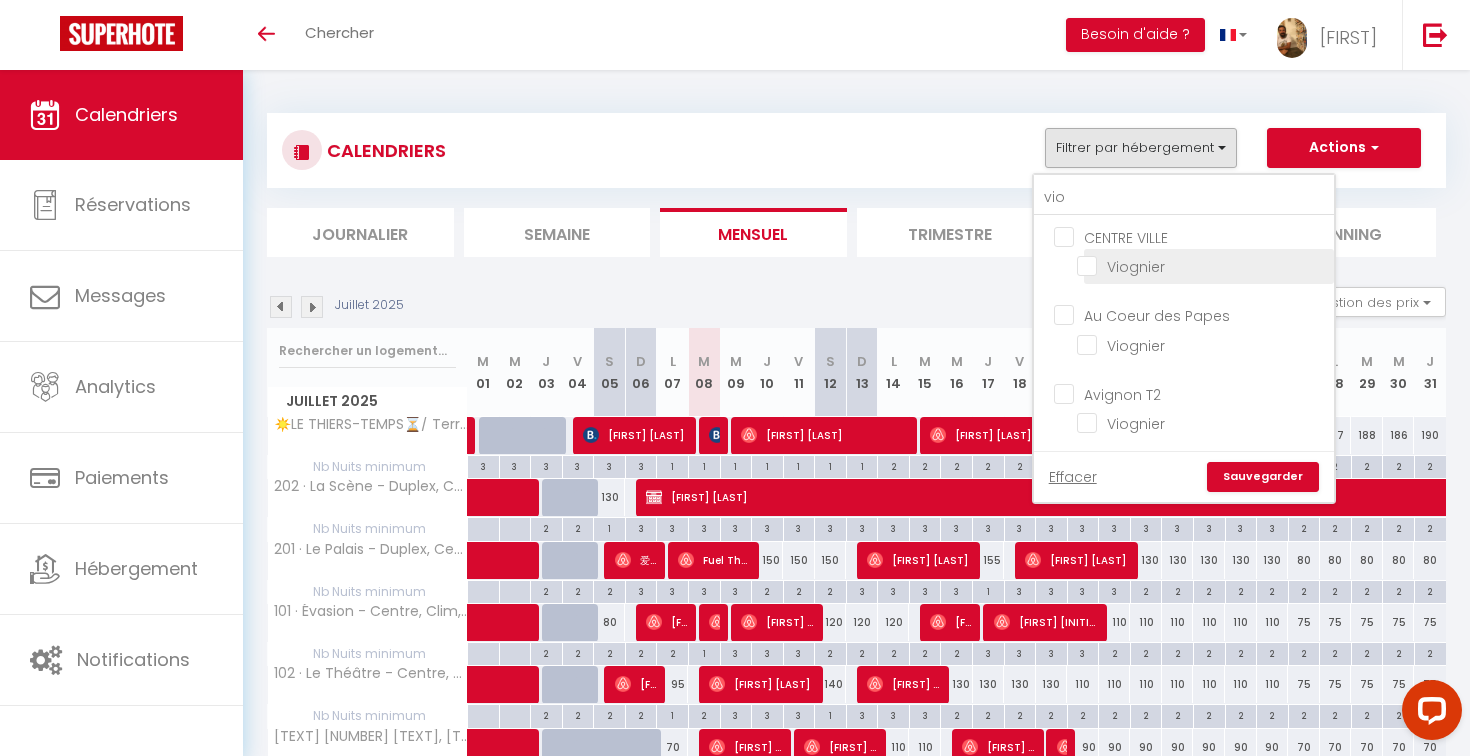 click on "Viognier" at bounding box center (1209, 266) 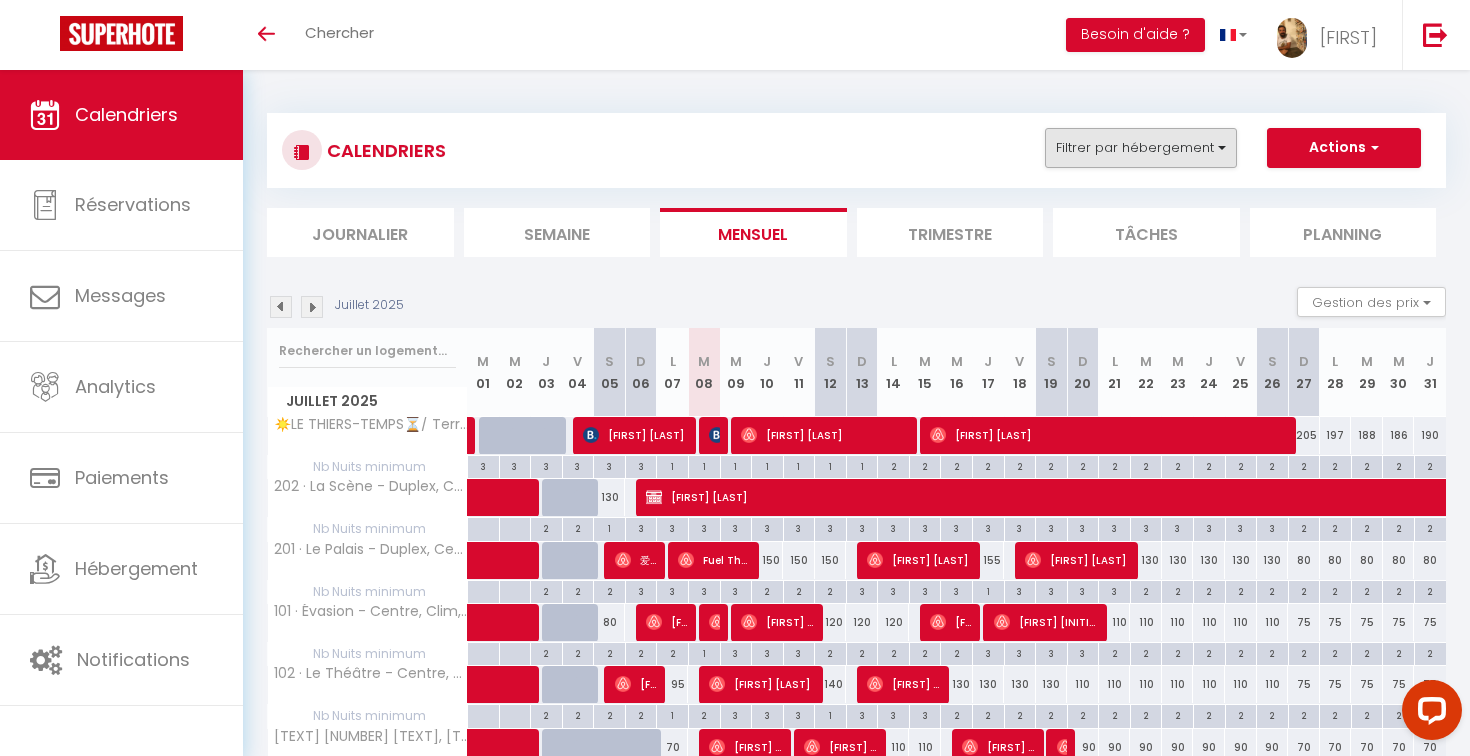 click on "Filtrer par hébergement" at bounding box center (1141, 148) 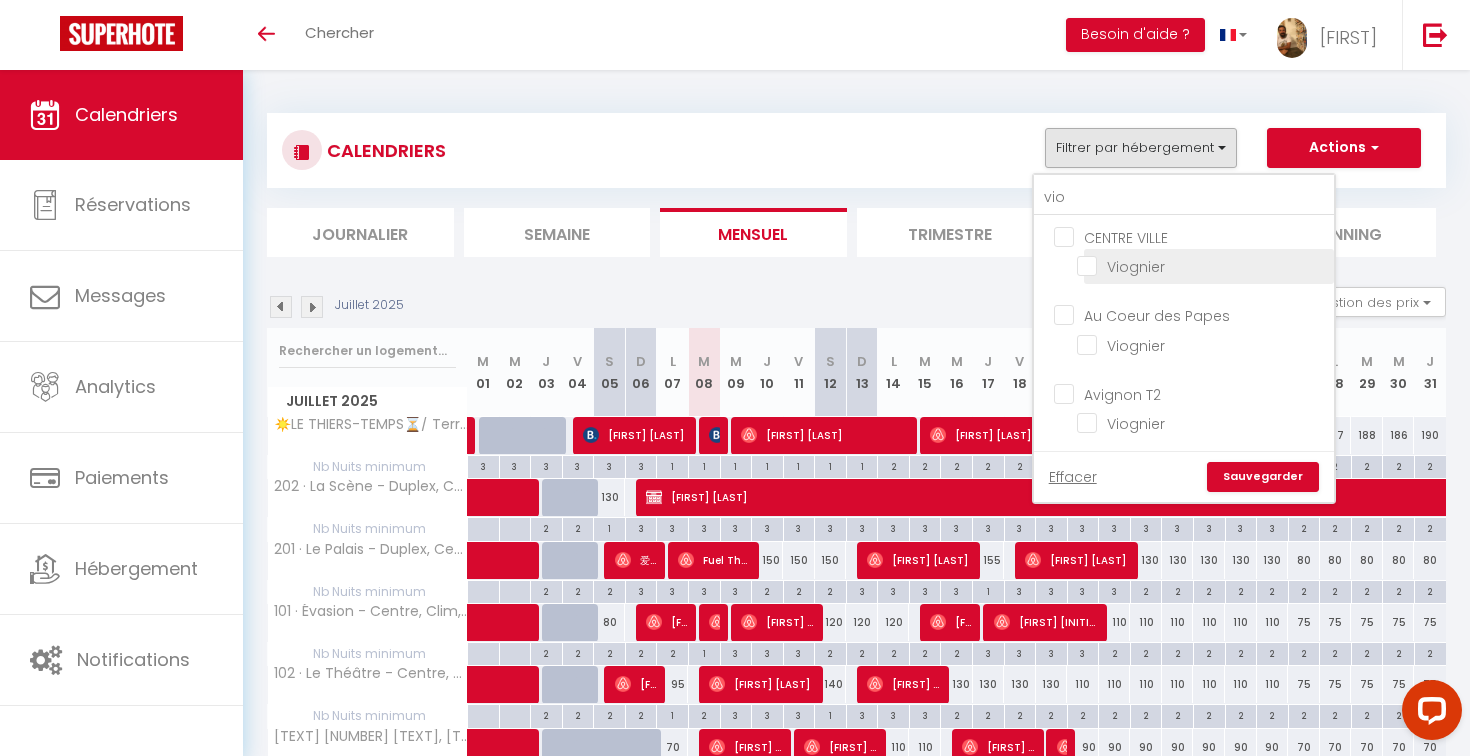 click on "Viognier" at bounding box center (1202, 265) 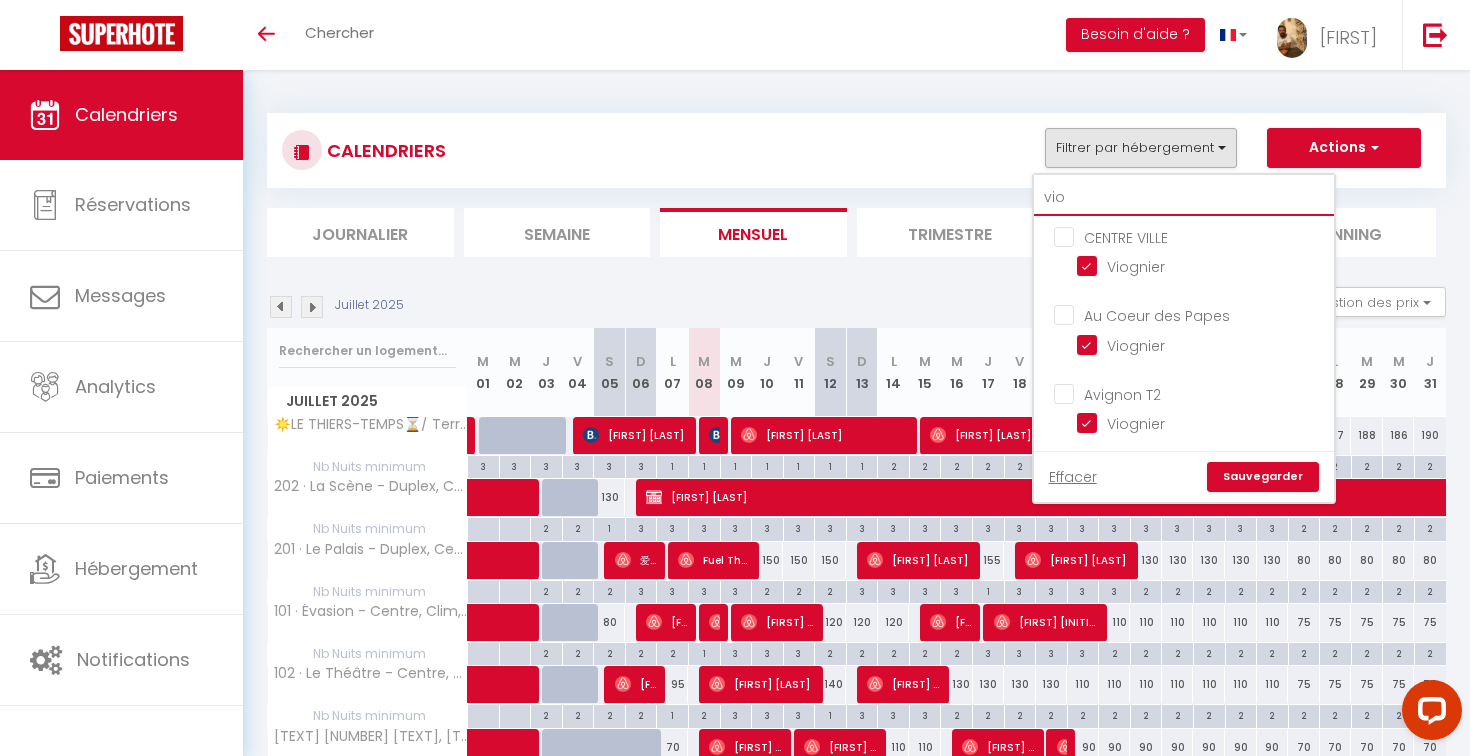 click on "vio" at bounding box center (1184, 198) 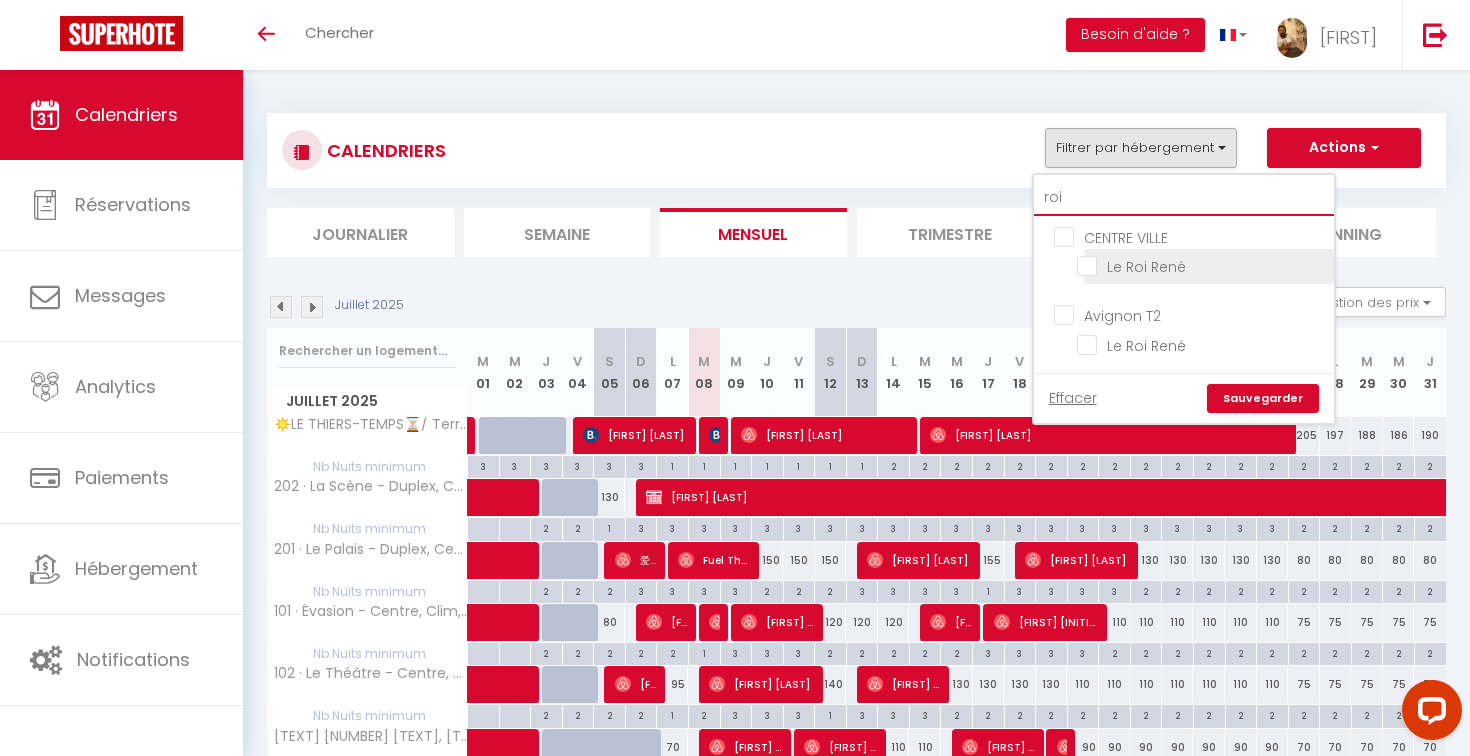 type on "roi" 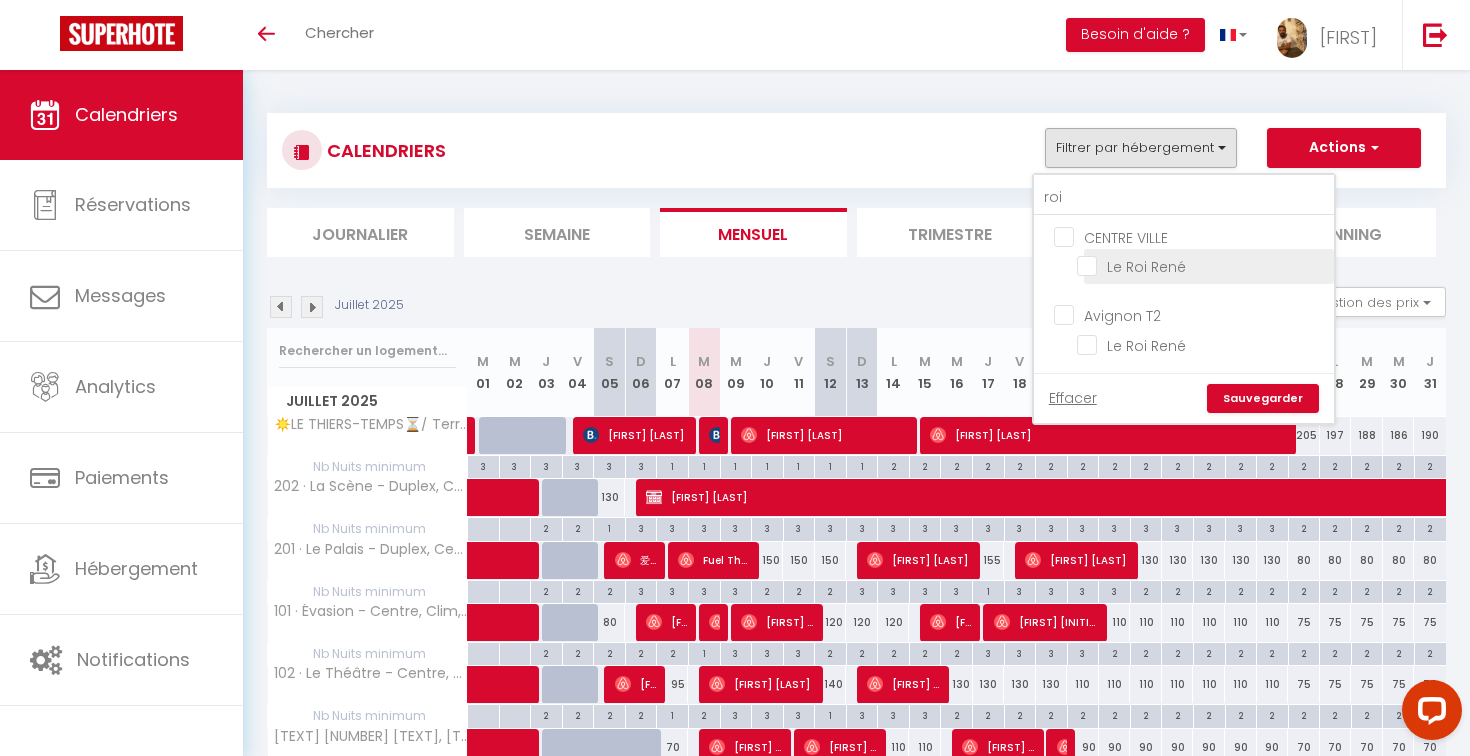 click on "Le Roi René" at bounding box center [1202, 265] 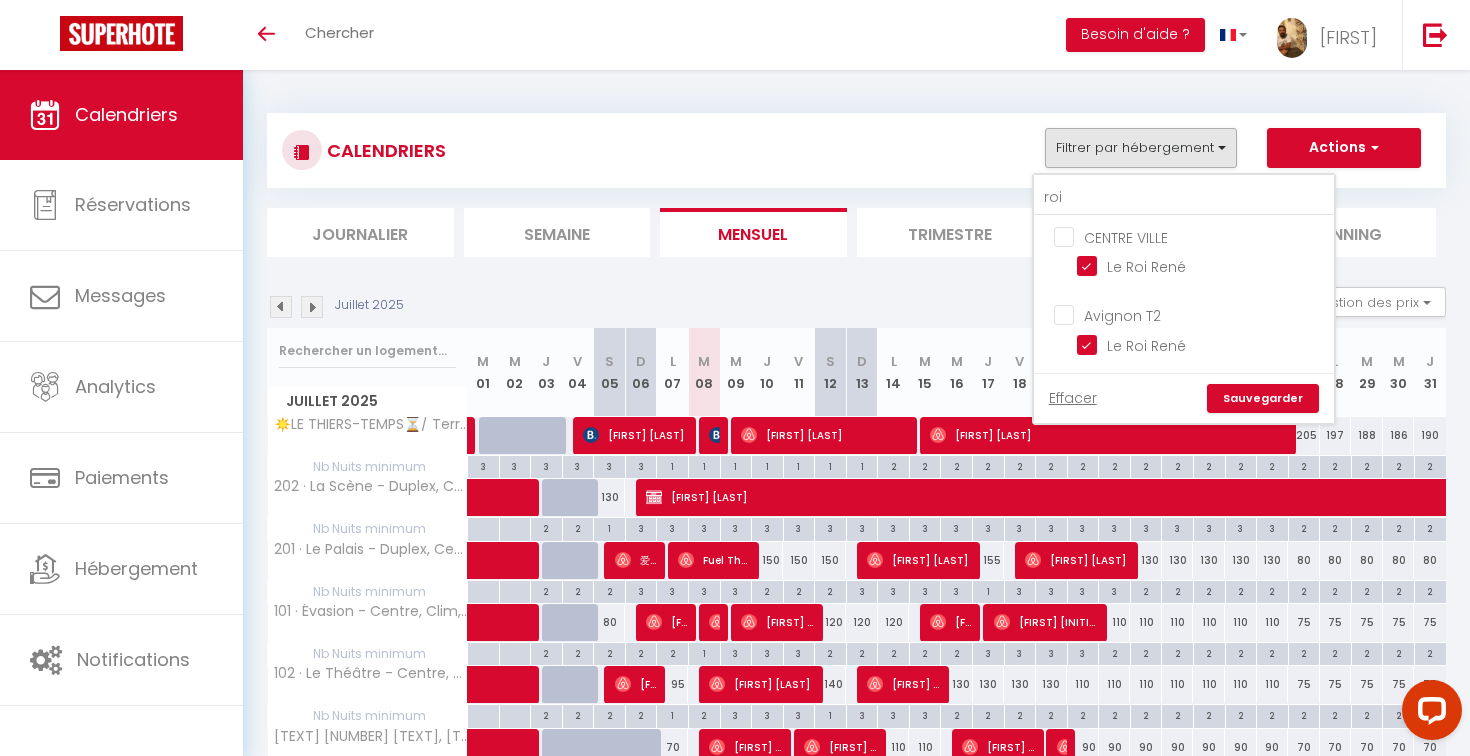 click on "Sauvegarder" at bounding box center [1263, 399] 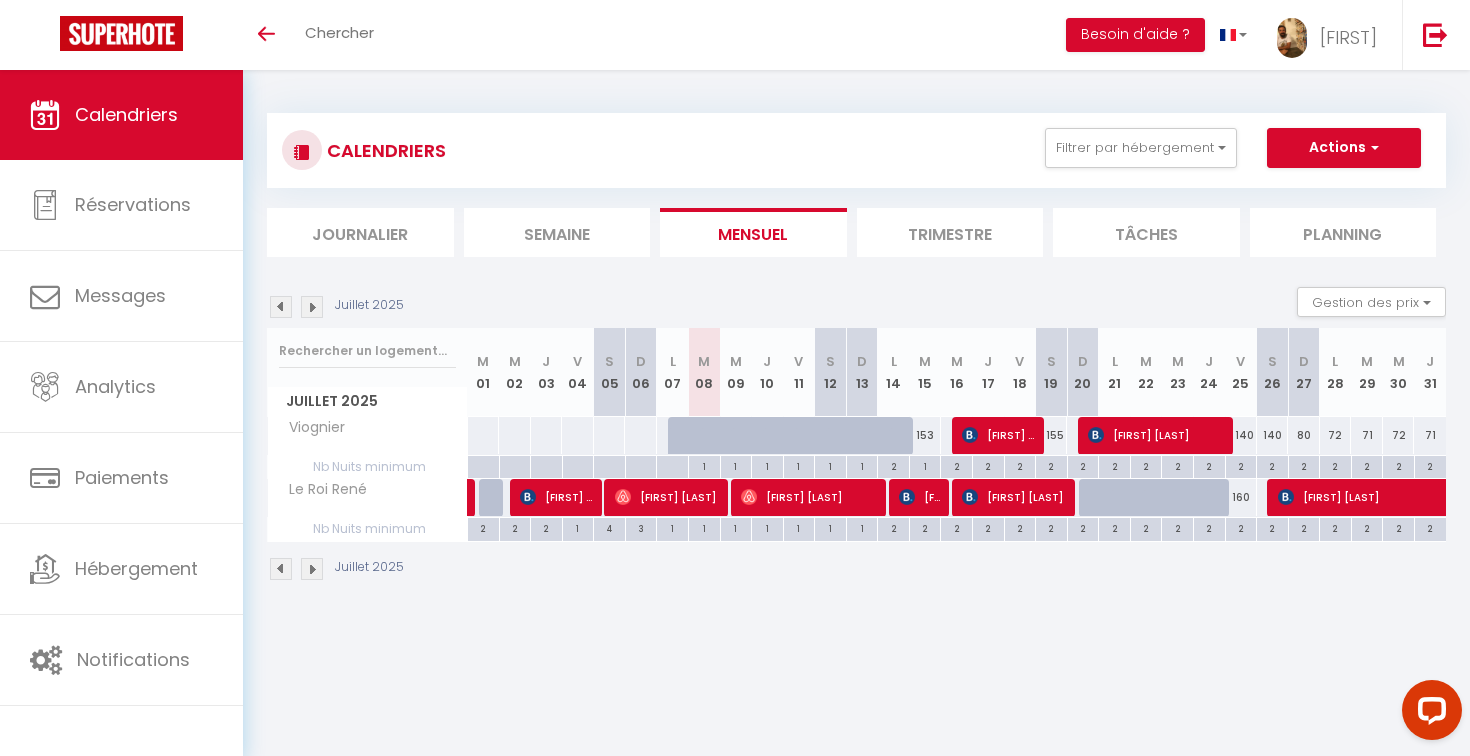 click on "Lourenço Macedo" at bounding box center [999, 435] 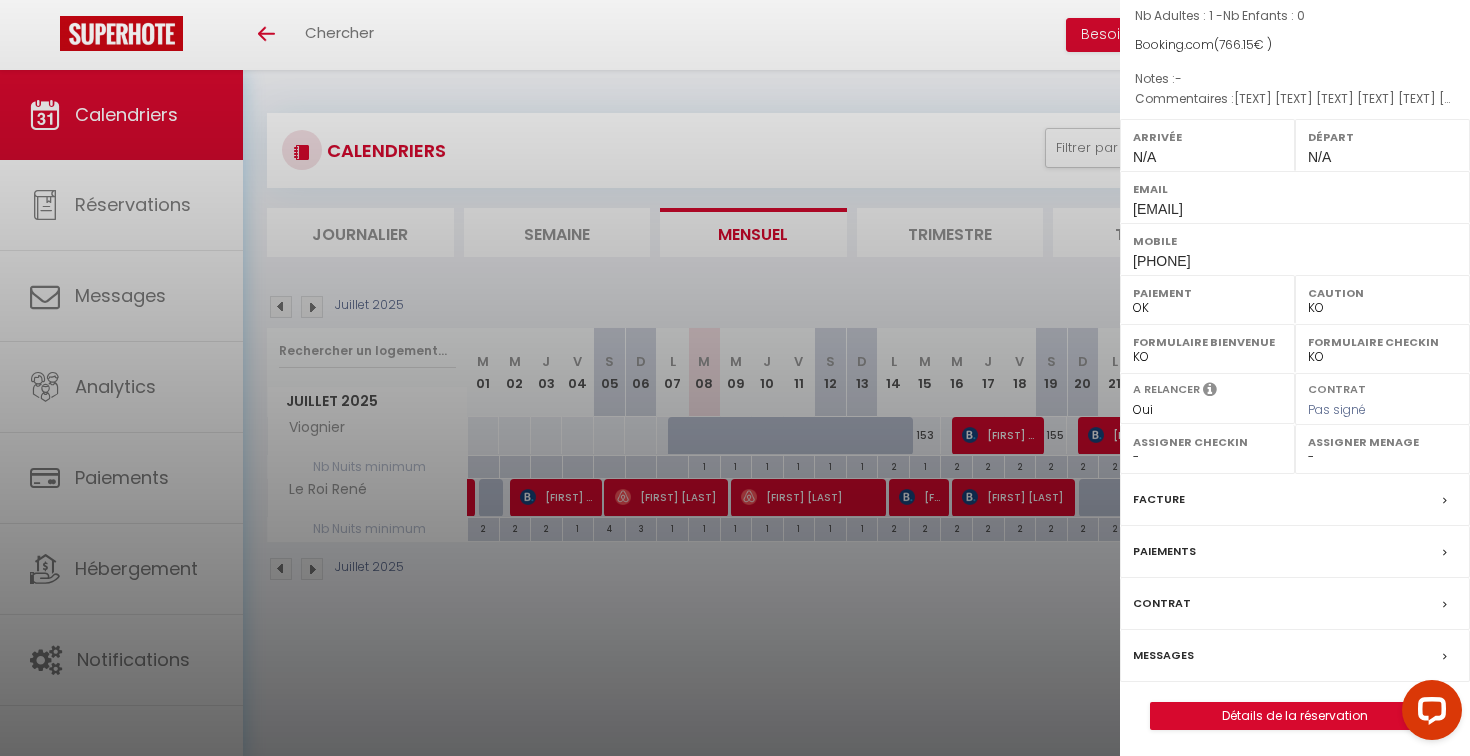 scroll, scrollTop: 170, scrollLeft: 0, axis: vertical 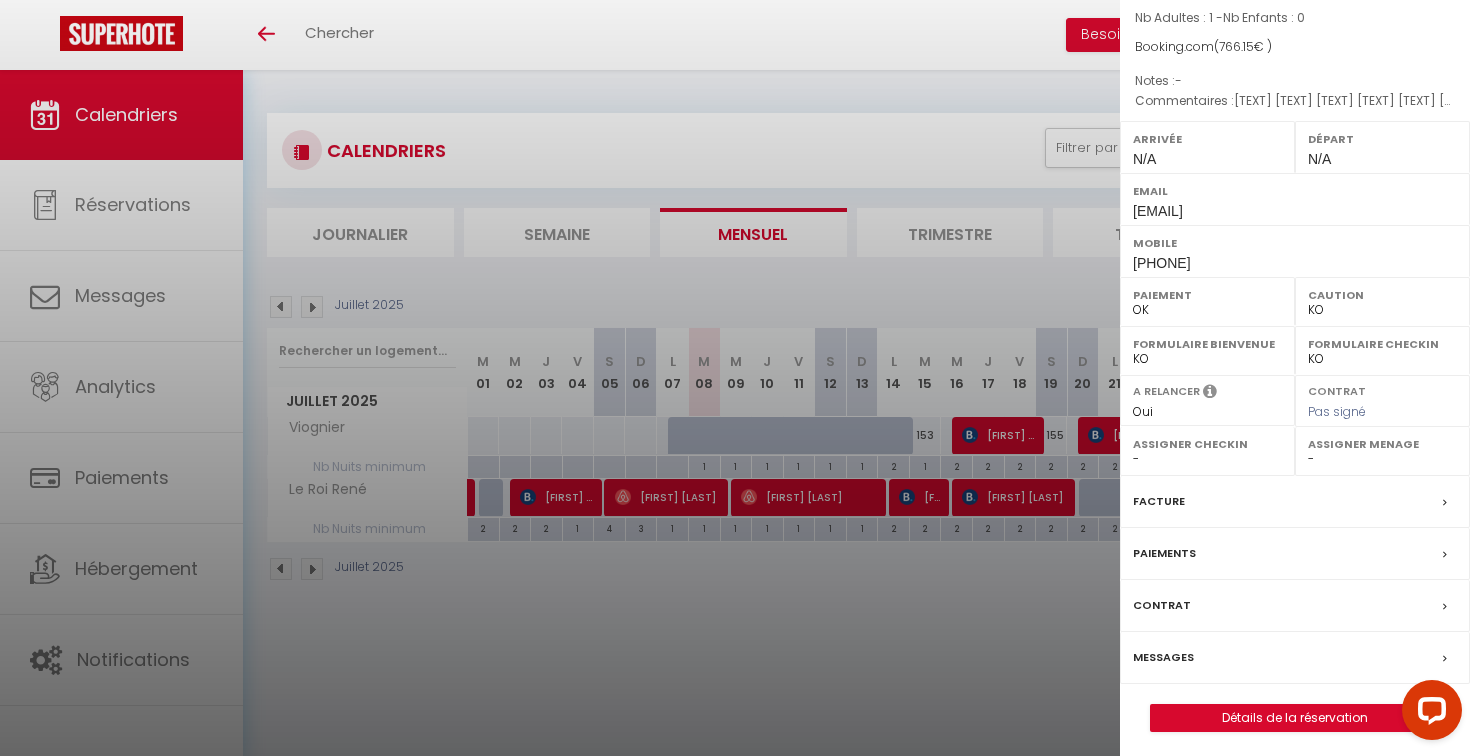 click on "Détails de la réservation" at bounding box center [1295, 718] 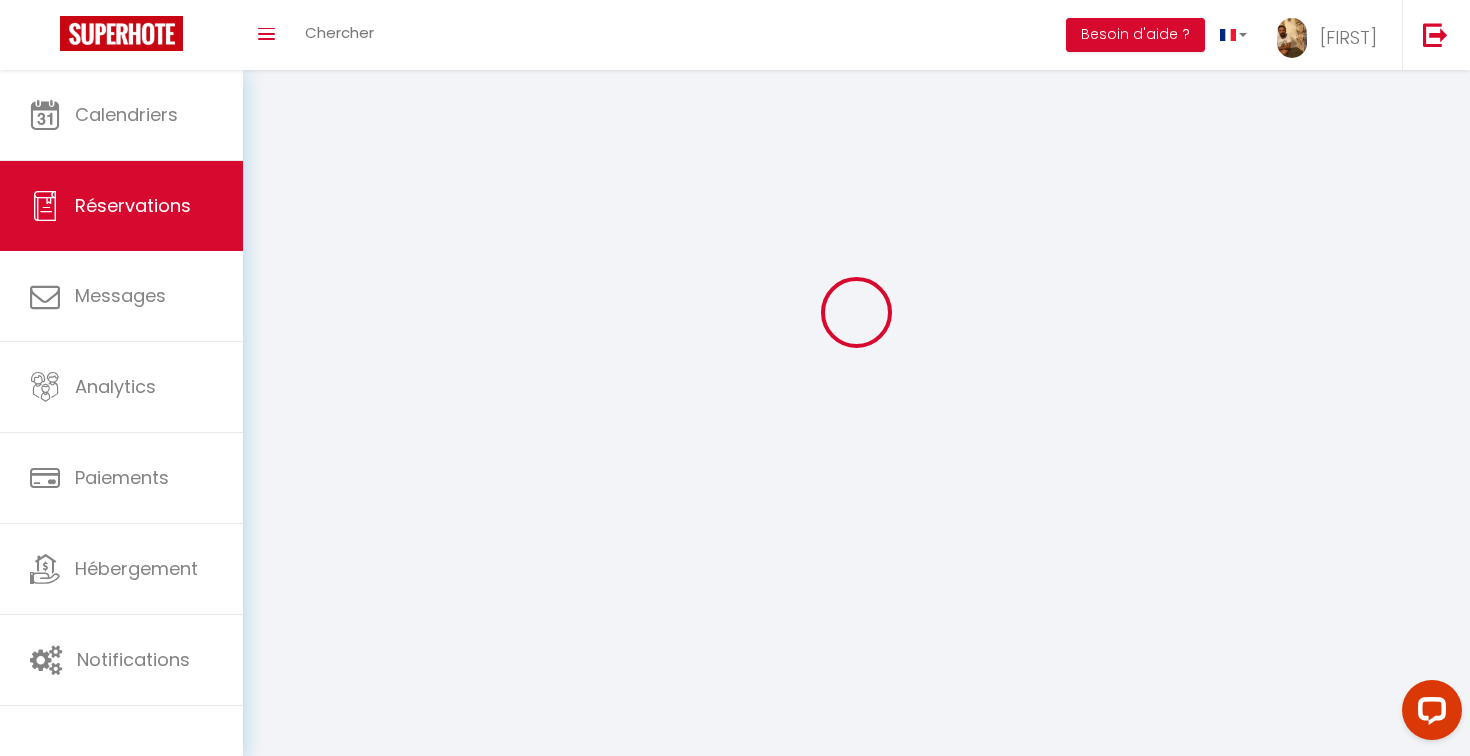 scroll, scrollTop: 70, scrollLeft: 0, axis: vertical 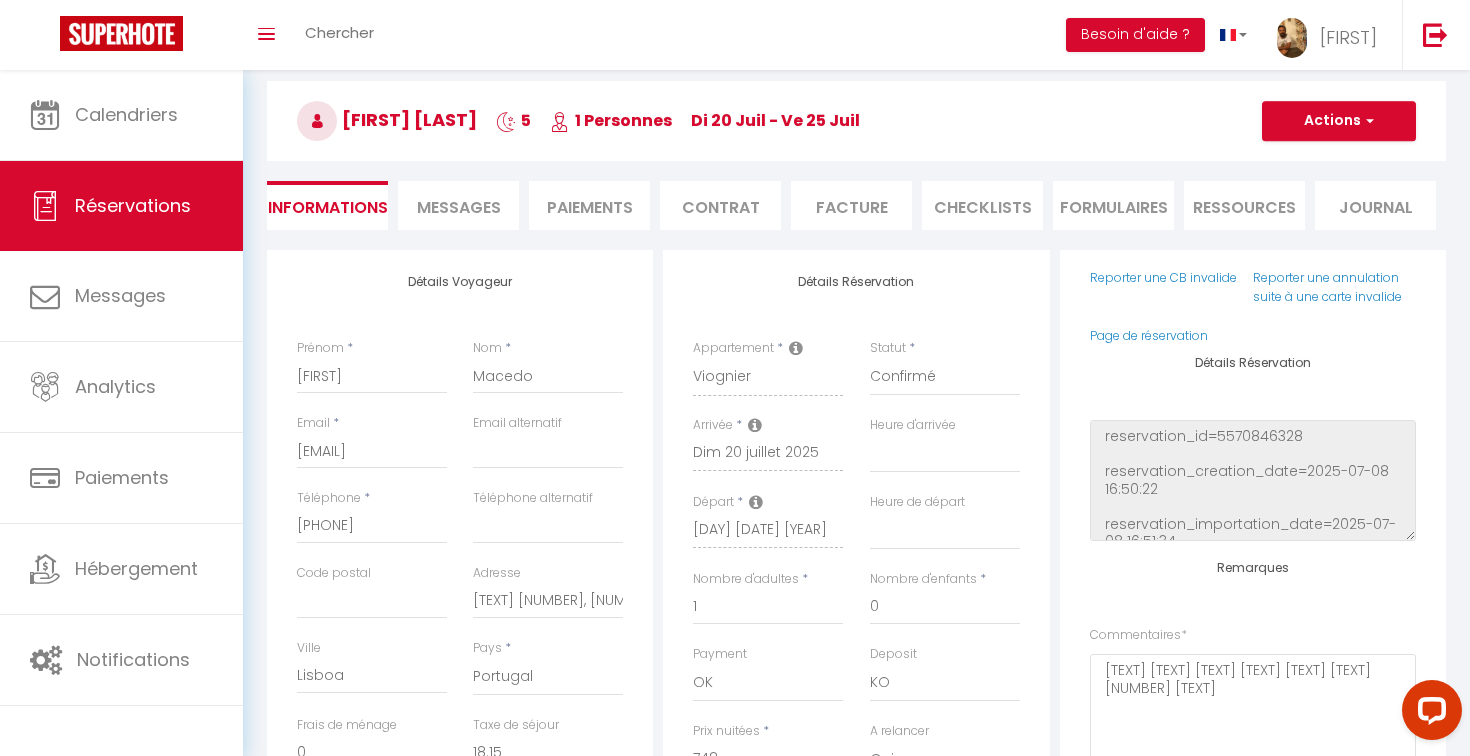 click on "Actions" at bounding box center [1339, 121] 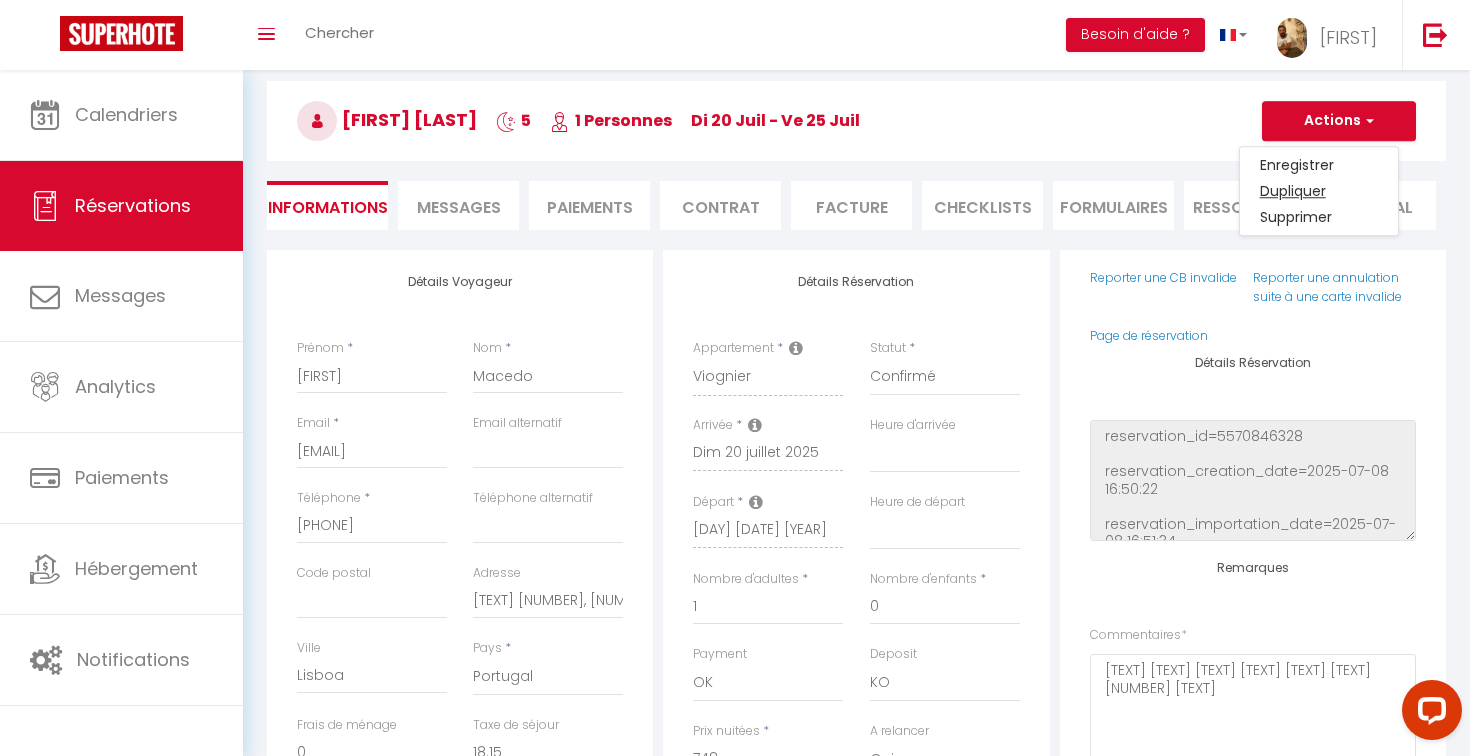 click on "Dupliquer" at bounding box center (1319, 165) 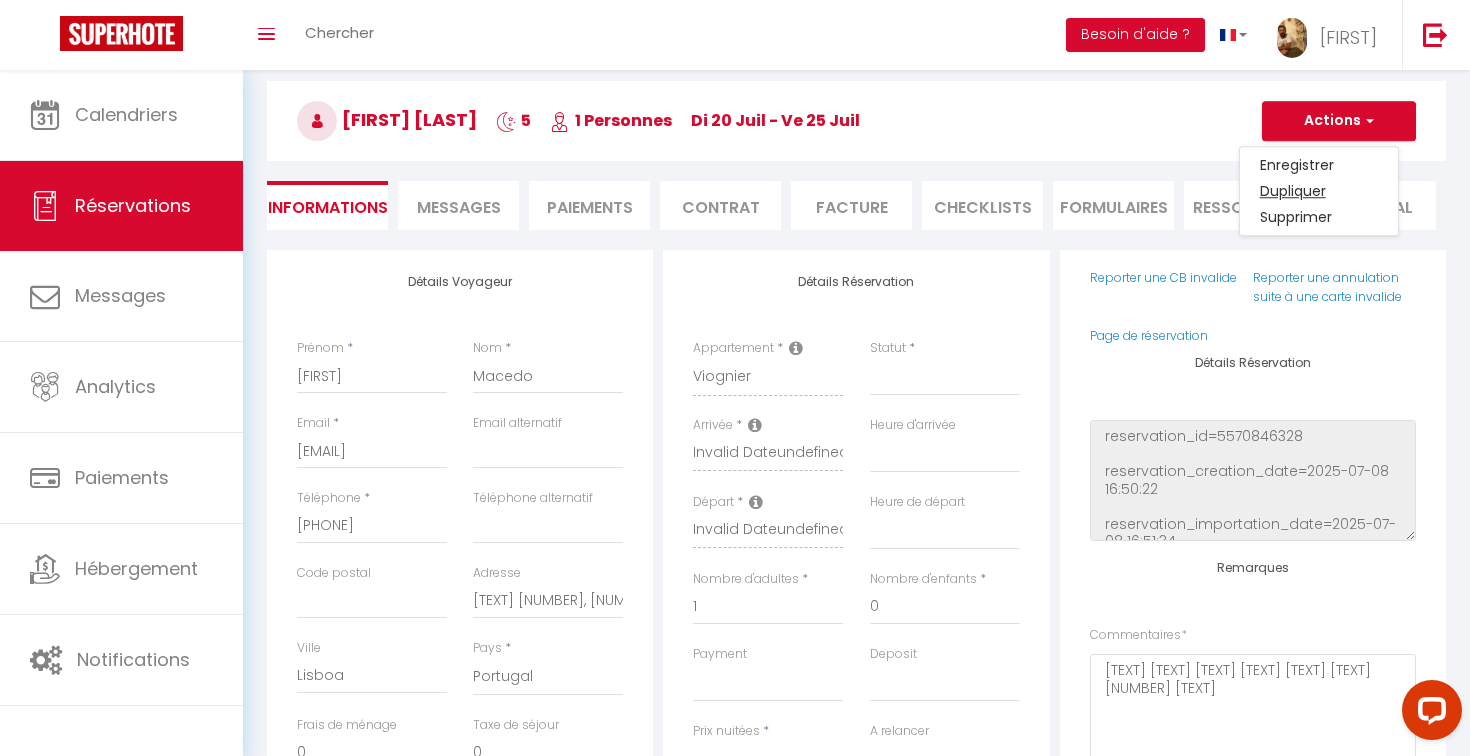 scroll, scrollTop: 0, scrollLeft: 0, axis: both 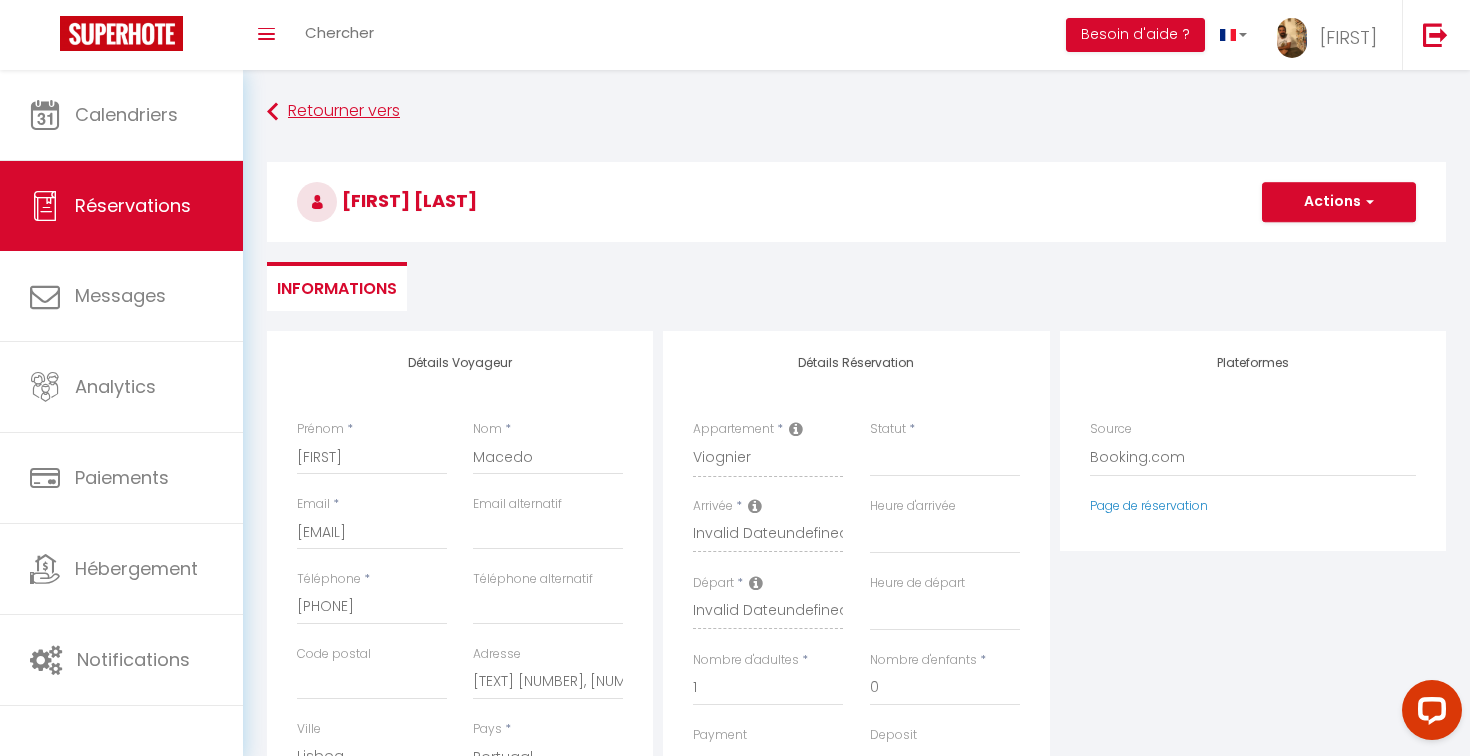 click on "Retourner vers" at bounding box center [856, 112] 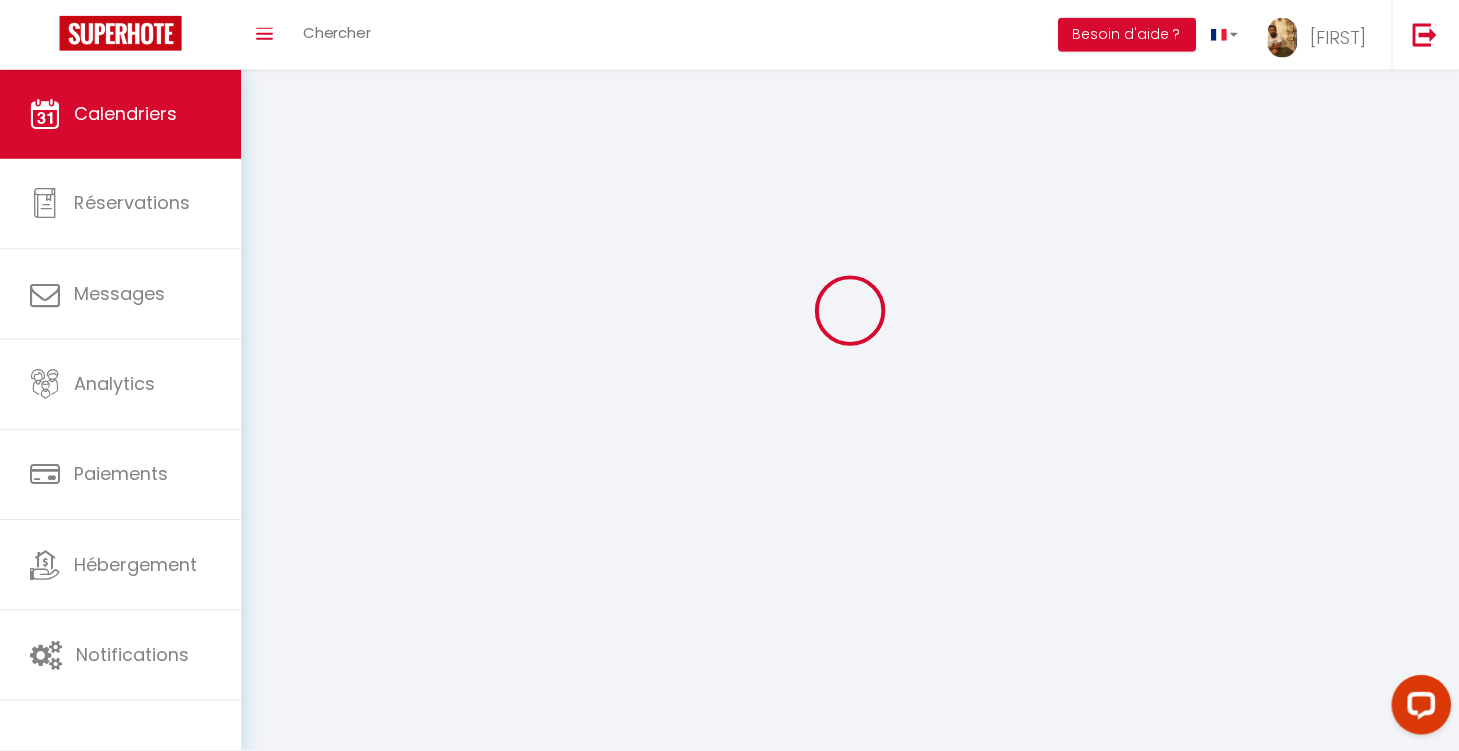 scroll, scrollTop: 0, scrollLeft: 0, axis: both 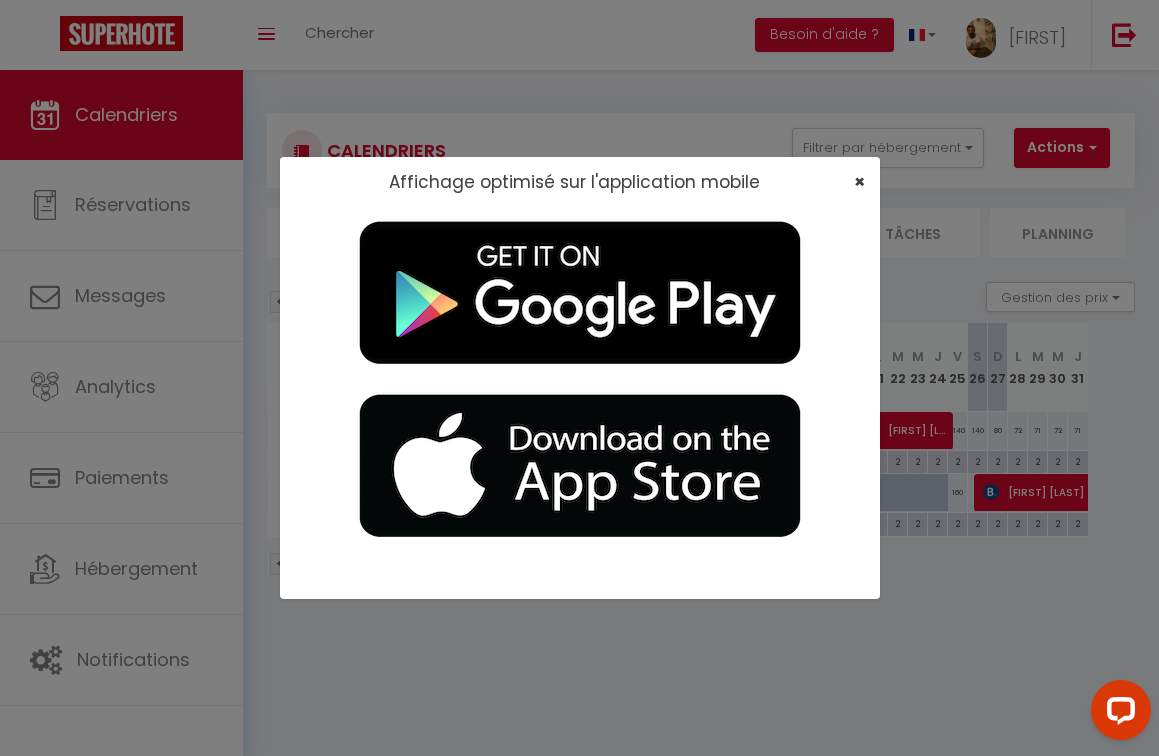 click on "×" at bounding box center (859, 181) 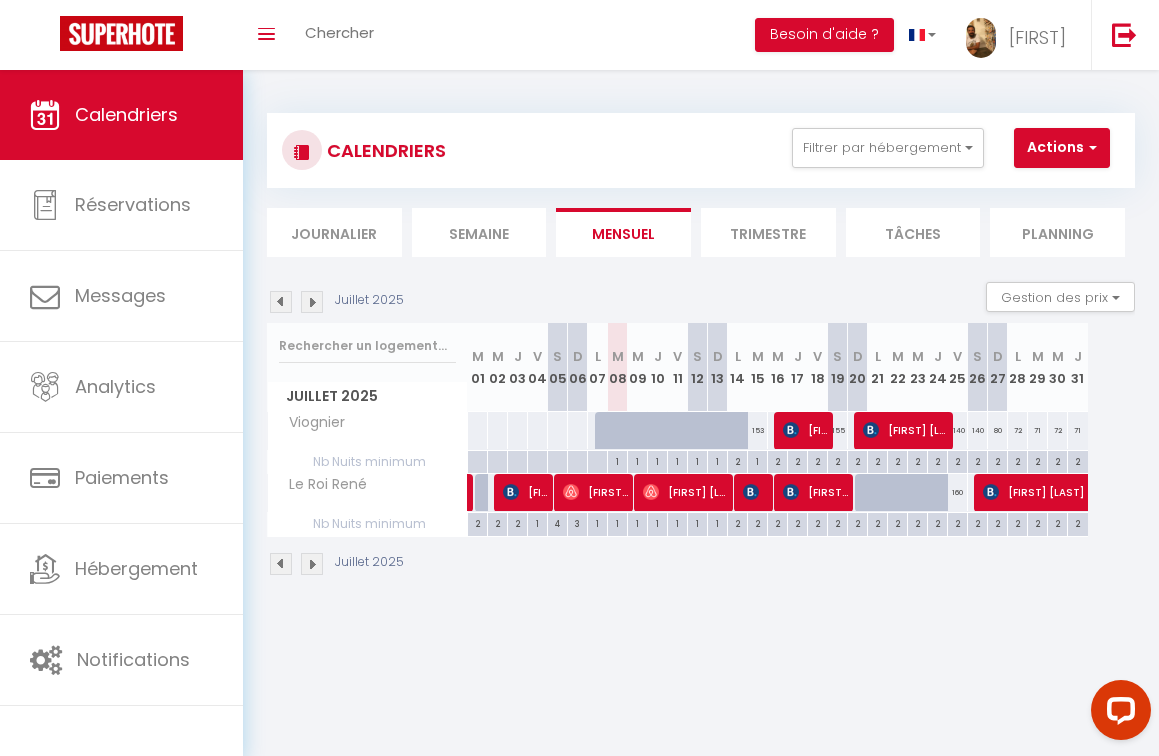 click on "Actions" at bounding box center [1062, 148] 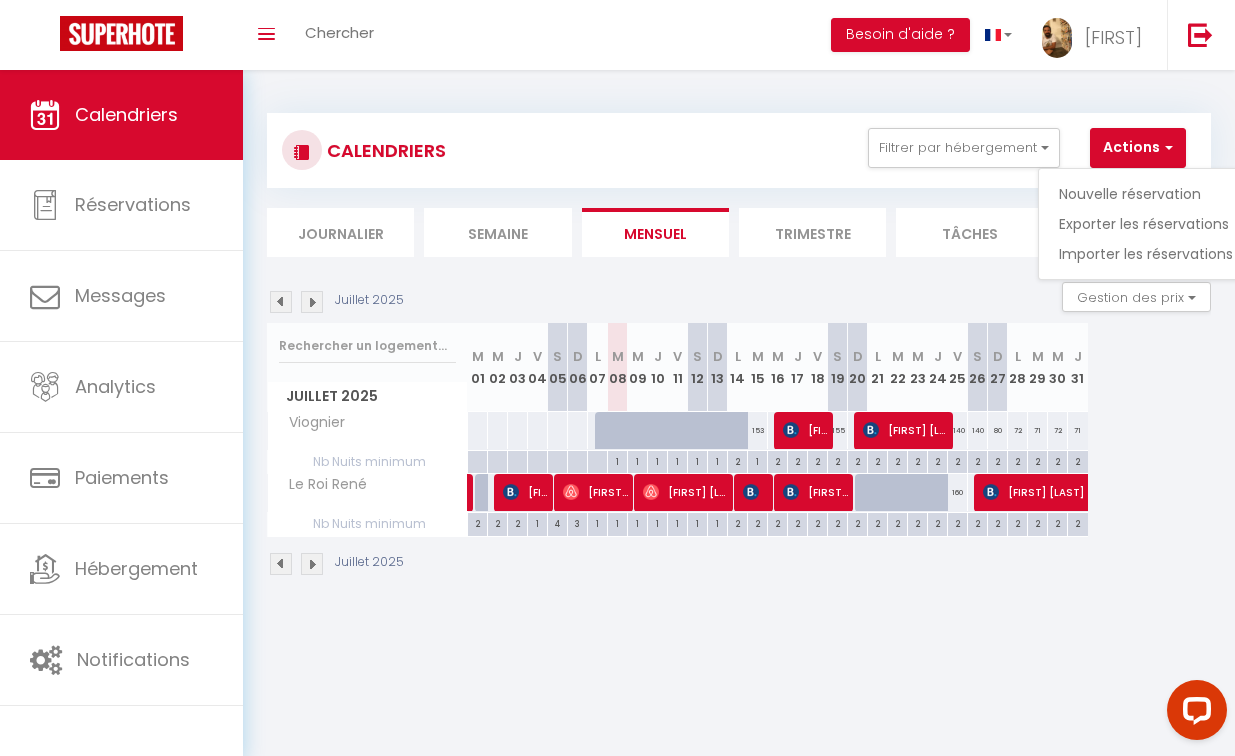 click on "Juillet 2025
M
01
M
02
J
03
V
04
S
05
D
06
L
07
M
08
M
09
J
10
V
11
S
12
D
13
L
14
M
15
M   J   V   S   D   L   M   M" at bounding box center [739, 430] 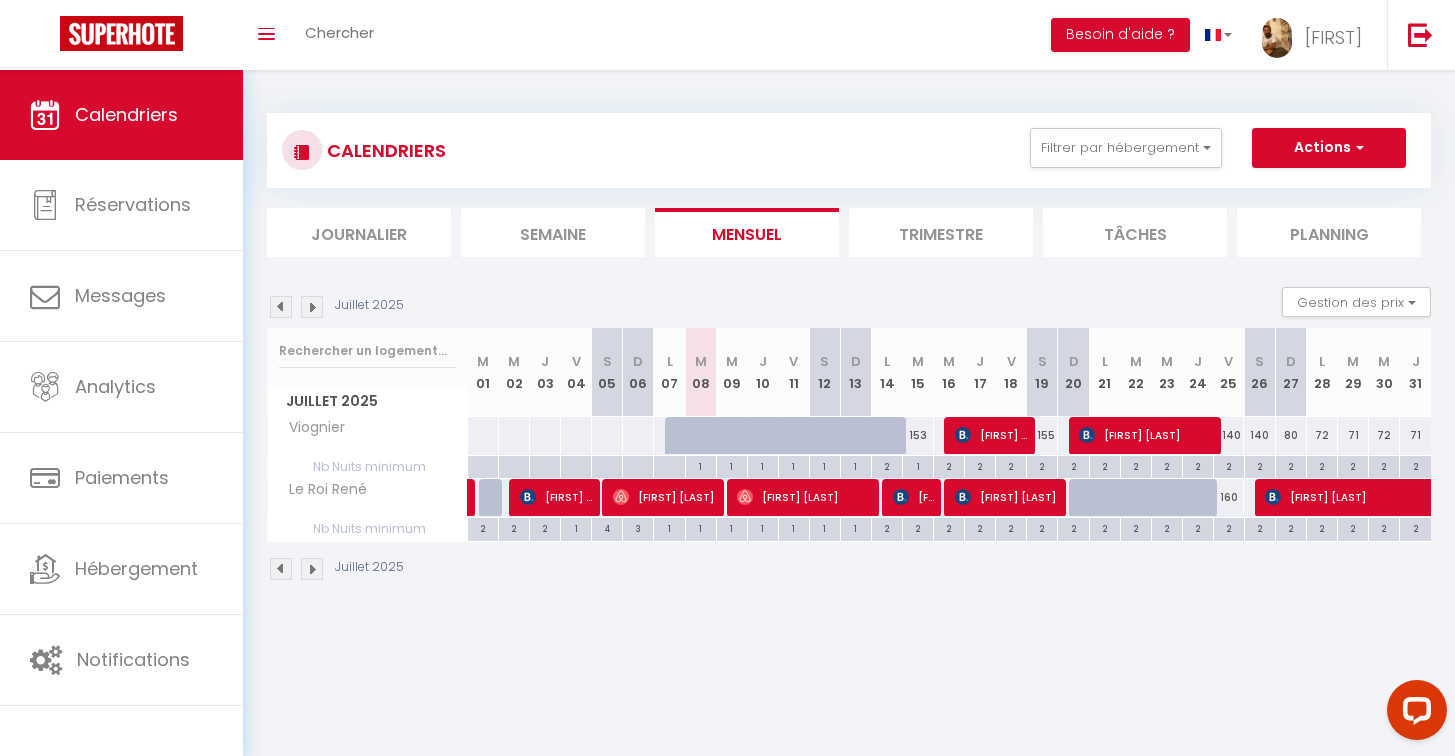 click at bounding box center [1084, 498] 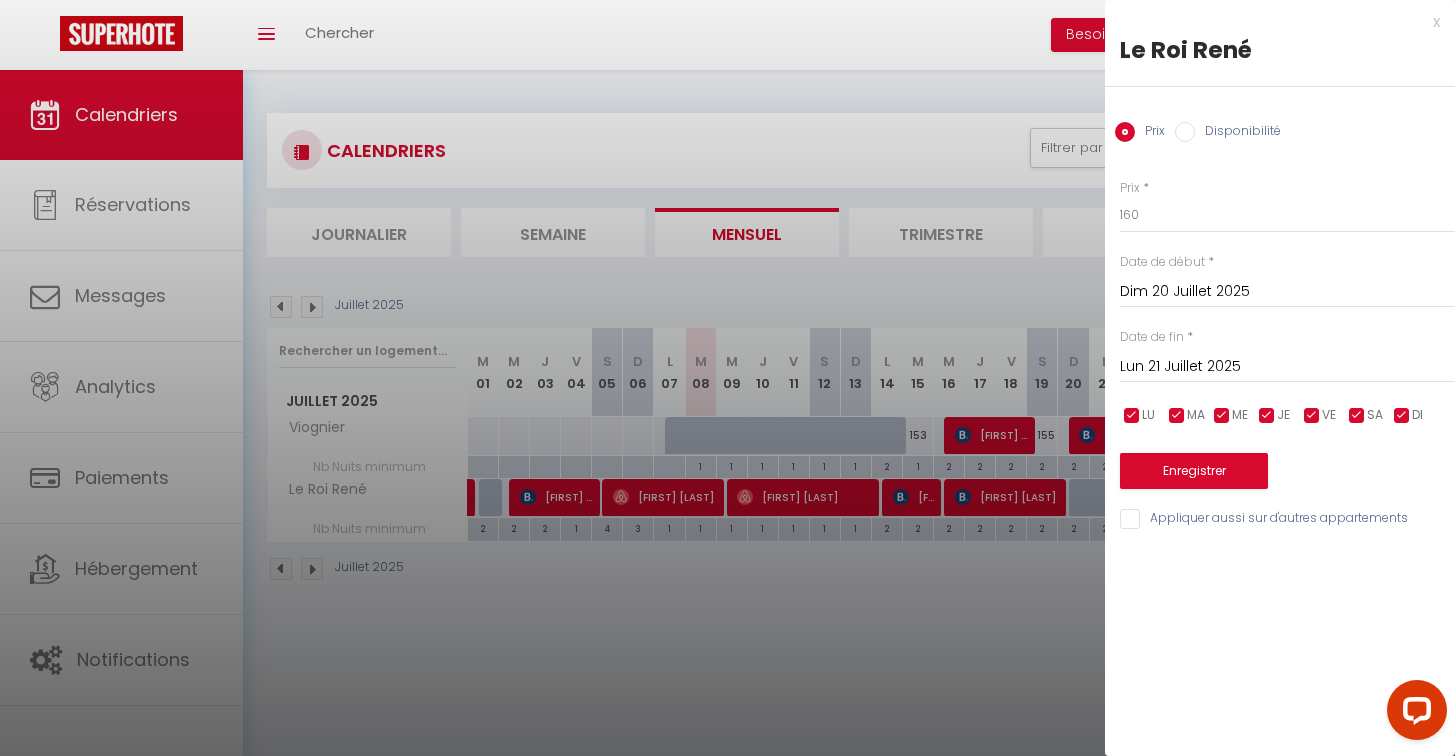 click on "x" at bounding box center (1272, 22) 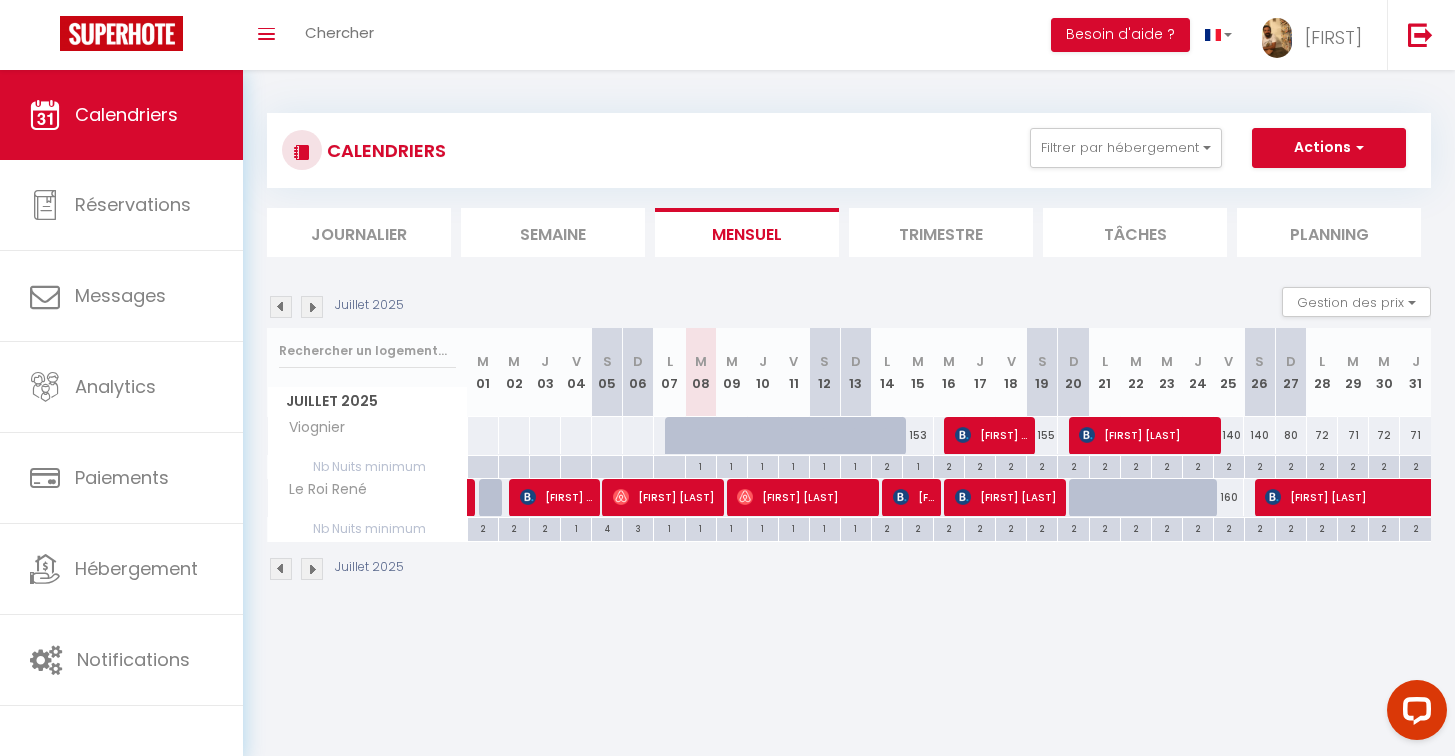 click on "132" at bounding box center [1073, 435] 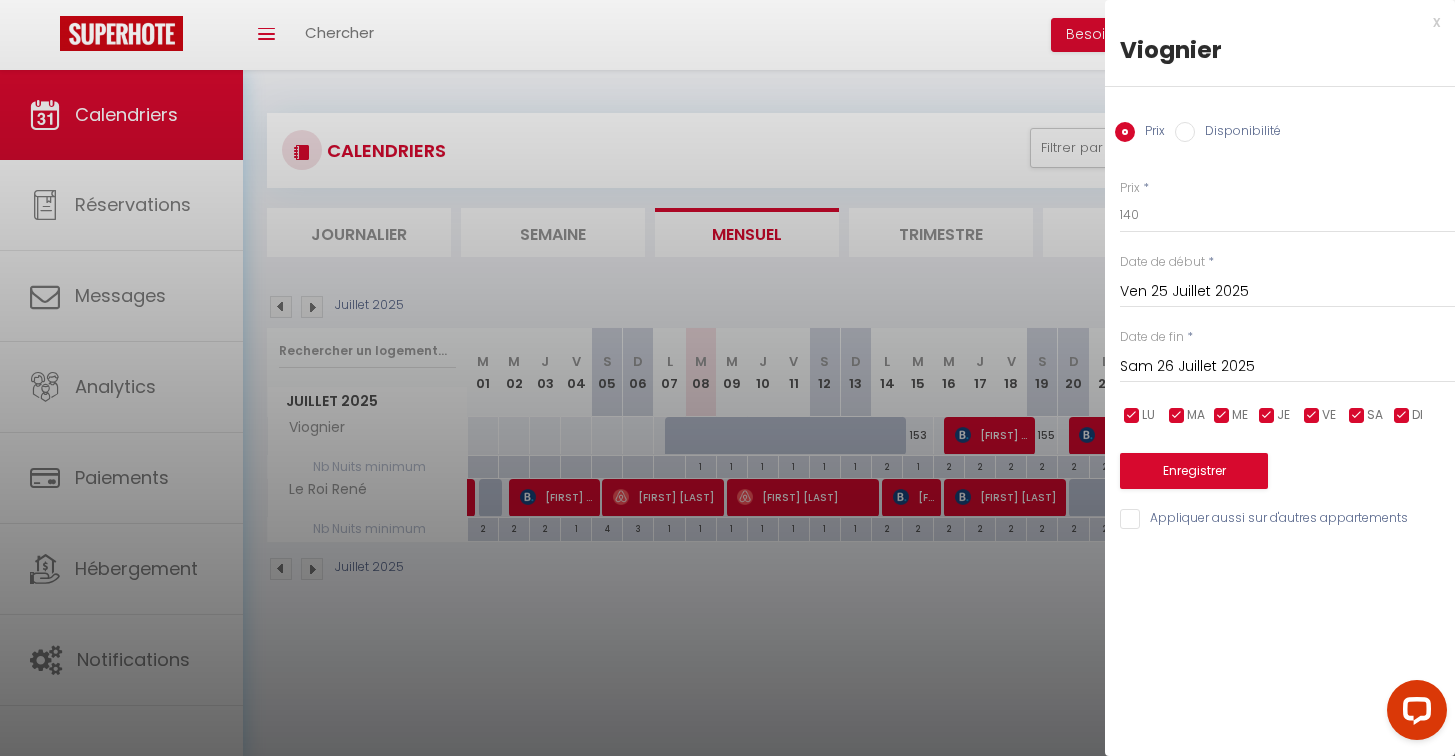 click at bounding box center (727, 378) 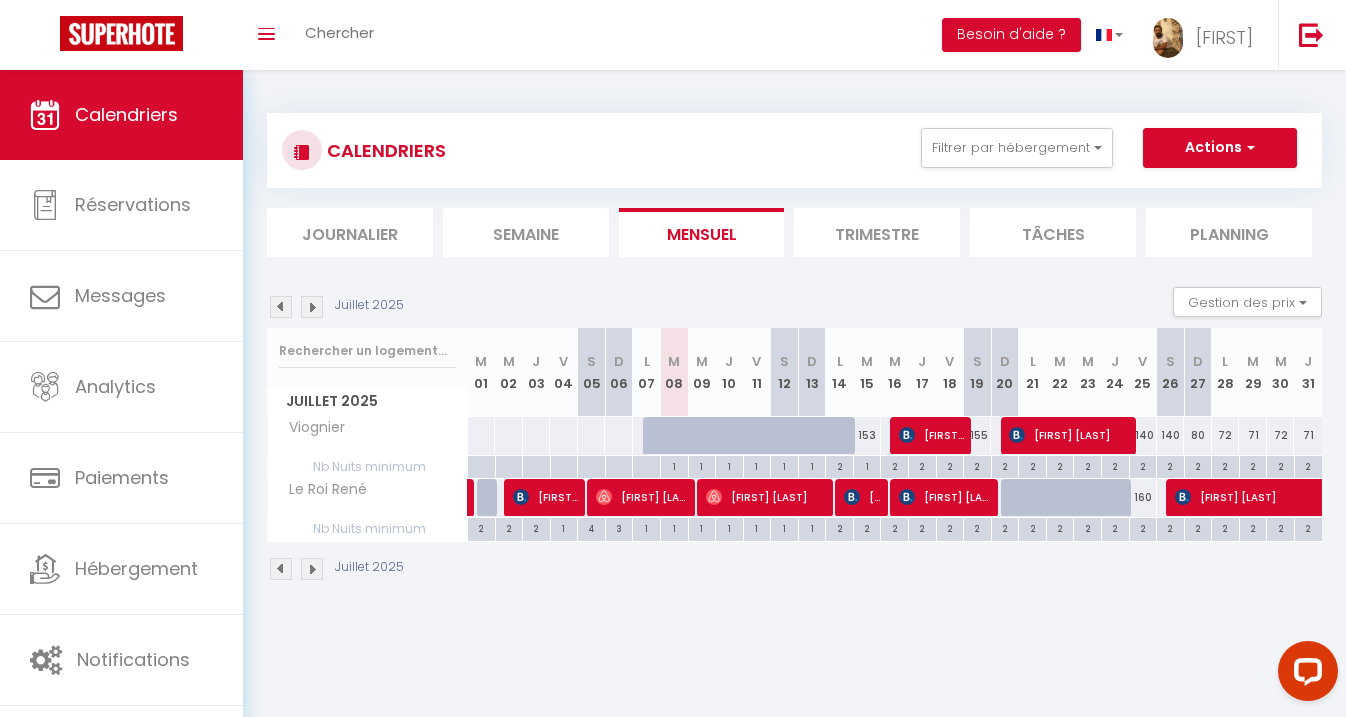 click at bounding box center (1015, 498) 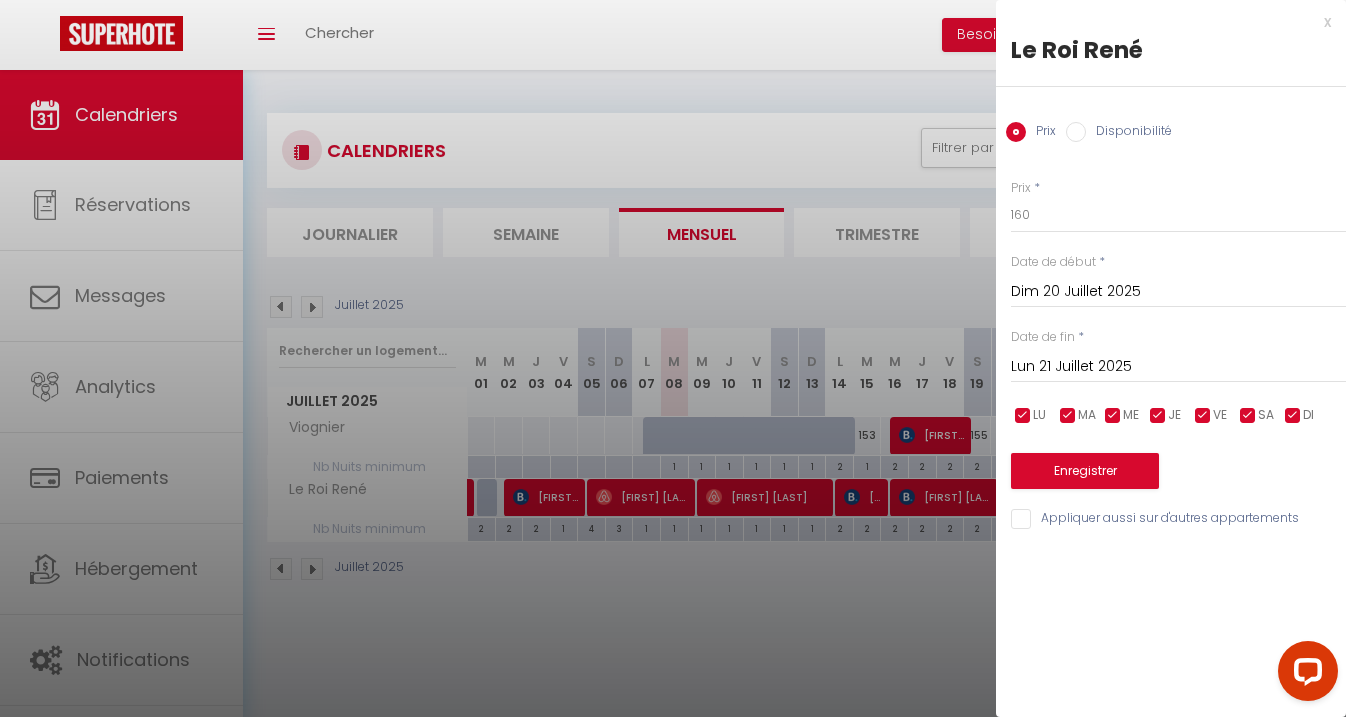 click on "x" at bounding box center (1163, 22) 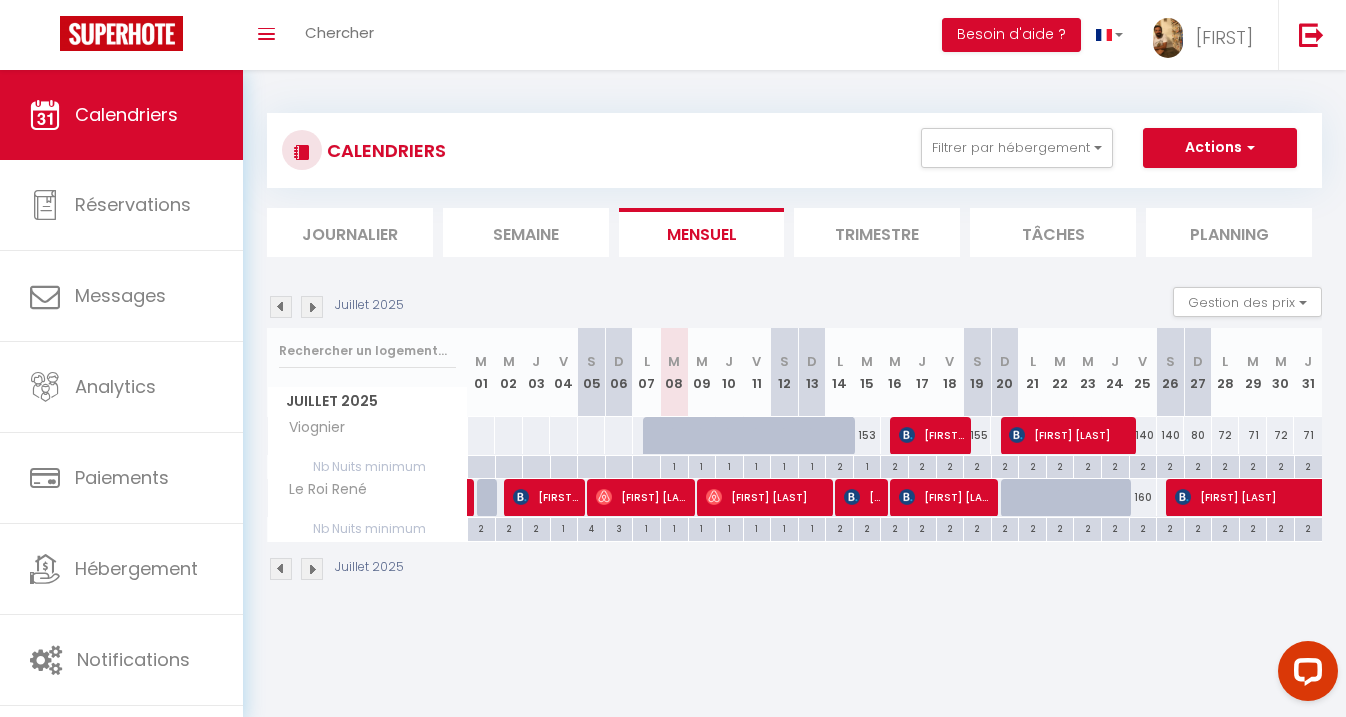 click at bounding box center [1015, 498] 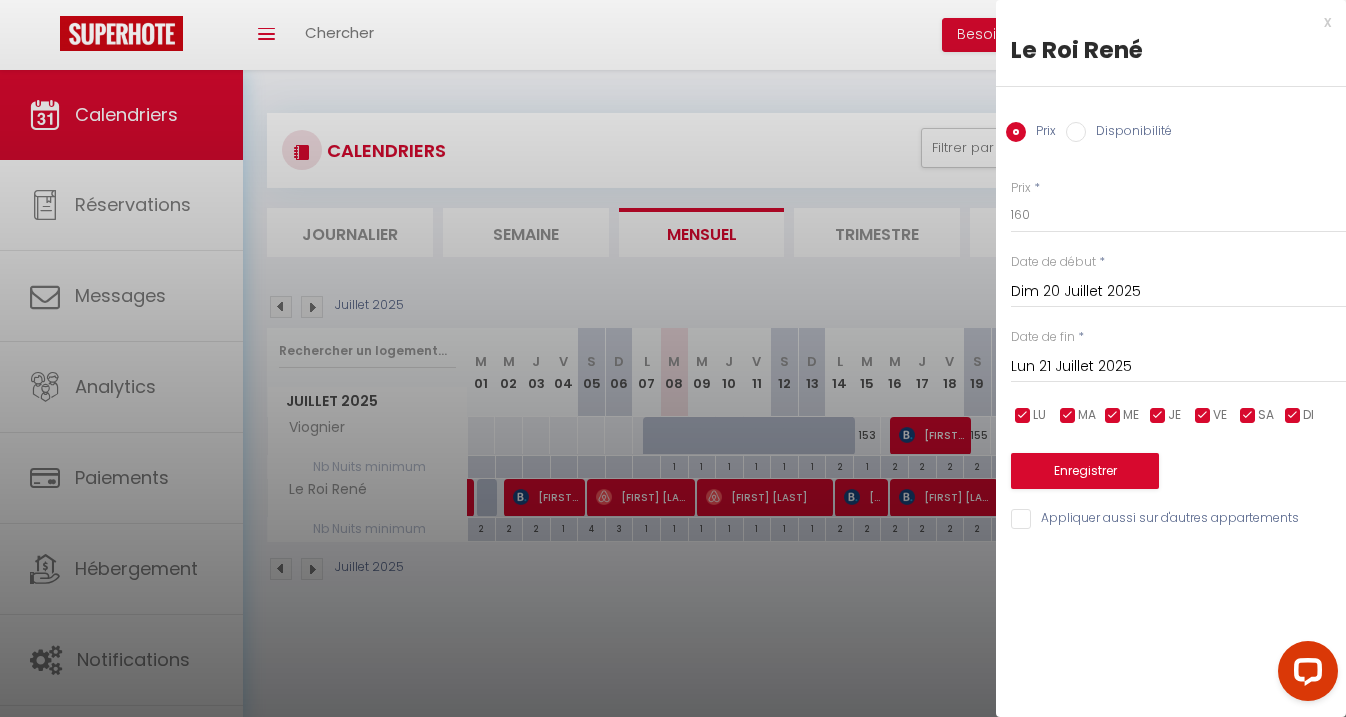 click on "Lun 21 Juillet 2025" at bounding box center (1178, 367) 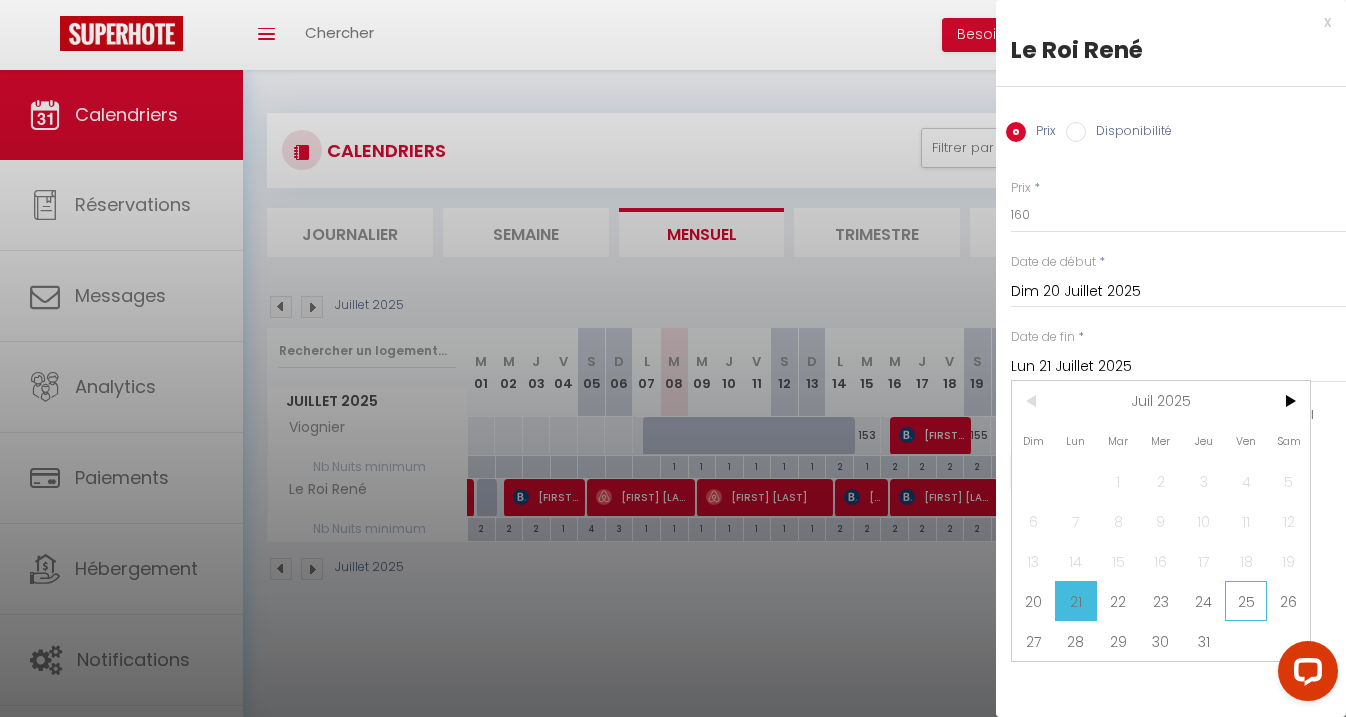 click on "25" at bounding box center (0, 0) 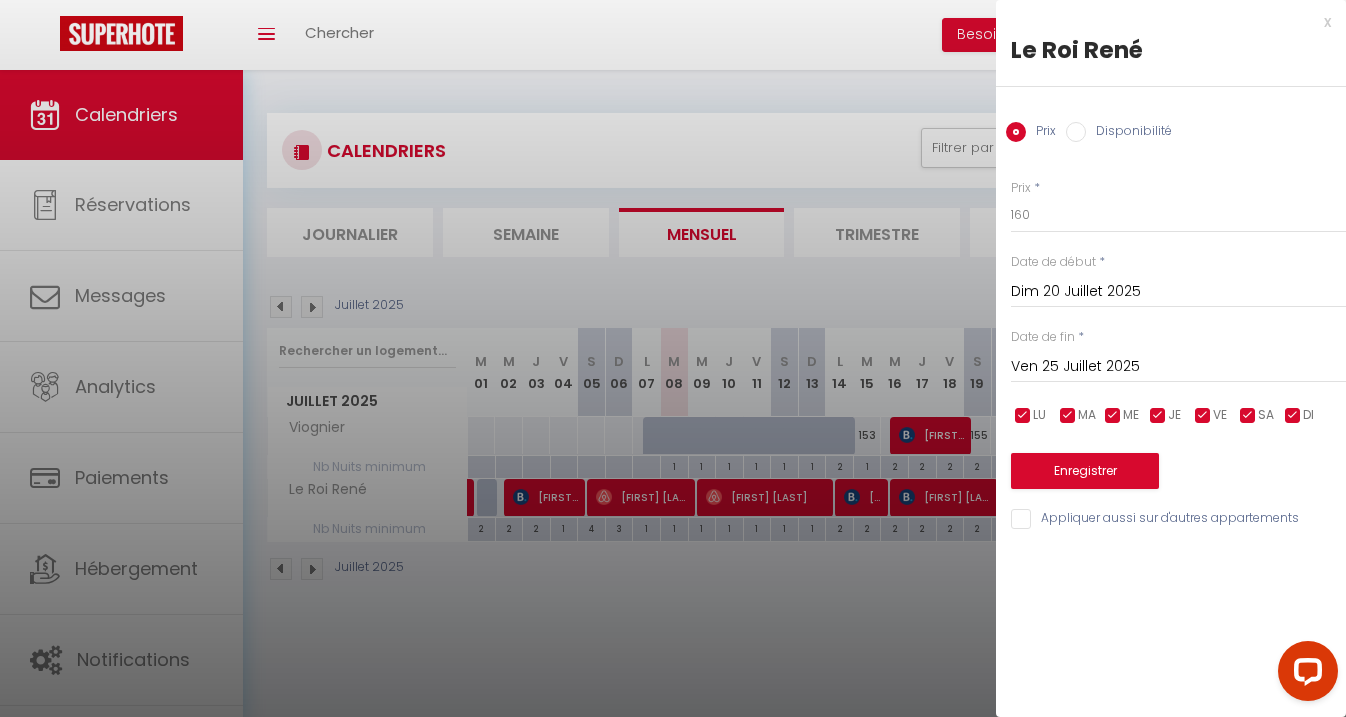 click on "Disponibilité" at bounding box center (1129, 133) 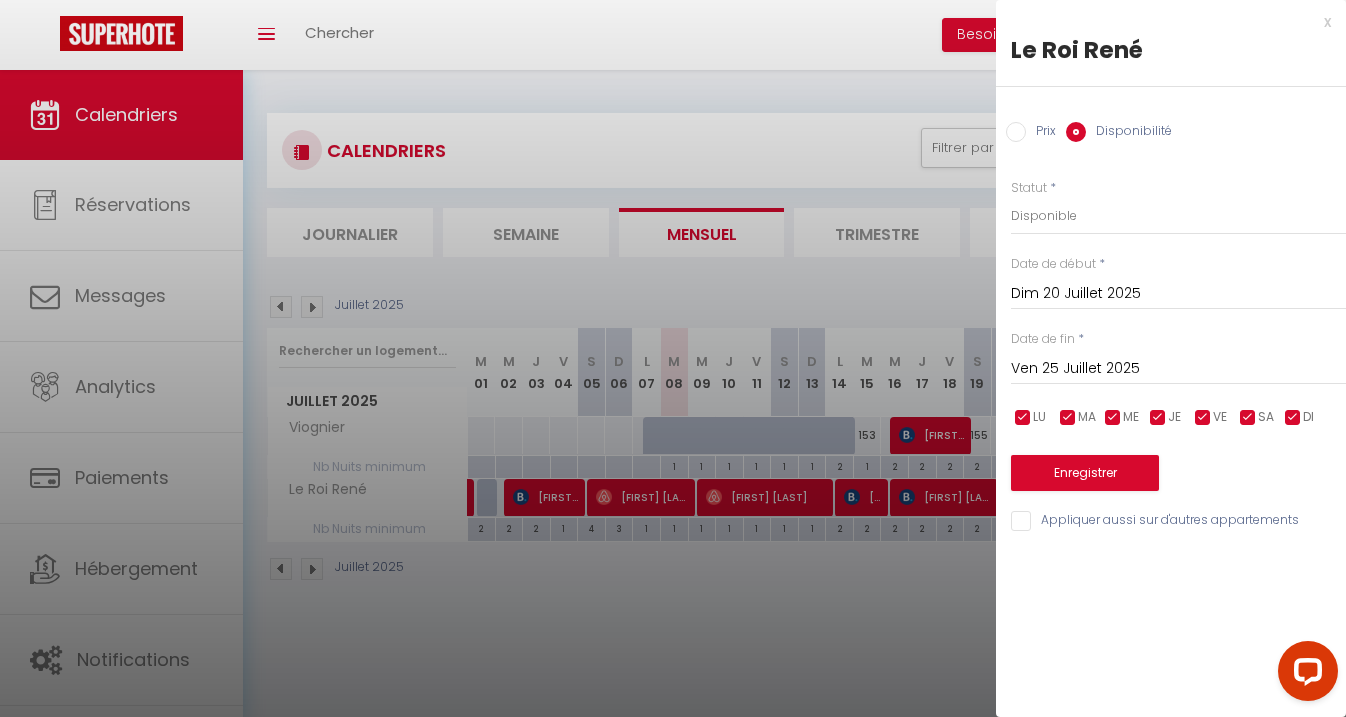 click on "Enregistrer" at bounding box center [1085, 473] 